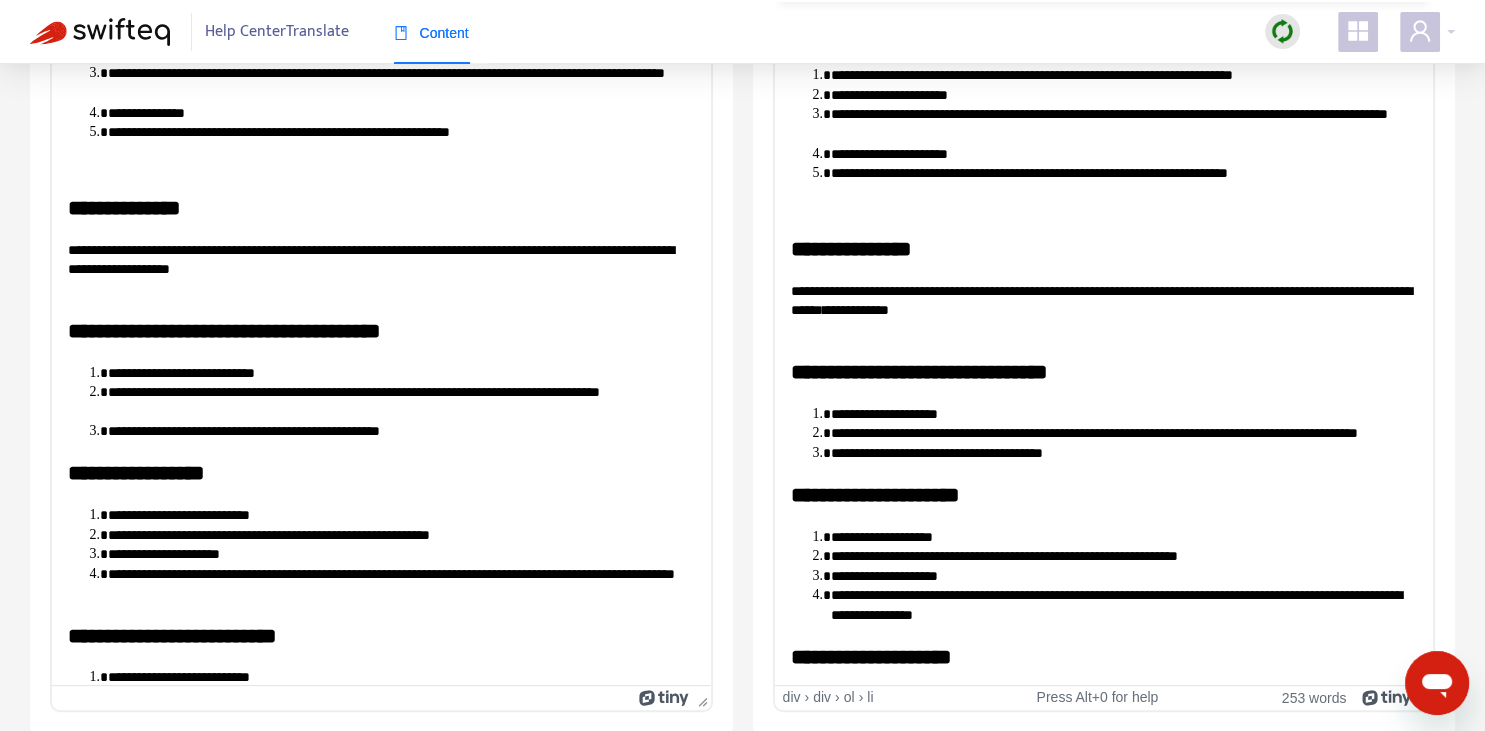 scroll, scrollTop: 0, scrollLeft: 0, axis: both 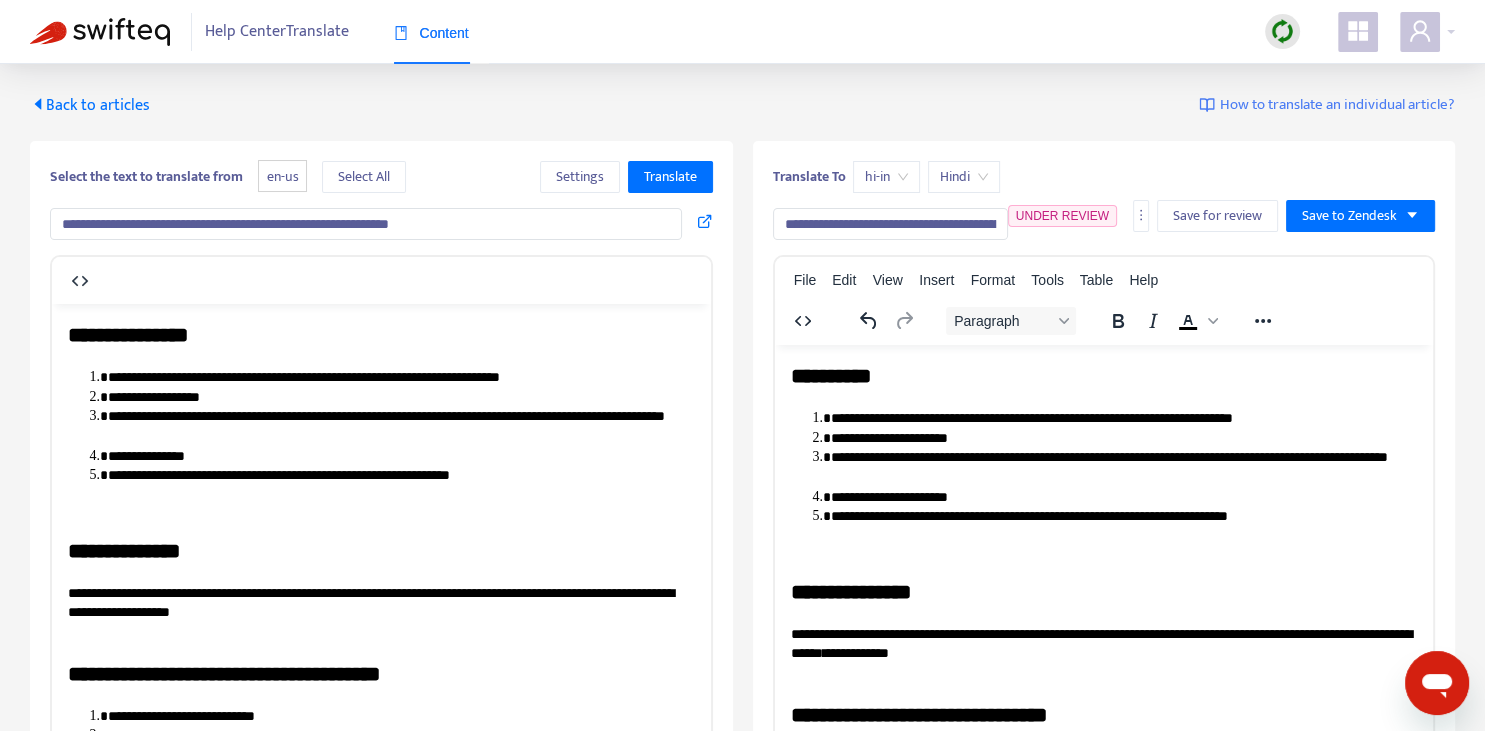 click on "**********" at bounding box center [890, 224] 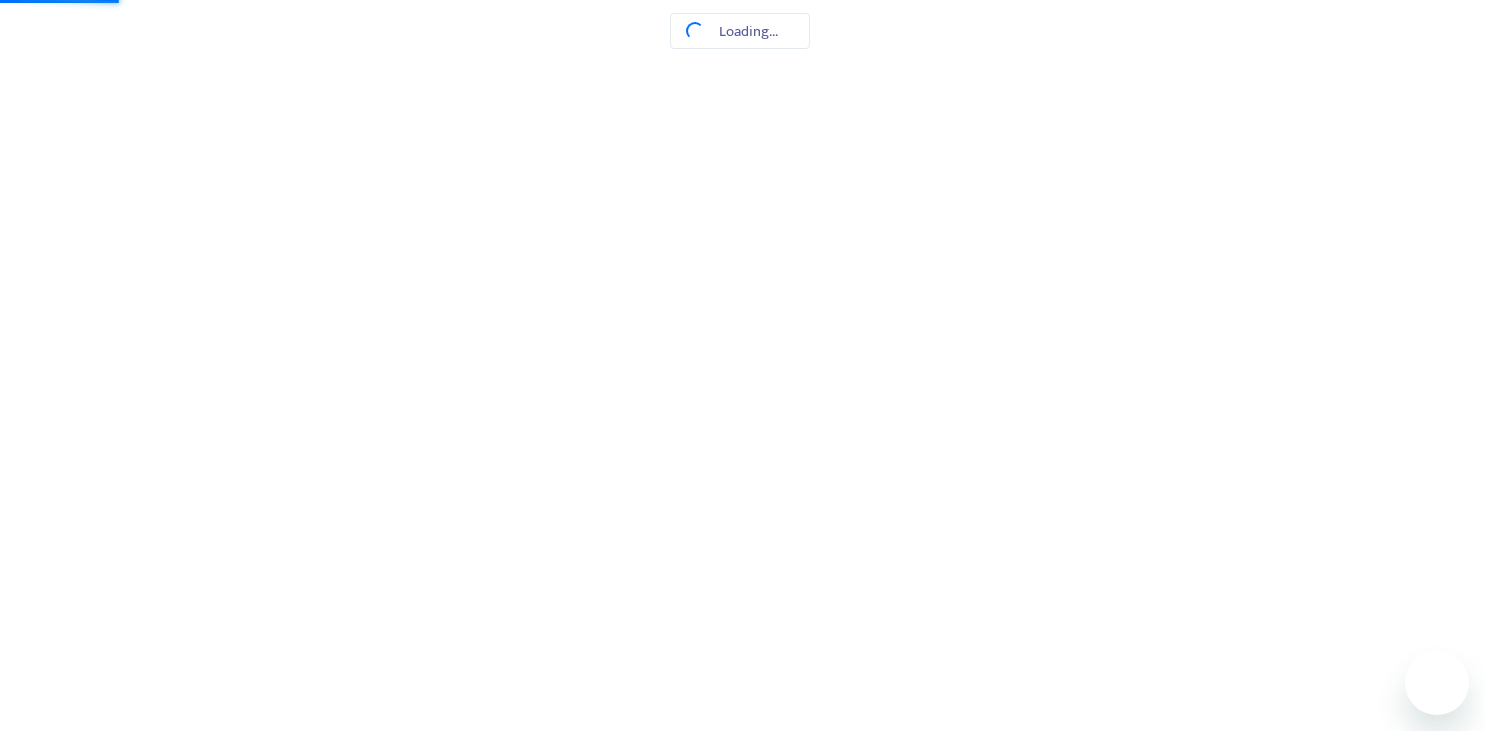 scroll, scrollTop: 0, scrollLeft: 0, axis: both 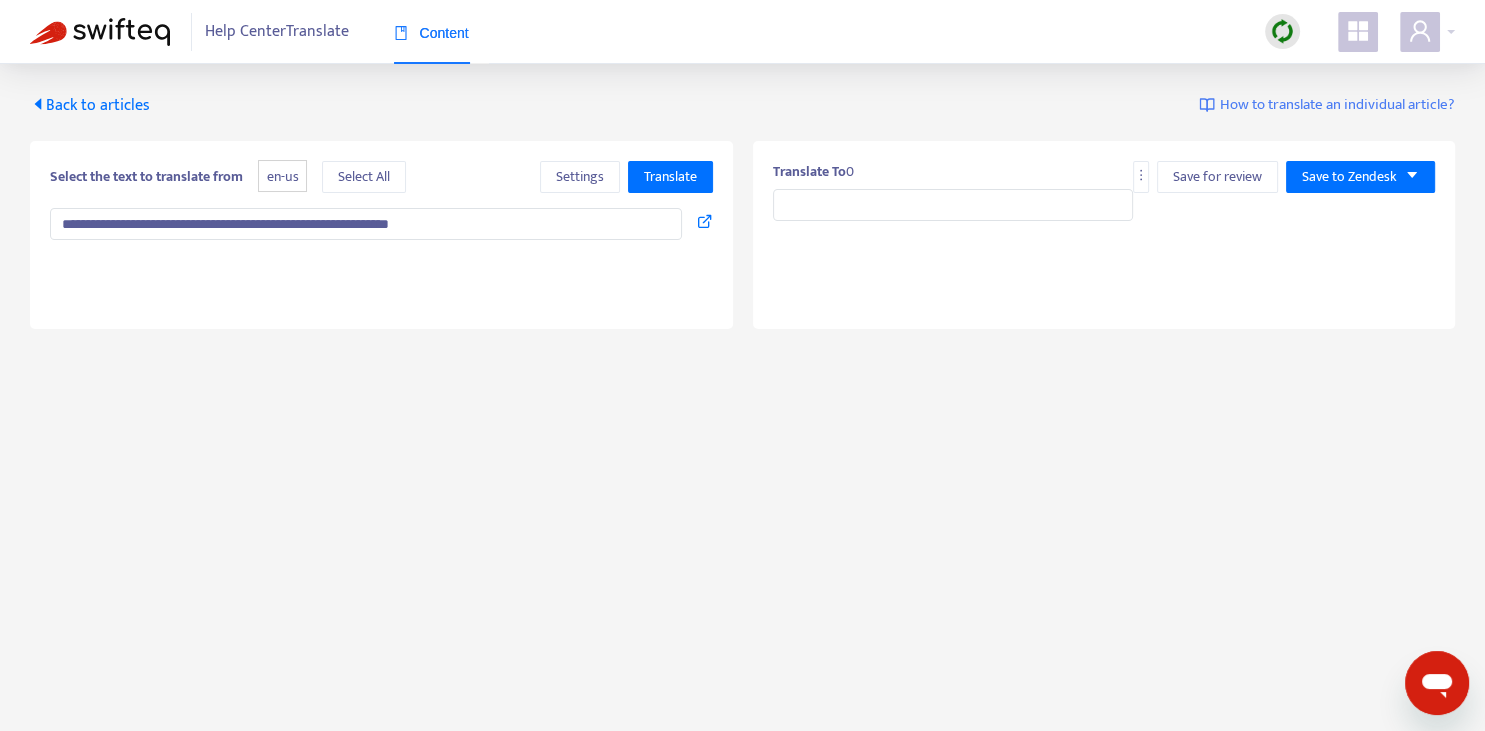 type on "**********" 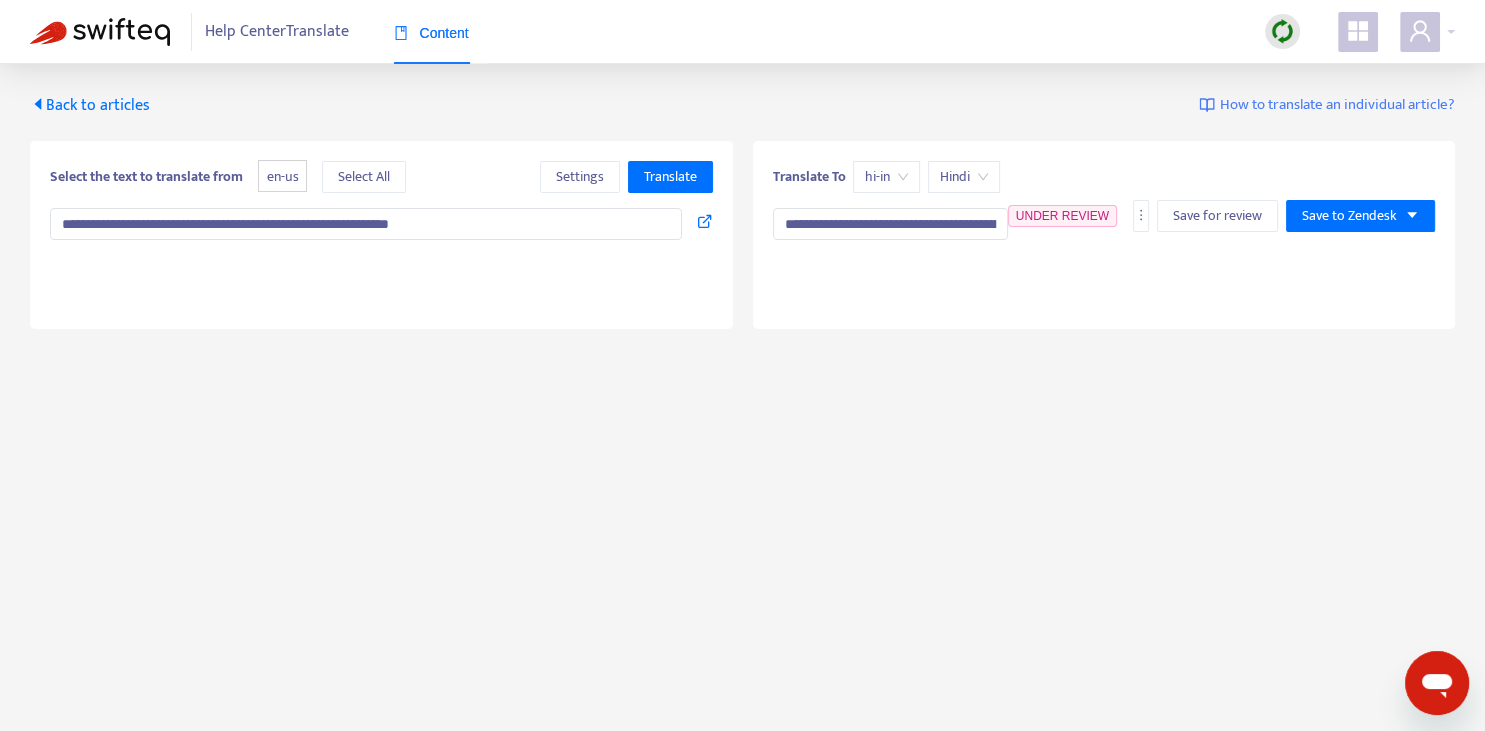 type on "**********" 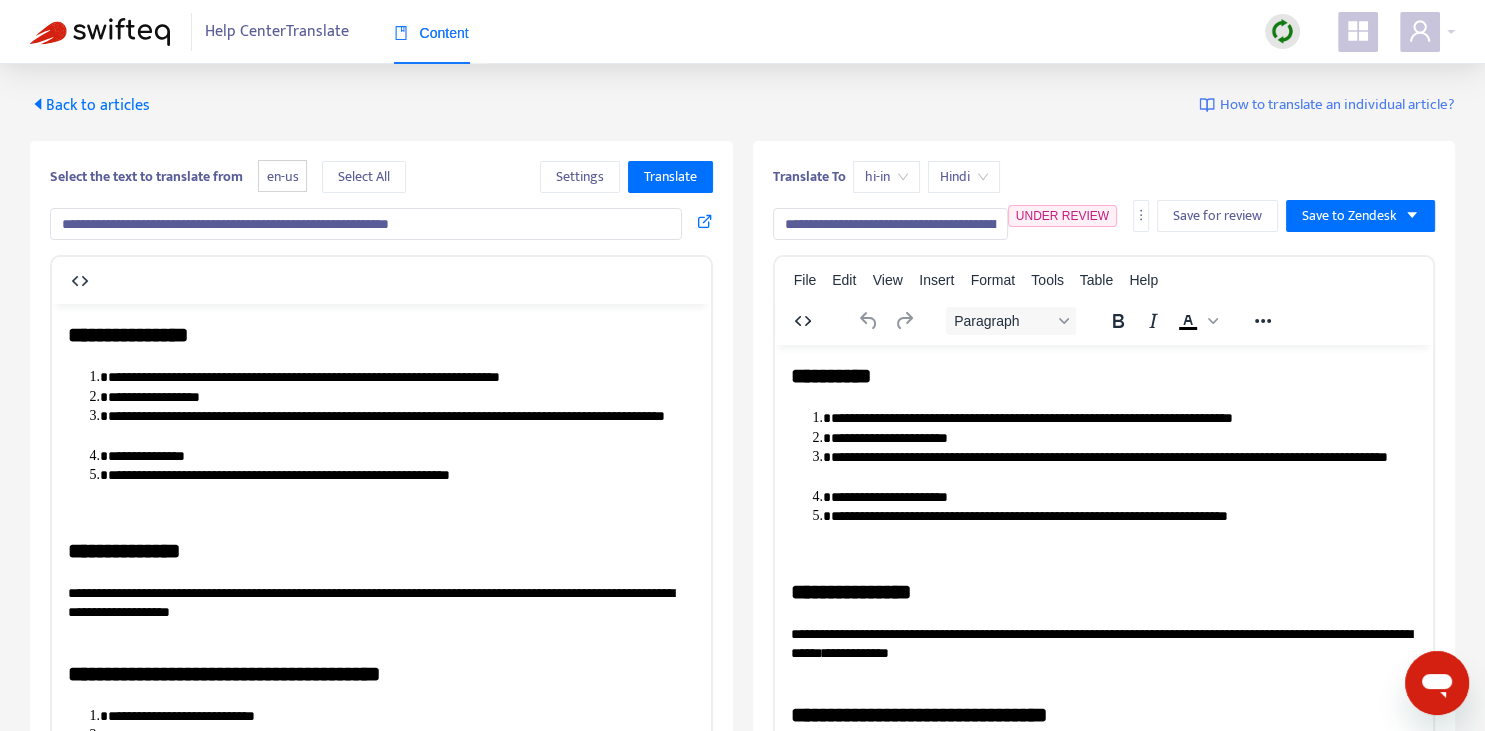 scroll, scrollTop: 0, scrollLeft: 0, axis: both 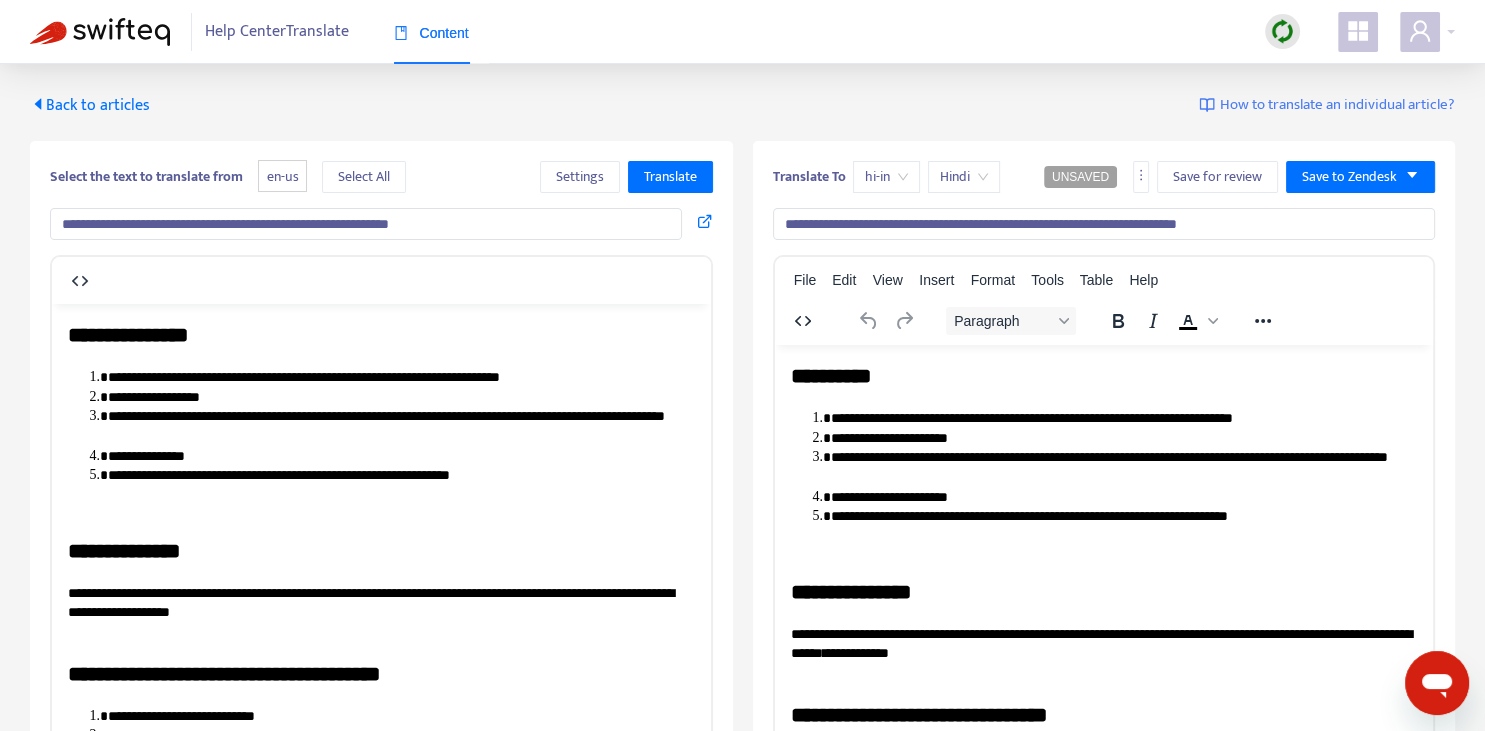 type on "**********" 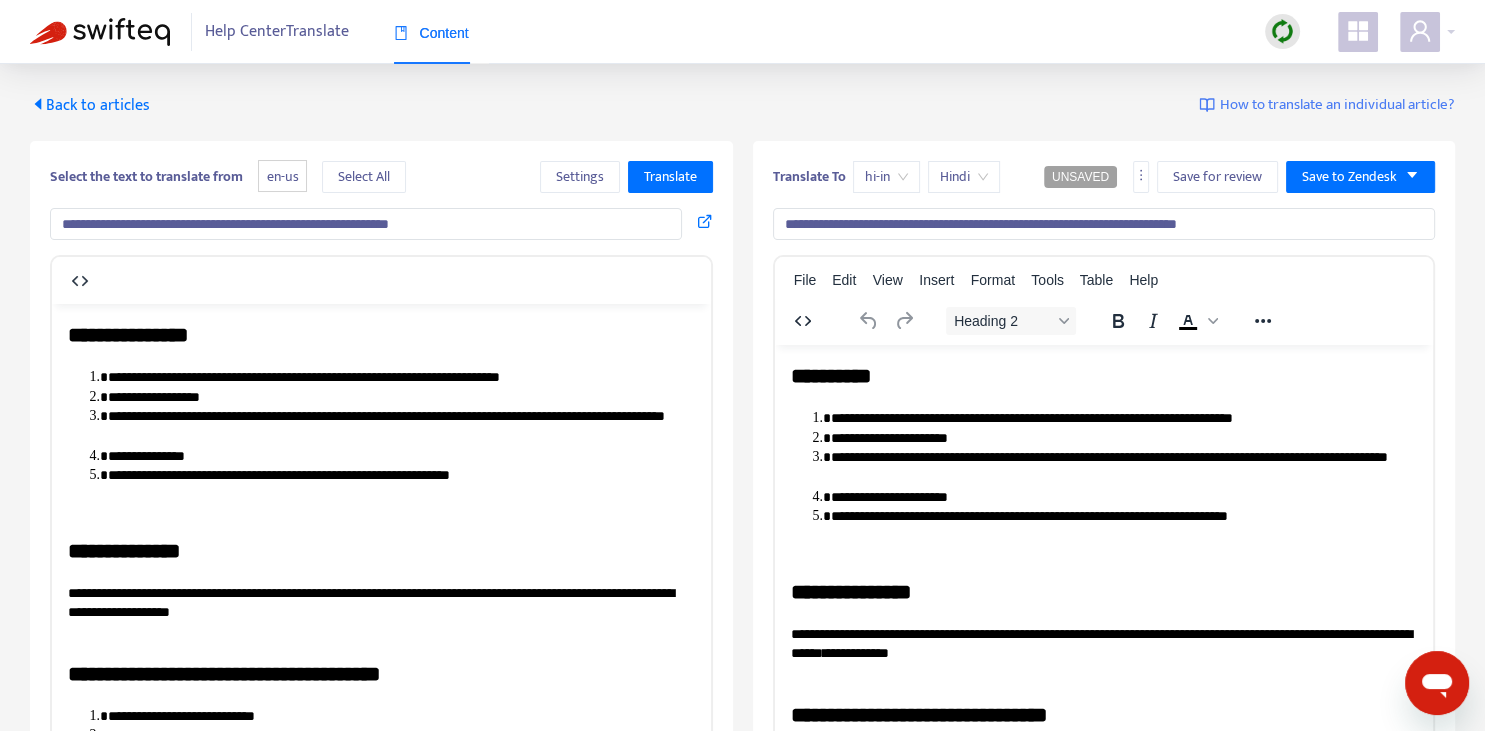 click on "**********" at bounding box center (1103, 375) 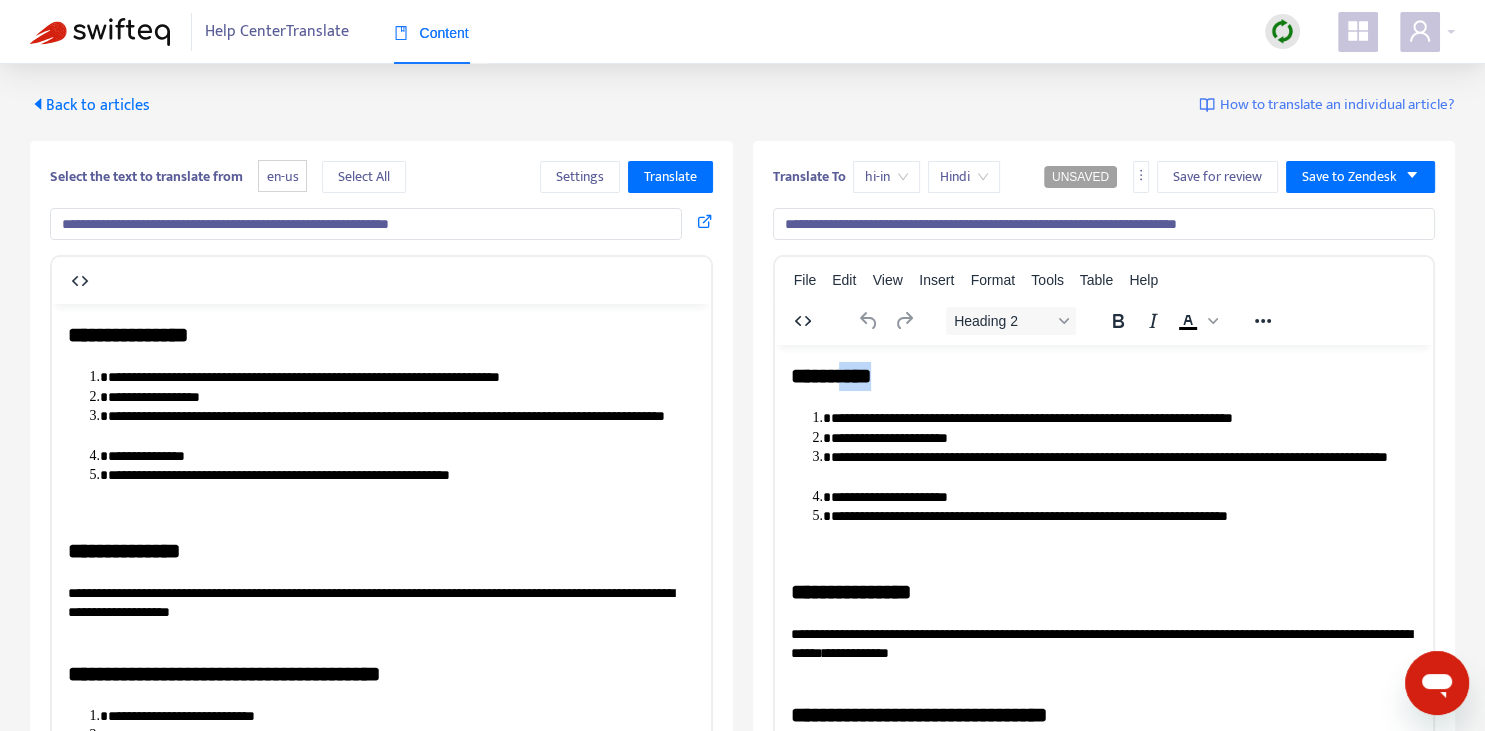 click on "**********" at bounding box center (1103, 375) 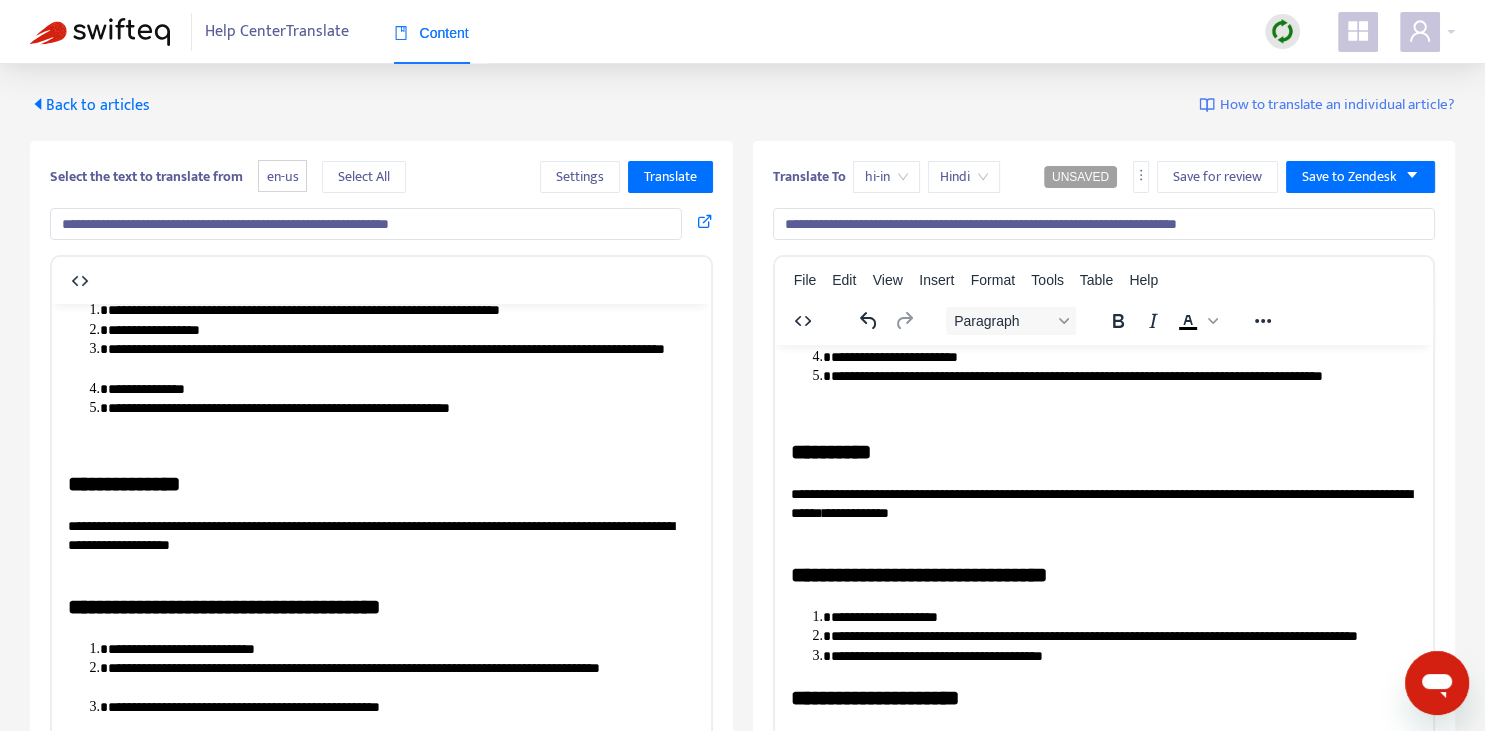 scroll, scrollTop: 70, scrollLeft: 0, axis: vertical 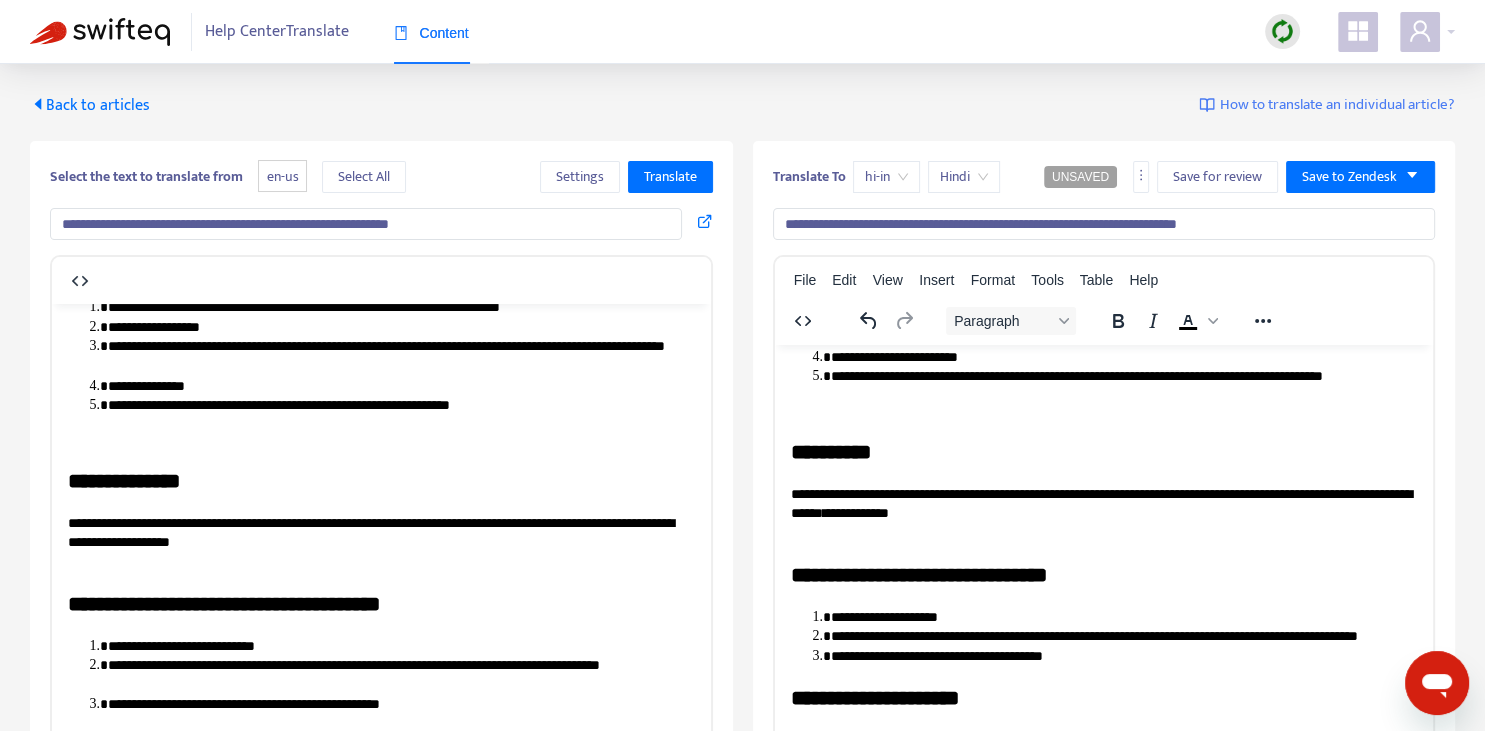 click on "**********" at bounding box center (1103, 503) 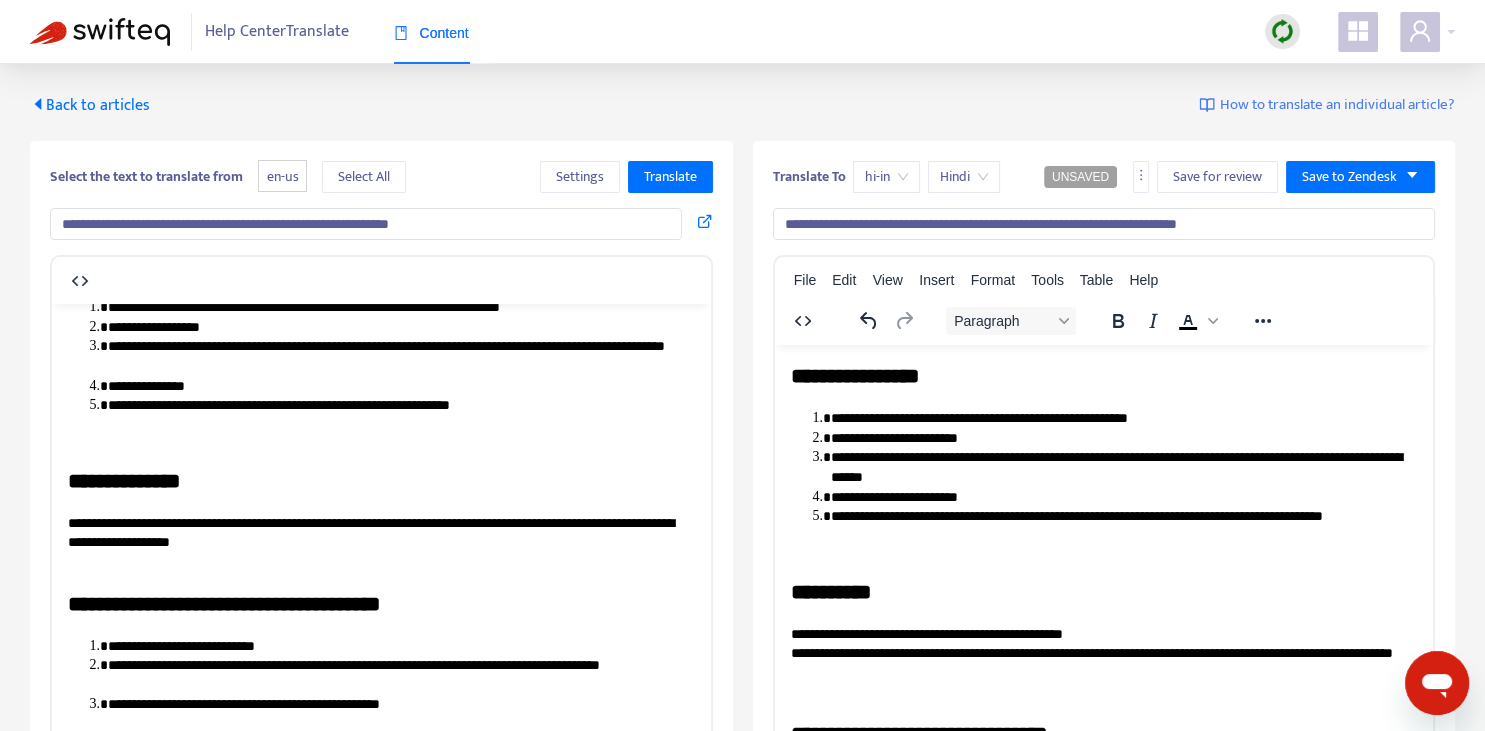 scroll, scrollTop: 0, scrollLeft: 0, axis: both 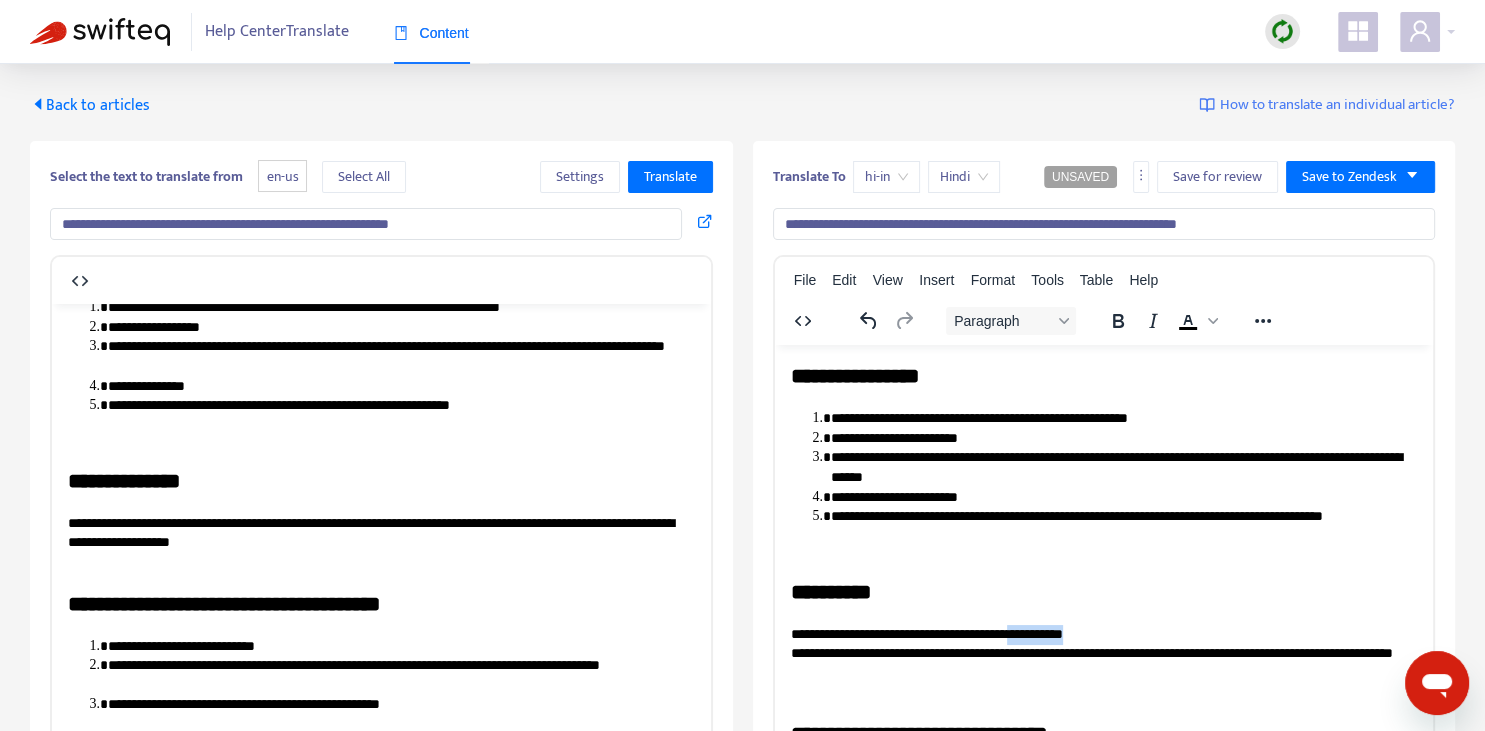 click on "**********" at bounding box center (1103, 634) 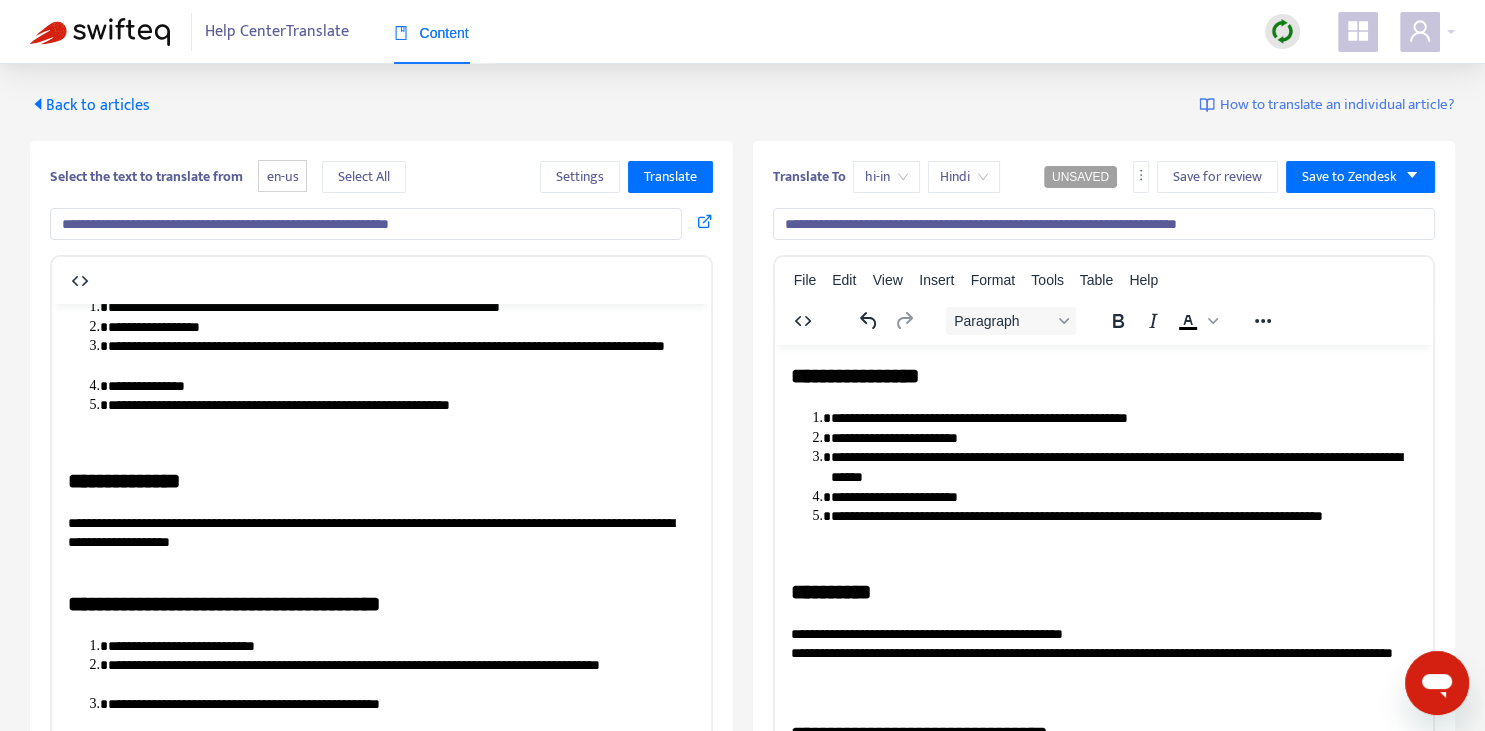 click on "**********" at bounding box center [1123, 466] 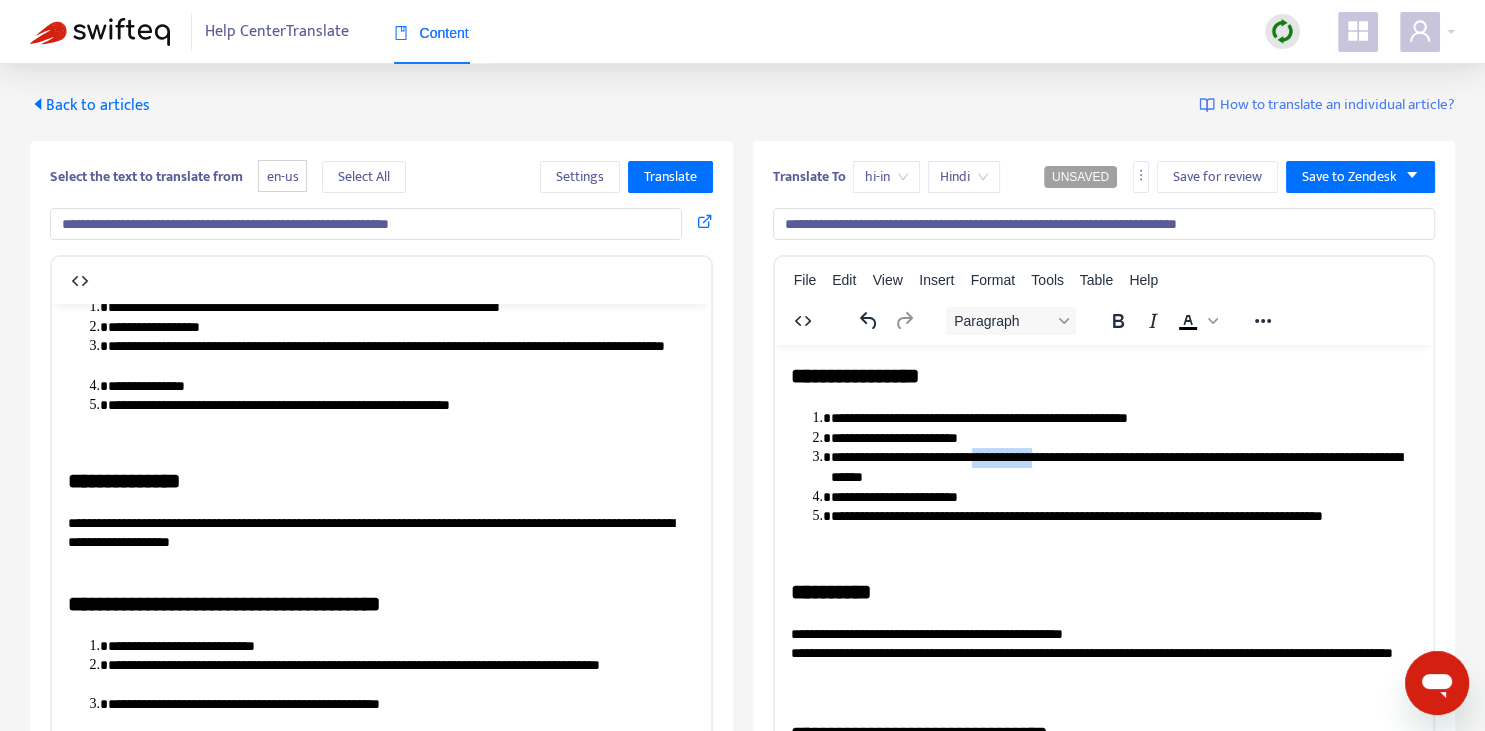 click on "**********" at bounding box center (1123, 466) 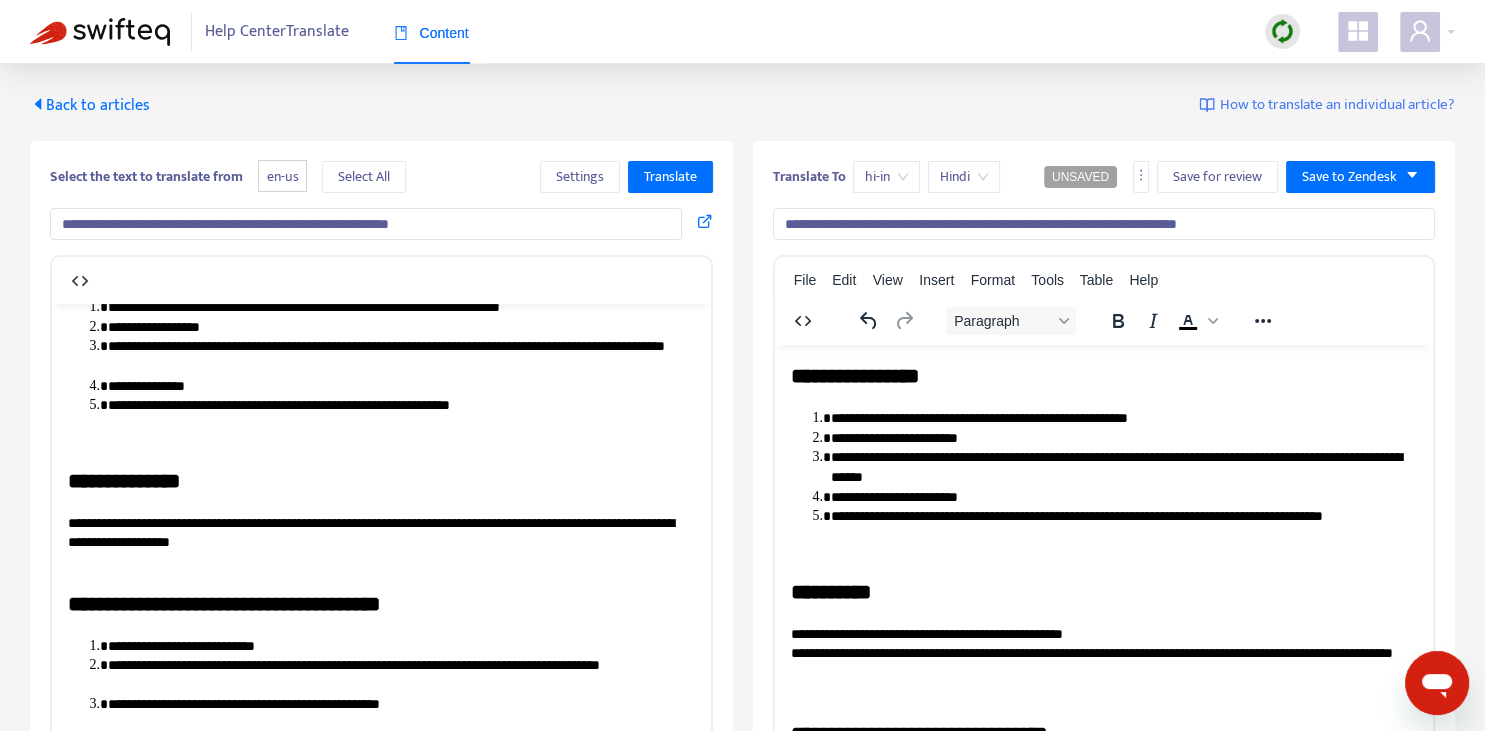 click on "**********" at bounding box center [1103, 634] 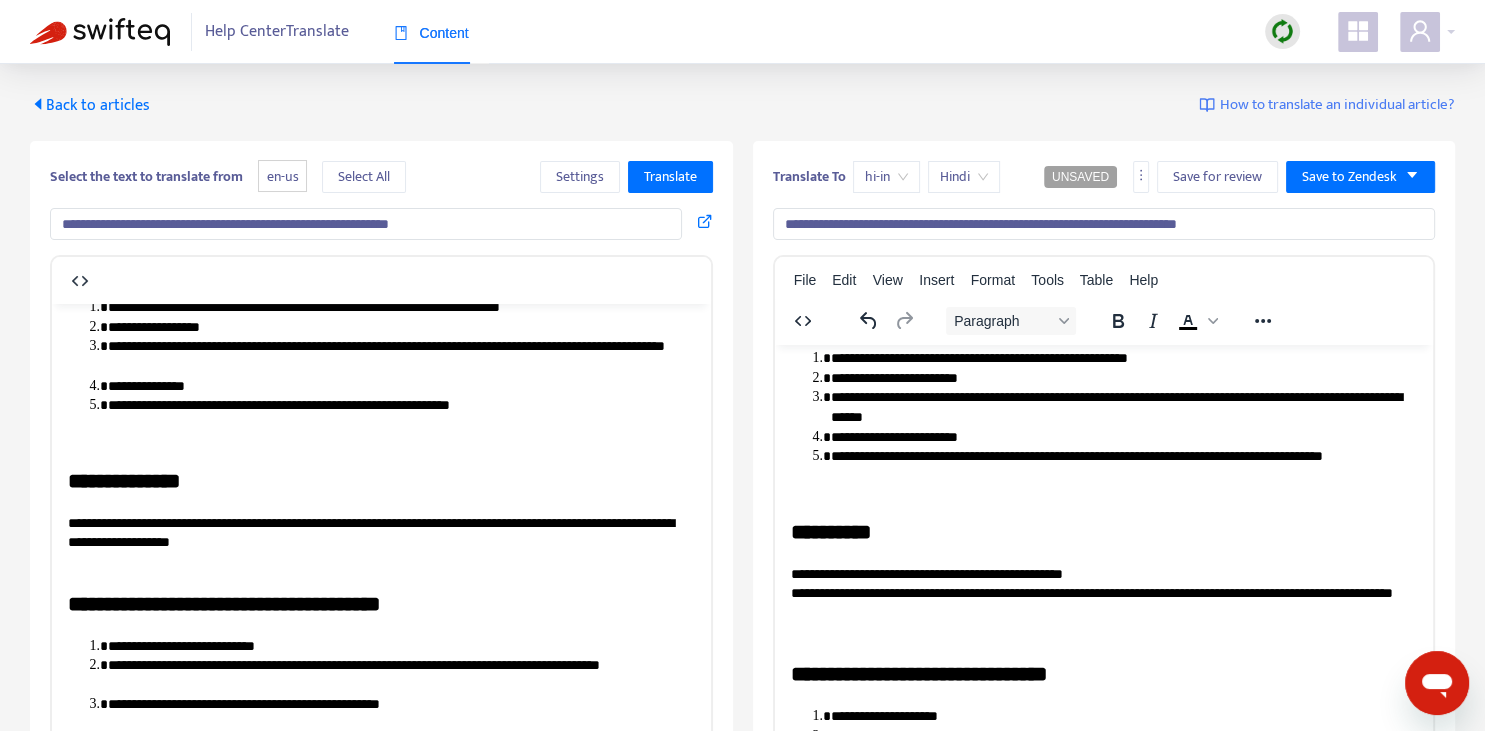 scroll, scrollTop: 70, scrollLeft: 0, axis: vertical 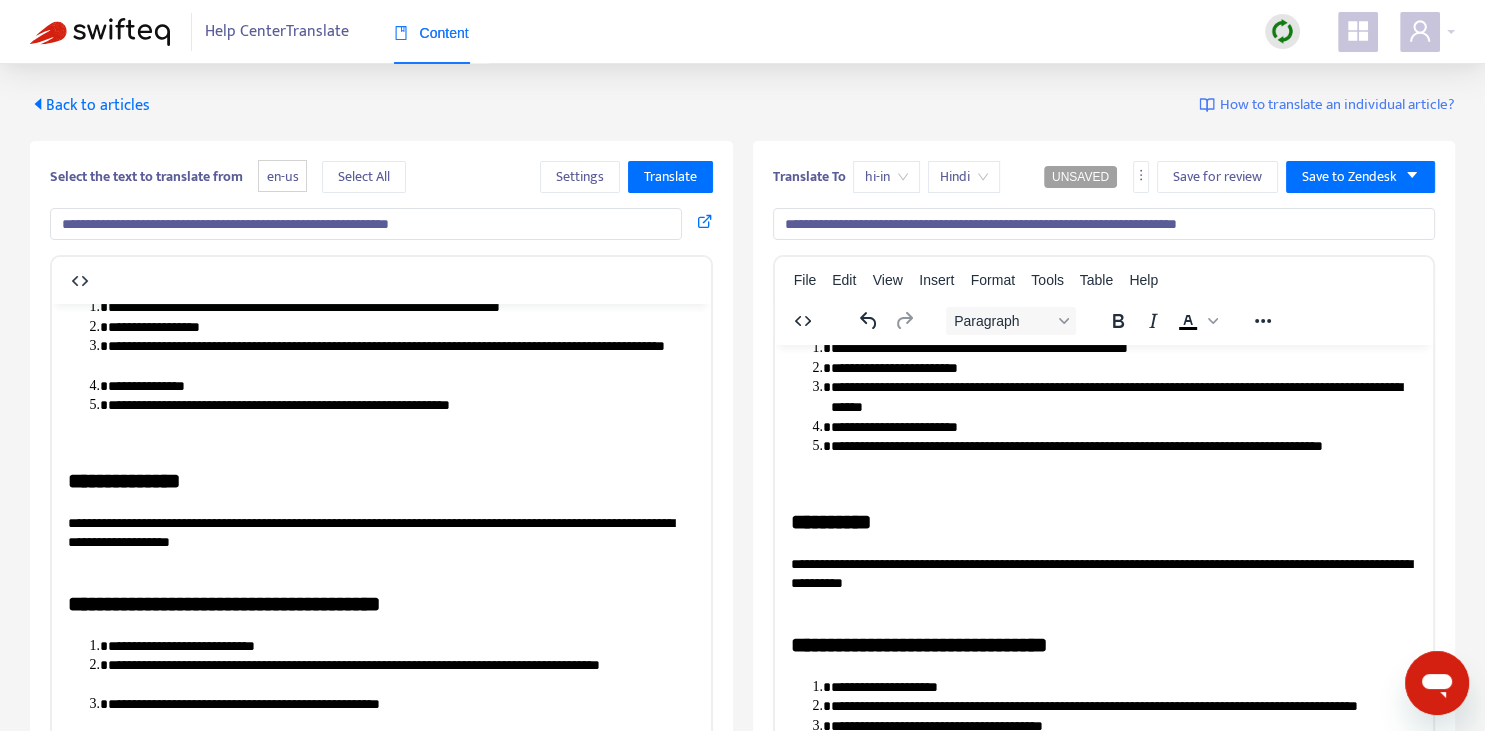 copy on "*" 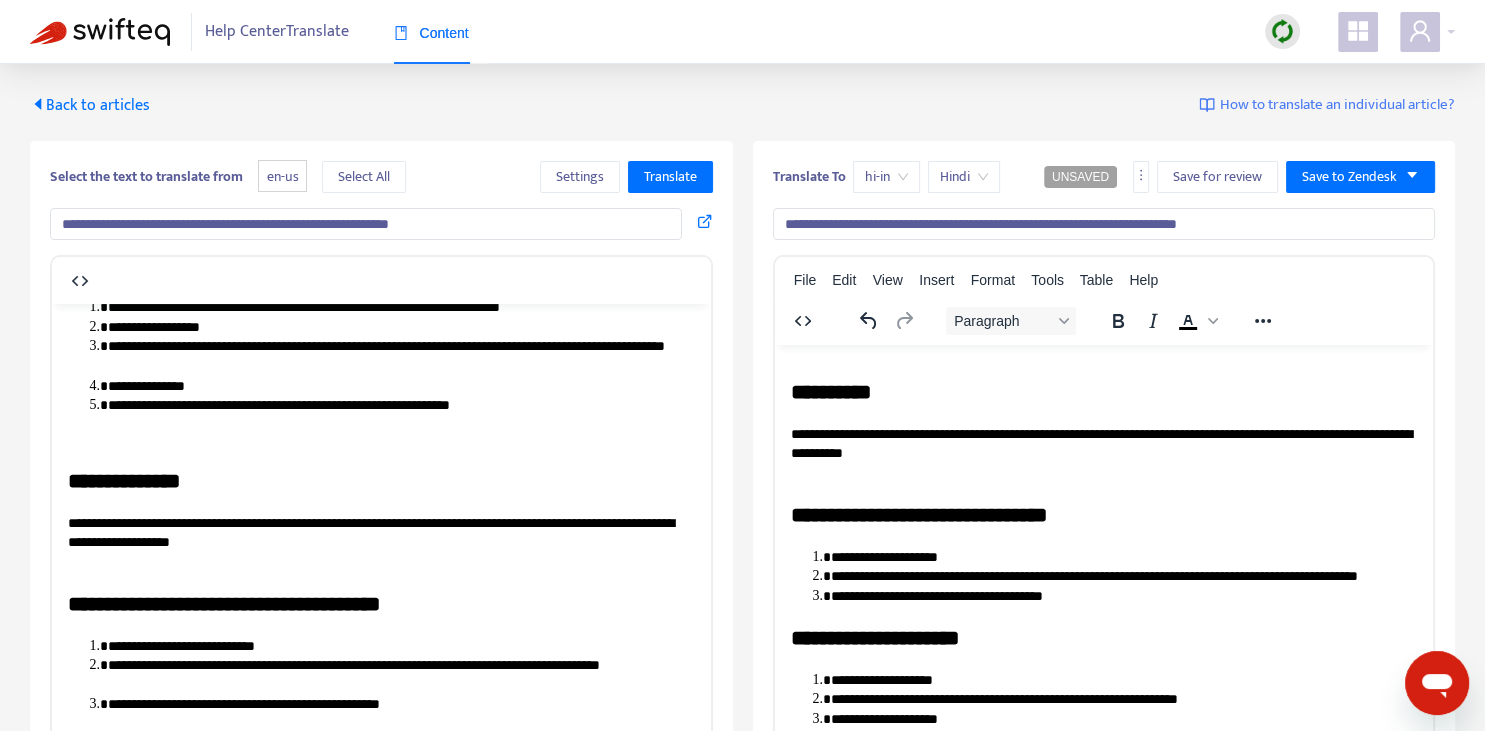 scroll, scrollTop: 211, scrollLeft: 0, axis: vertical 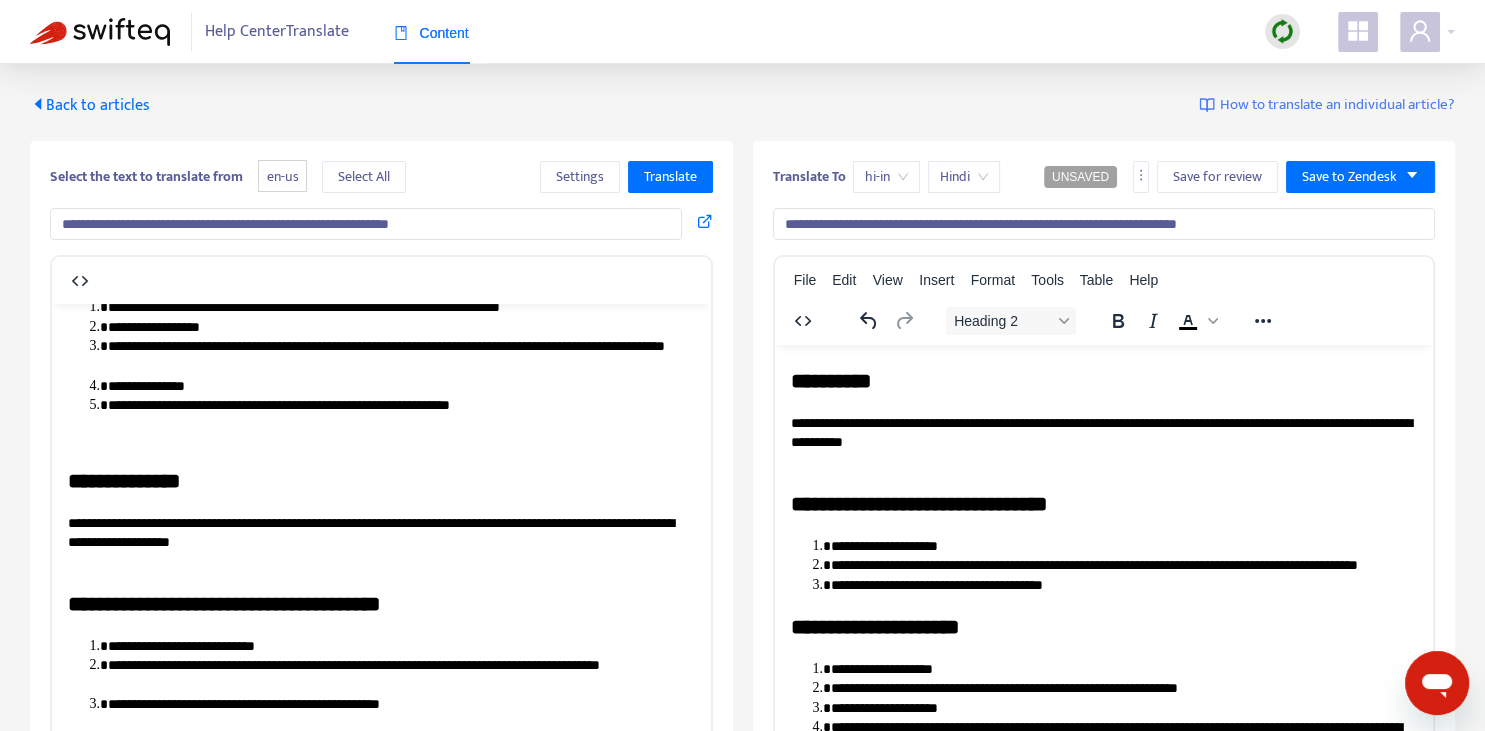 click on "**********" at bounding box center (1103, 503) 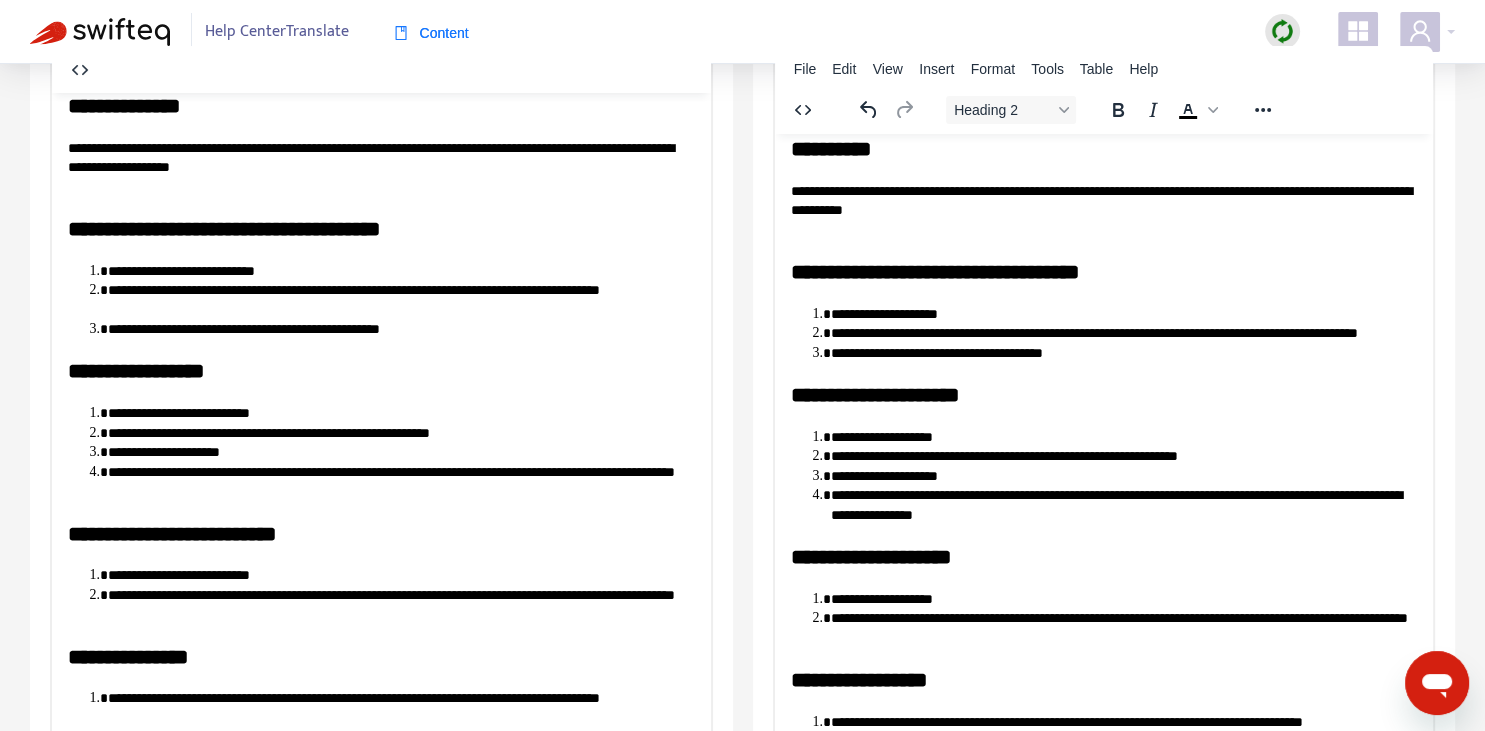 scroll, scrollTop: 236, scrollLeft: 0, axis: vertical 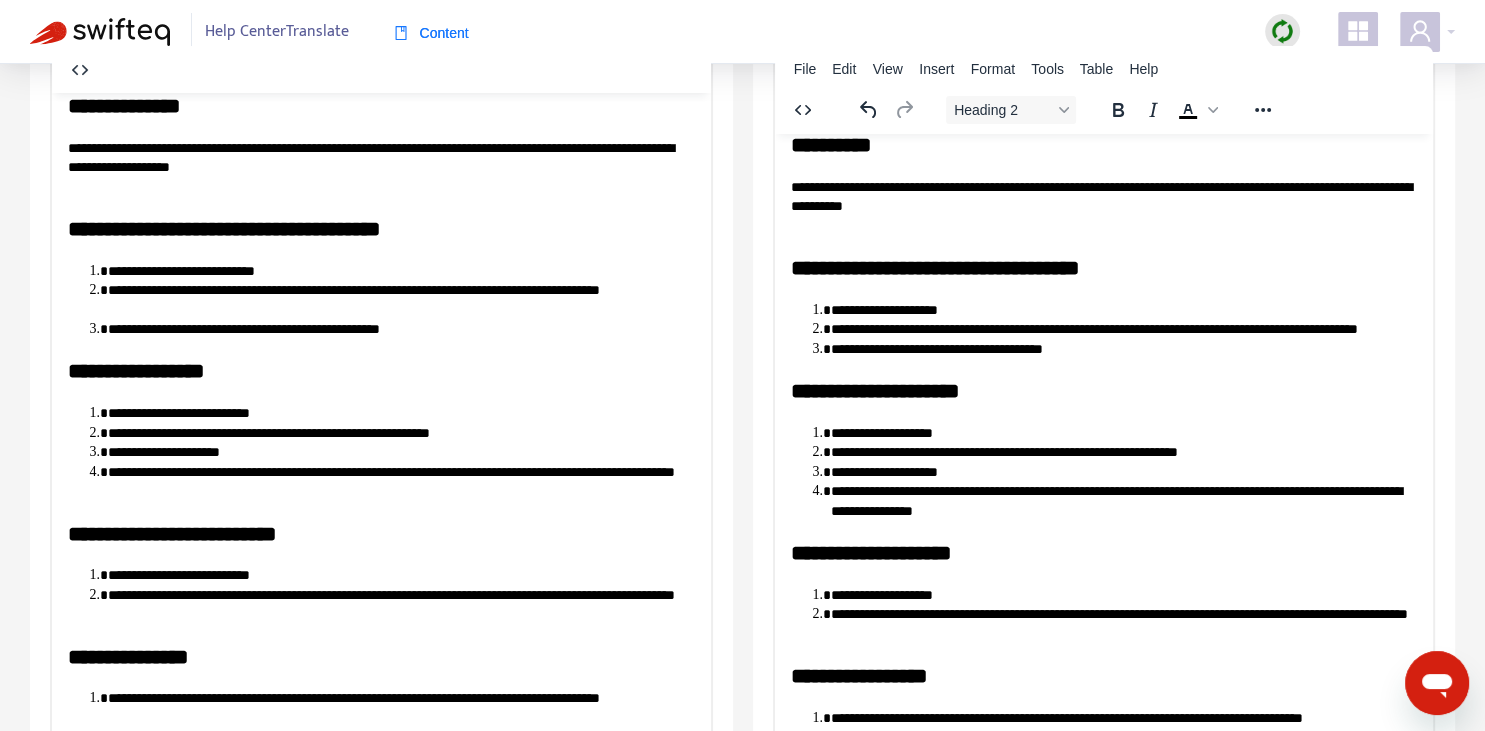 click on "**********" at bounding box center (1123, 310) 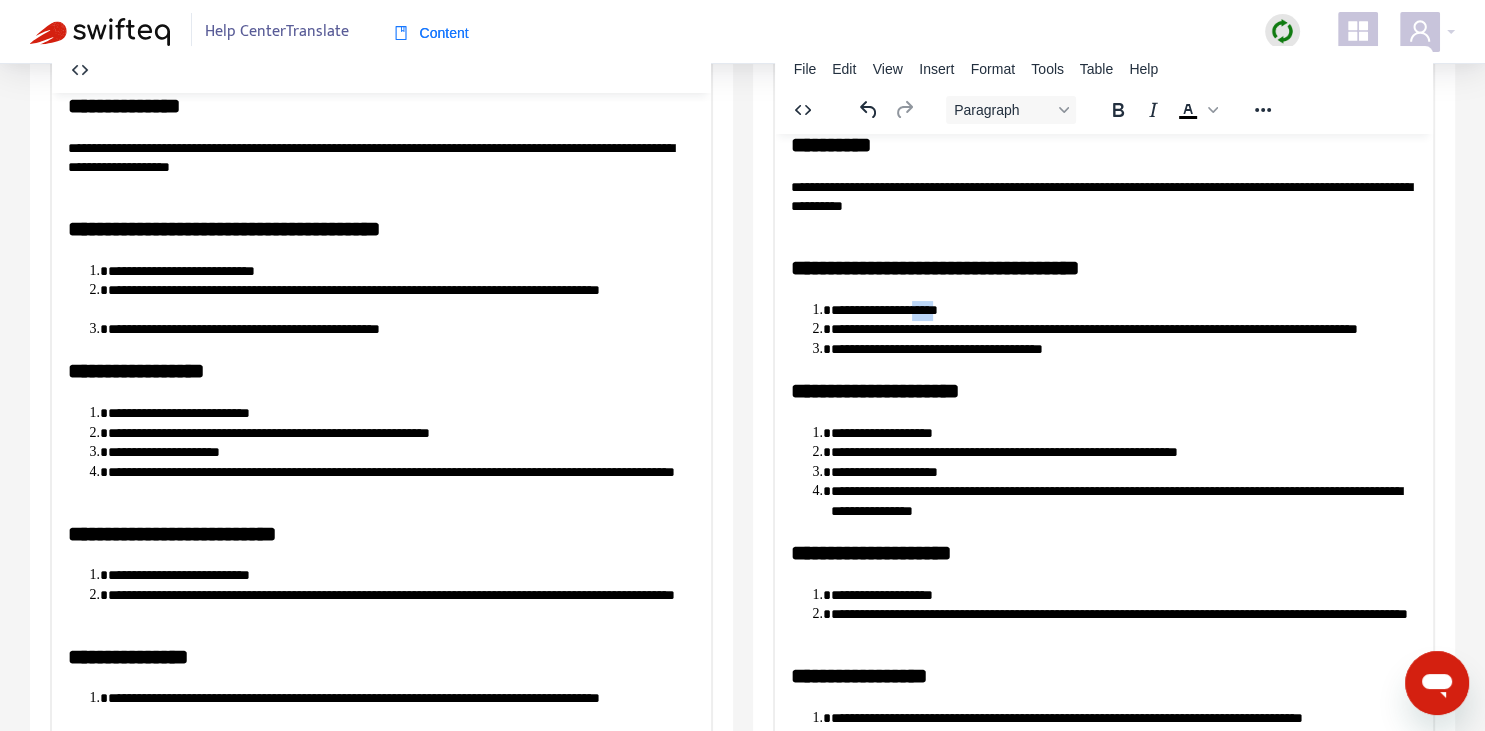 click on "**********" at bounding box center (1123, 310) 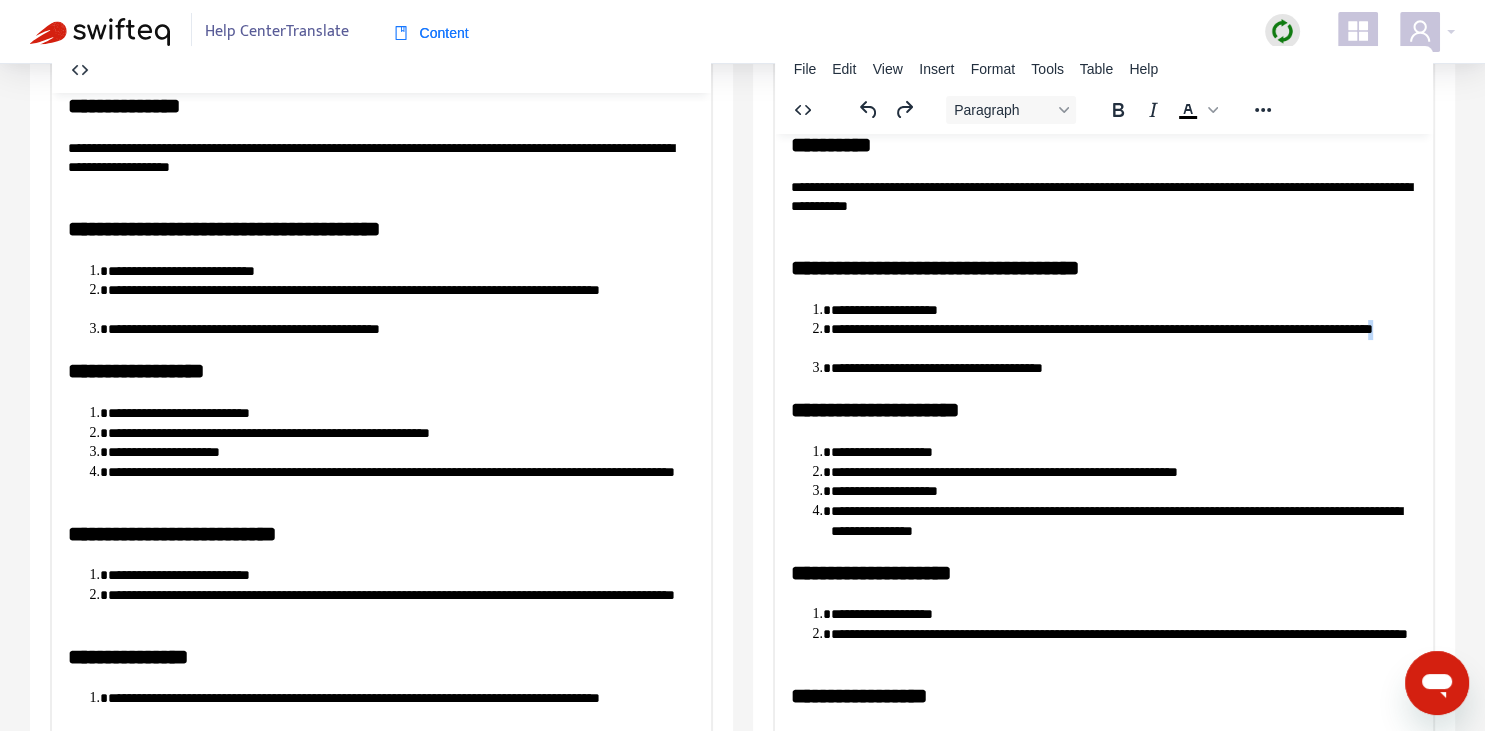 copy on "*" 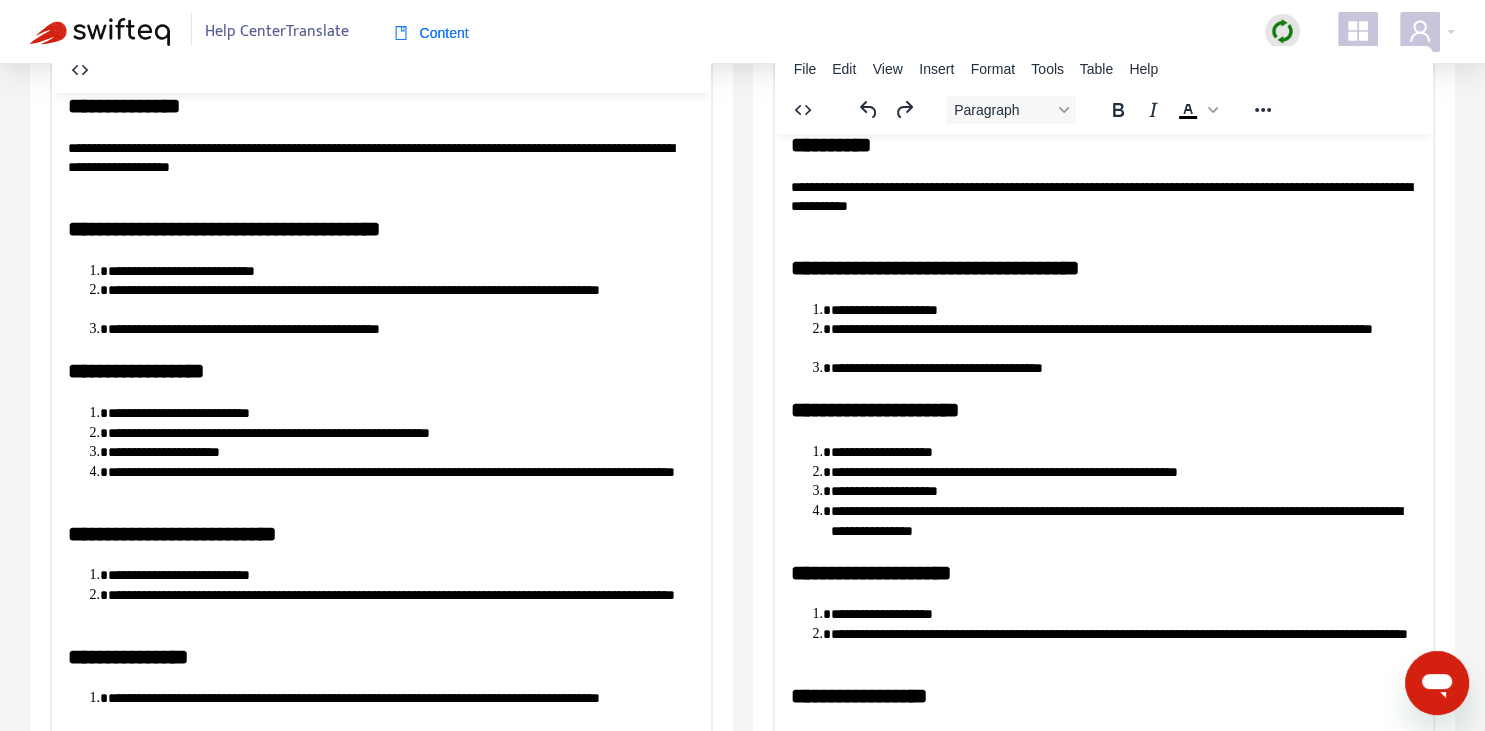 click on "**********" at bounding box center (1123, 338) 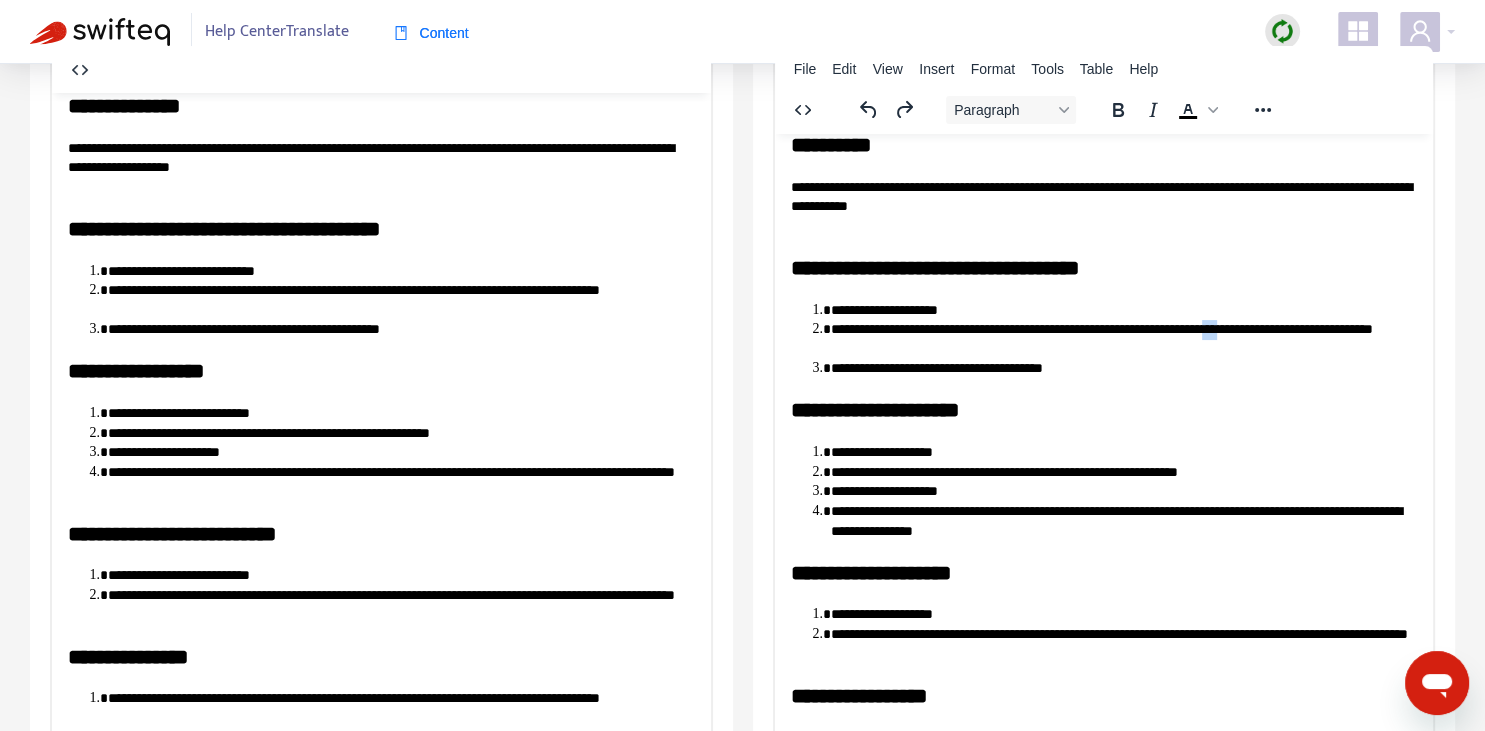 click on "**********" at bounding box center (1123, 338) 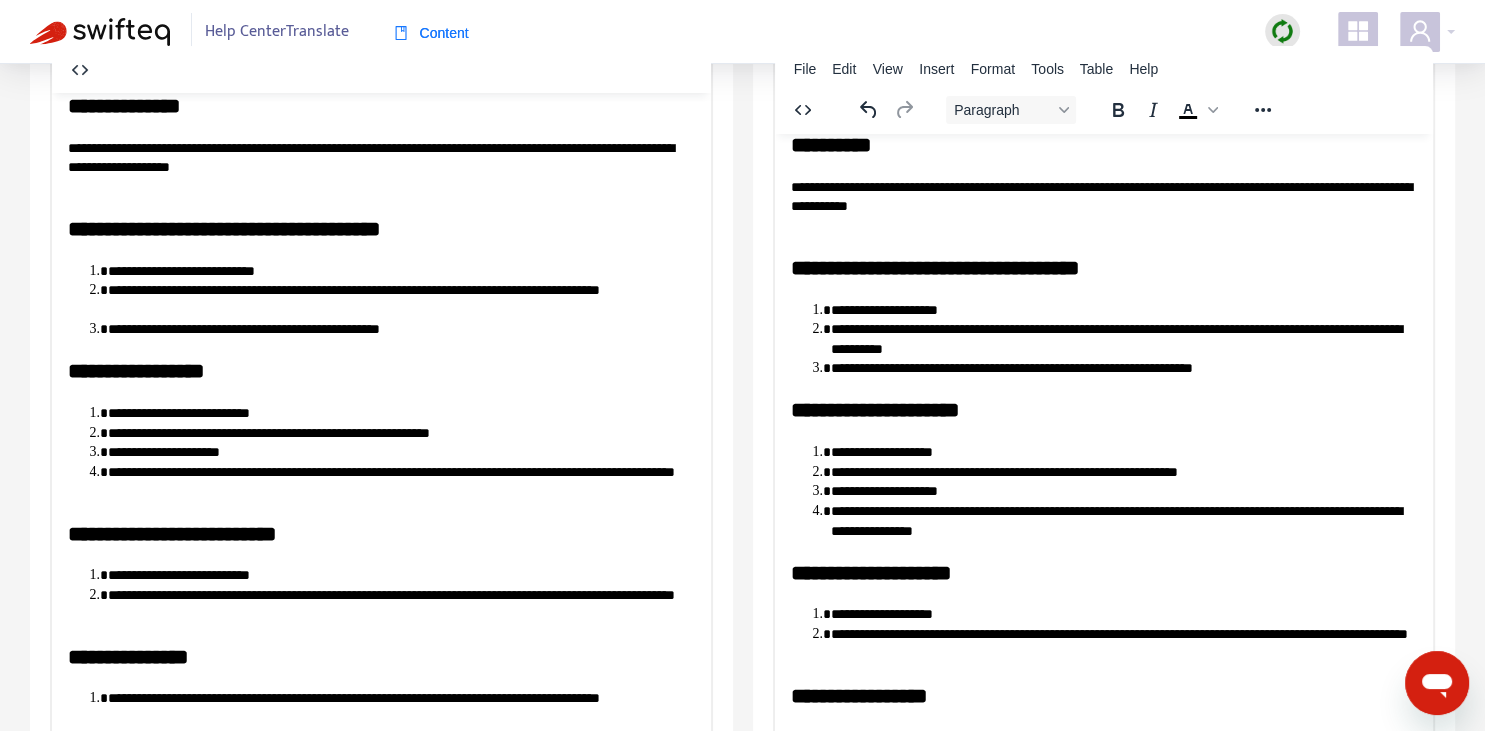 click on "**********" at bounding box center [1103, 366] 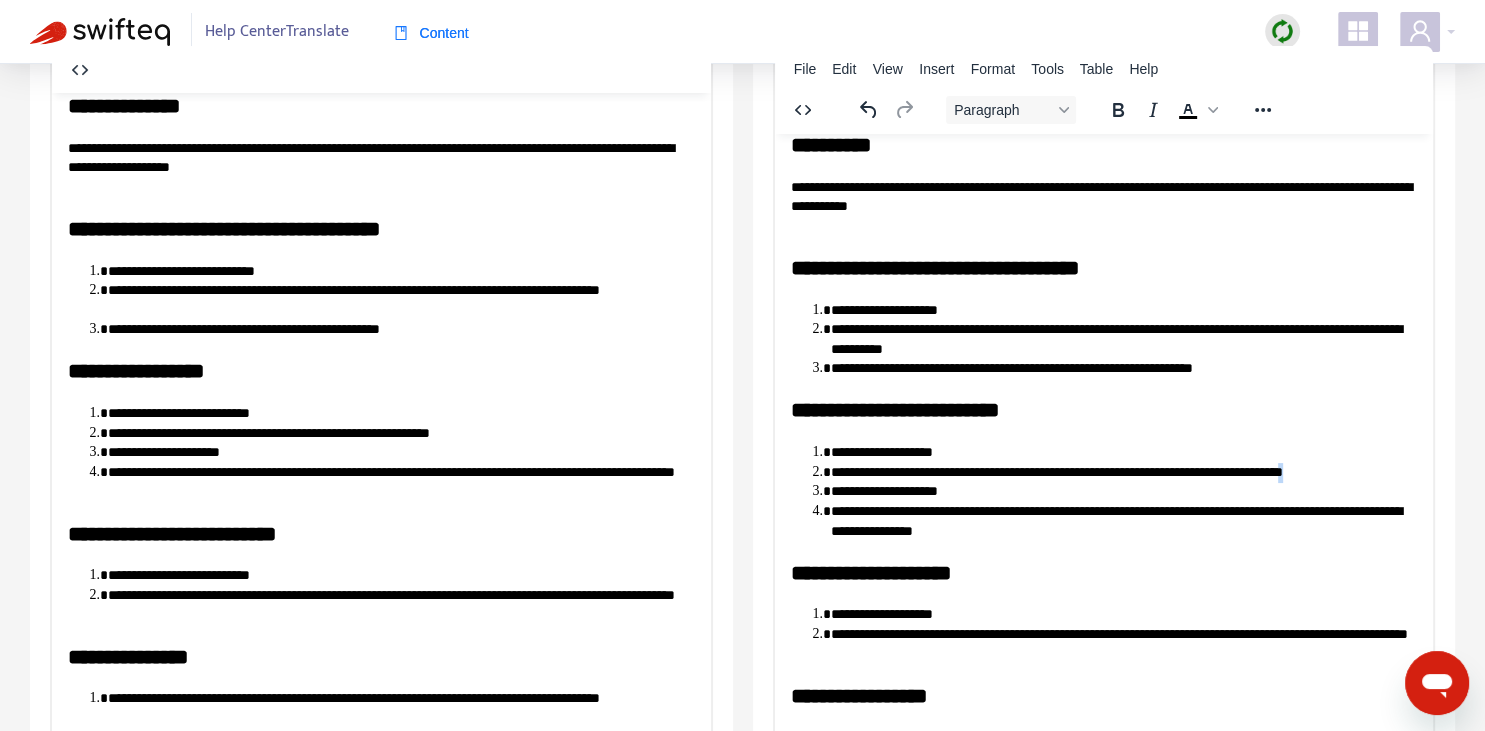 copy on "*" 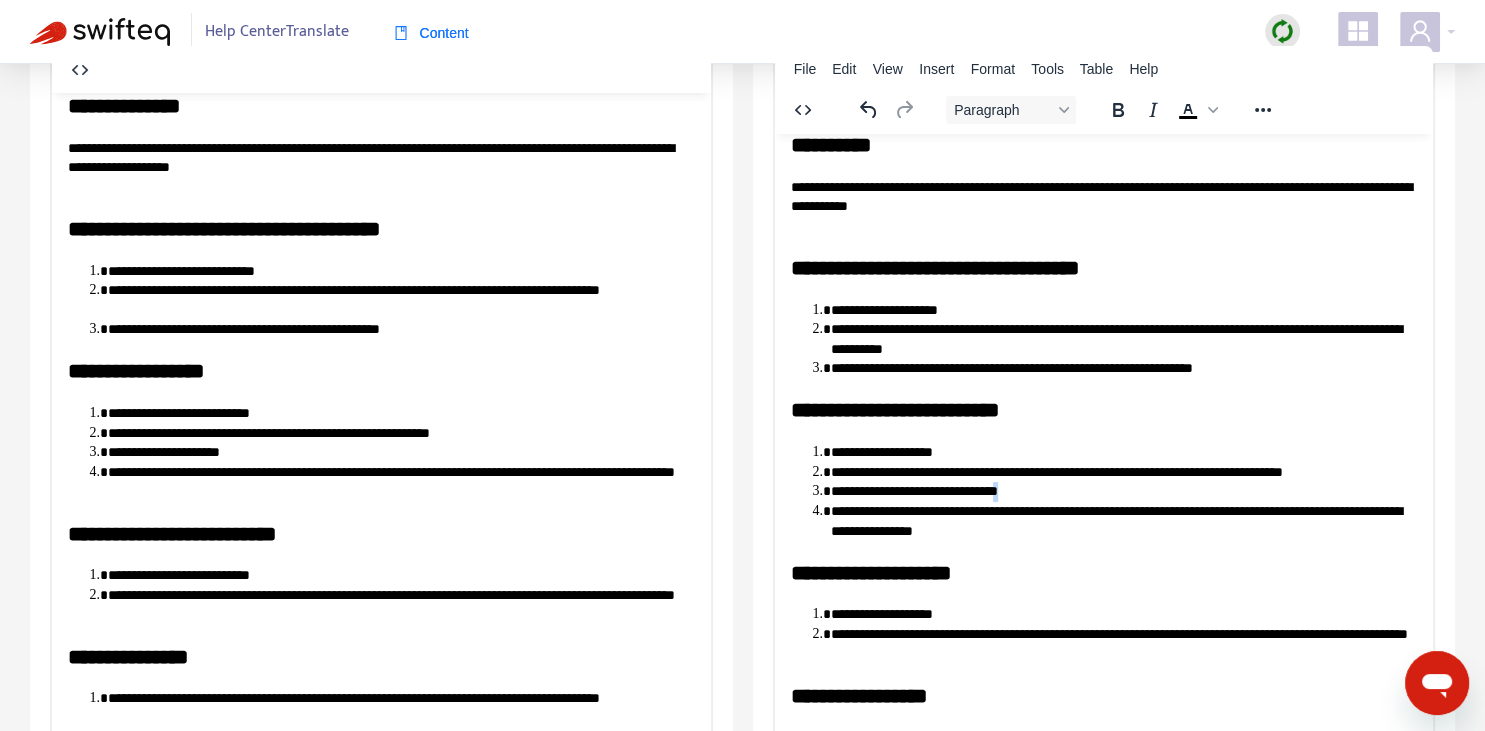 copy on "*" 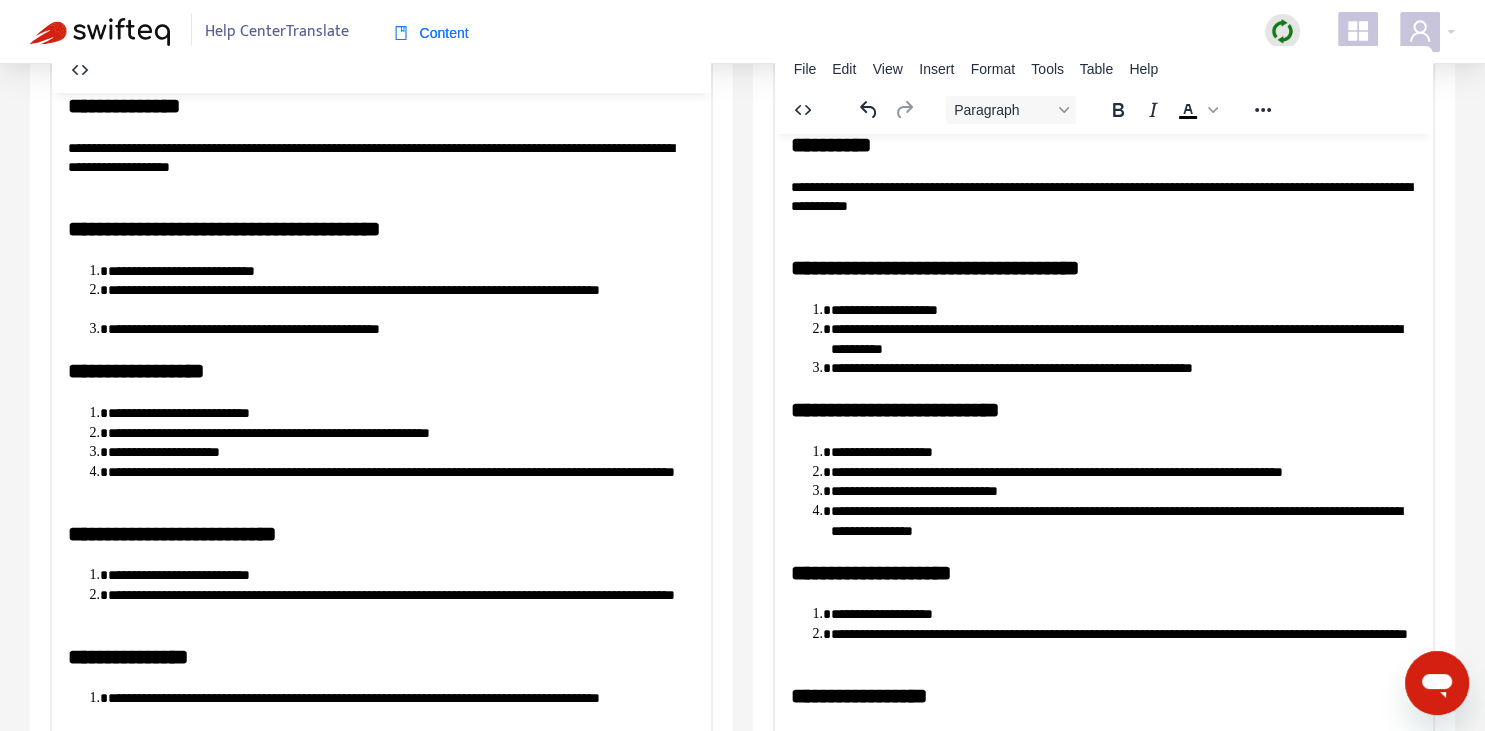 click on "**********" at bounding box center (1123, 520) 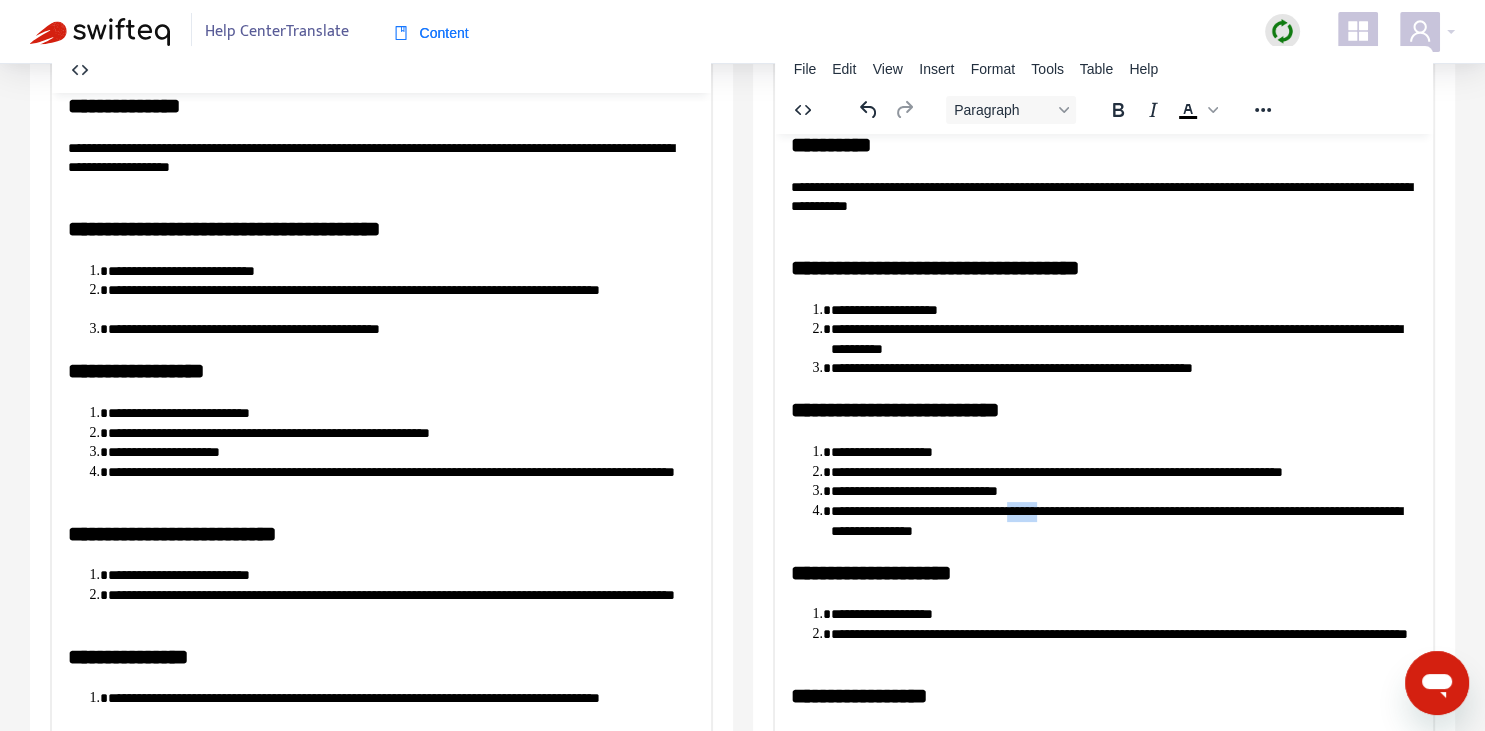 click on "**********" at bounding box center (1123, 520) 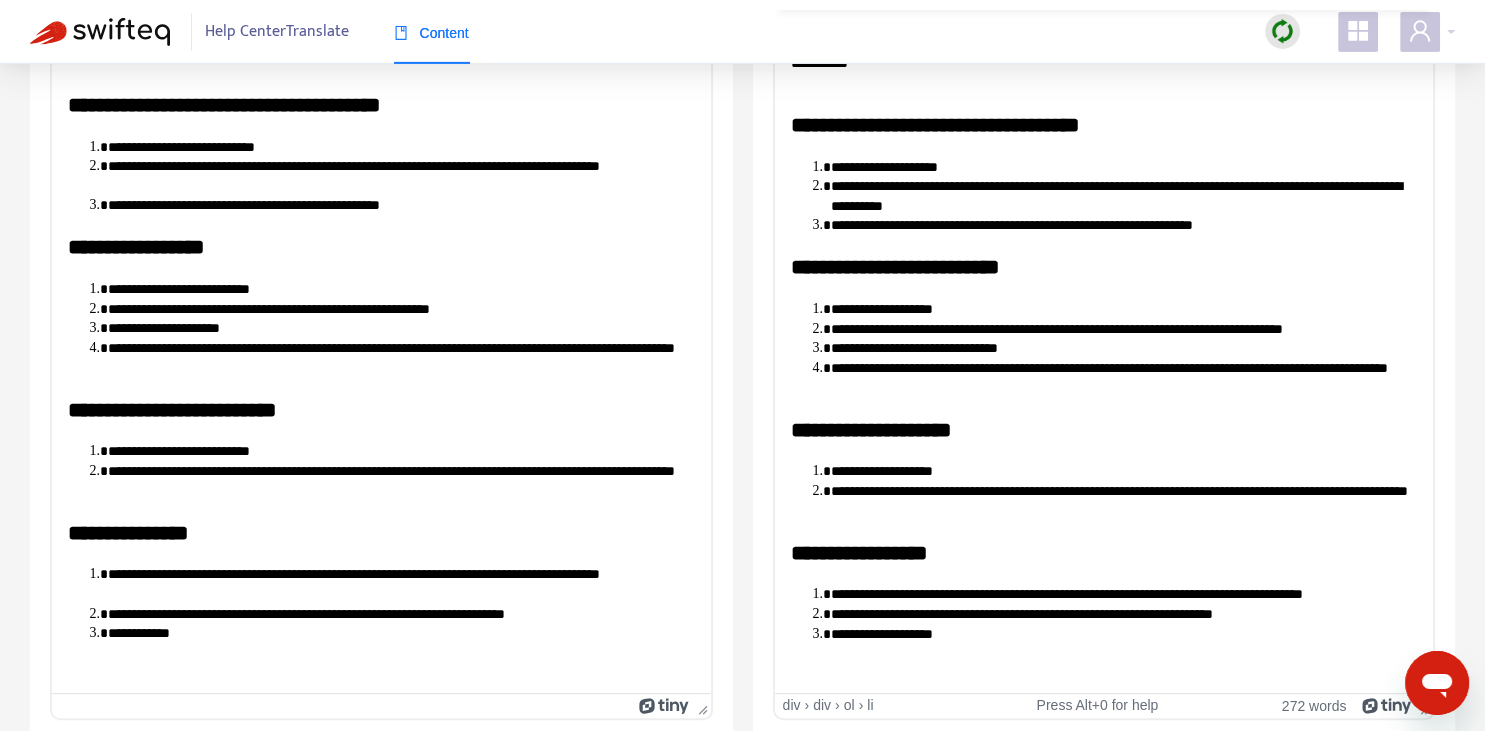 scroll, scrollTop: 343, scrollLeft: 0, axis: vertical 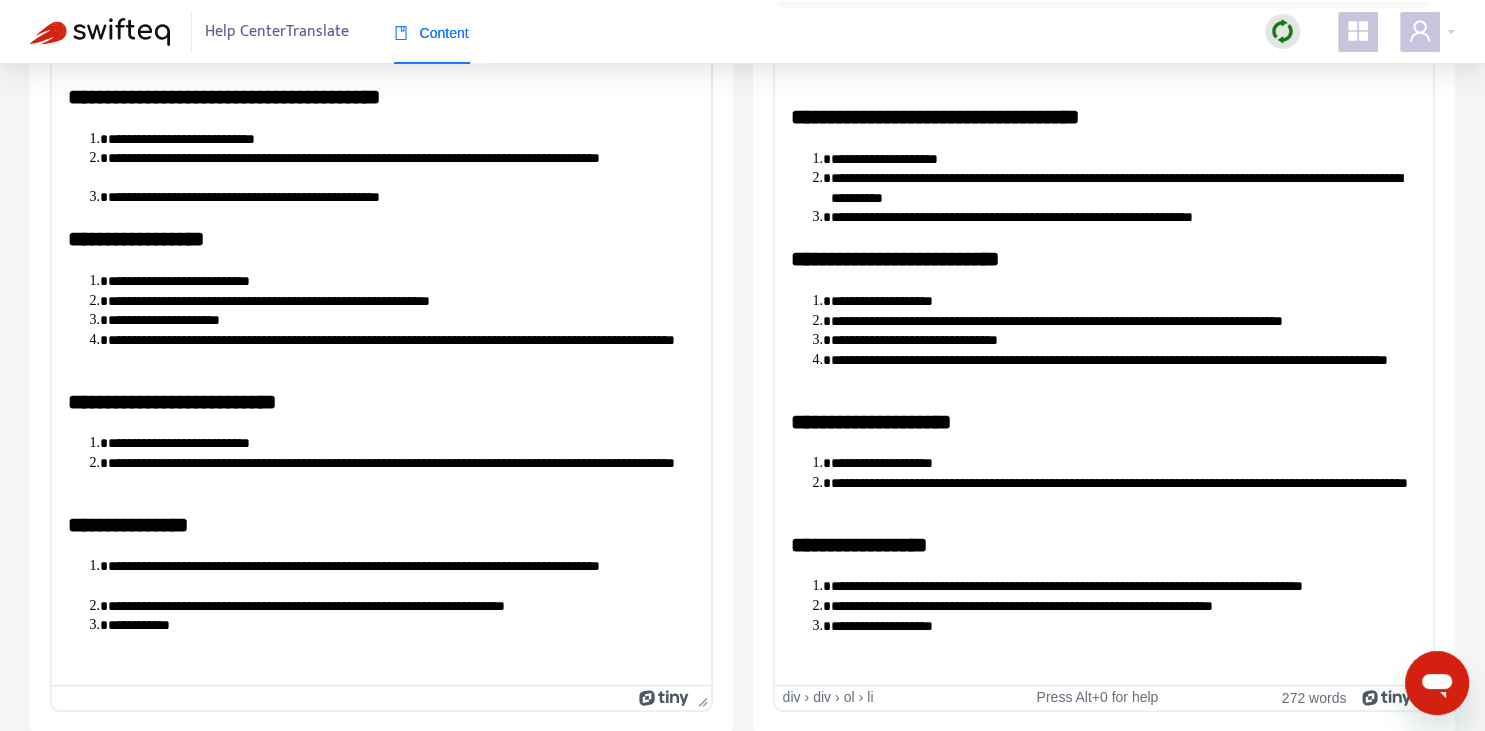 click on "**********" at bounding box center [1103, 215] 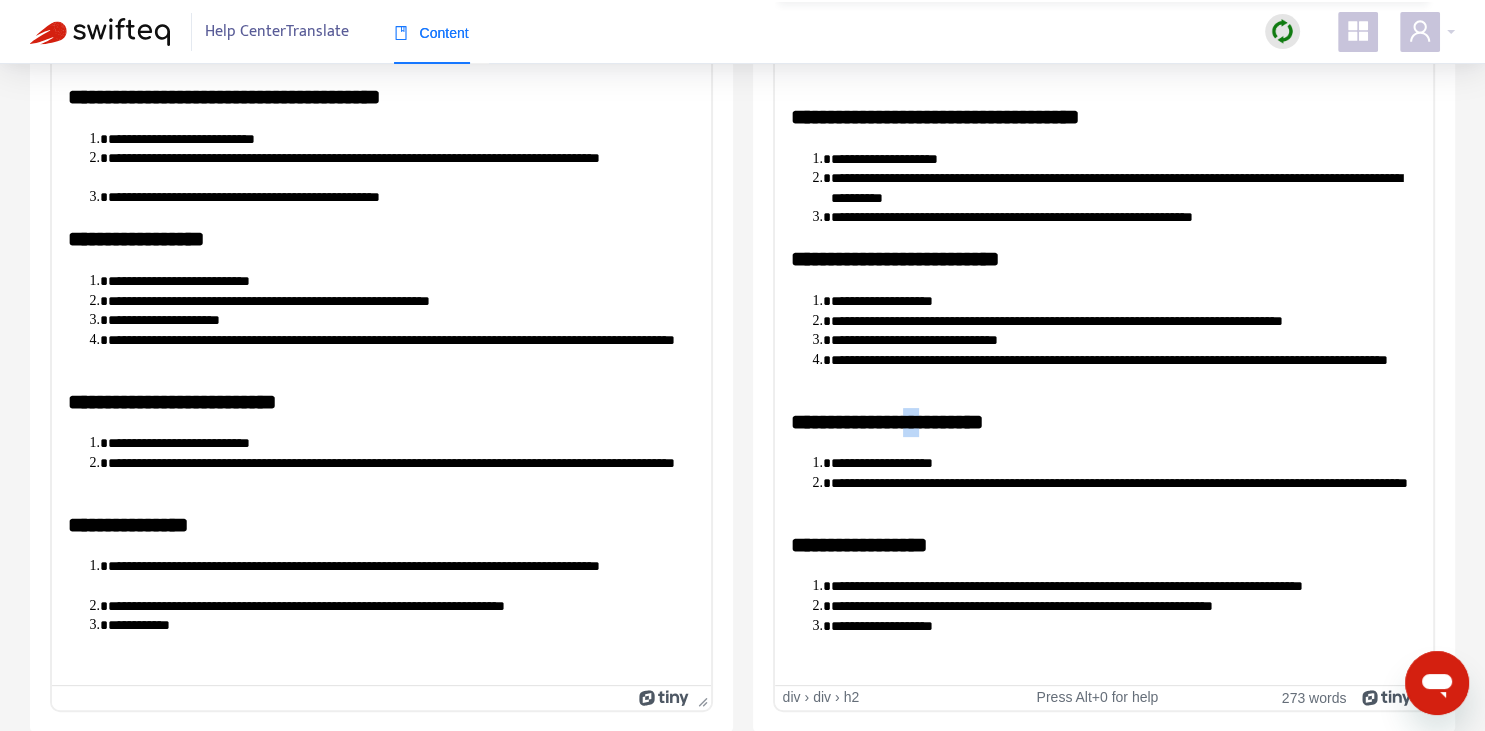 drag, startPoint x: 922, startPoint y: 418, endPoint x: 911, endPoint y: 408, distance: 14.866069 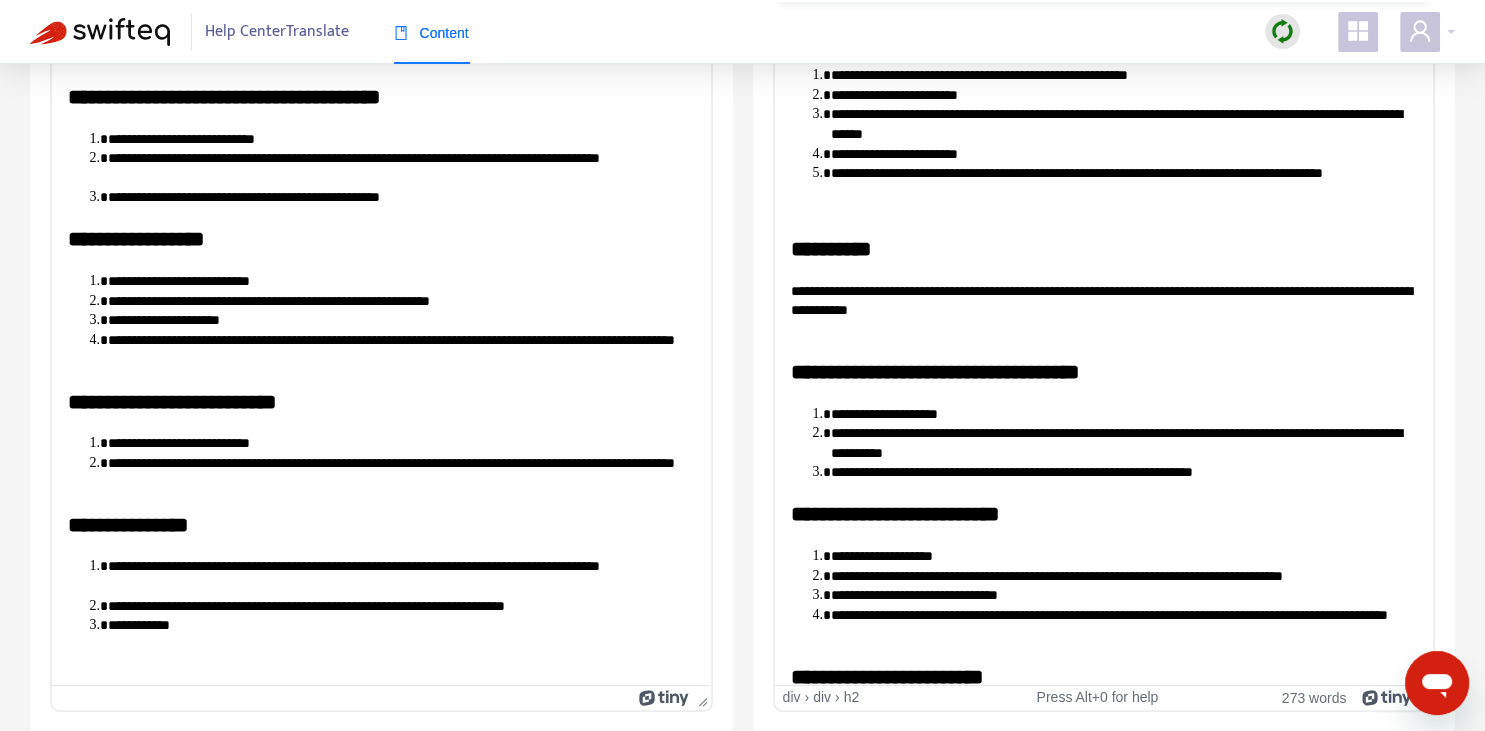 scroll, scrollTop: 255, scrollLeft: 0, axis: vertical 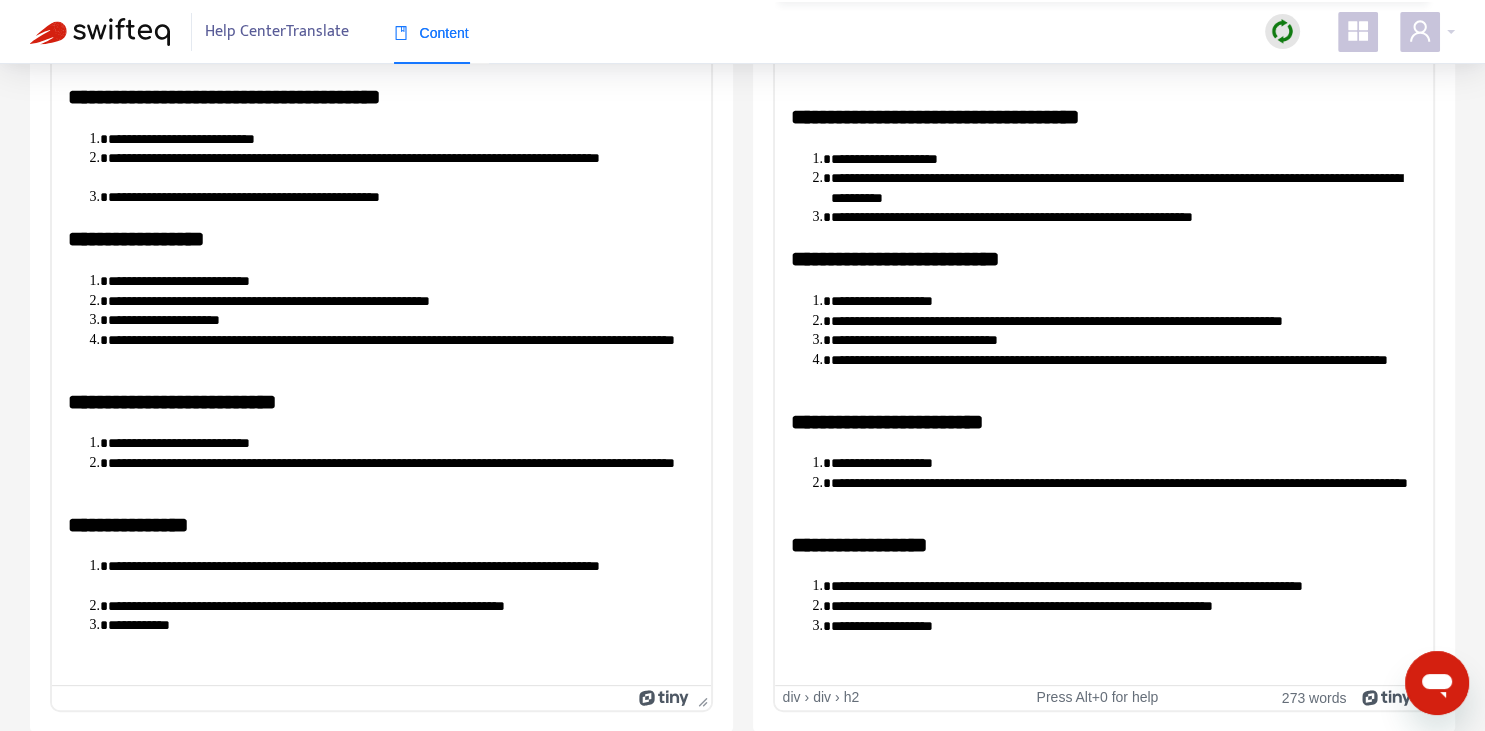 click on "**********" at bounding box center [1123, 301] 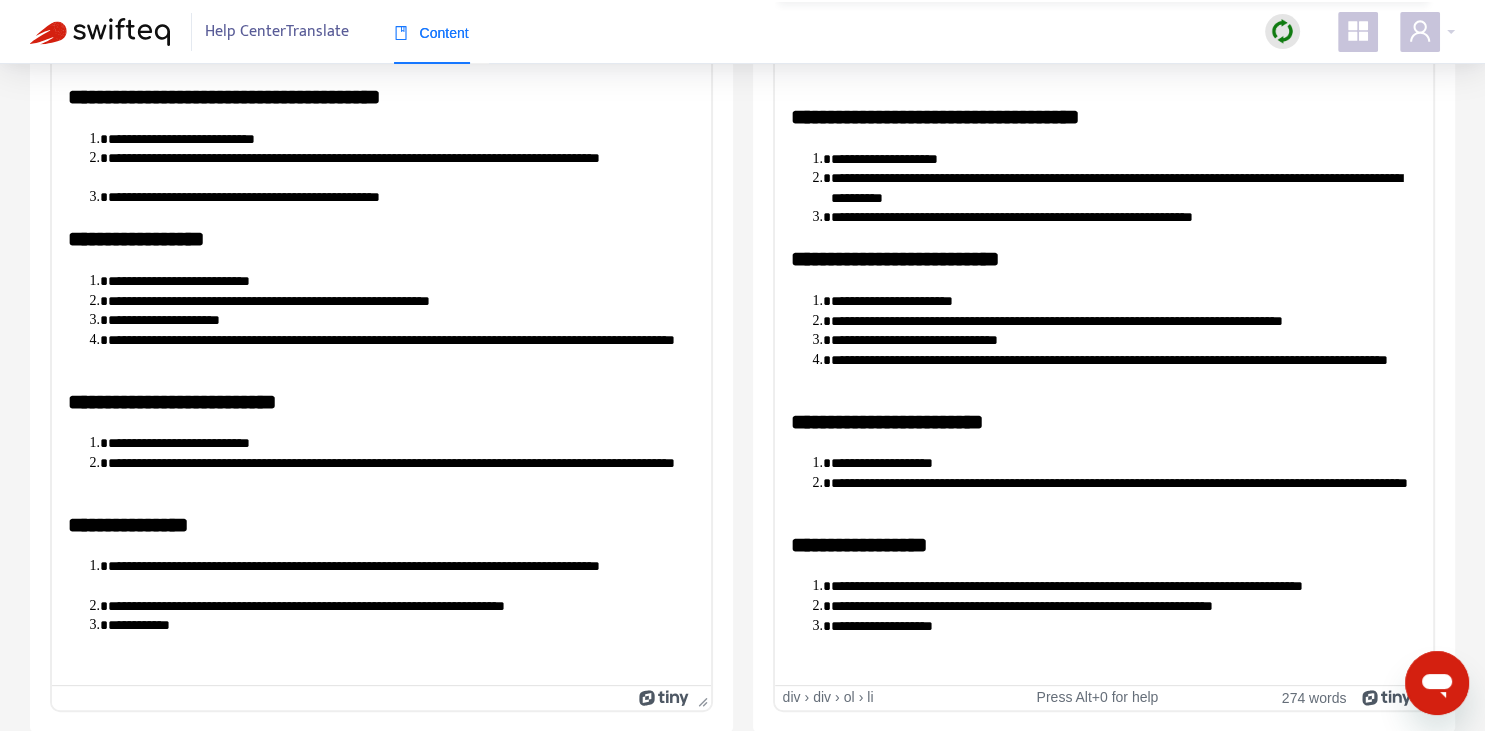 click on "**********" at bounding box center (1123, 159) 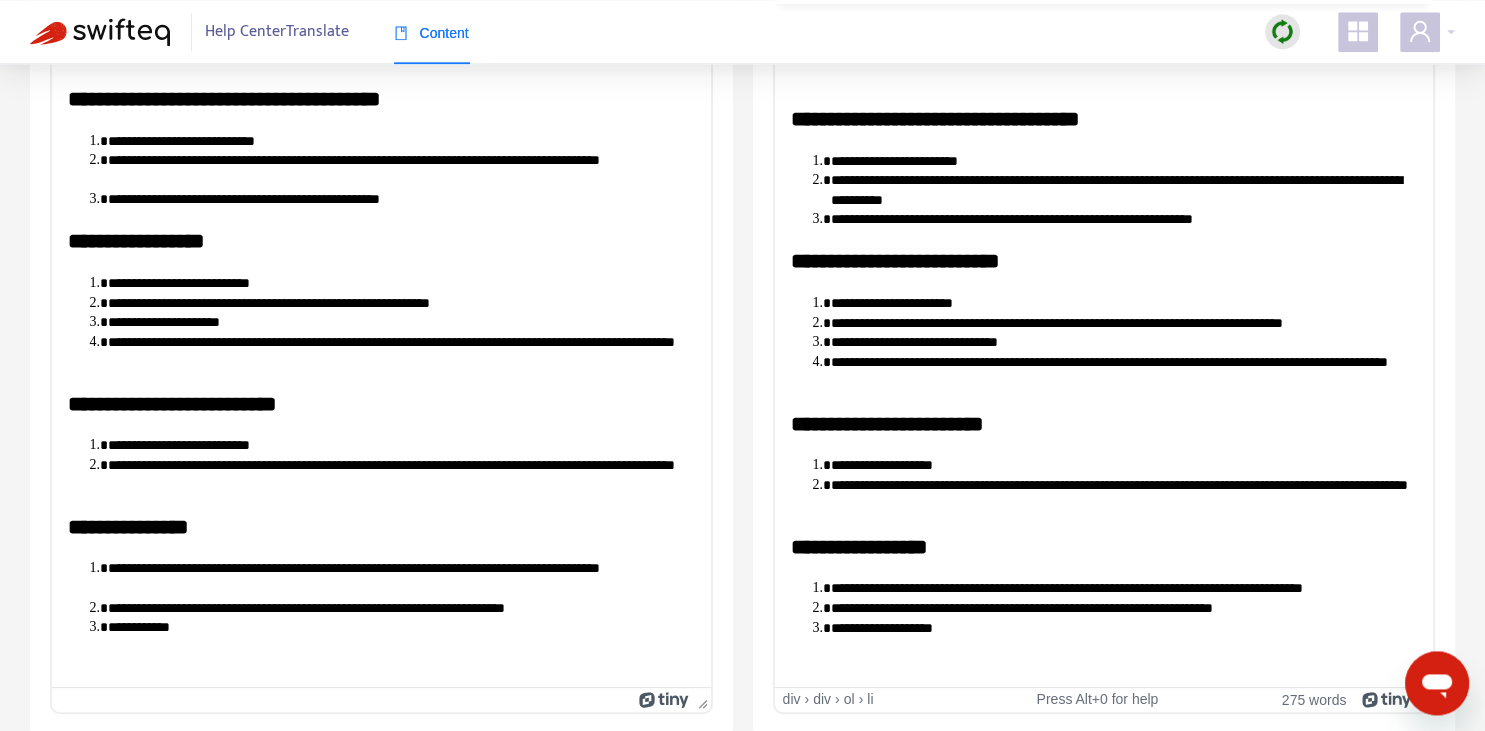 scroll, scrollTop: 343, scrollLeft: 0, axis: vertical 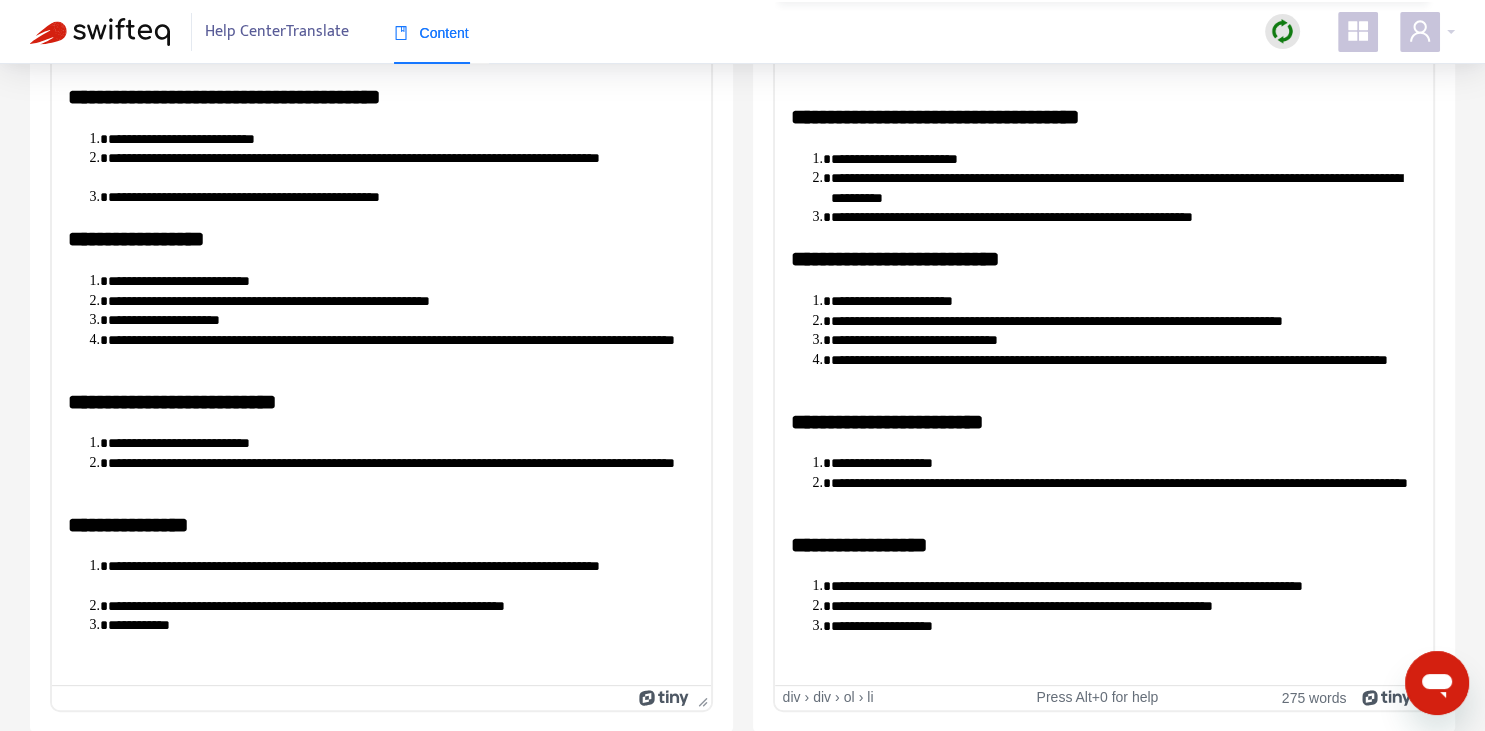 click on "**********" at bounding box center (1123, 586) 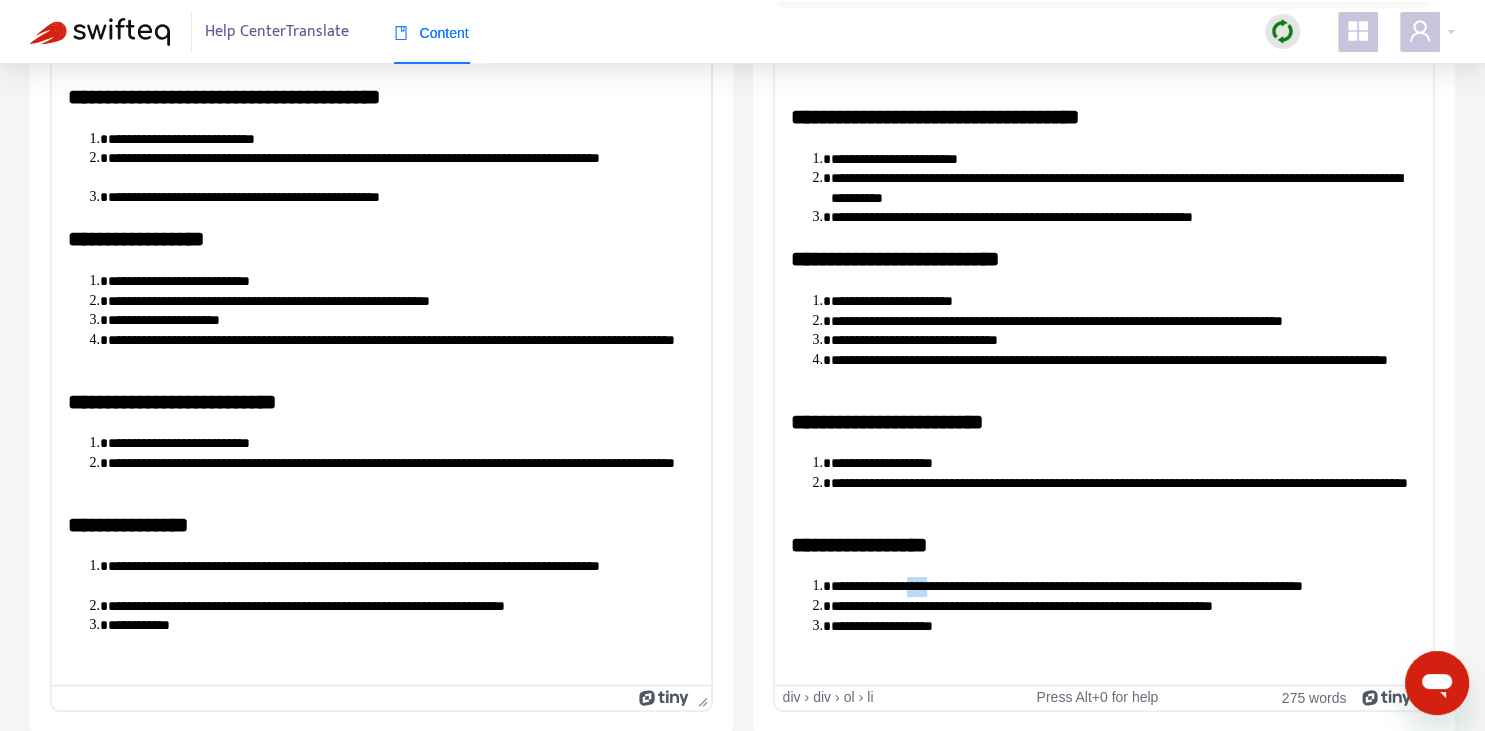 click on "**********" at bounding box center [1123, 586] 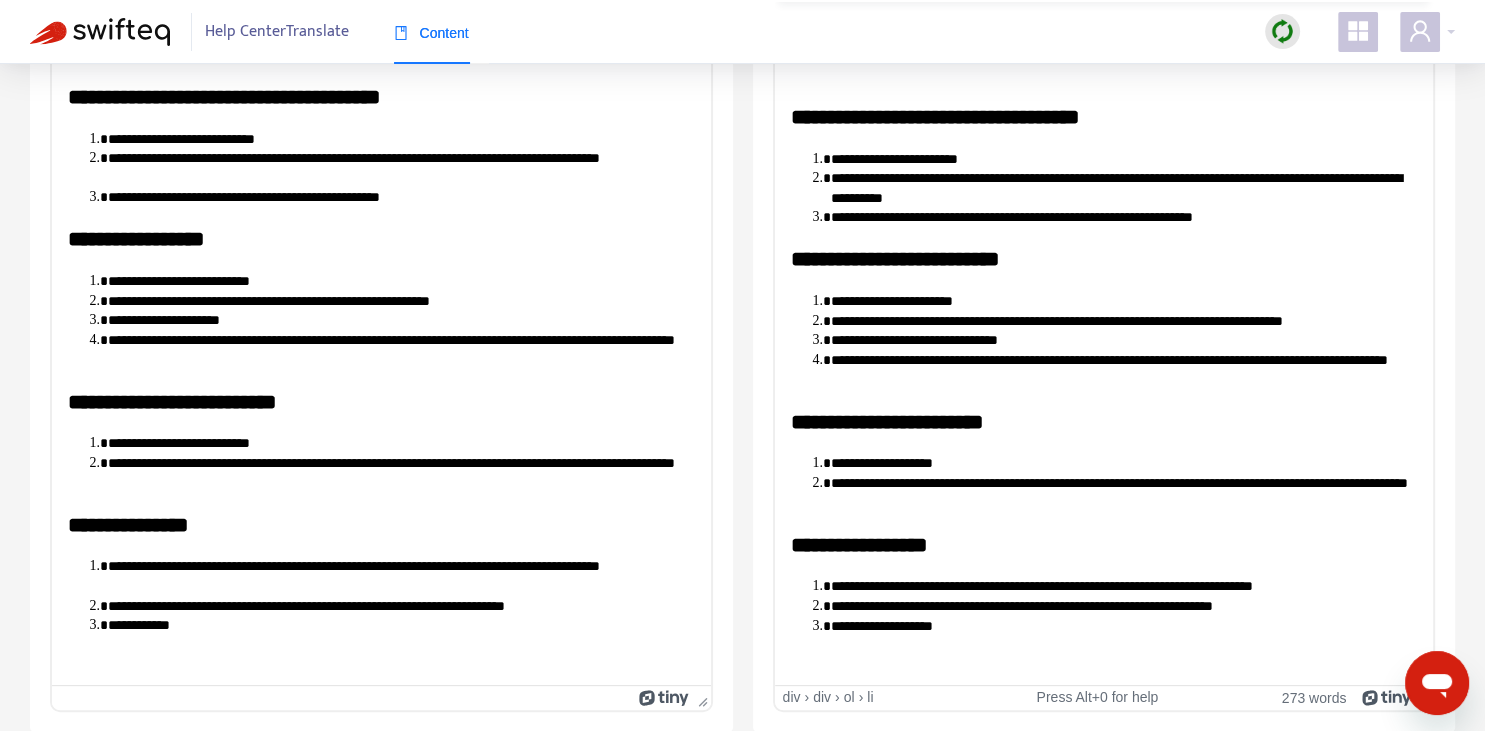 click on "**********" at bounding box center (1123, 321) 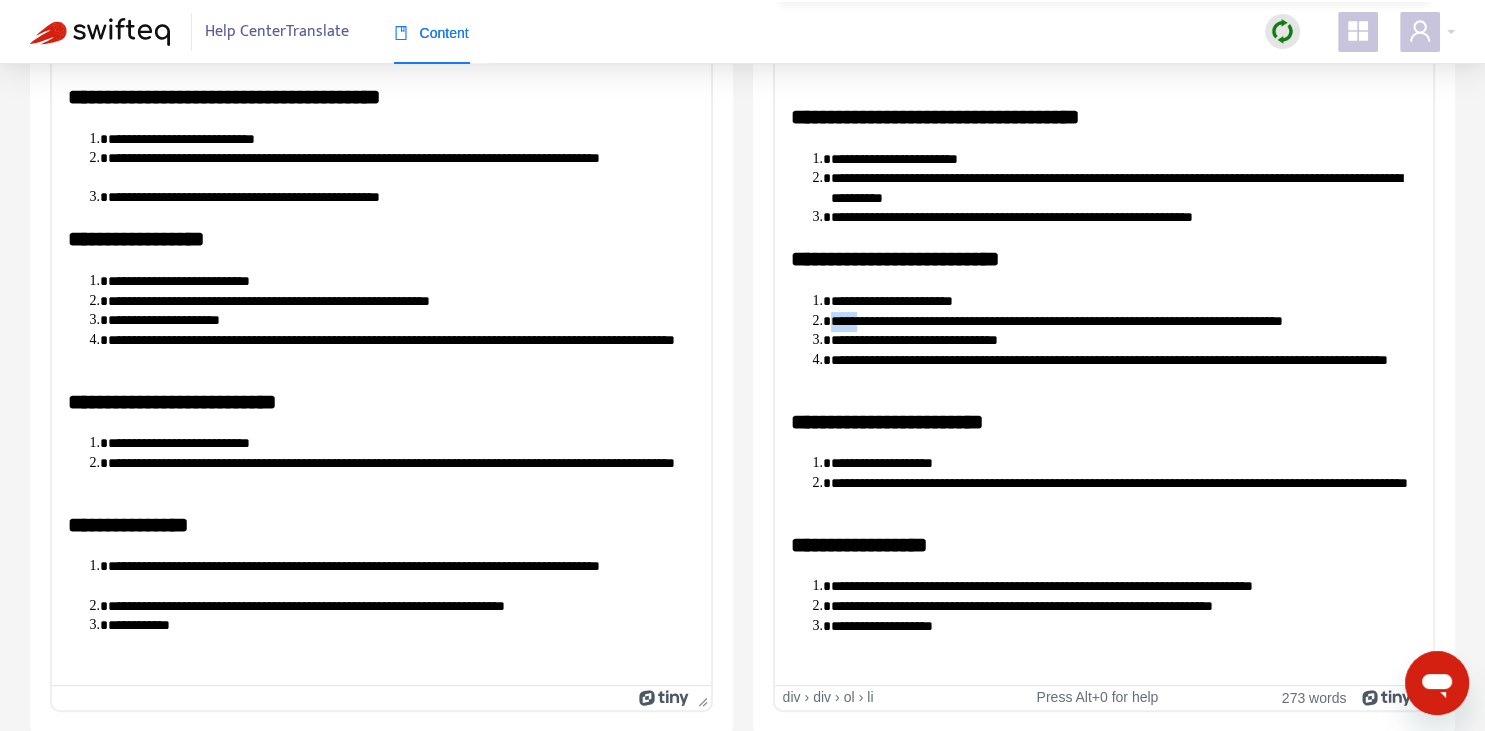 click on "**********" at bounding box center (1123, 321) 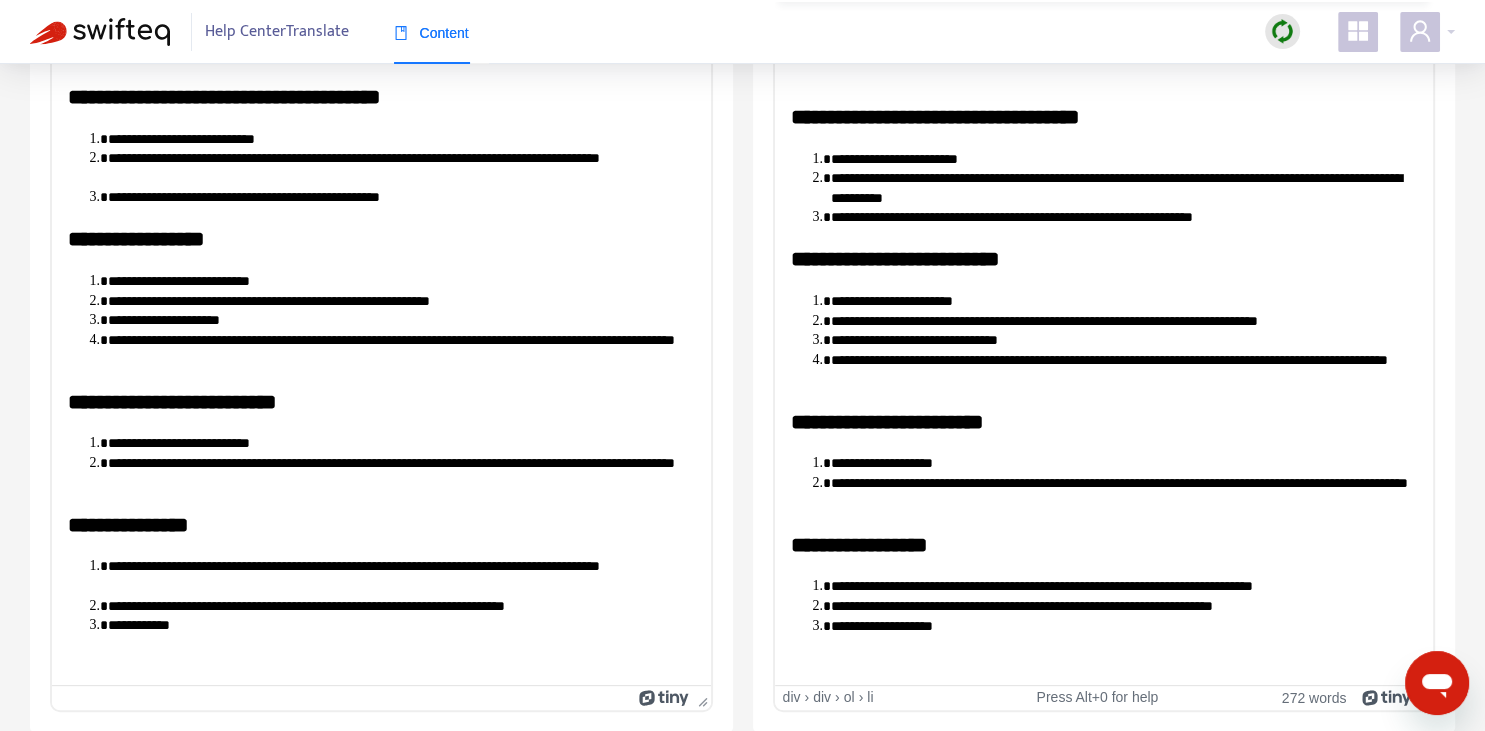 click on "**********" at bounding box center [1123, 586] 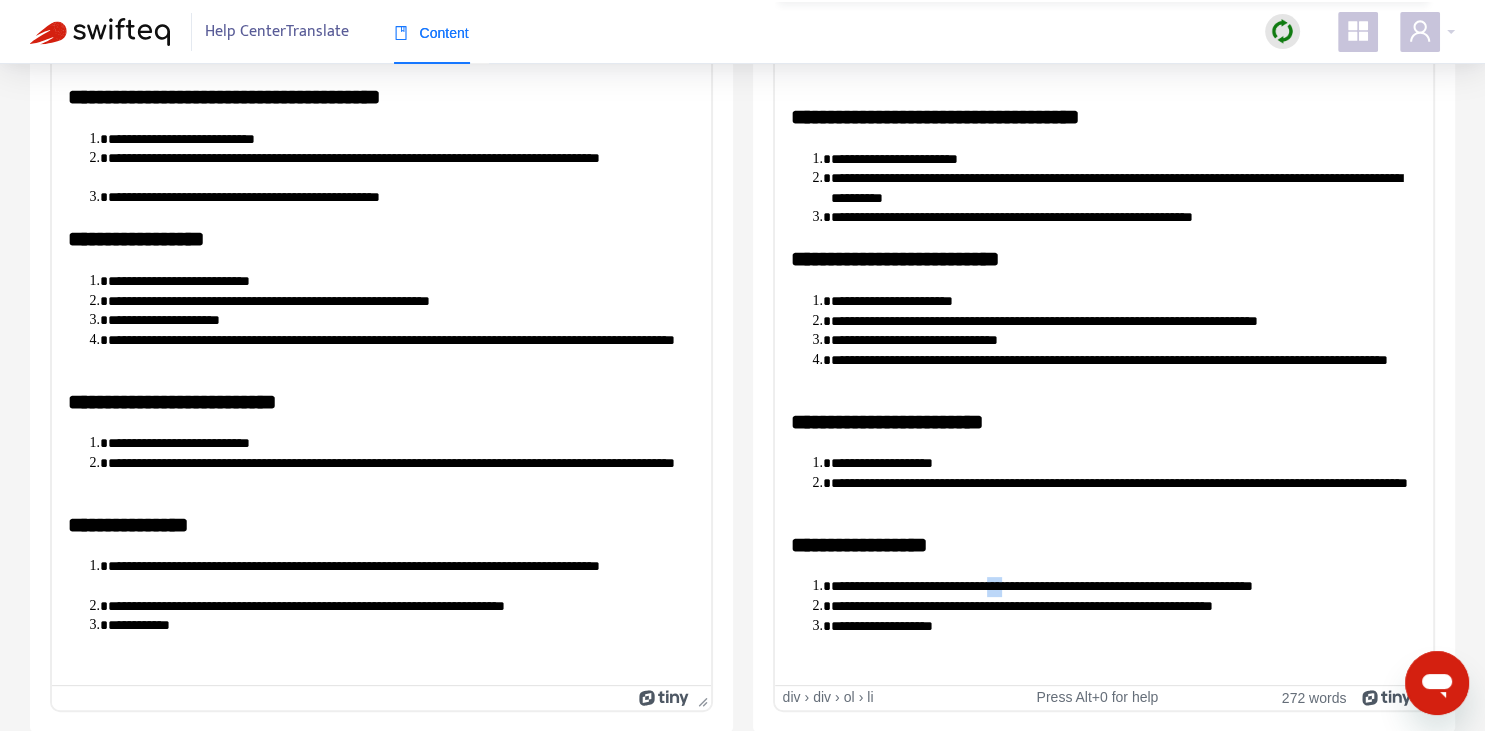click on "**********" at bounding box center [1123, 586] 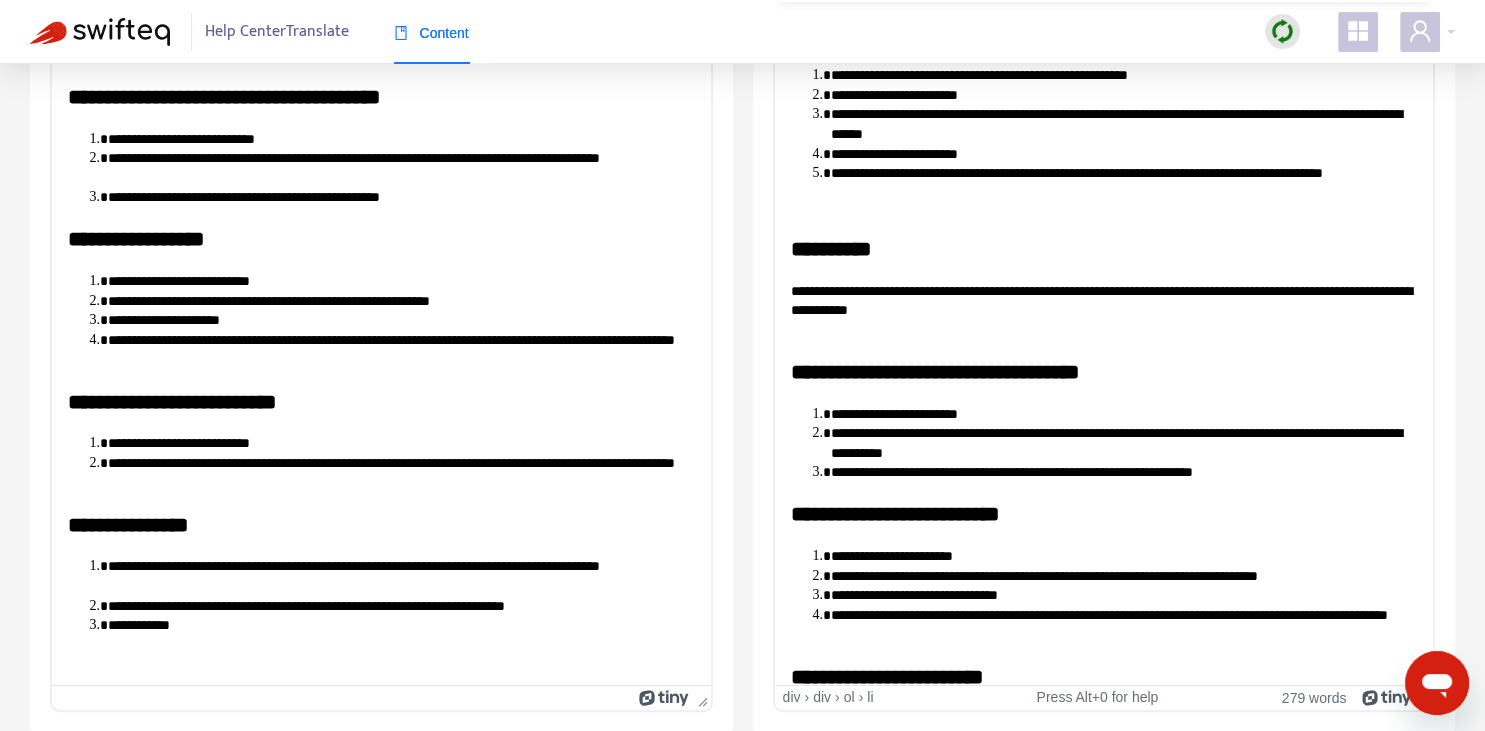 scroll, scrollTop: 0, scrollLeft: 0, axis: both 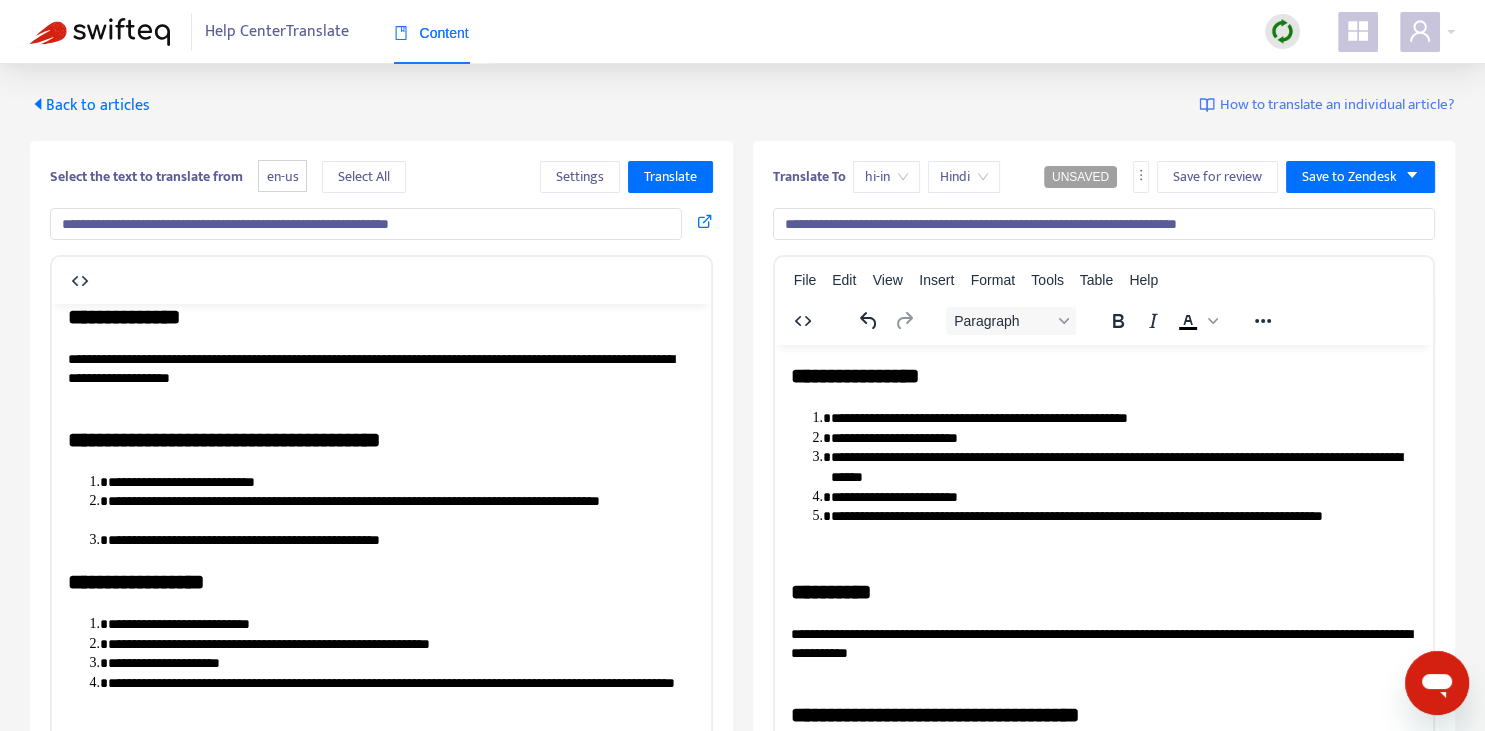 click on "**********" at bounding box center [1123, 466] 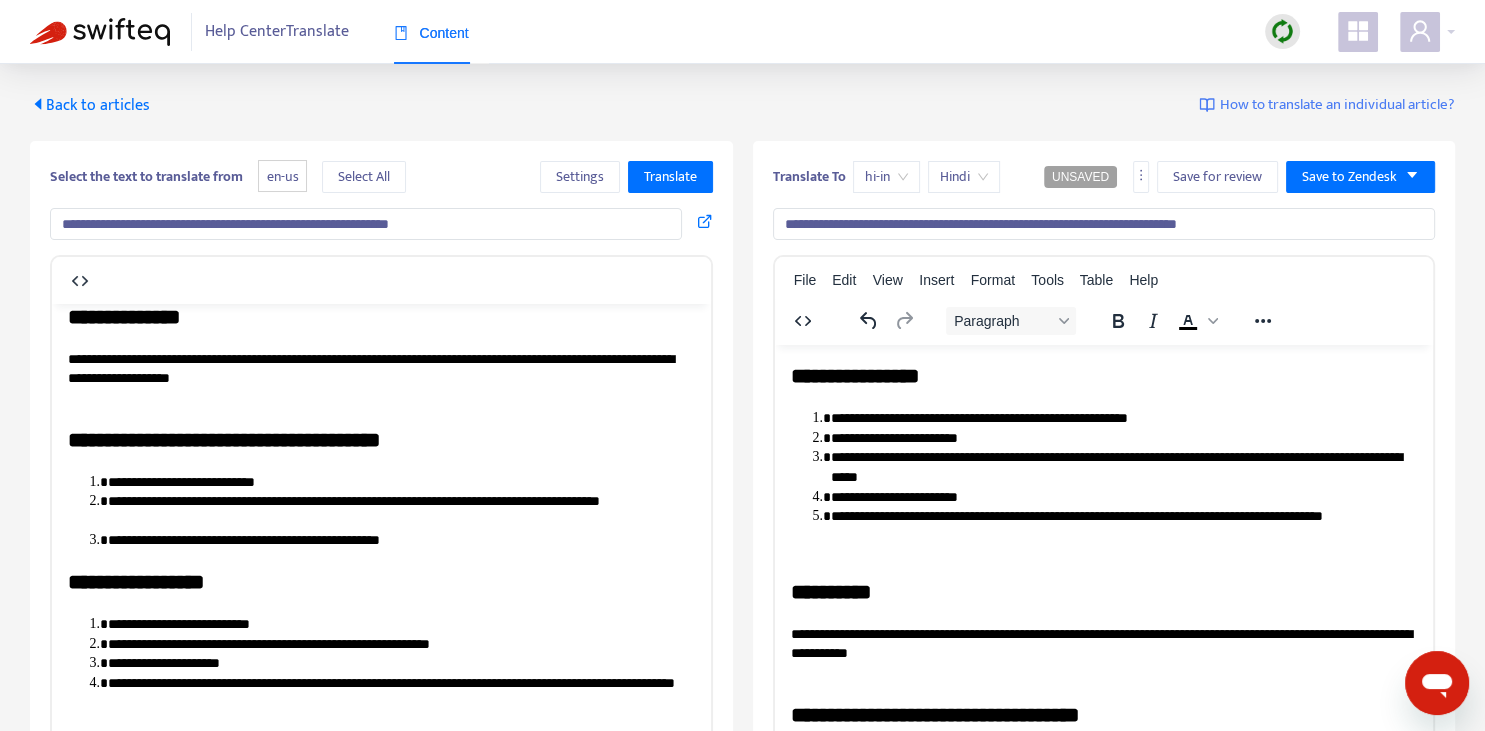 scroll, scrollTop: 70, scrollLeft: 0, axis: vertical 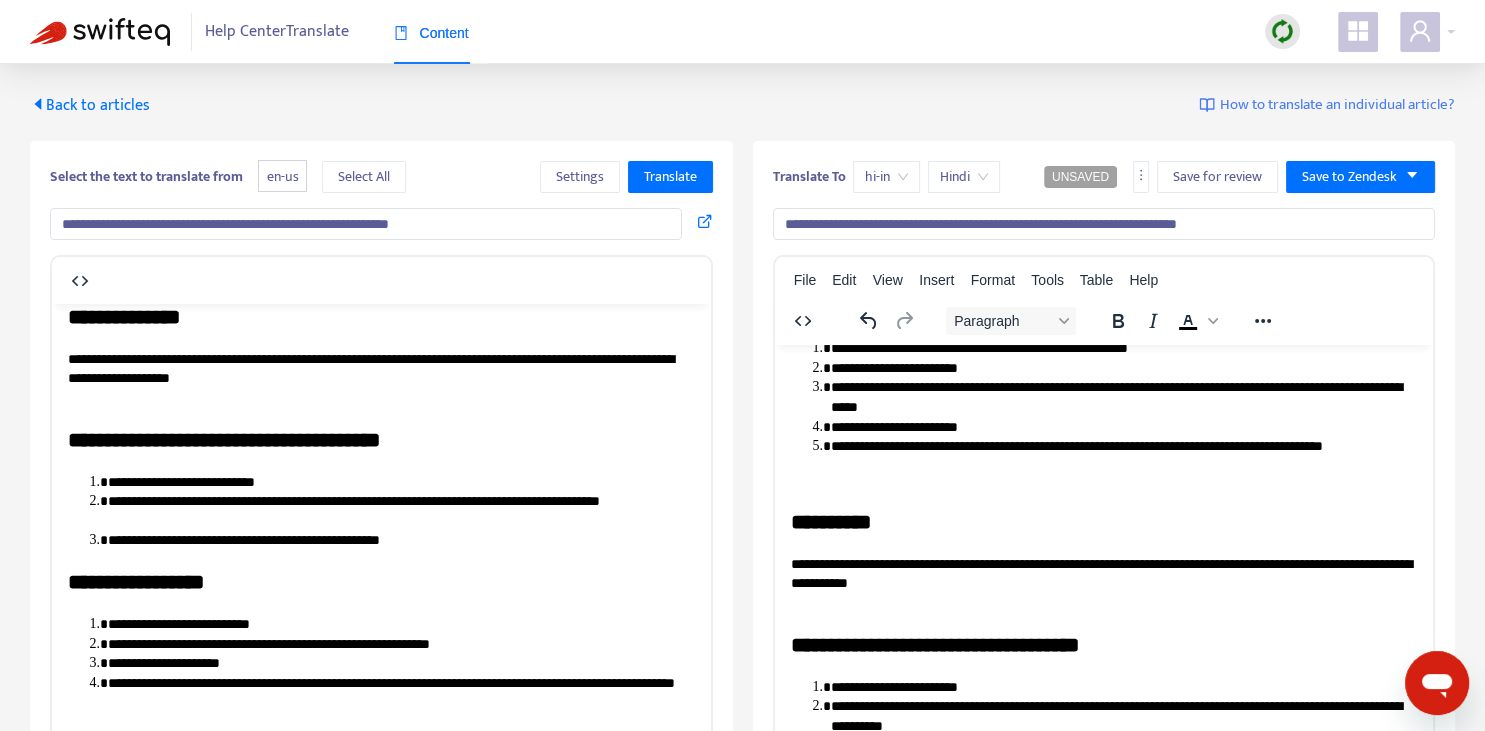 click on "**********" at bounding box center (1123, 446) 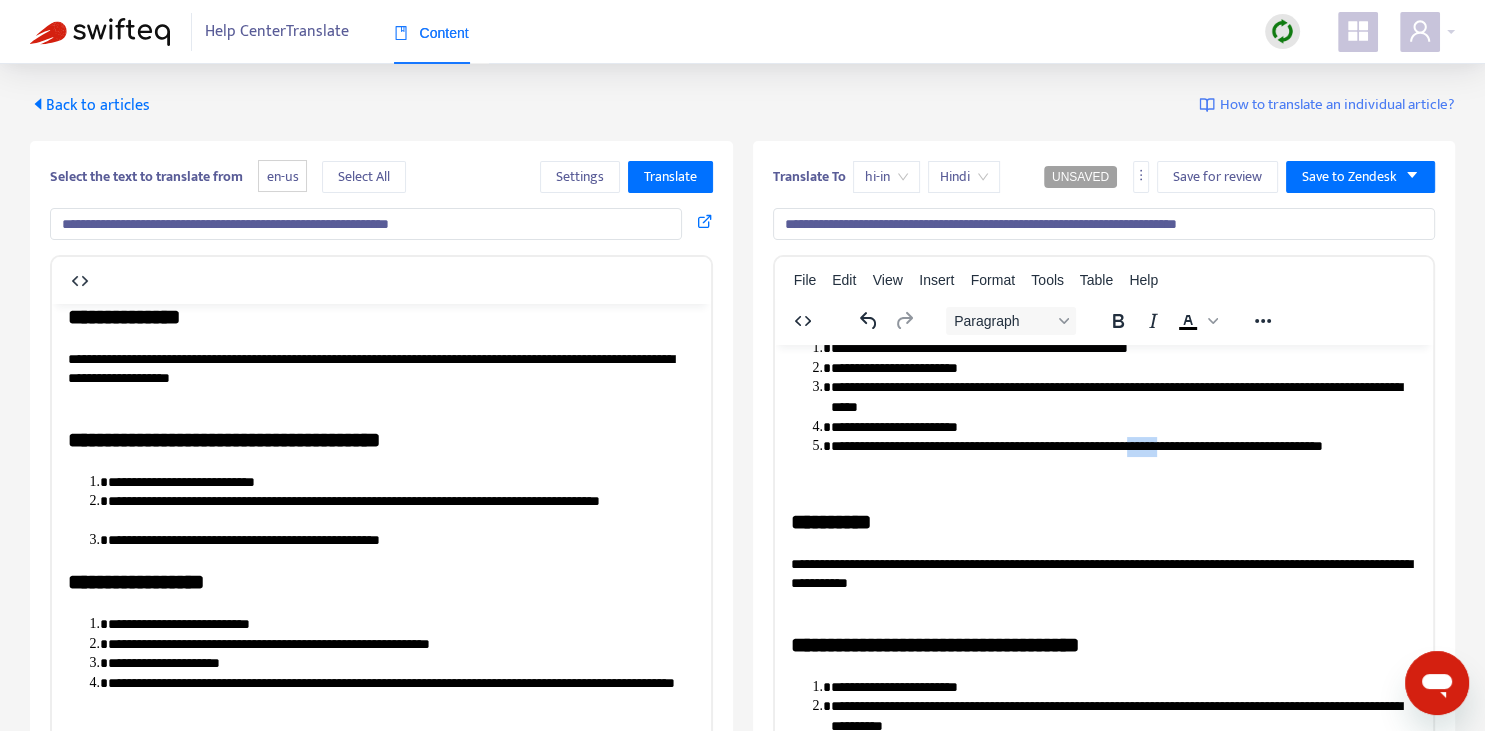 click on "**********" at bounding box center (1123, 446) 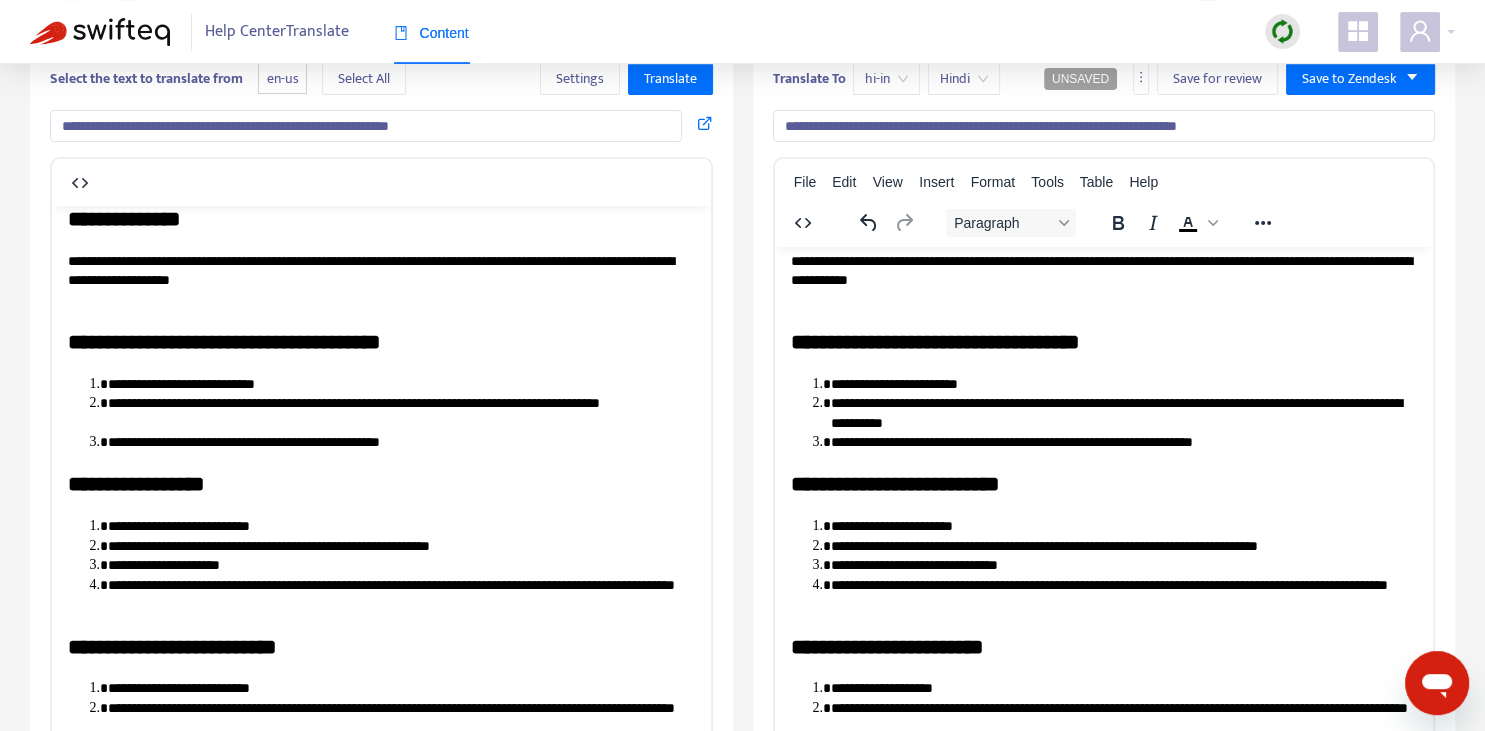 scroll, scrollTop: 140, scrollLeft: 0, axis: vertical 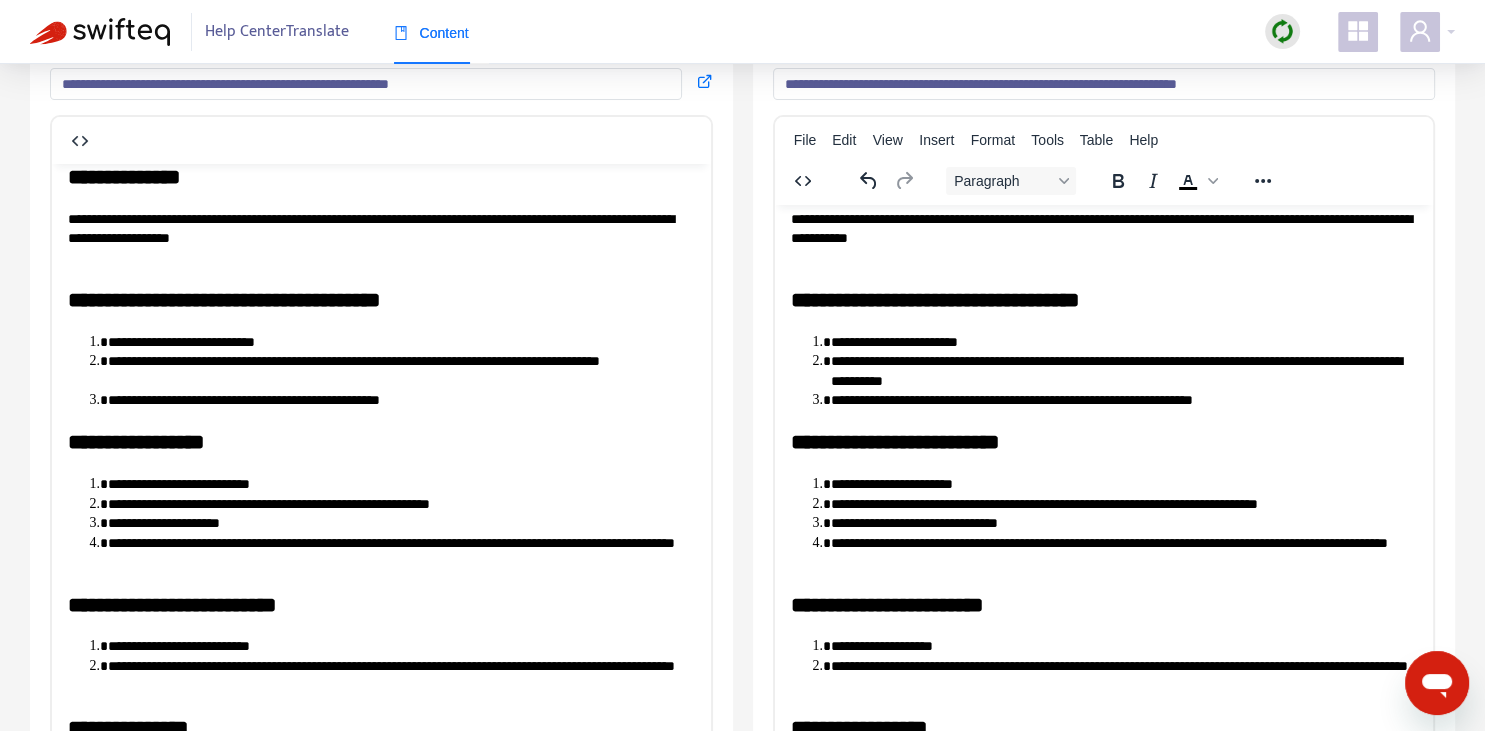 click on "**********" at bounding box center (1123, 370) 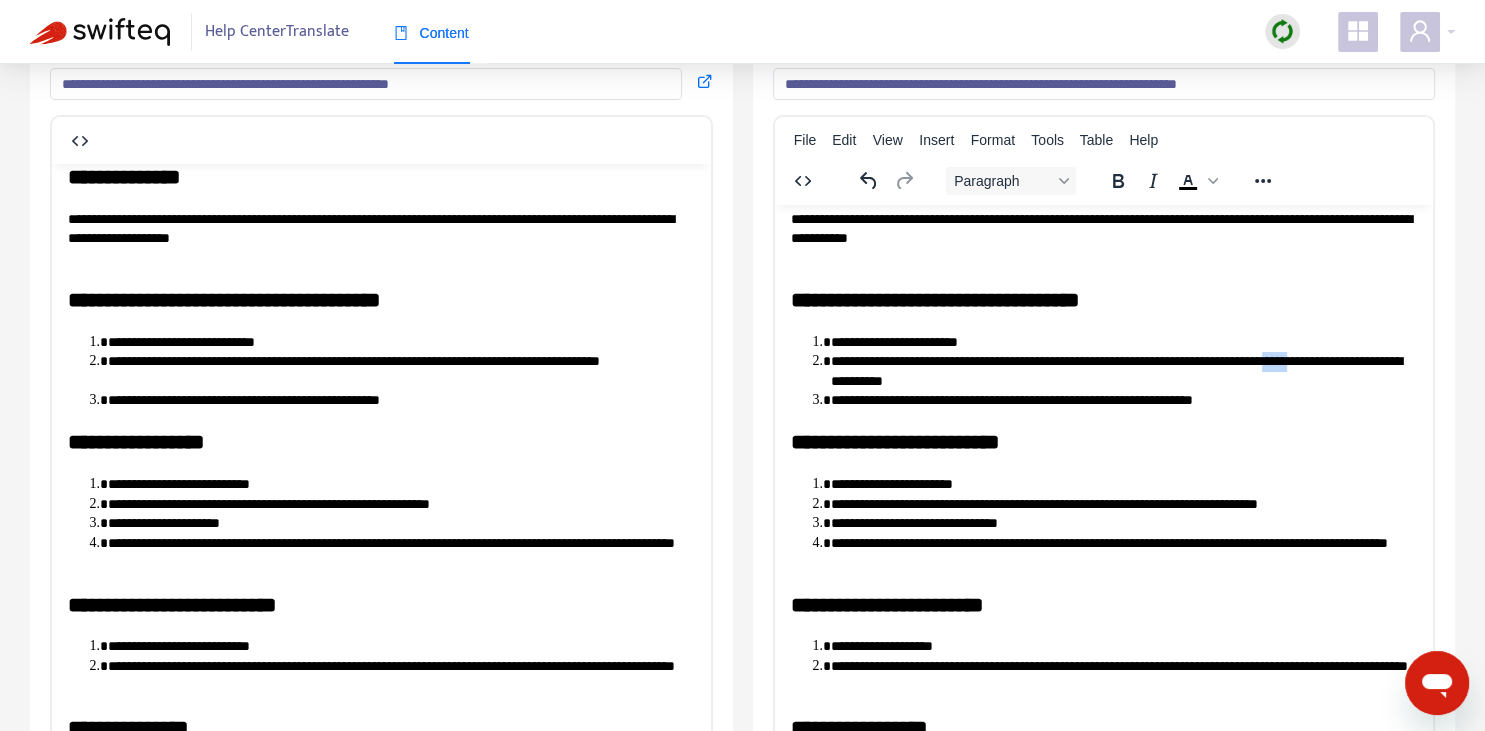 click on "**********" at bounding box center (1123, 370) 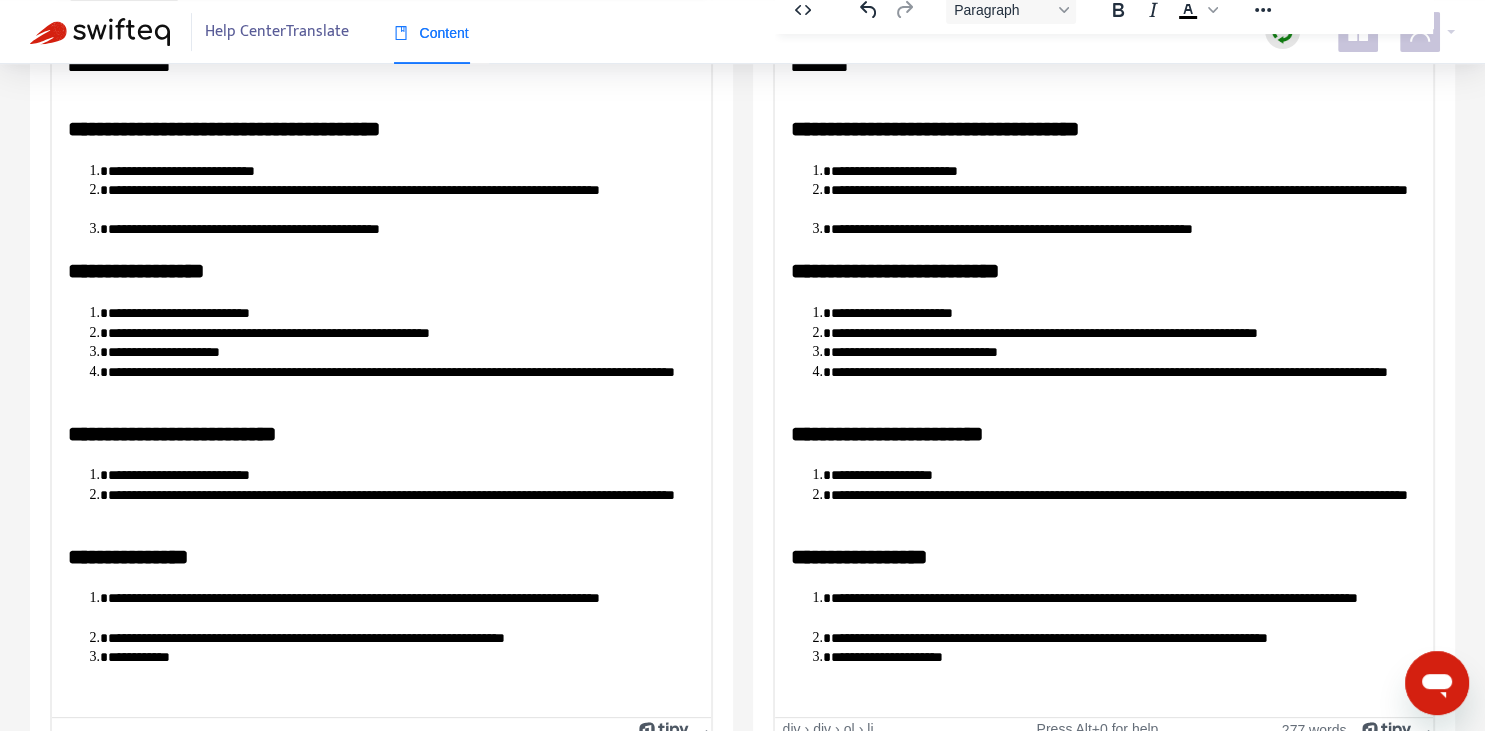 scroll, scrollTop: 343, scrollLeft: 0, axis: vertical 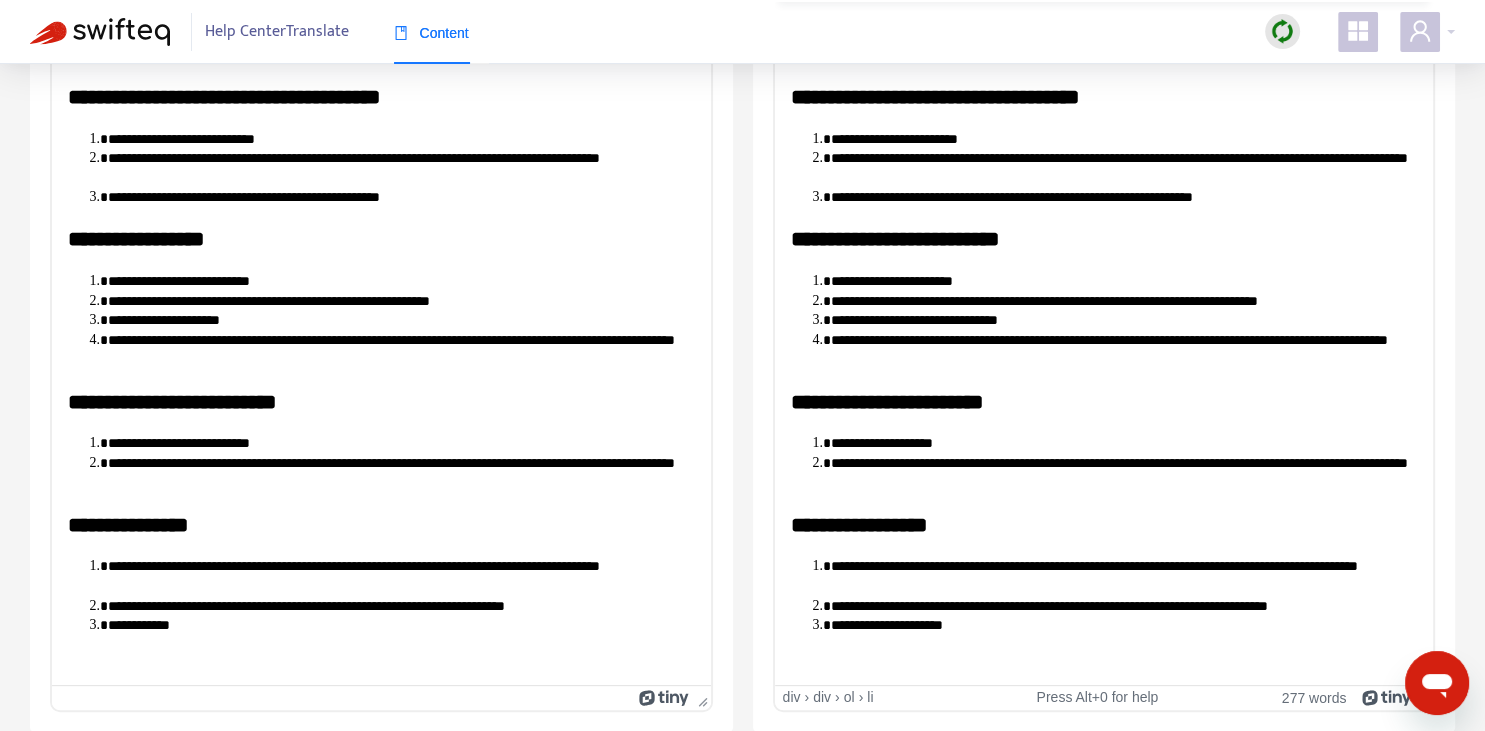 click on "**********" at bounding box center [1123, 349] 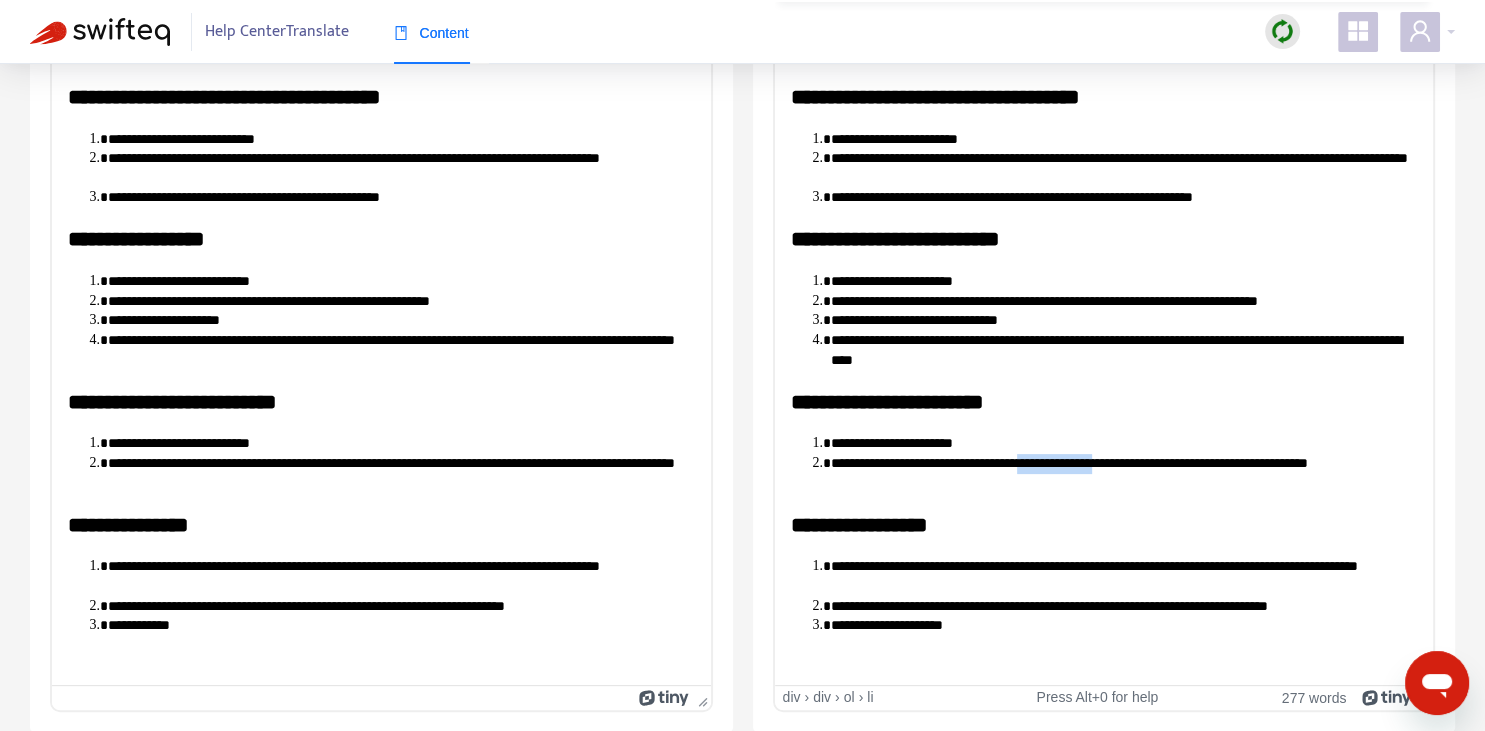 scroll, scrollTop: 255, scrollLeft: 0, axis: vertical 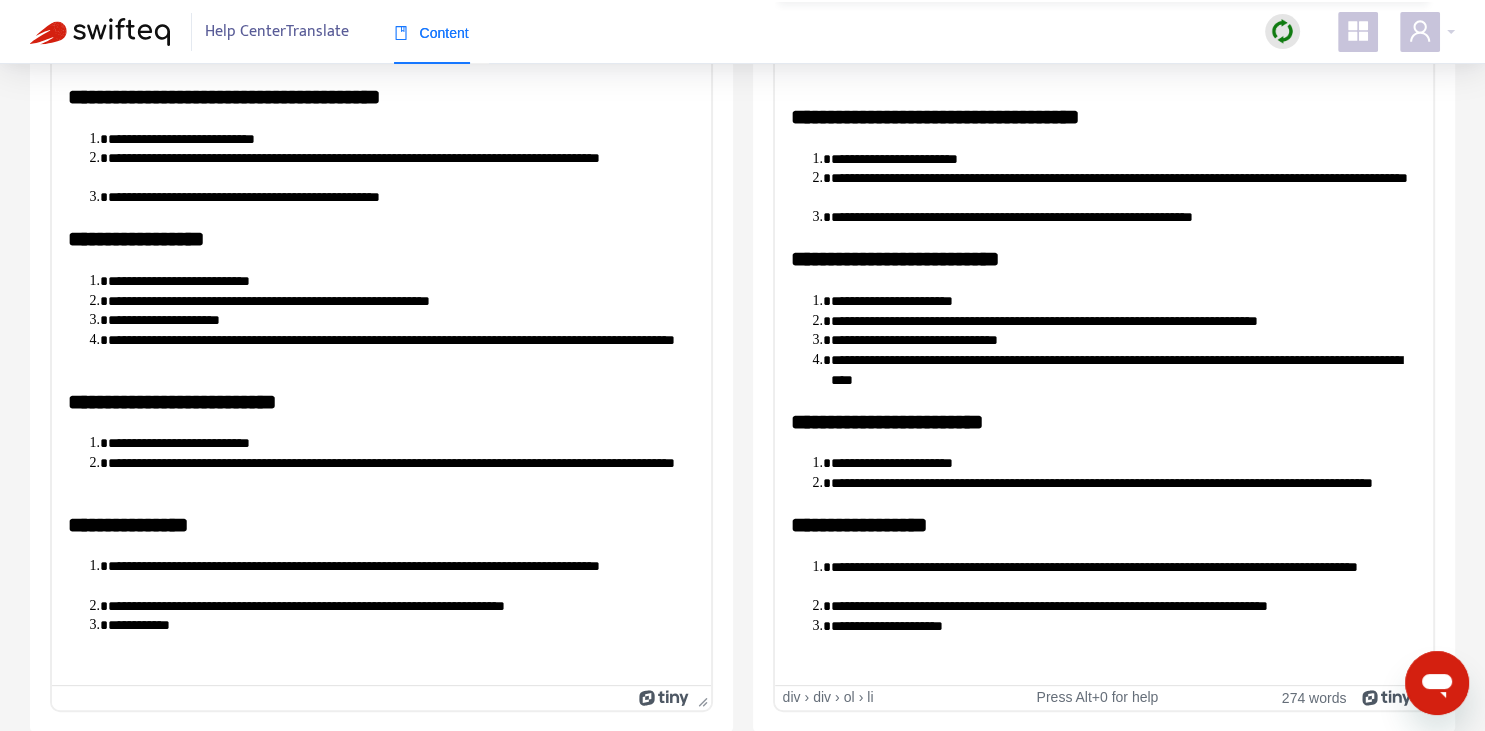 click on "**********" at bounding box center (1123, 606) 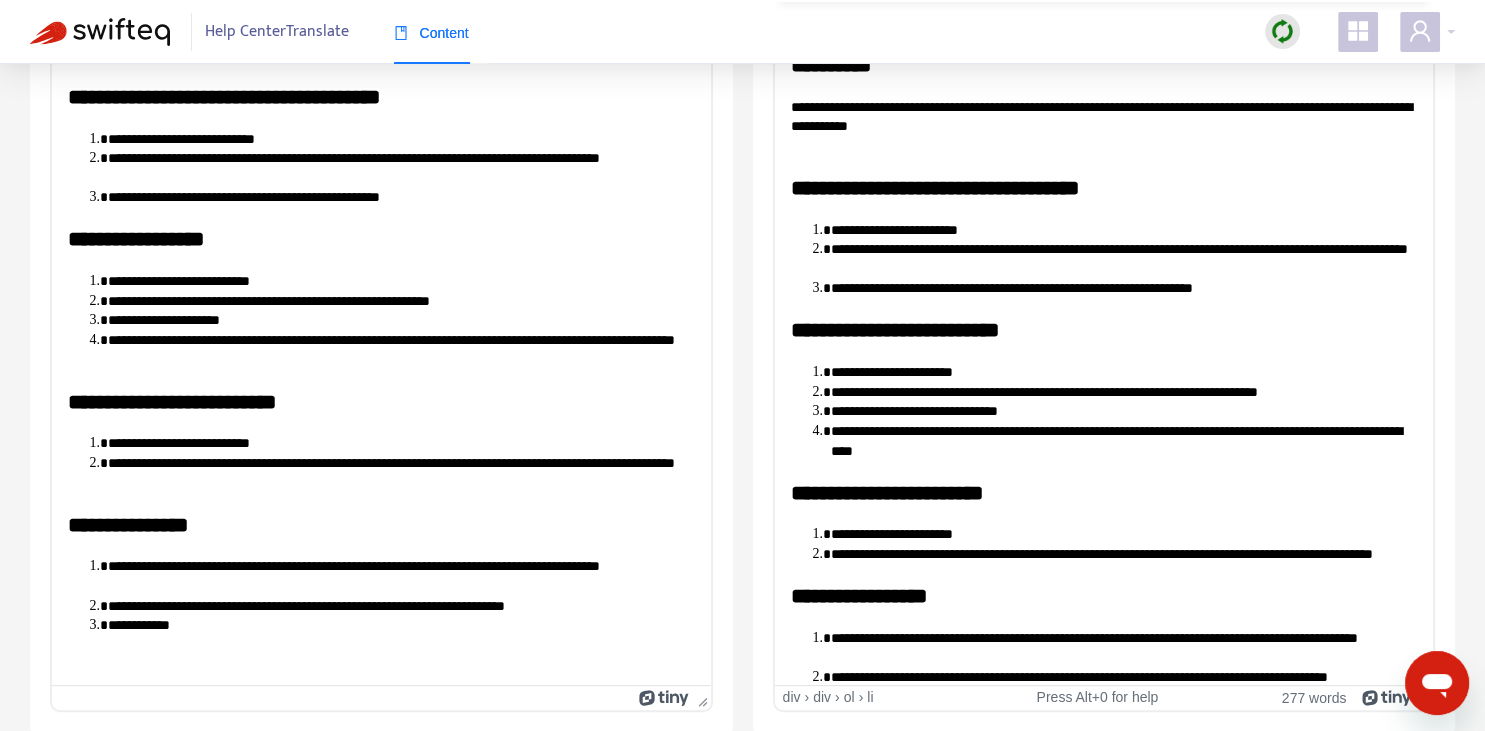 scroll, scrollTop: 255, scrollLeft: 0, axis: vertical 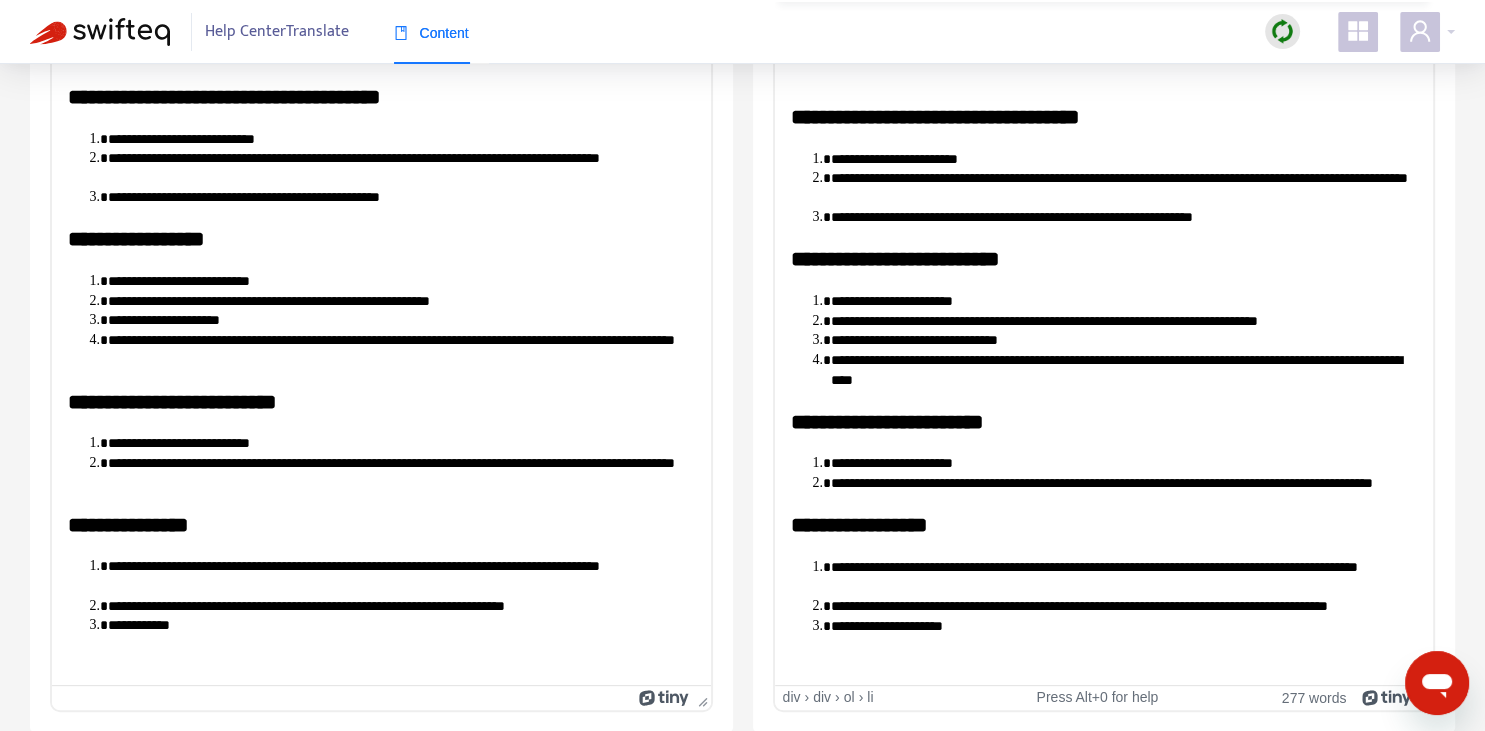 click on "**********" at bounding box center (1123, 626) 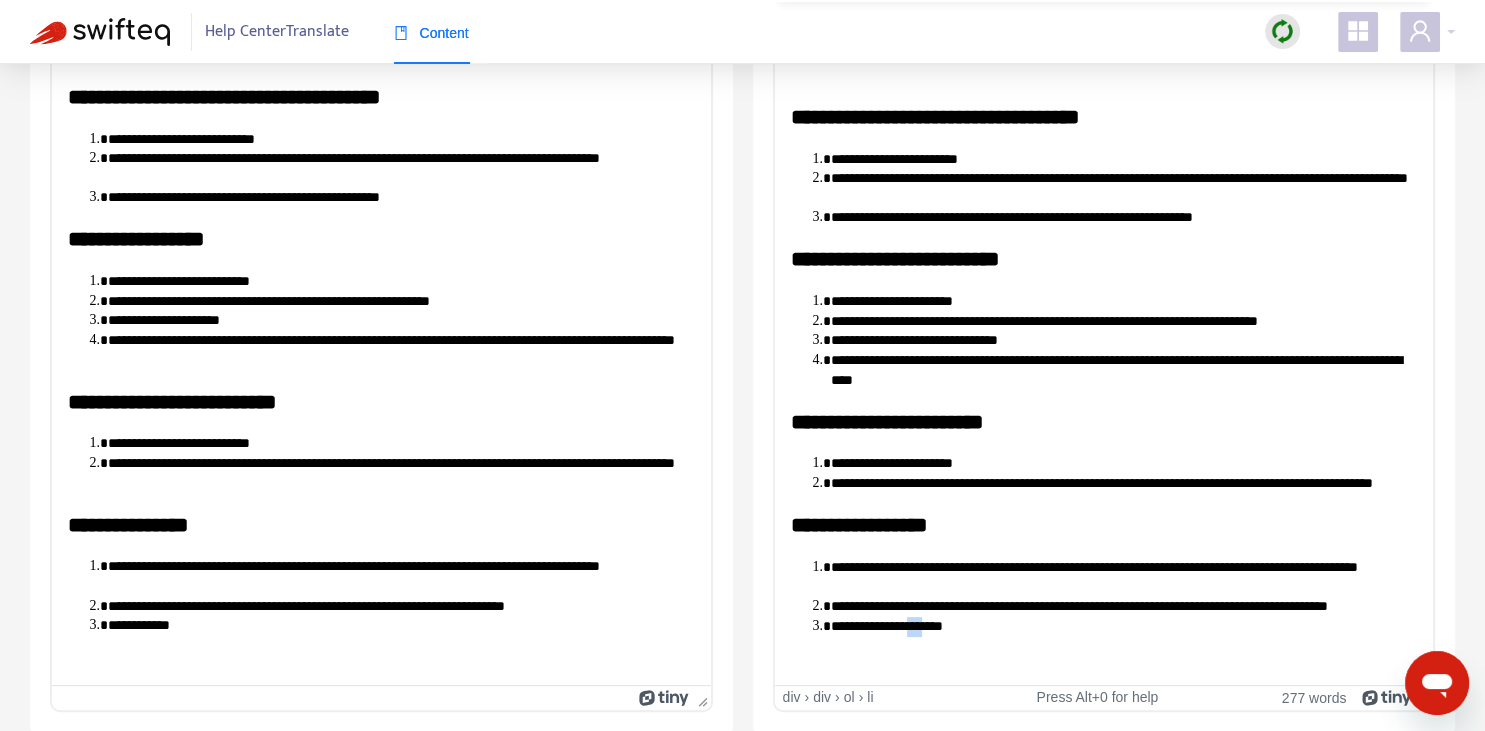 click on "**********" at bounding box center [1123, 626] 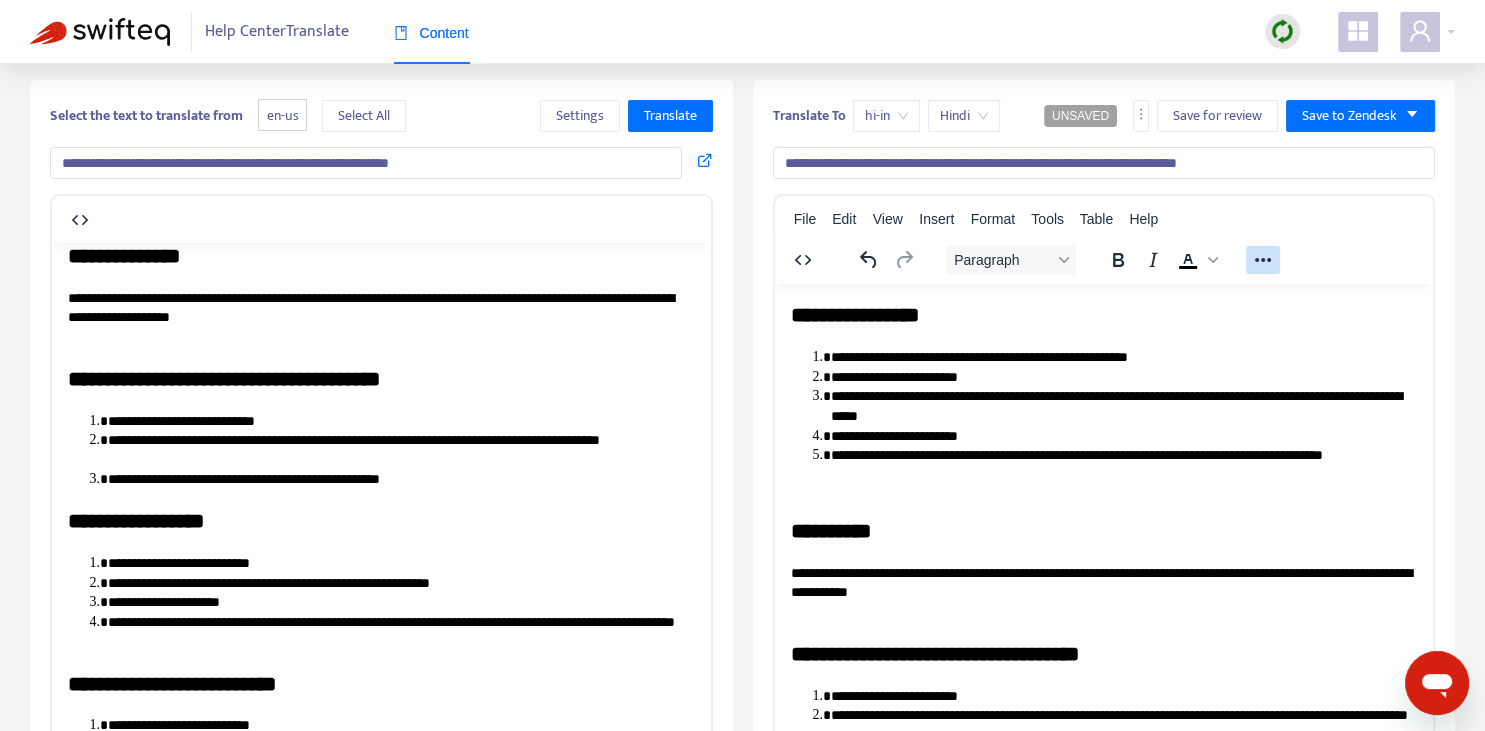 scroll, scrollTop: 0, scrollLeft: 0, axis: both 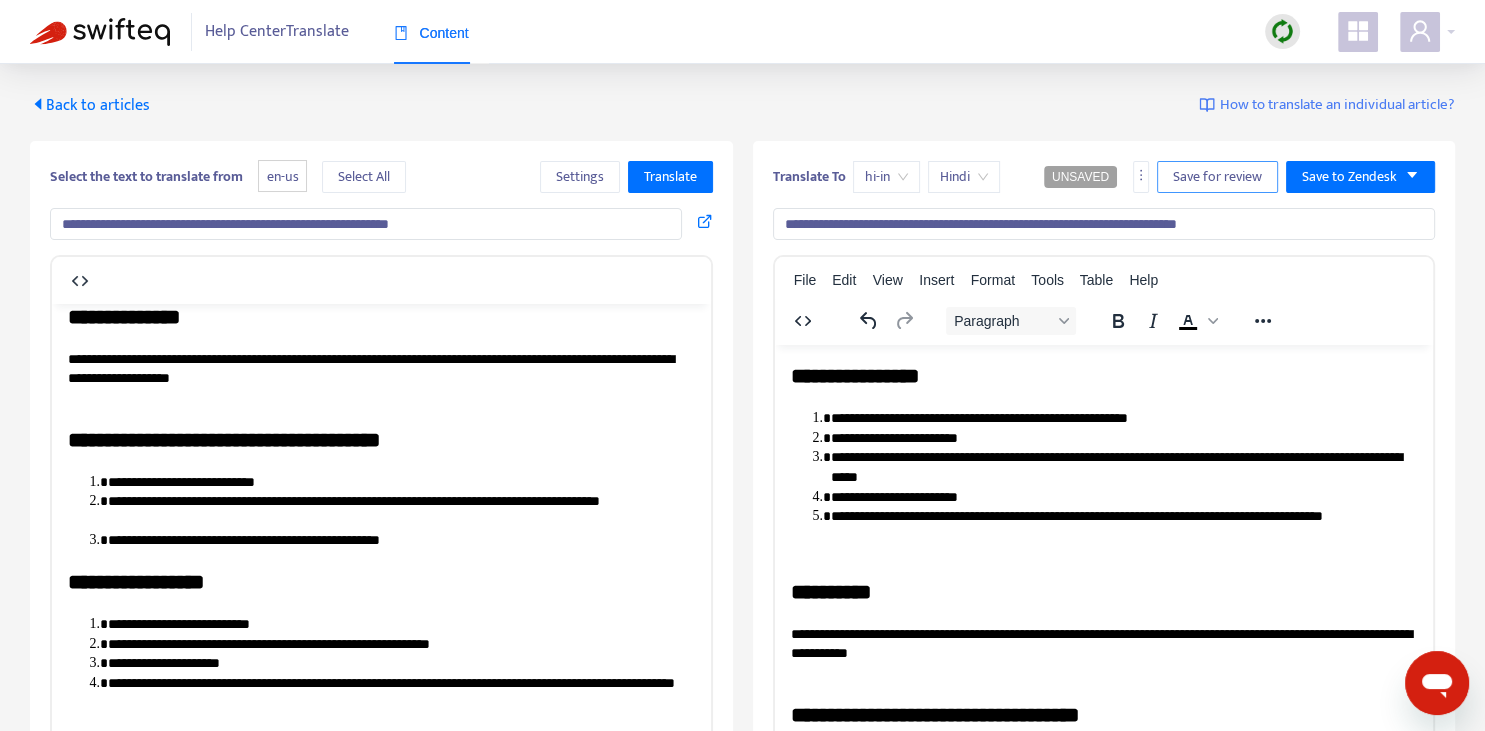click on "Save for review" at bounding box center [1217, 177] 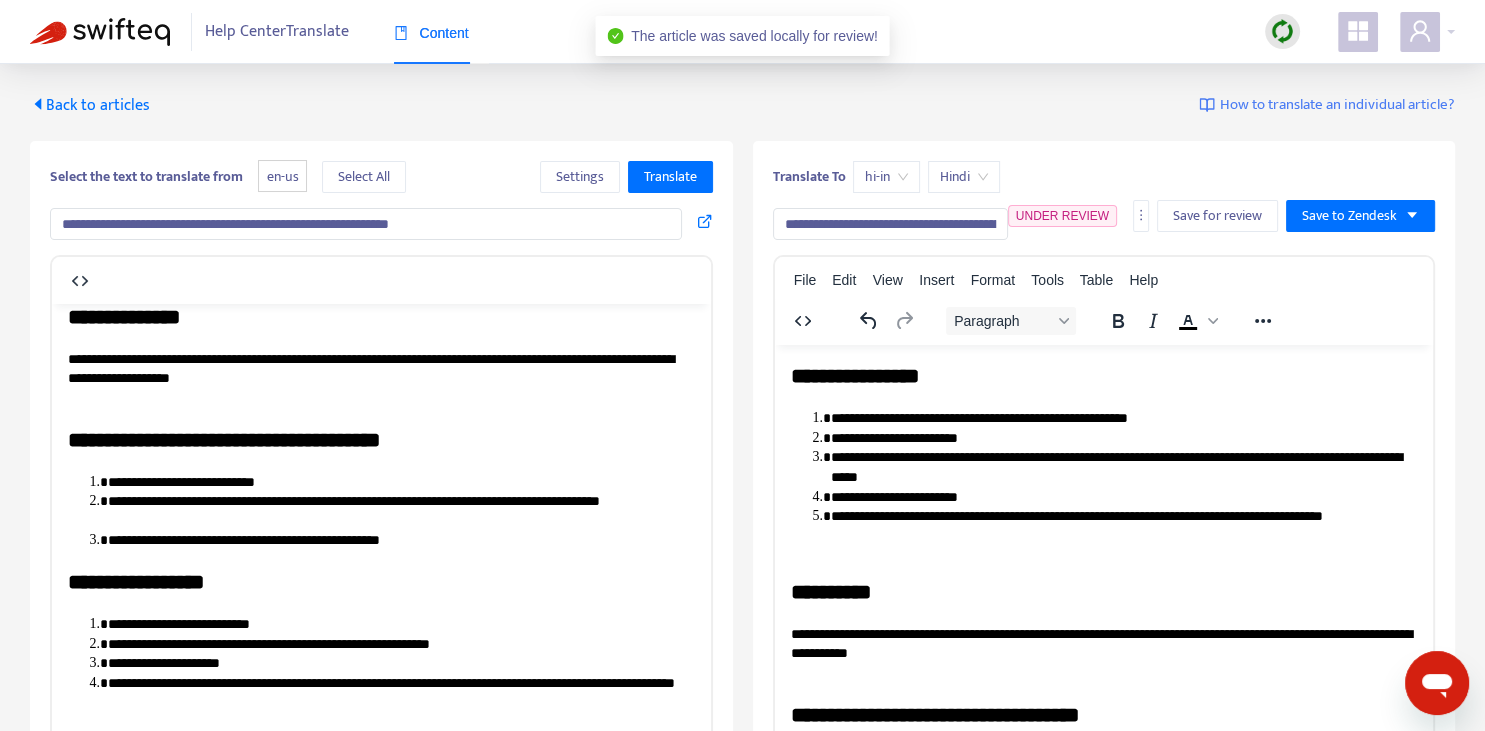 click on "Back to articles" at bounding box center (90, 105) 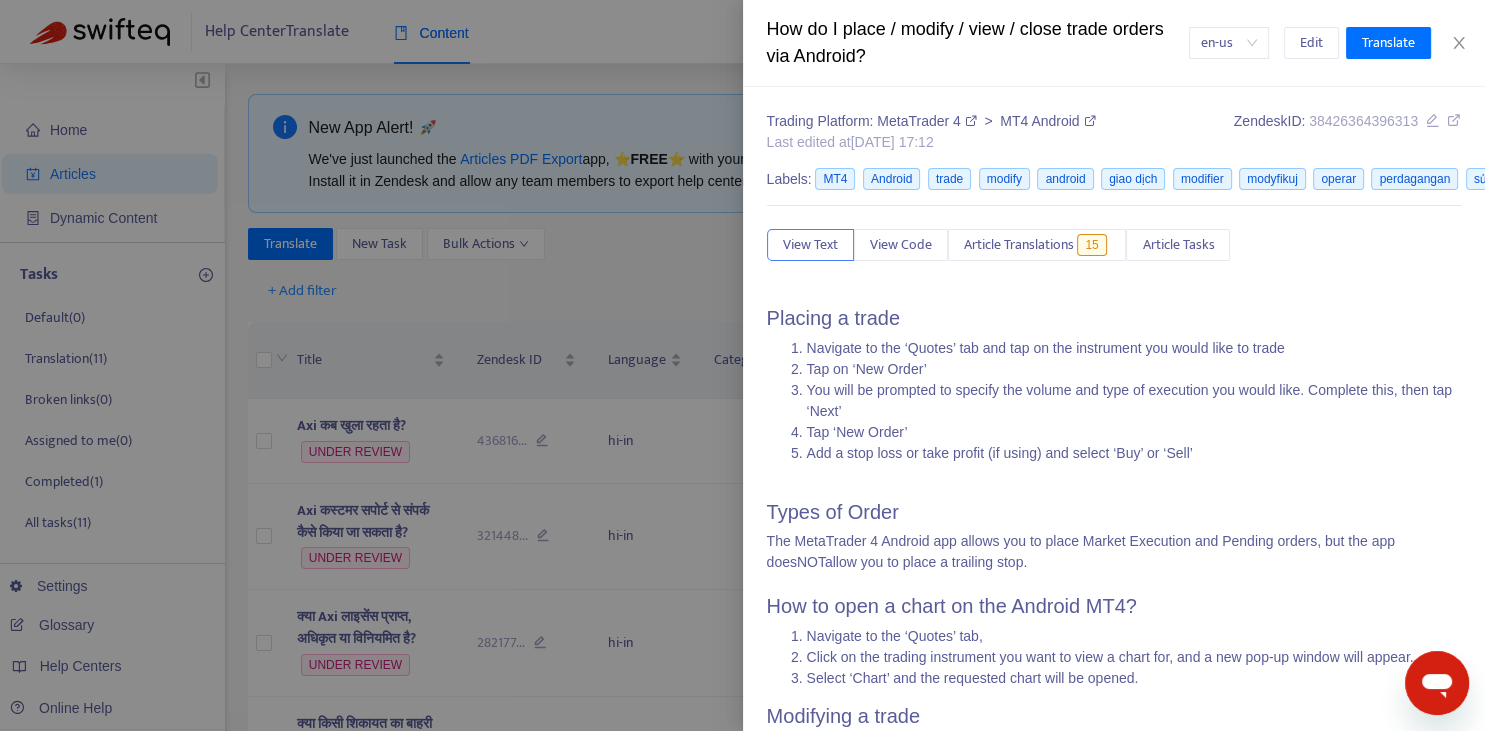 click at bounding box center [742, 365] 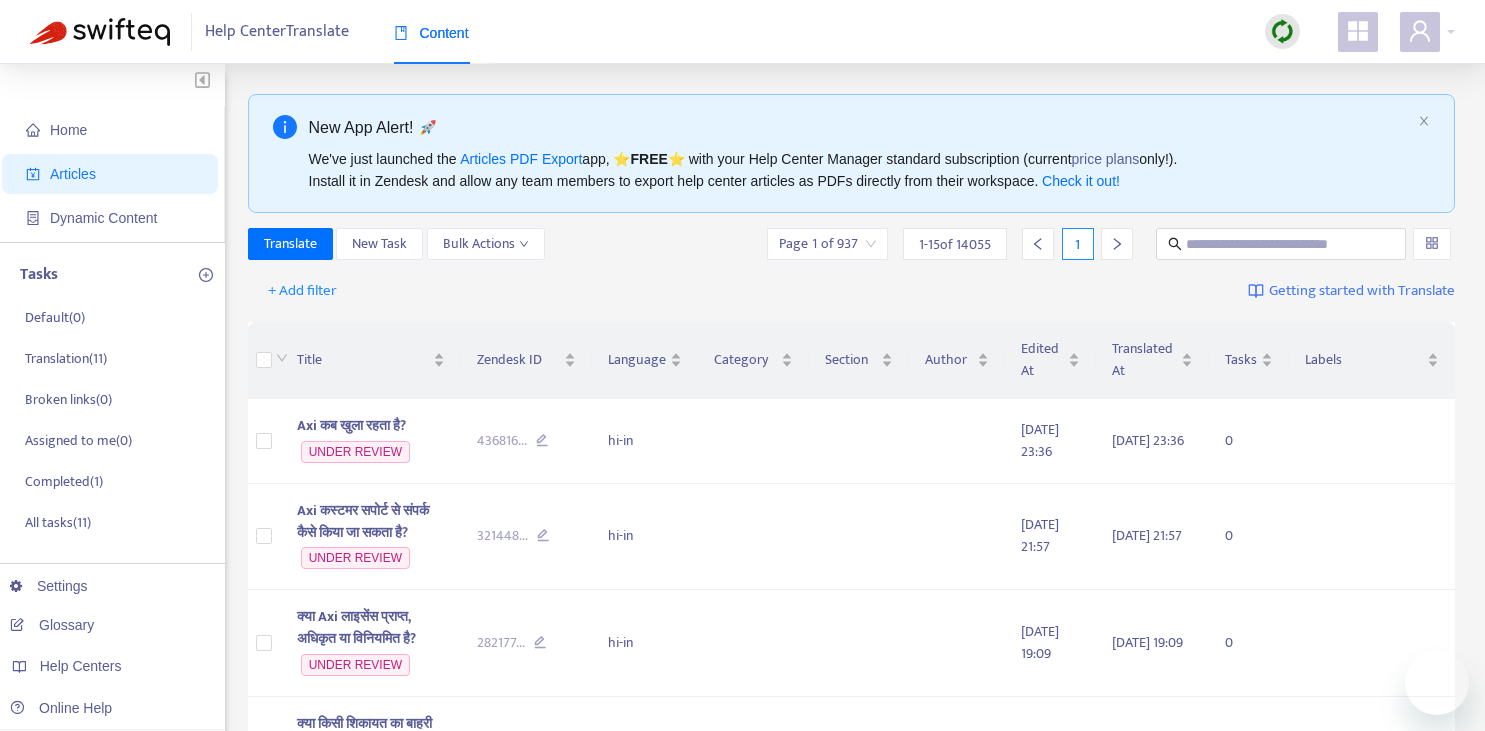 scroll, scrollTop: 0, scrollLeft: 0, axis: both 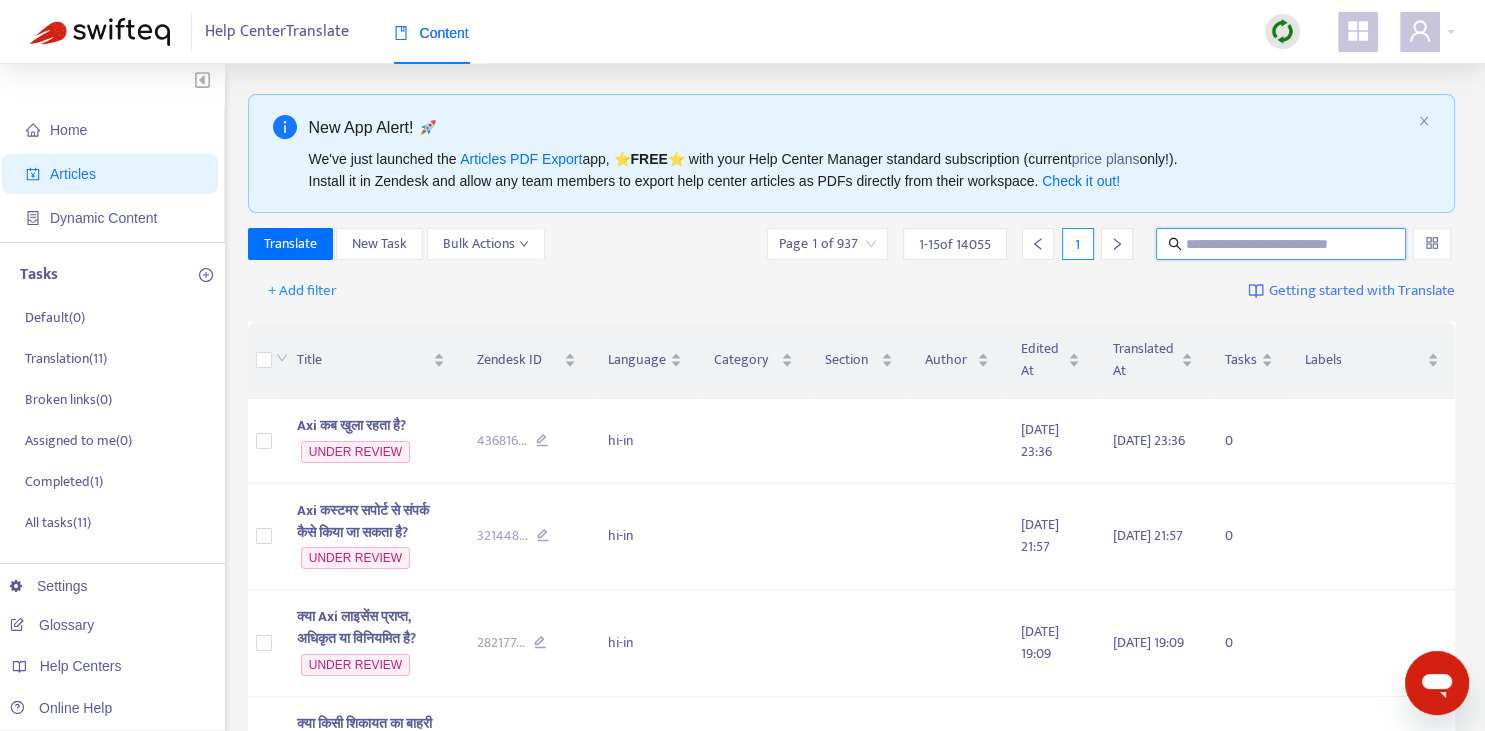 click at bounding box center [1282, 244] 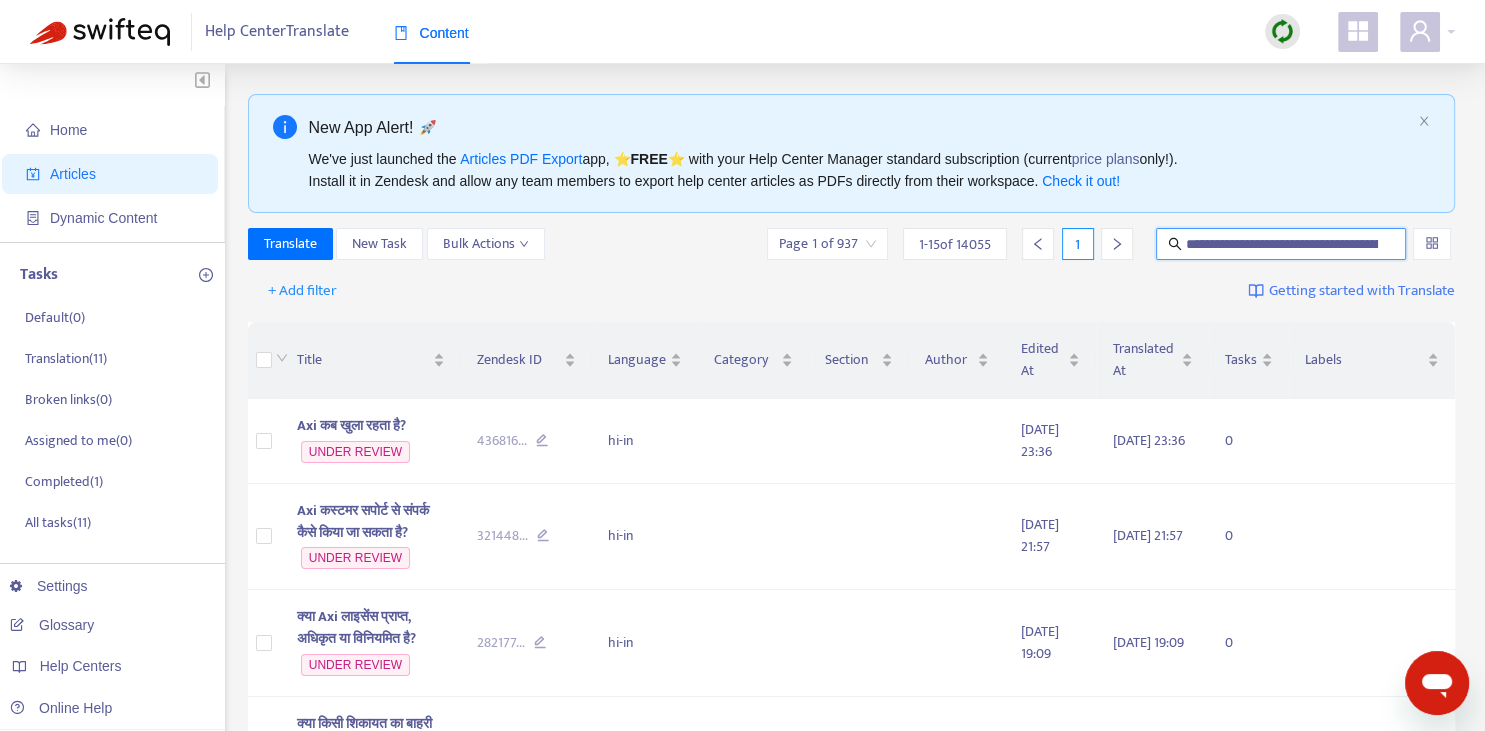 scroll, scrollTop: 0, scrollLeft: 176, axis: horizontal 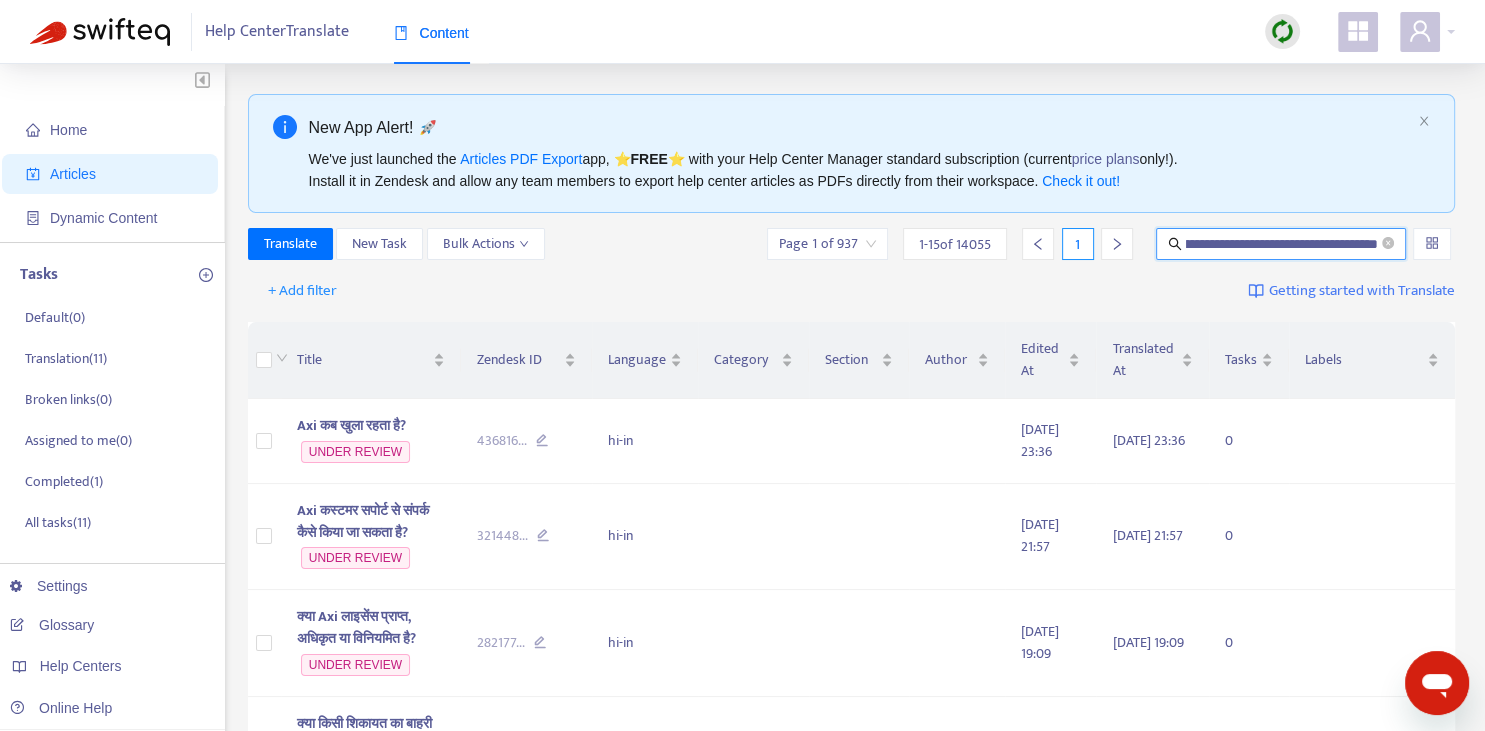 type on "**********" 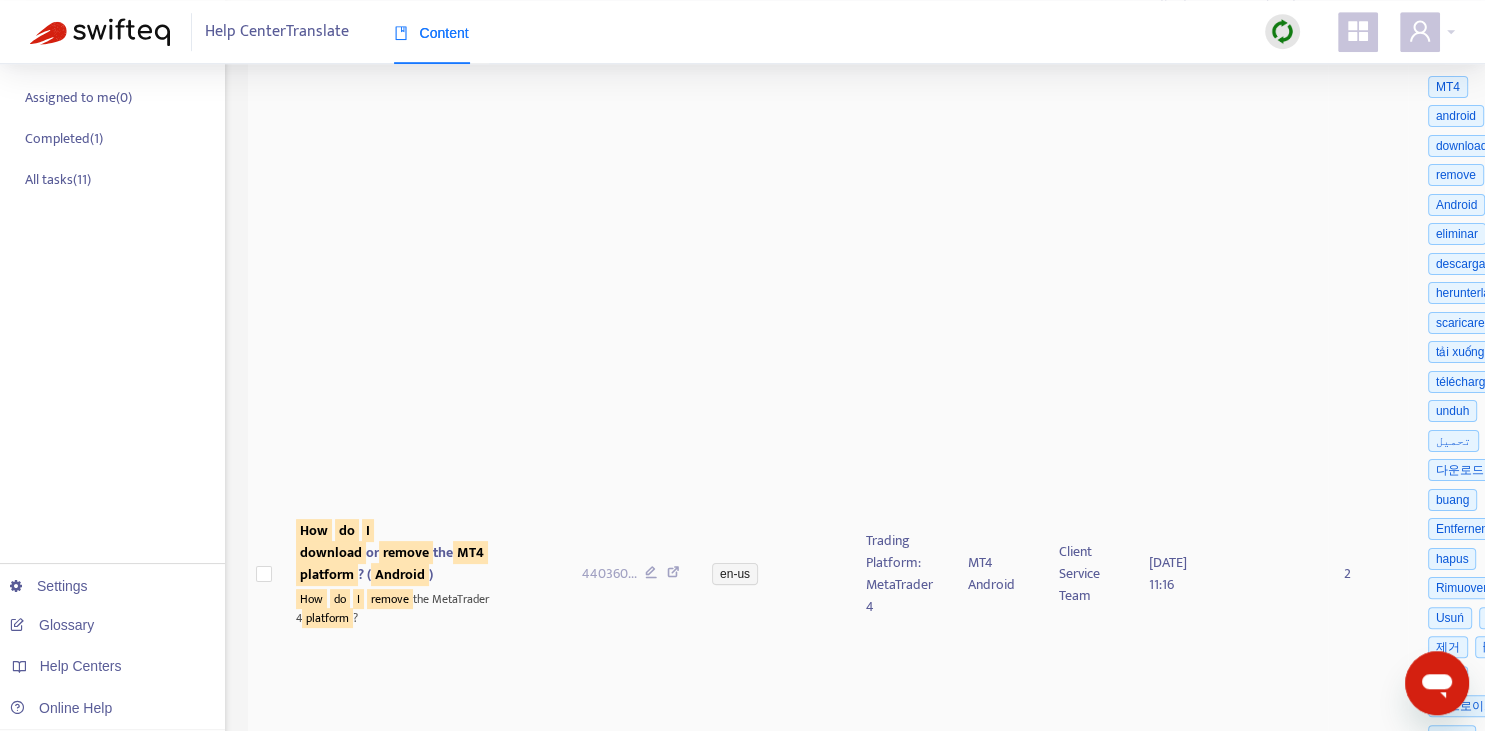 scroll, scrollTop: 352, scrollLeft: 0, axis: vertical 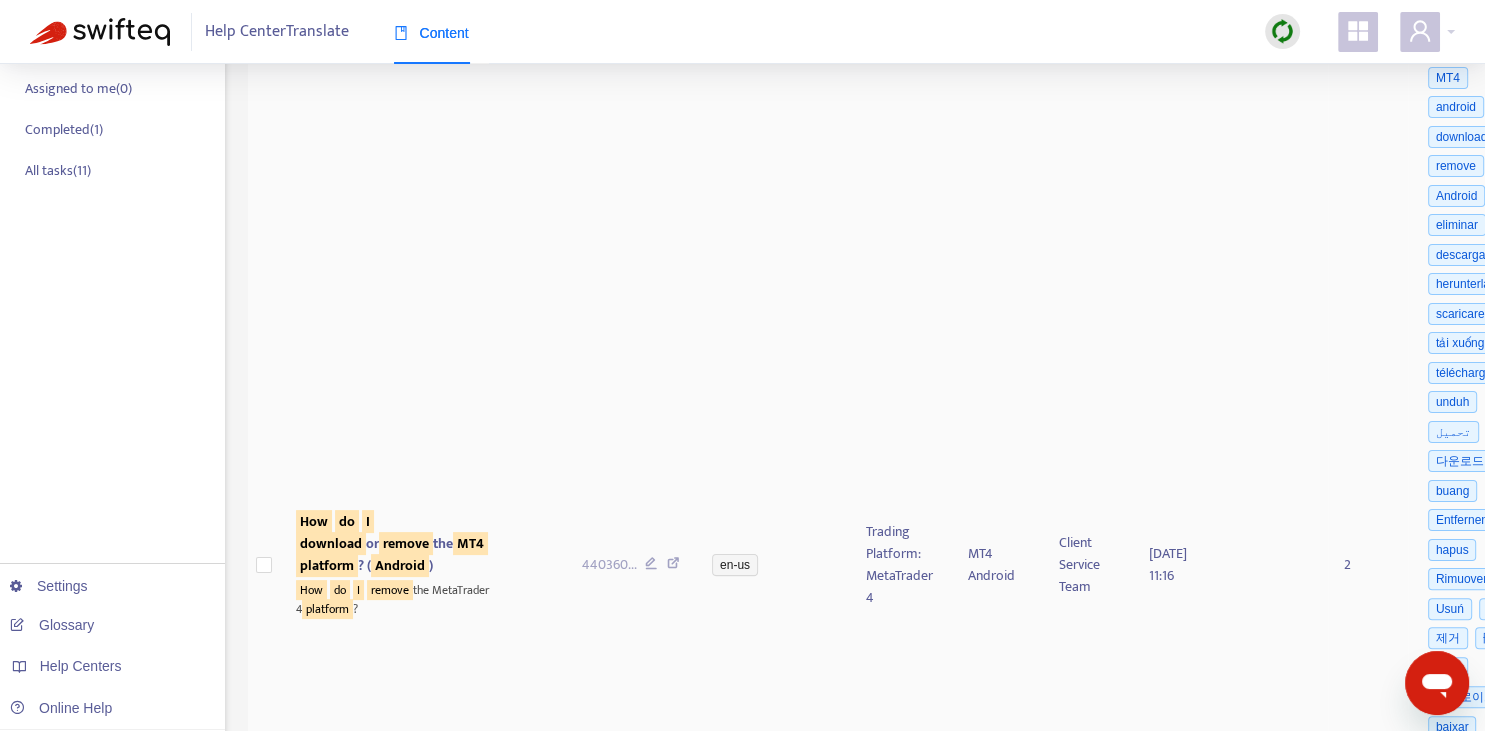 click on "download" at bounding box center [331, 543] 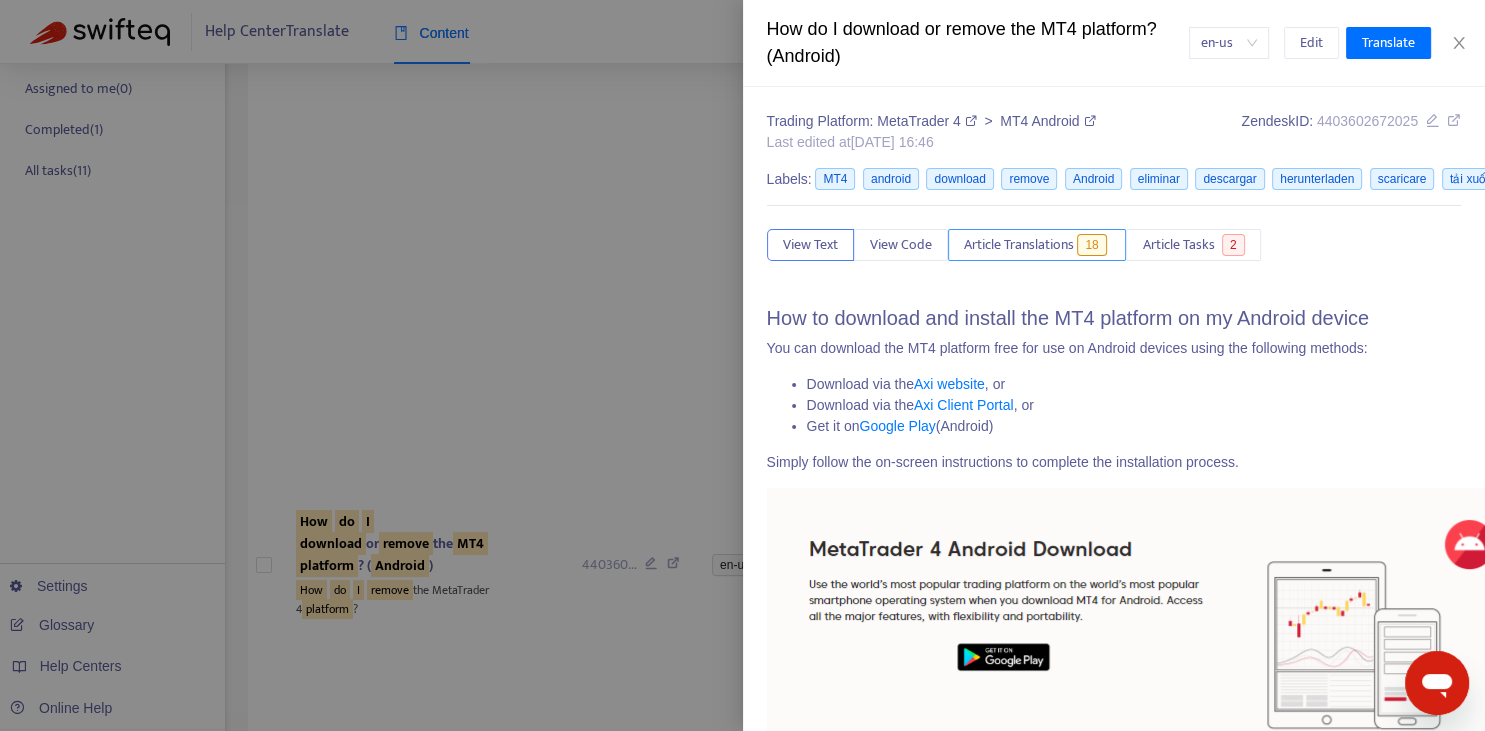 click on "Article Translations" at bounding box center (1019, 245) 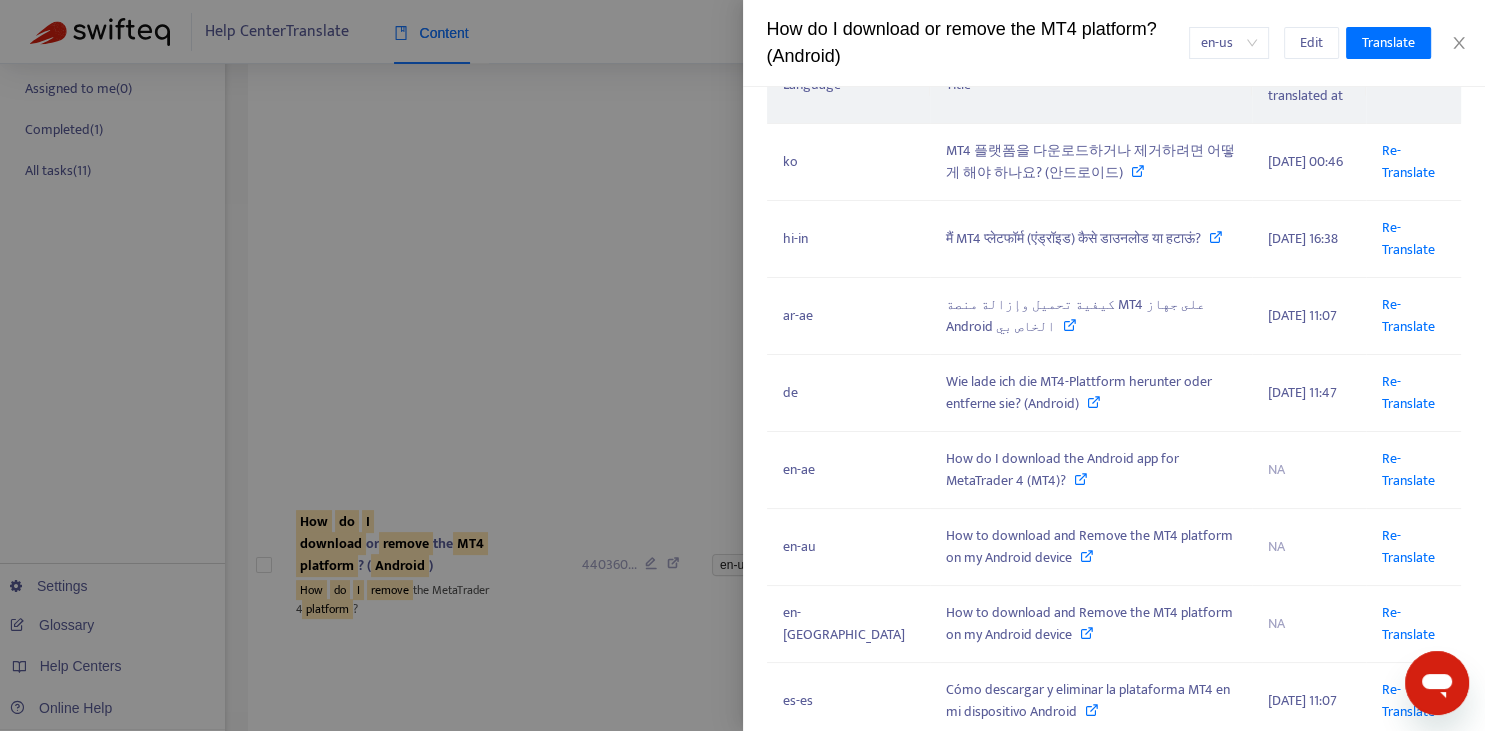 scroll, scrollTop: 294, scrollLeft: 0, axis: vertical 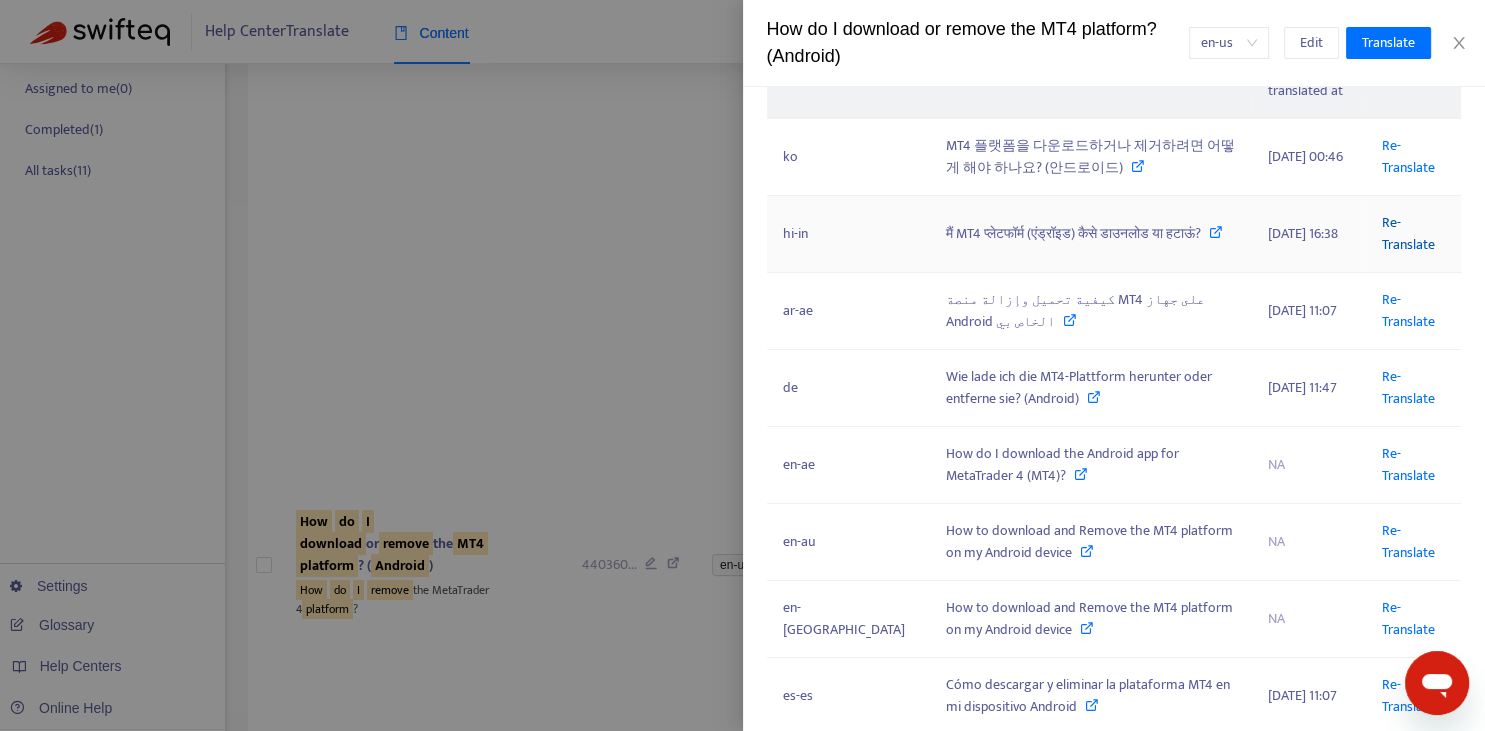 click on "Re-Translate" at bounding box center (1408, 233) 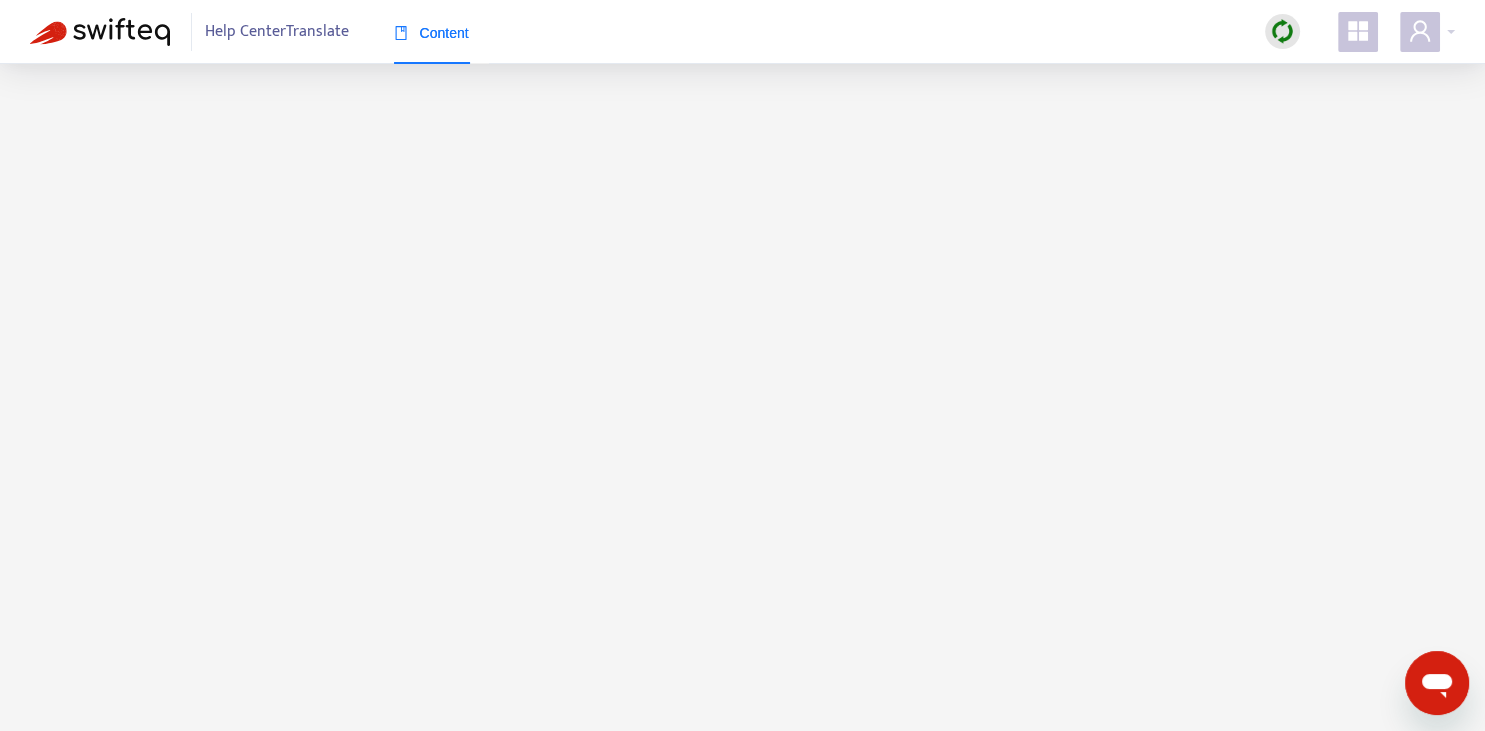 scroll, scrollTop: 0, scrollLeft: 0, axis: both 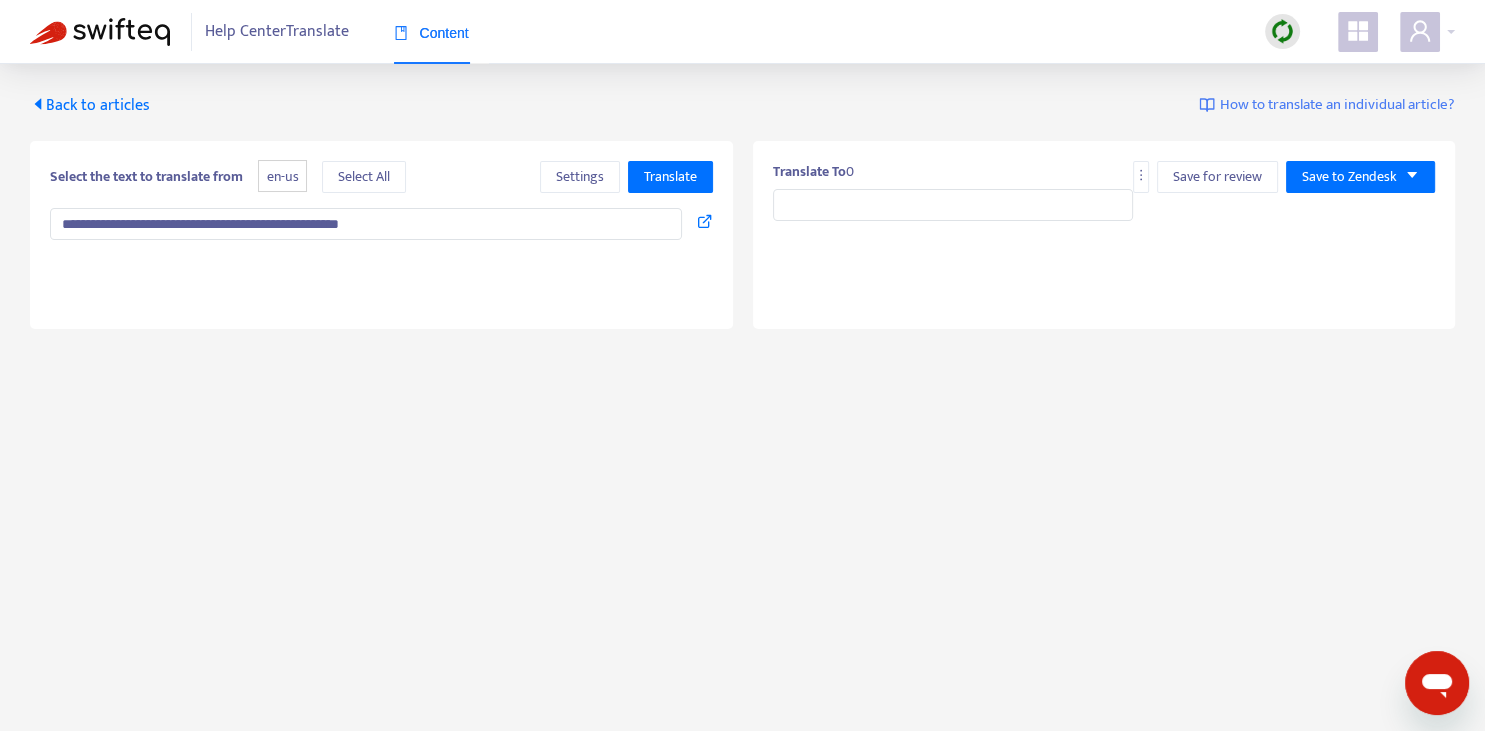type on "**********" 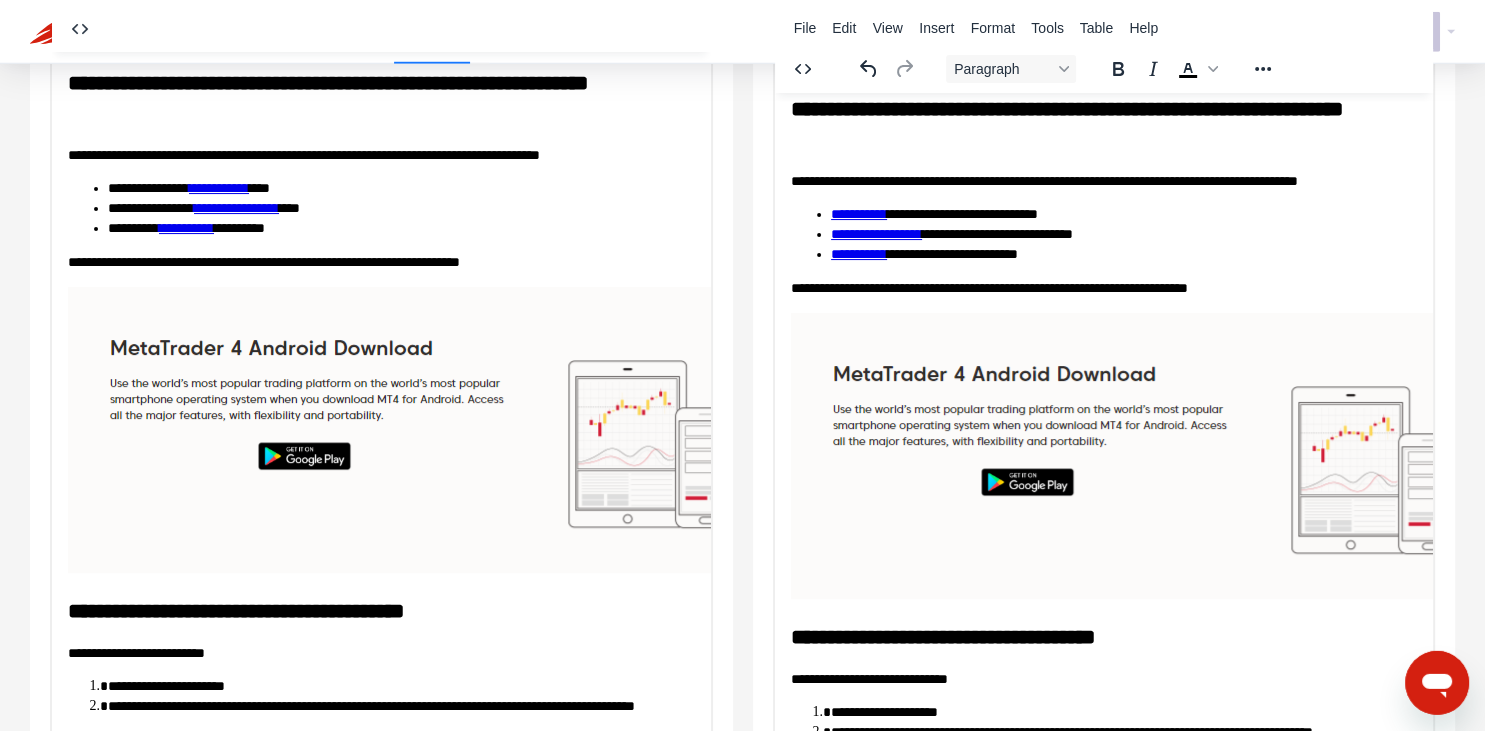 scroll, scrollTop: 343, scrollLeft: 0, axis: vertical 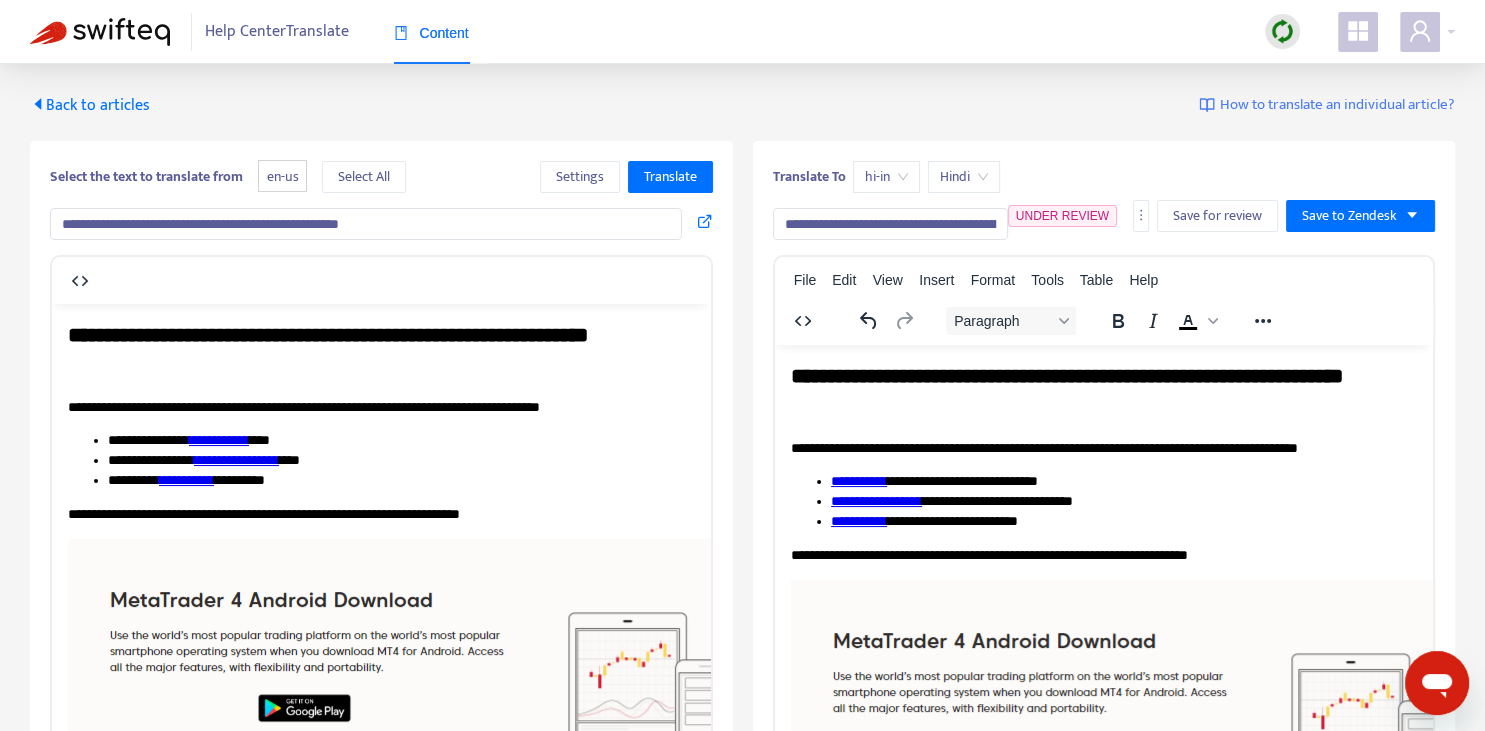 click on "**********" at bounding box center (890, 224) 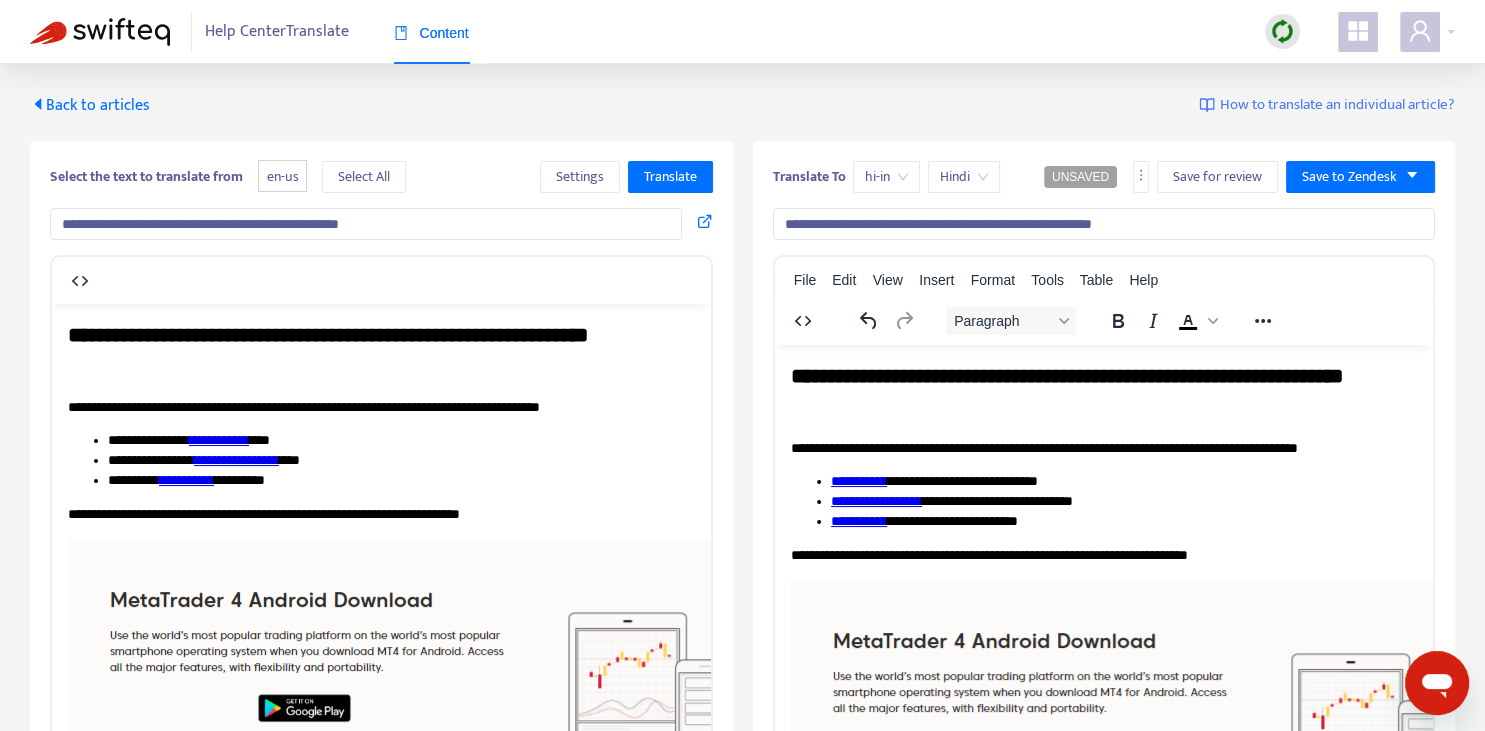 type on "**********" 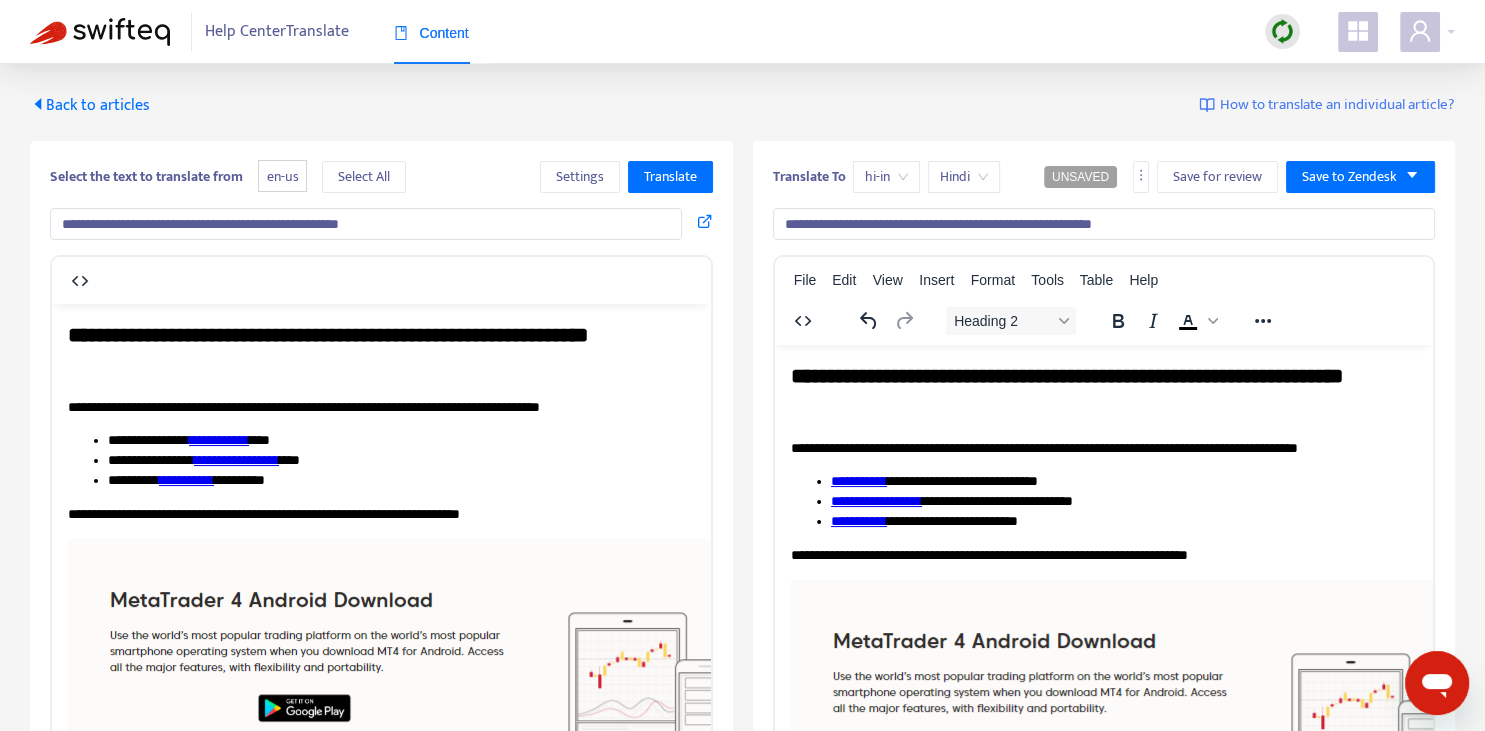 click on "**********" at bounding box center (1103, 390) 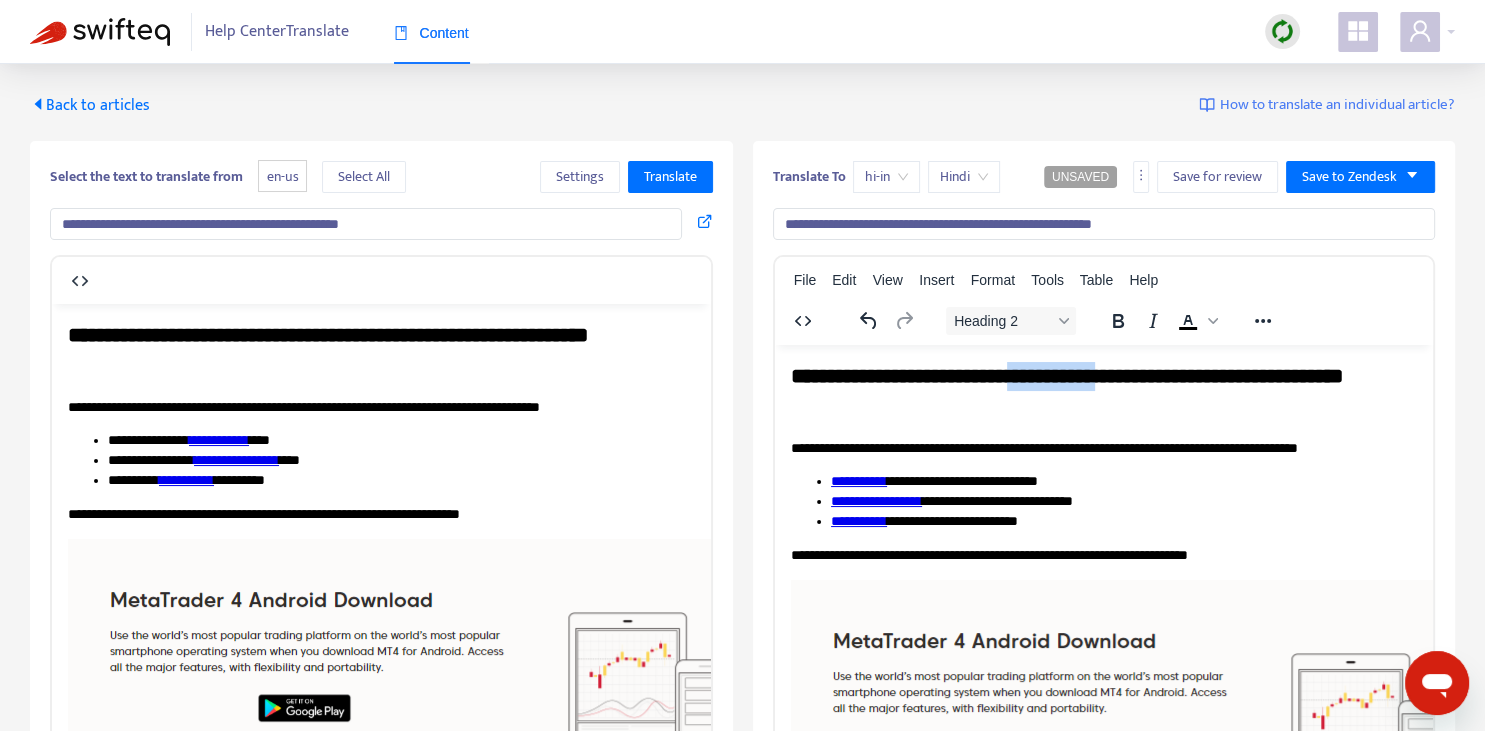 click on "**********" at bounding box center [1103, 390] 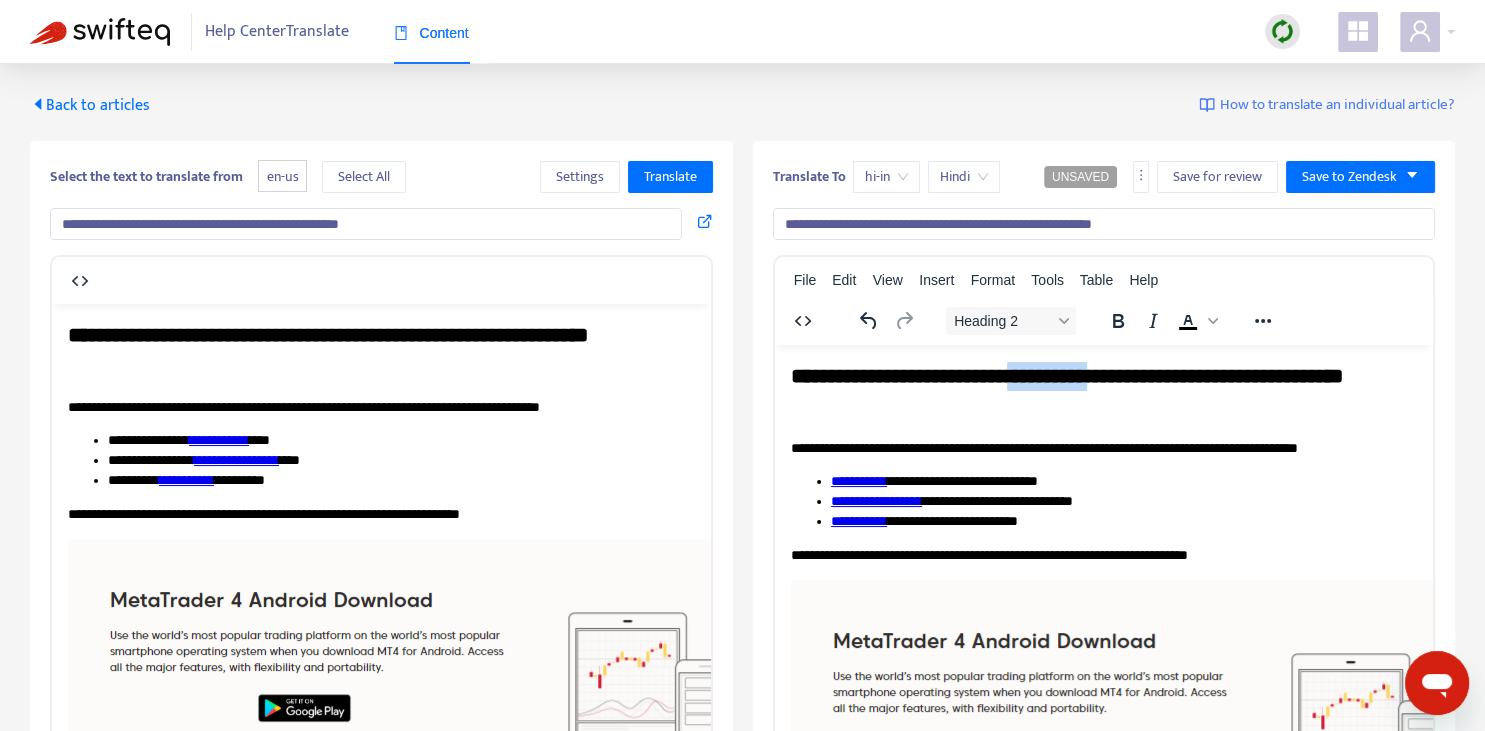 type 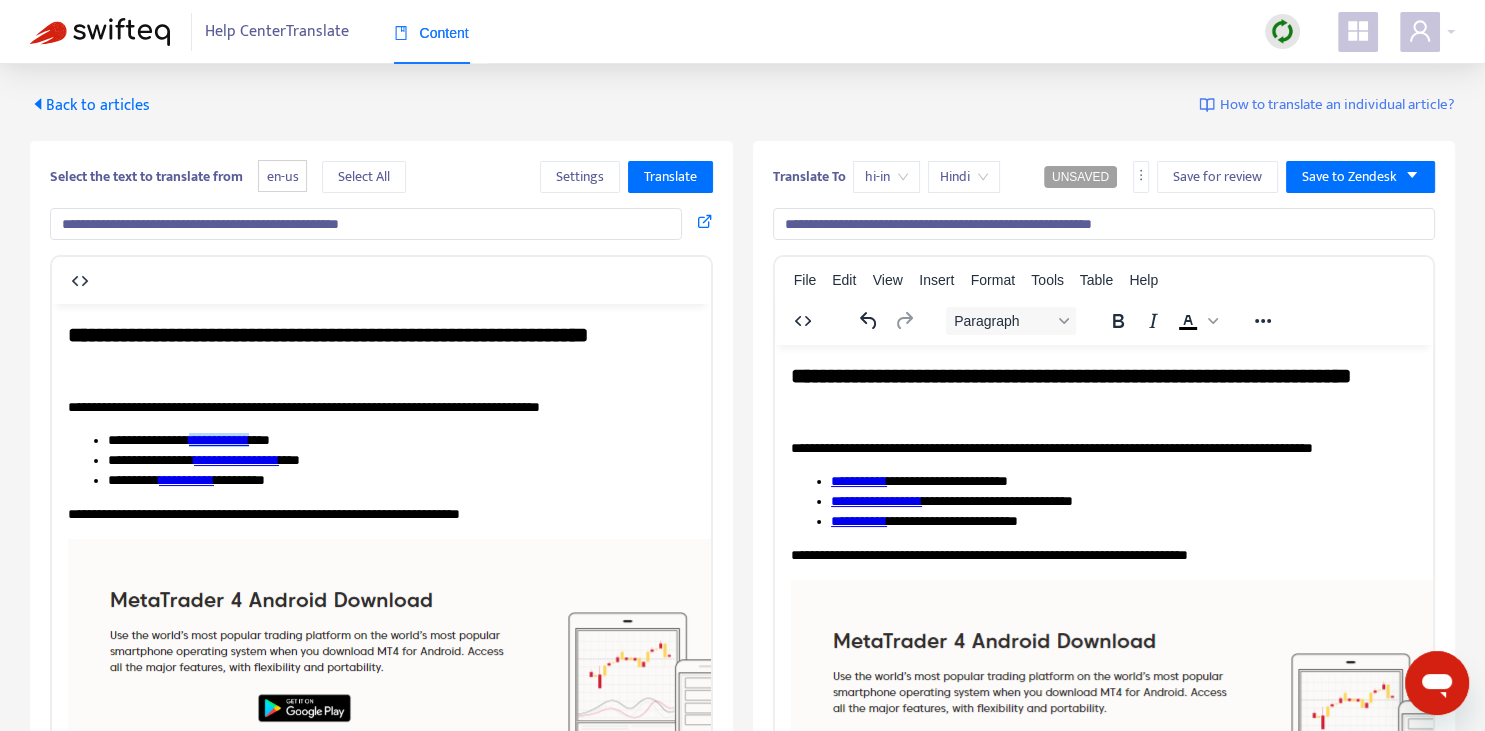 click on "**********" at bounding box center [219, 439] 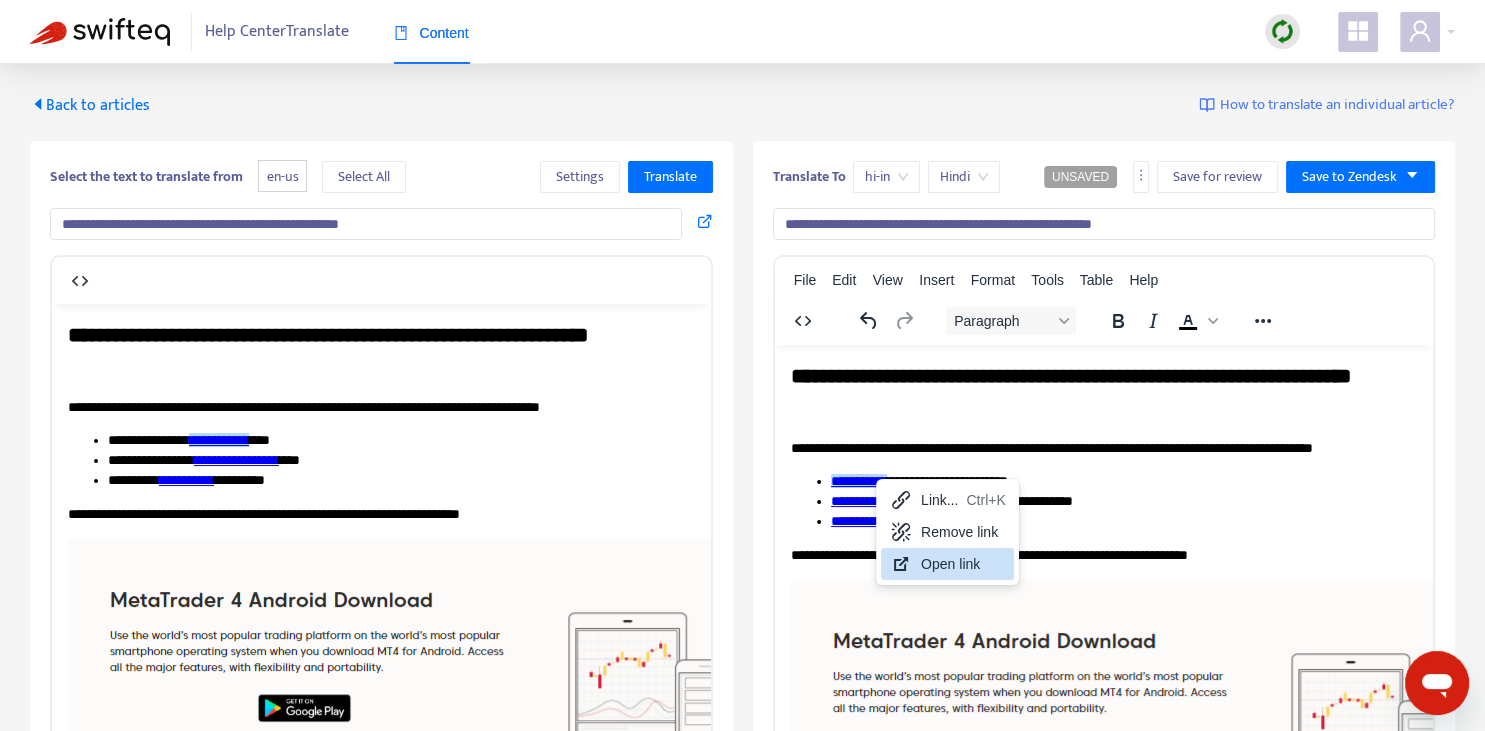 click on "Open link" at bounding box center (963, 564) 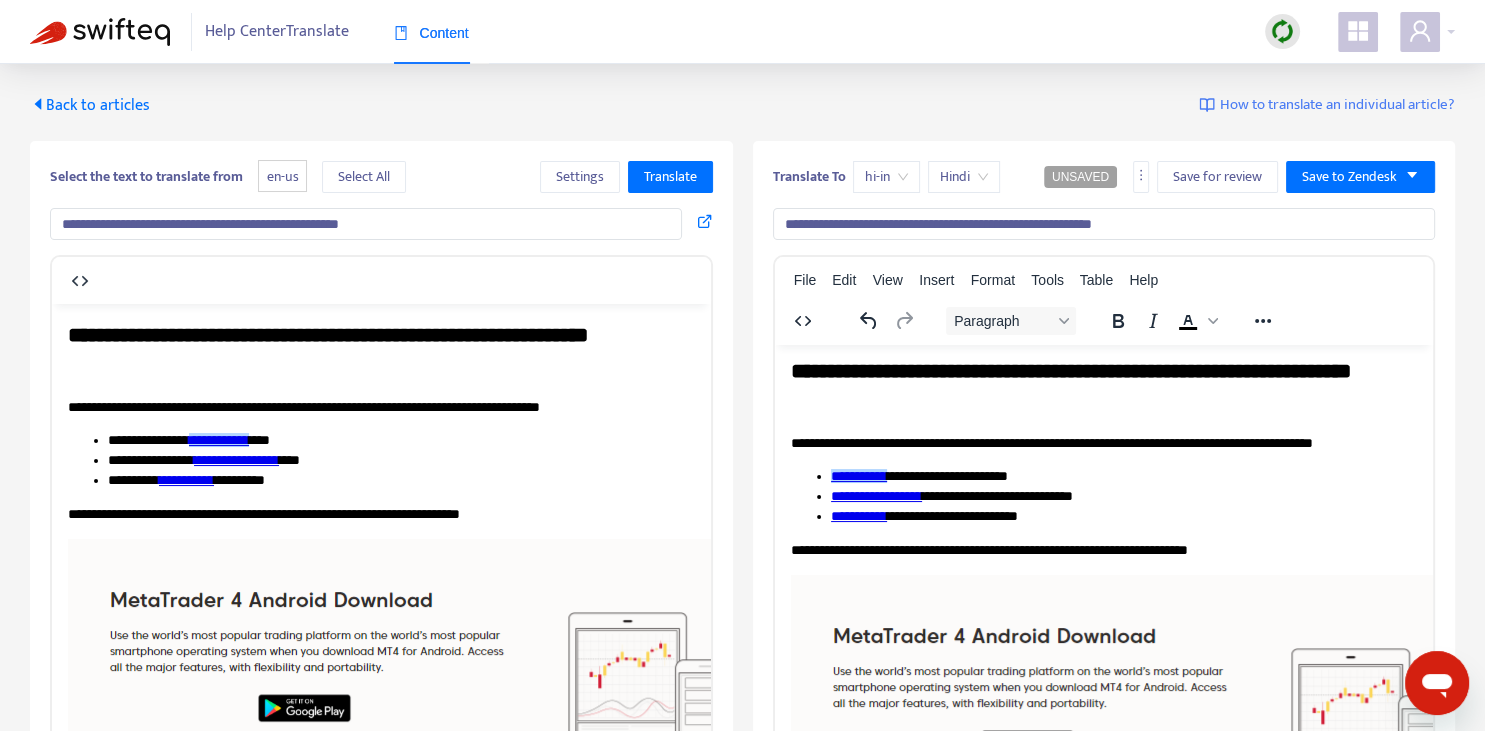 scroll, scrollTop: 15, scrollLeft: 0, axis: vertical 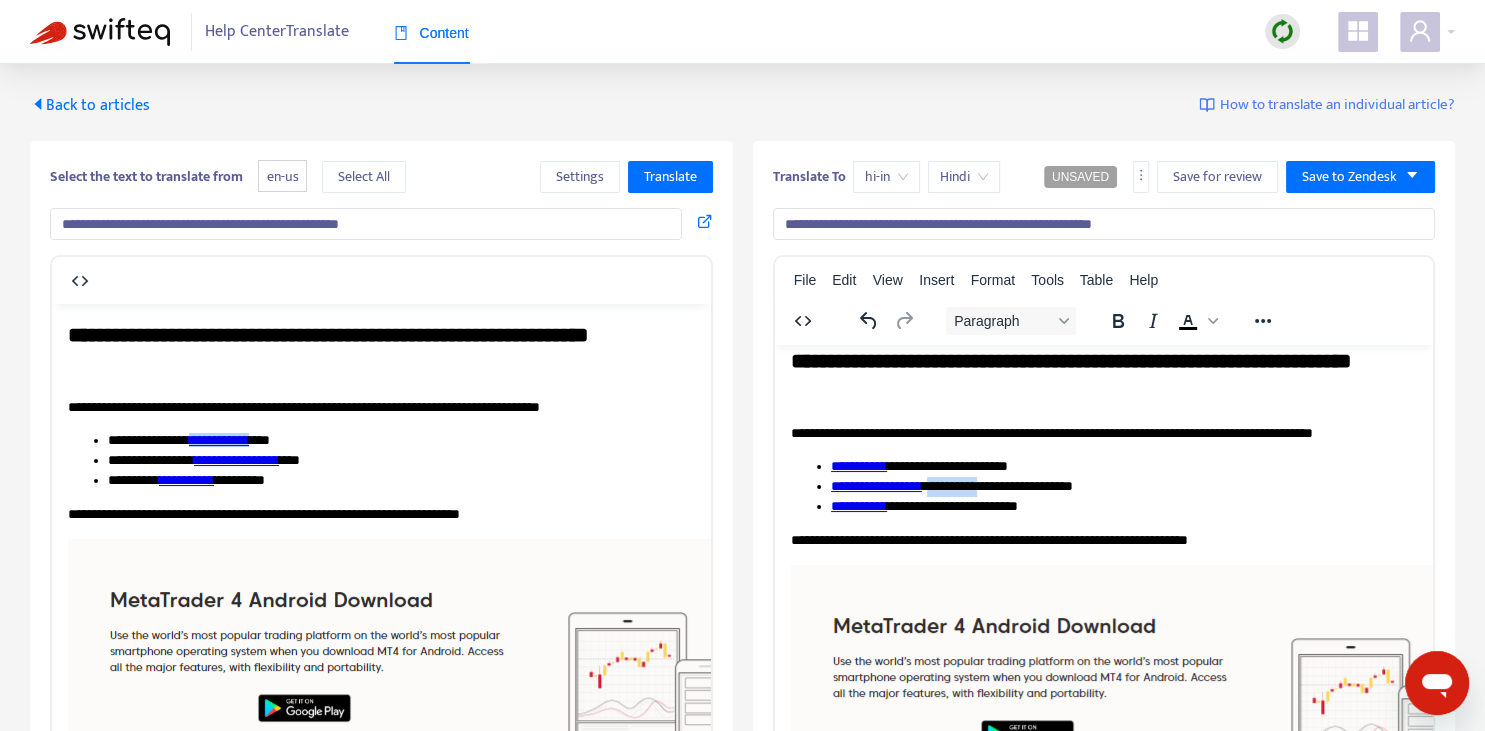 drag, startPoint x: 930, startPoint y: 481, endPoint x: 989, endPoint y: 481, distance: 59 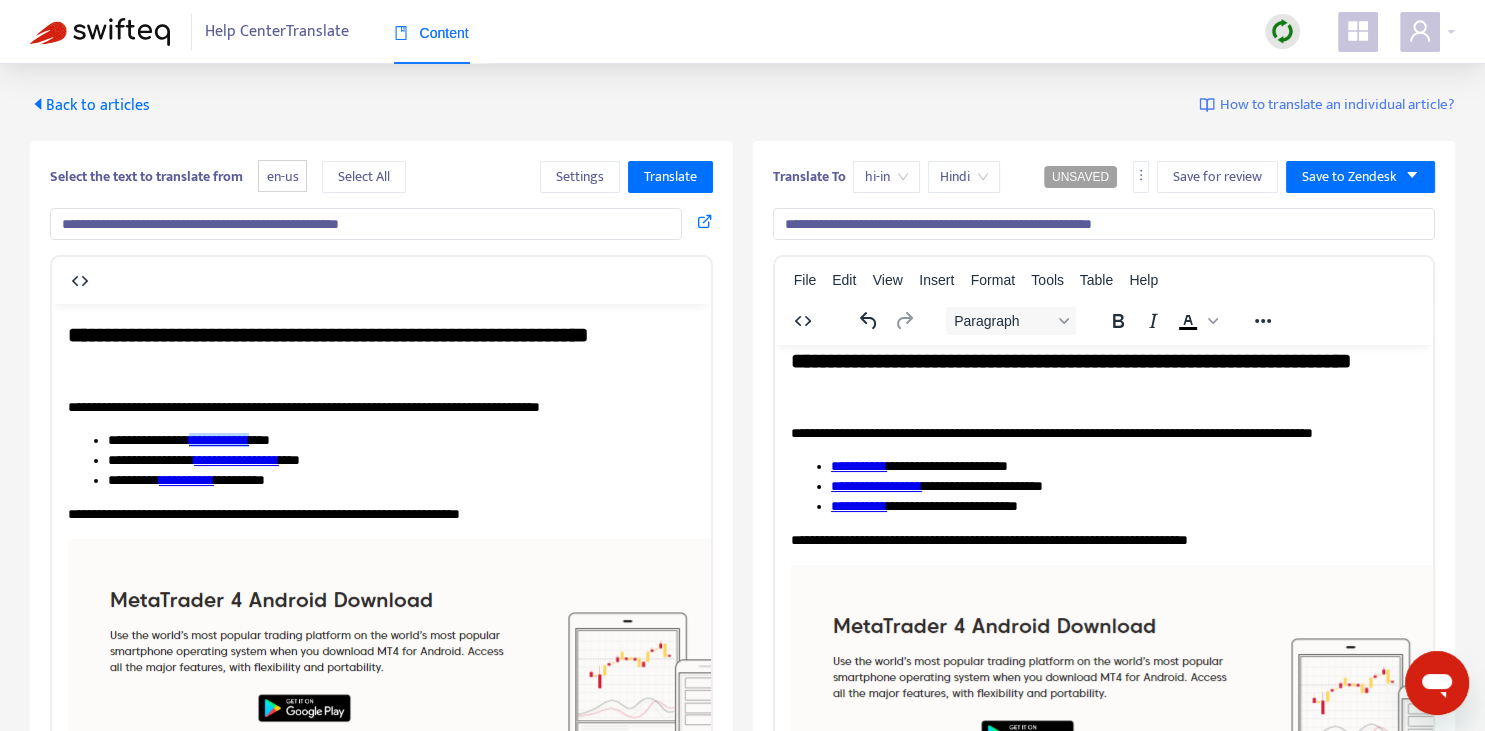 click on "**********" at bounding box center [236, 459] 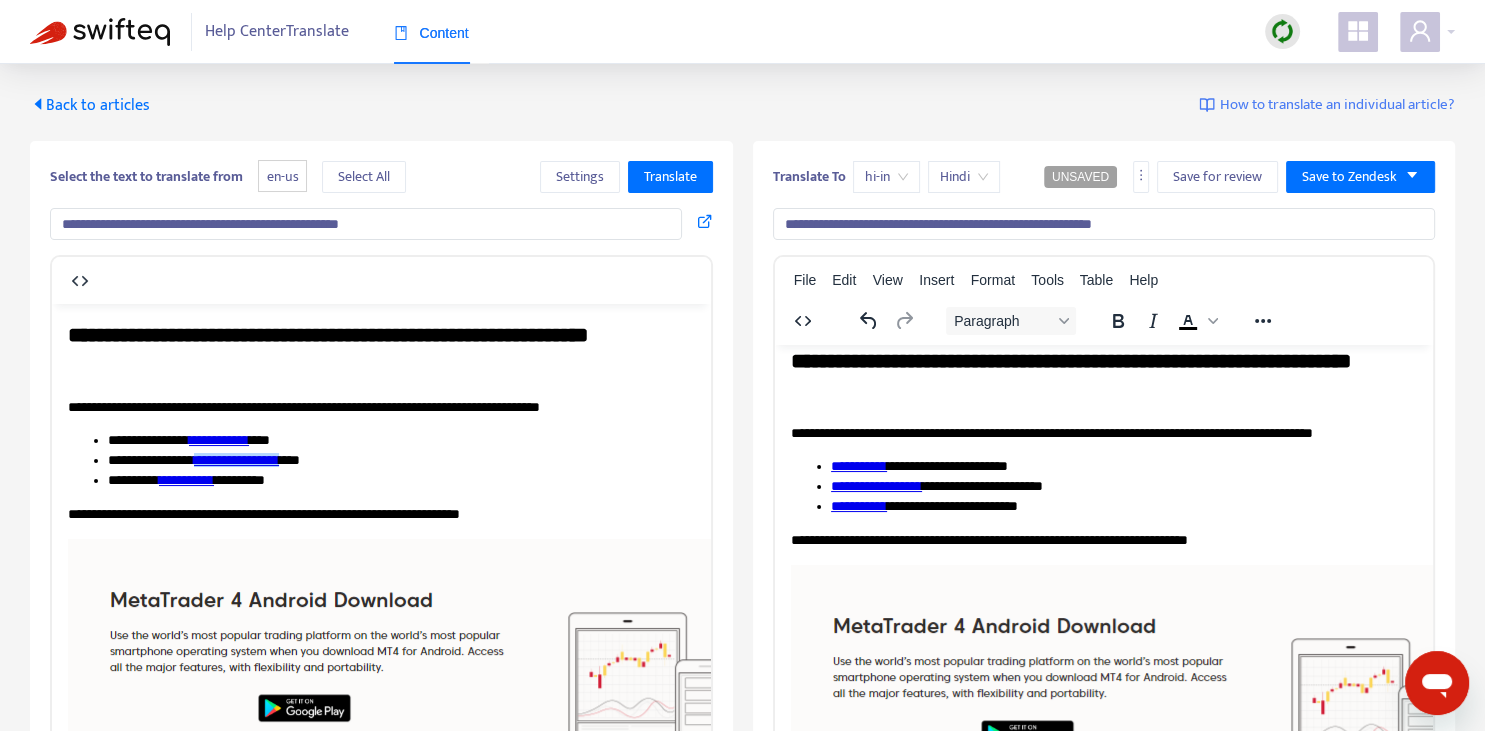 click on "**********" at bounding box center [875, 485] 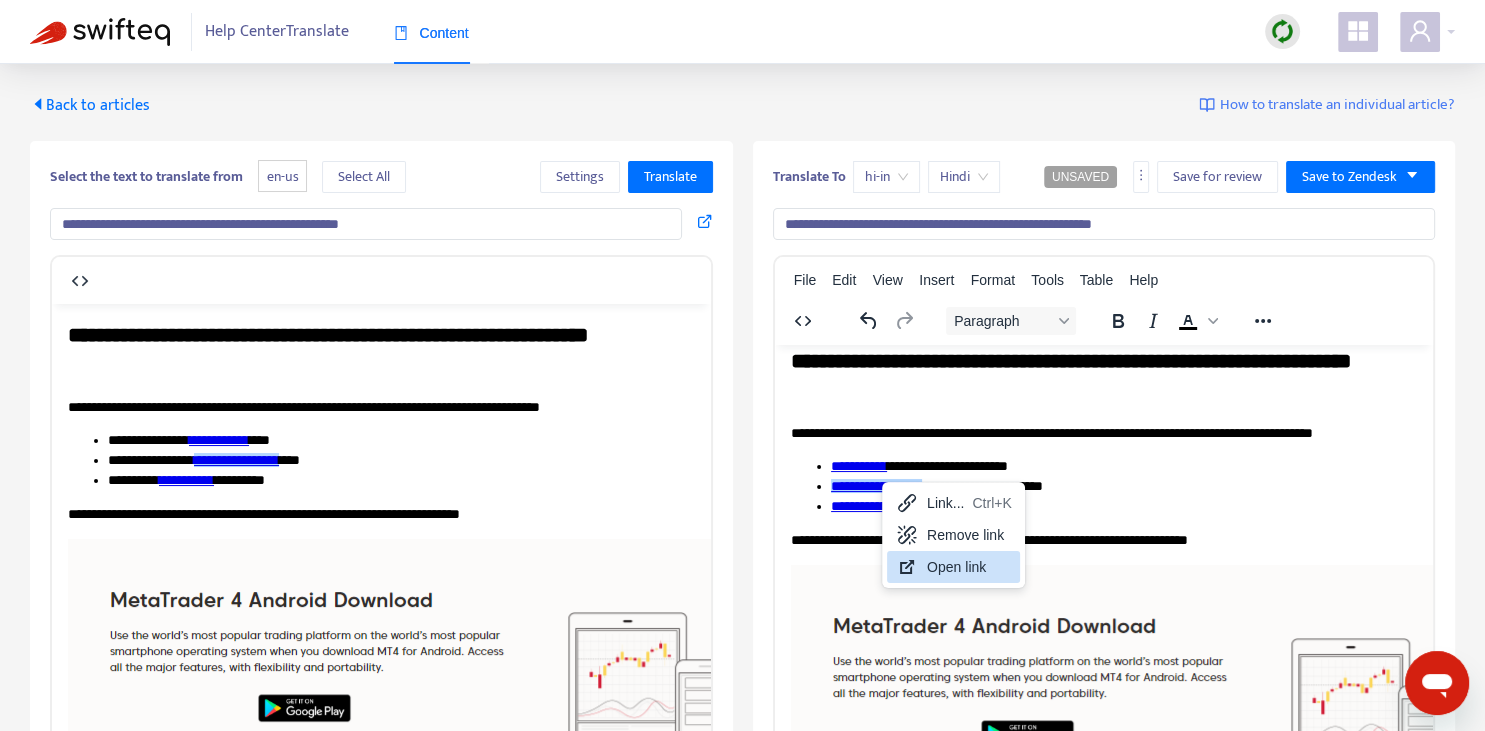click on "Open link" at bounding box center [969, 567] 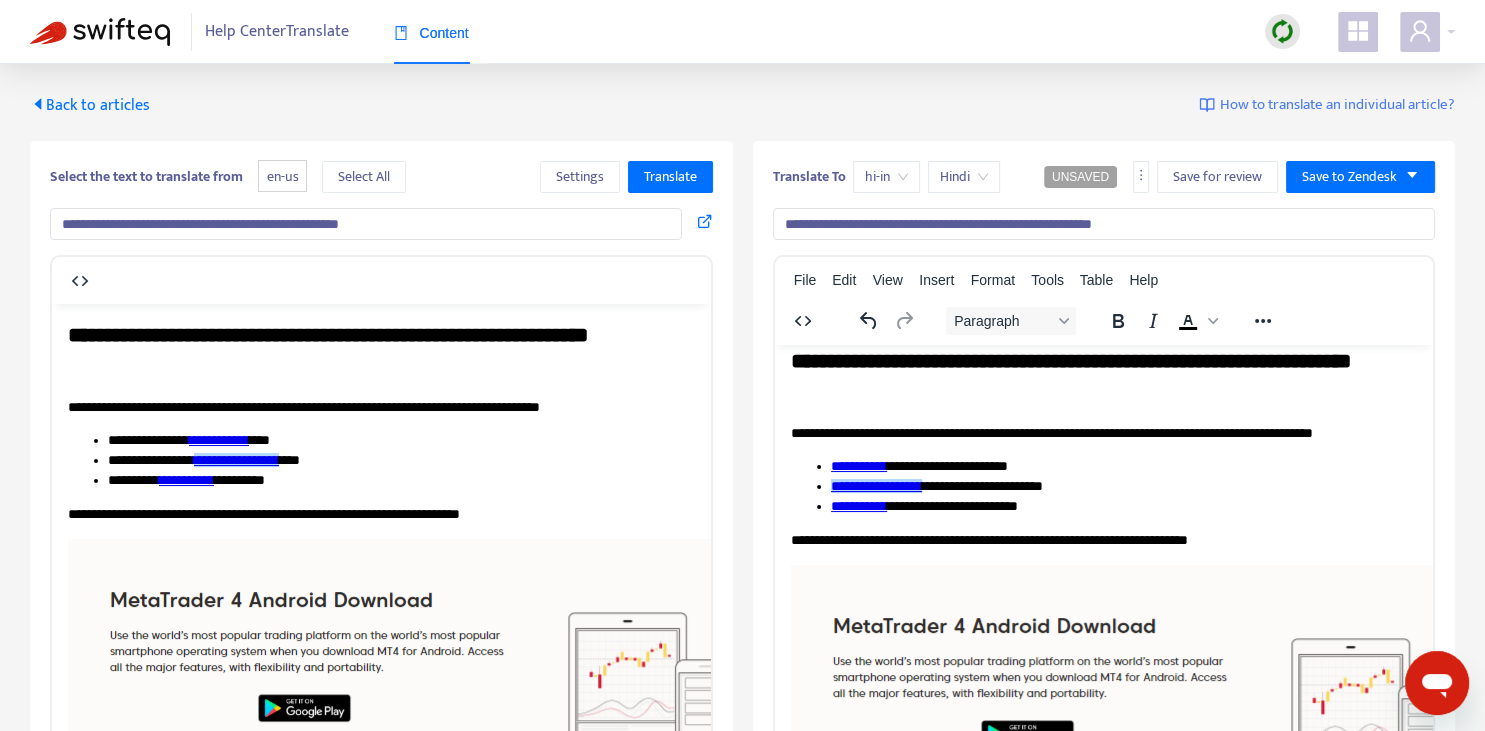click on "**********" at bounding box center [1123, 506] 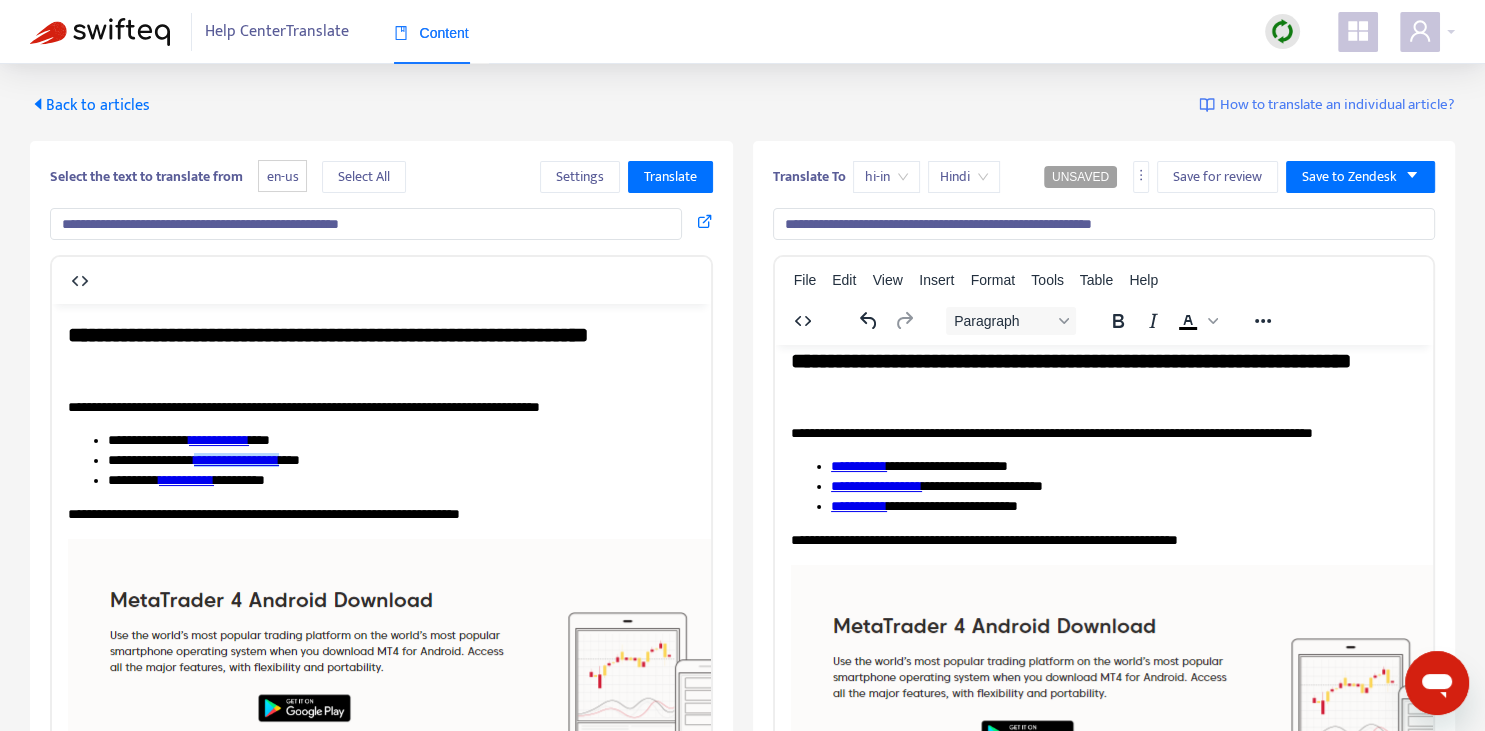 scroll, scrollTop: 343, scrollLeft: 0, axis: vertical 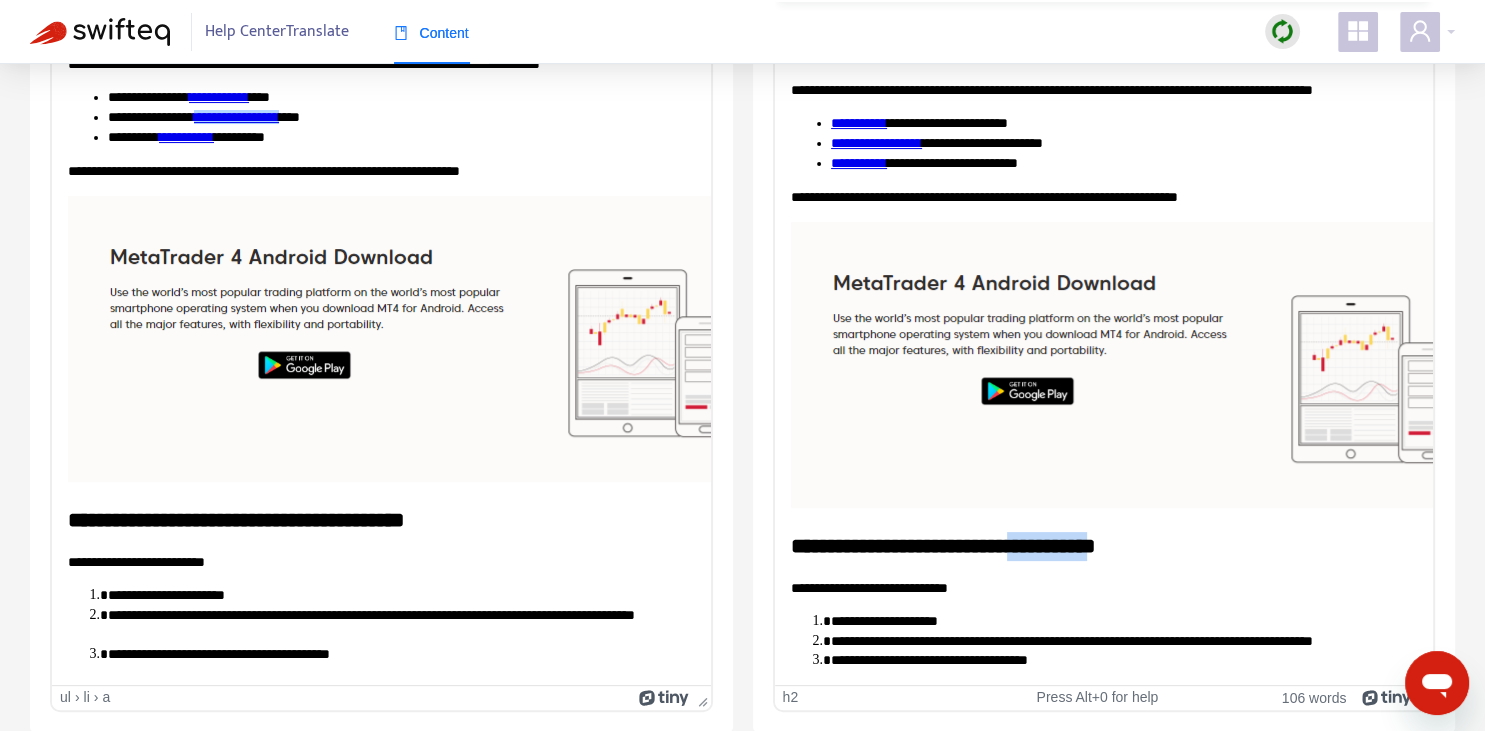 drag, startPoint x: 1045, startPoint y: 540, endPoint x: 1122, endPoint y: 543, distance: 77.05842 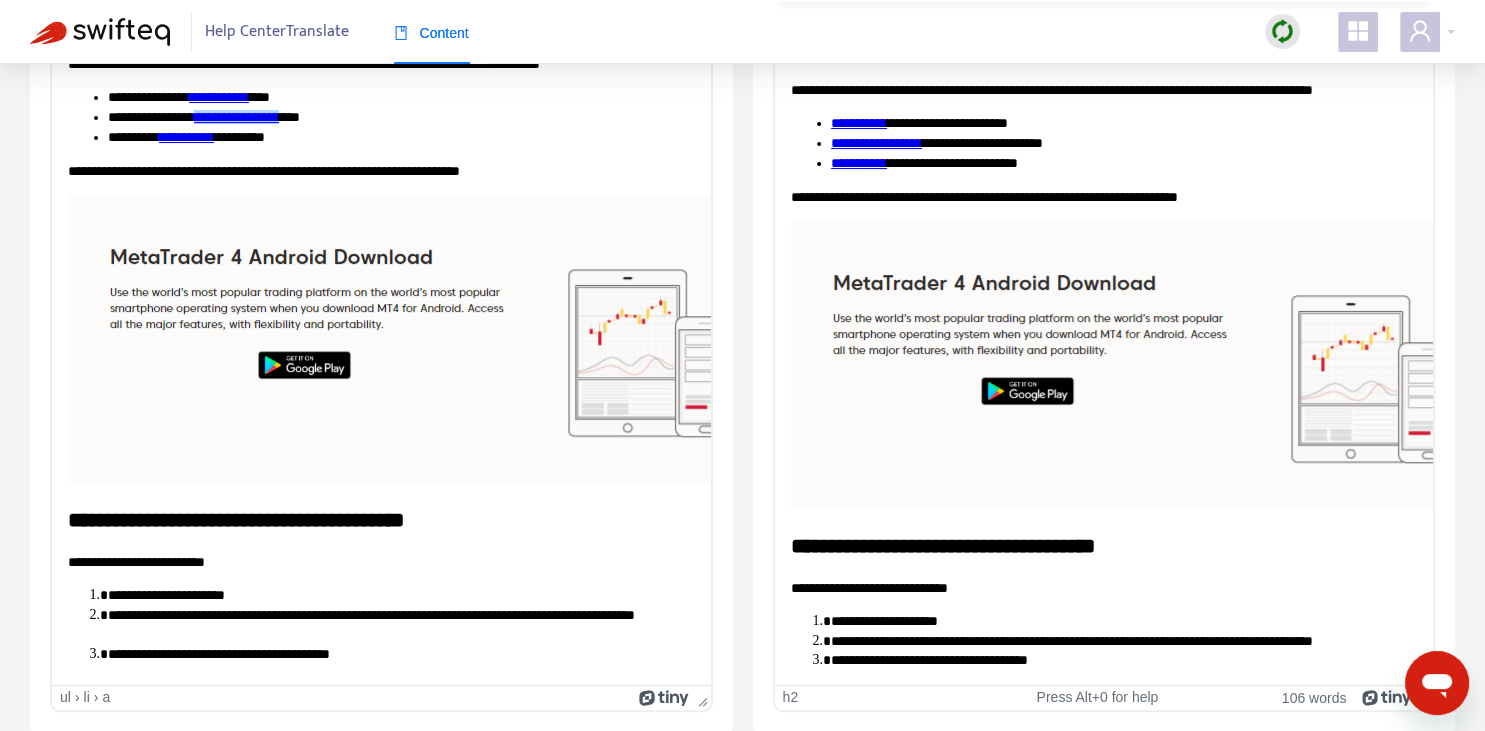 scroll, scrollTop: 0, scrollLeft: 0, axis: both 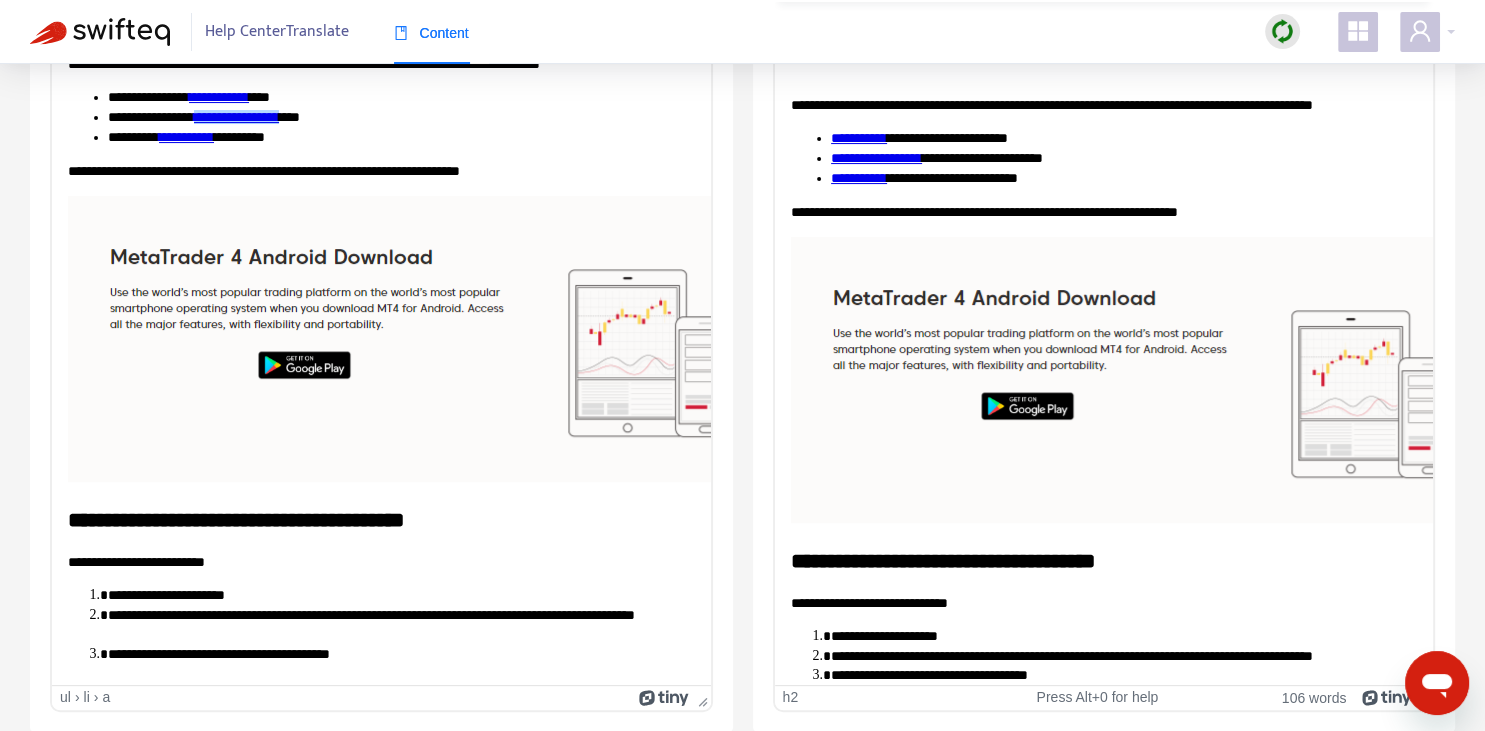 click on "**********" at bounding box center [1103, 560] 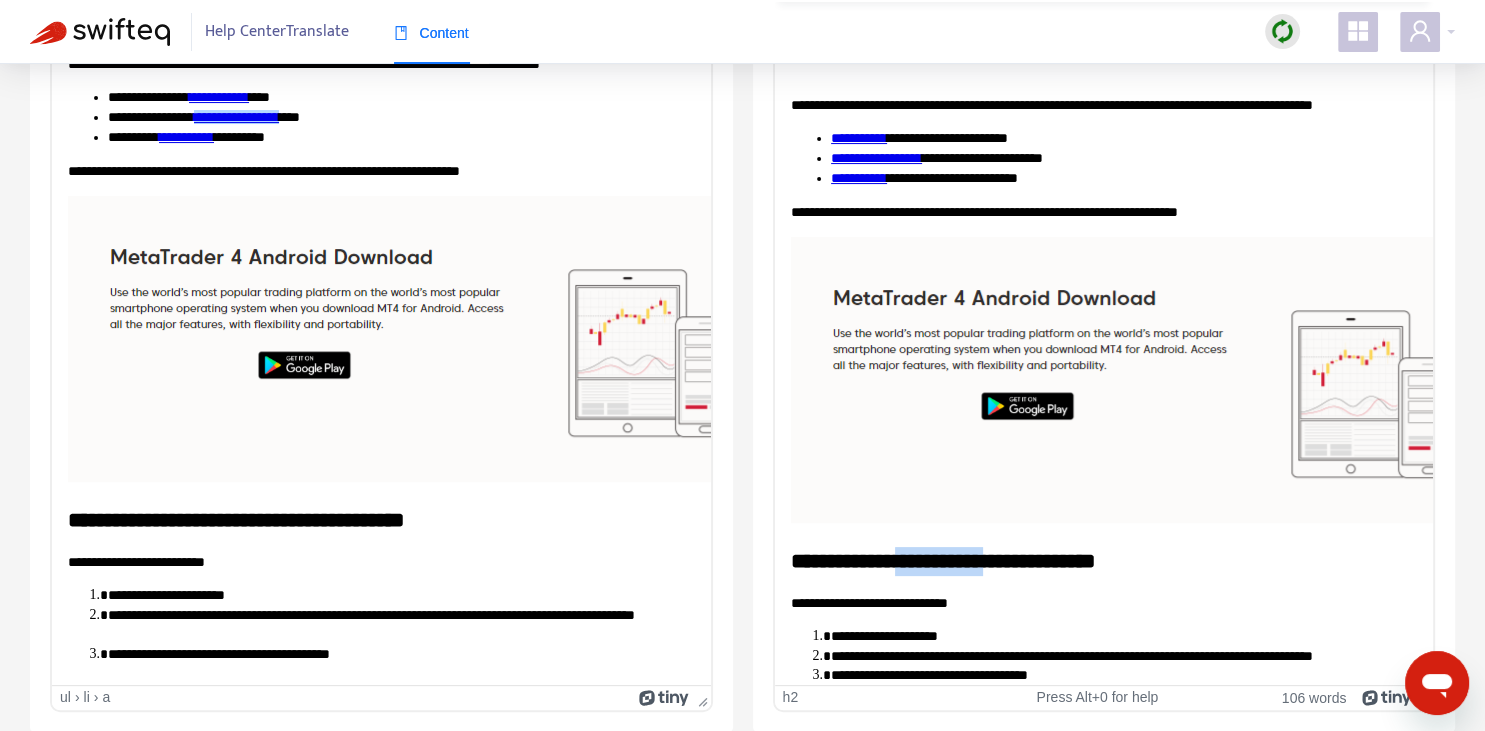 click on "**********" at bounding box center [1103, 560] 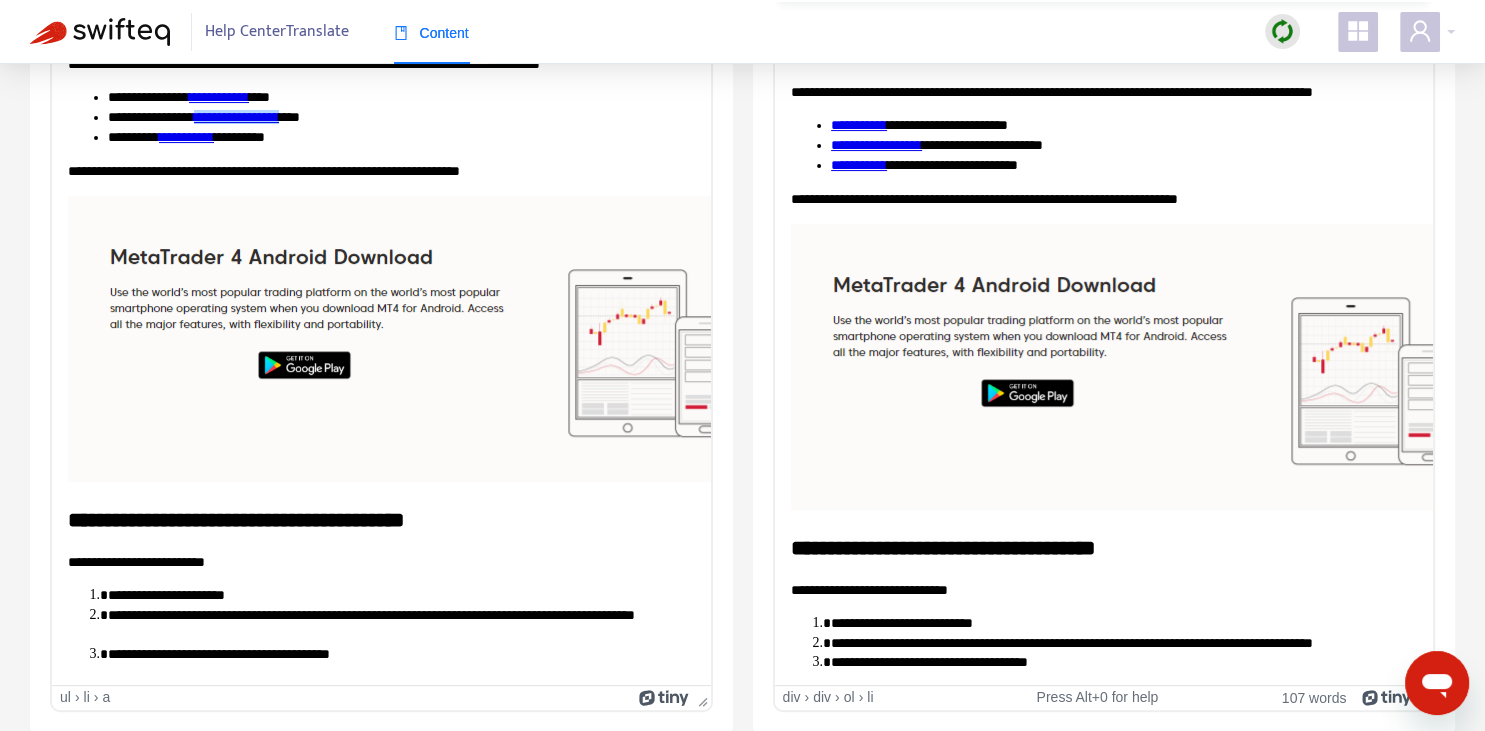 scroll, scrollTop: 15, scrollLeft: 0, axis: vertical 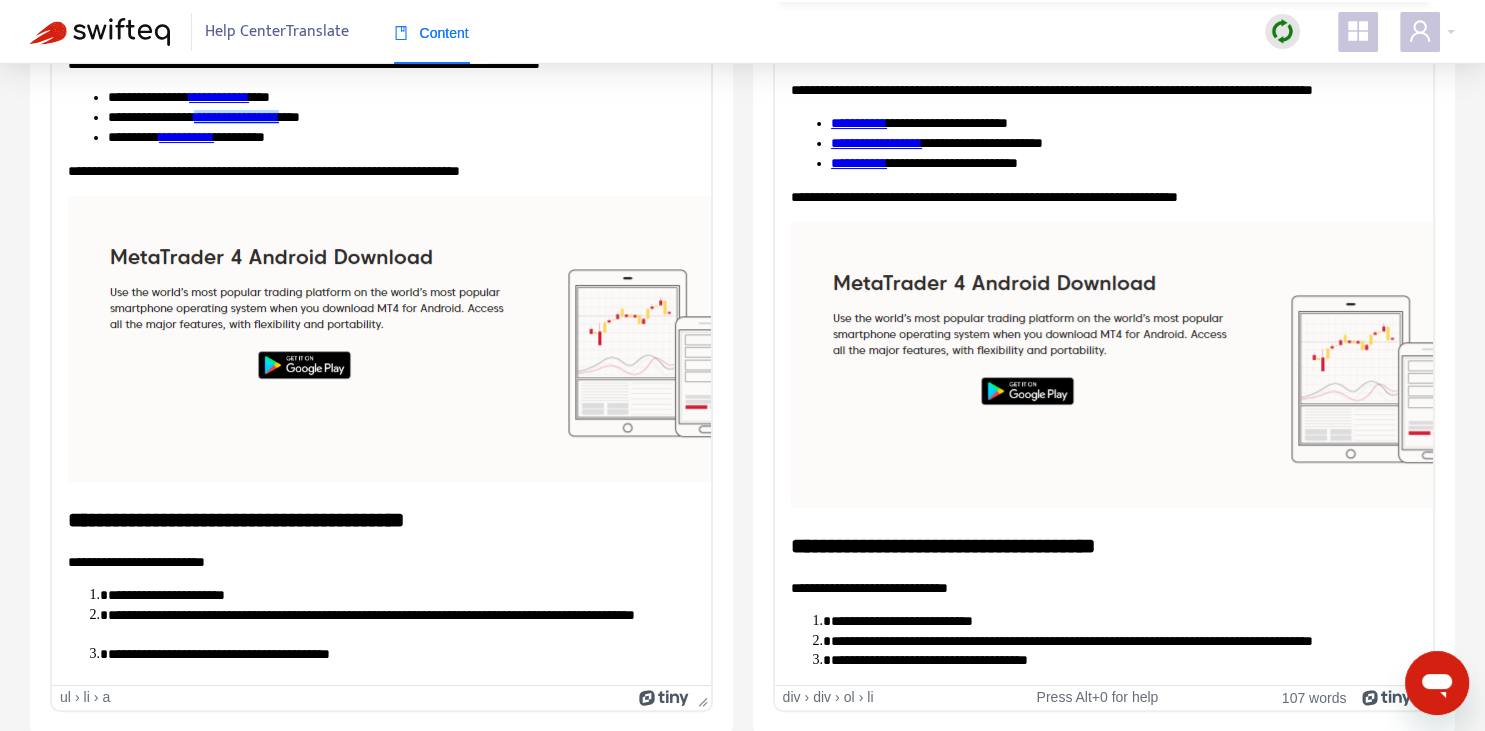 click on "**********" at bounding box center [1123, 641] 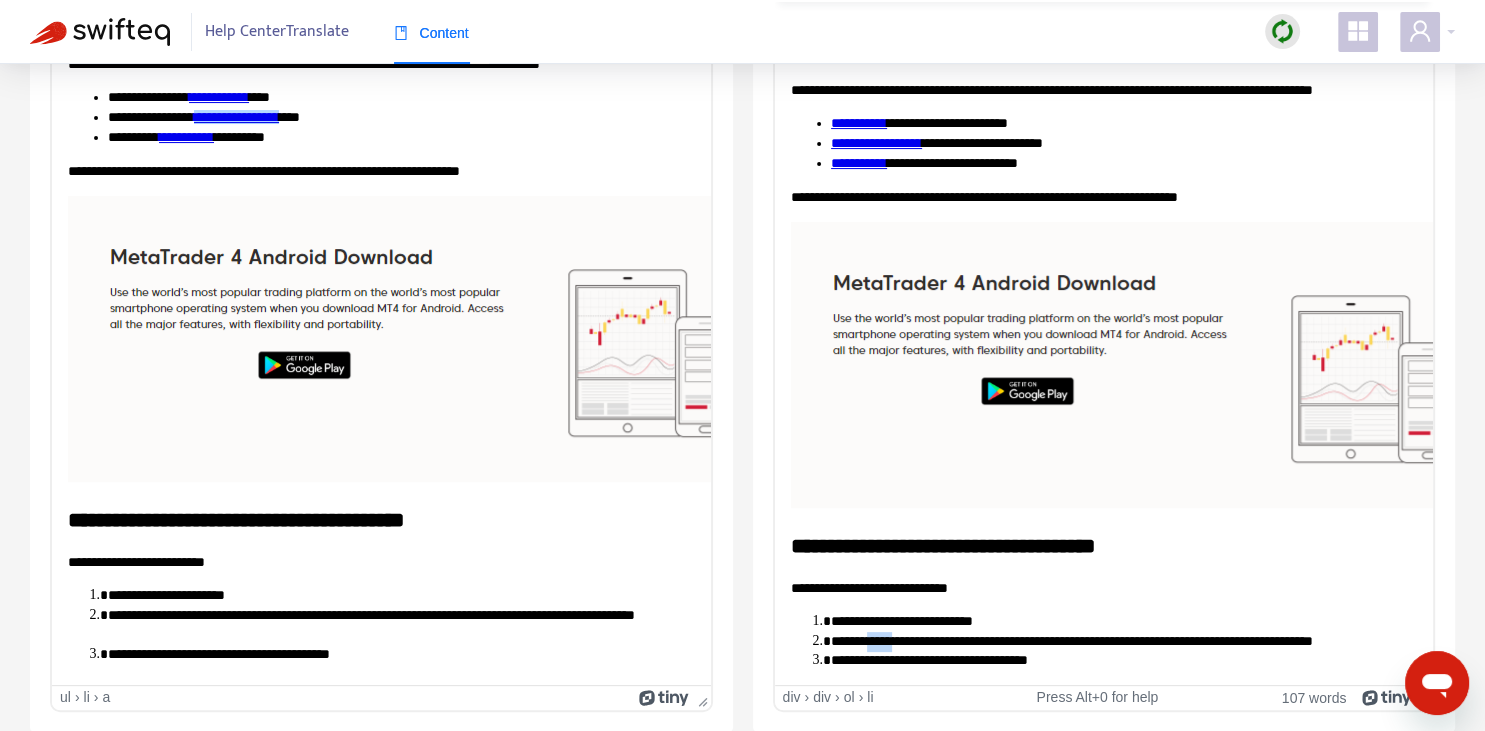 click on "**********" at bounding box center (1123, 641) 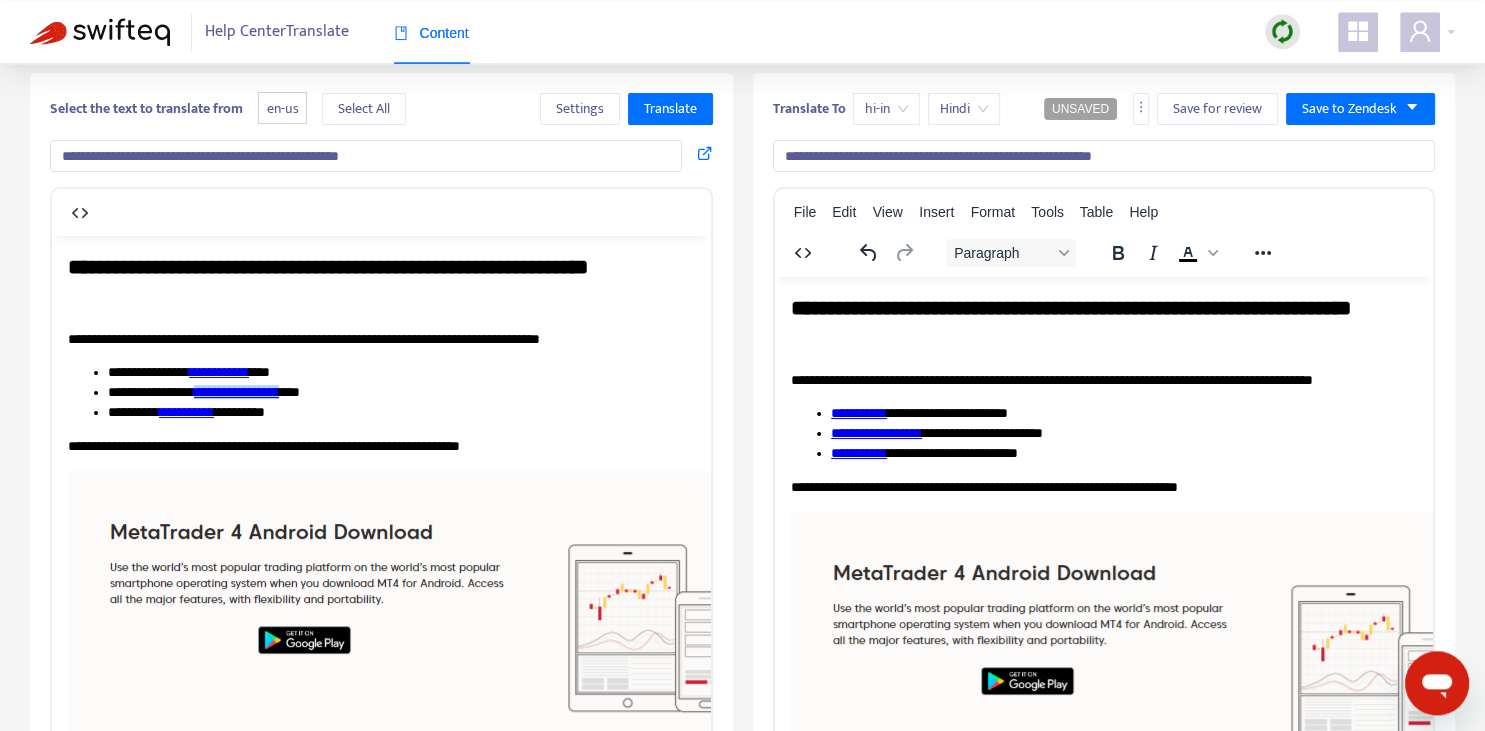 scroll, scrollTop: 70, scrollLeft: 0, axis: vertical 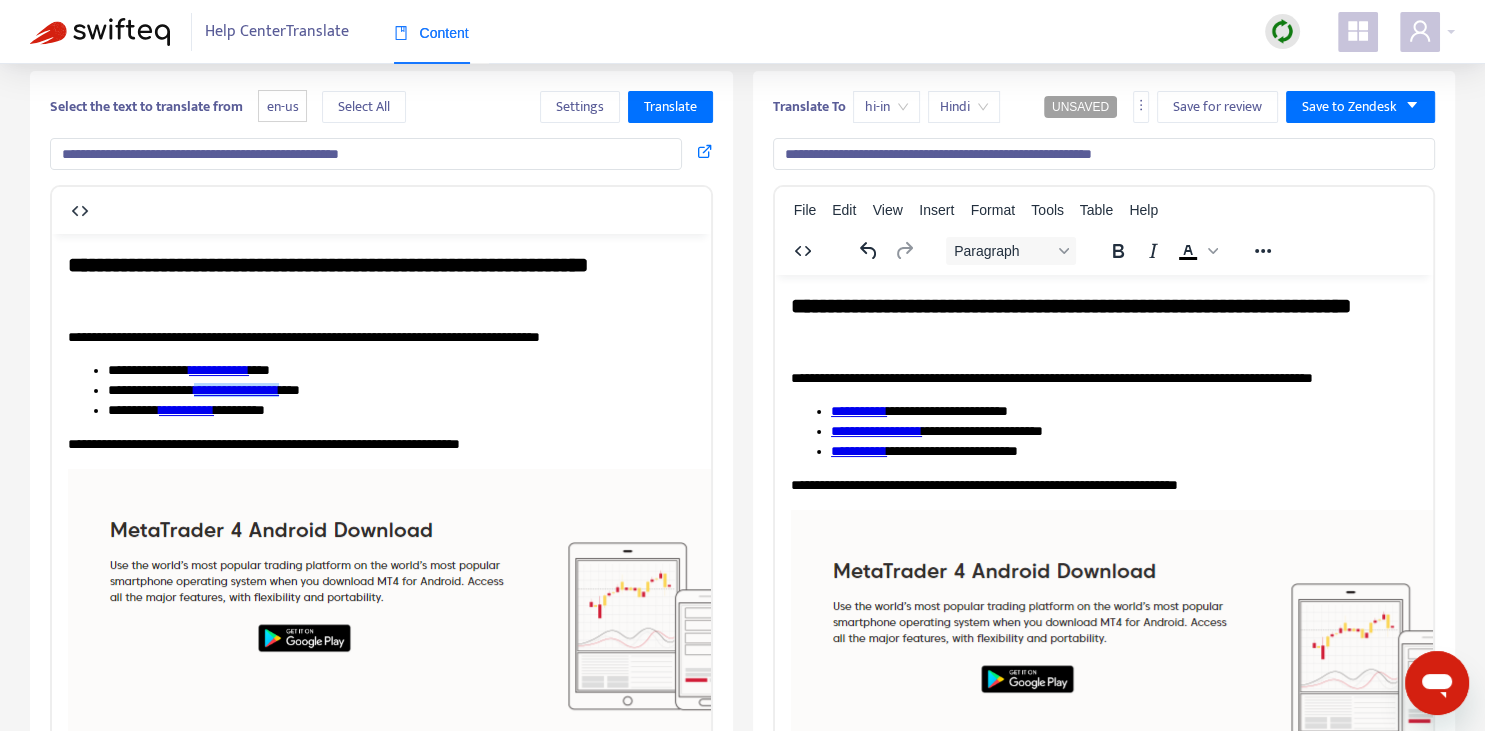 click on "**********" at bounding box center [1123, 411] 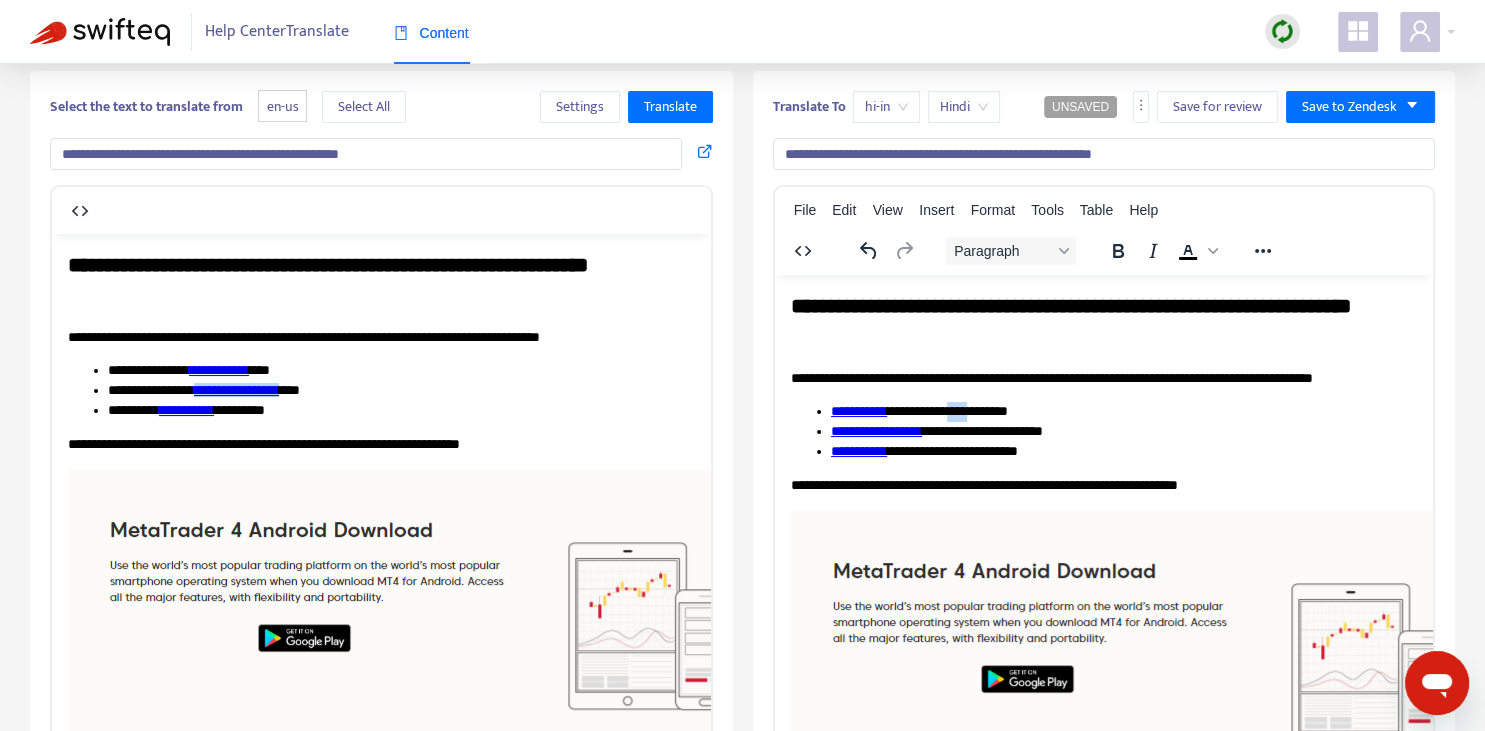 click on "**********" at bounding box center (1123, 411) 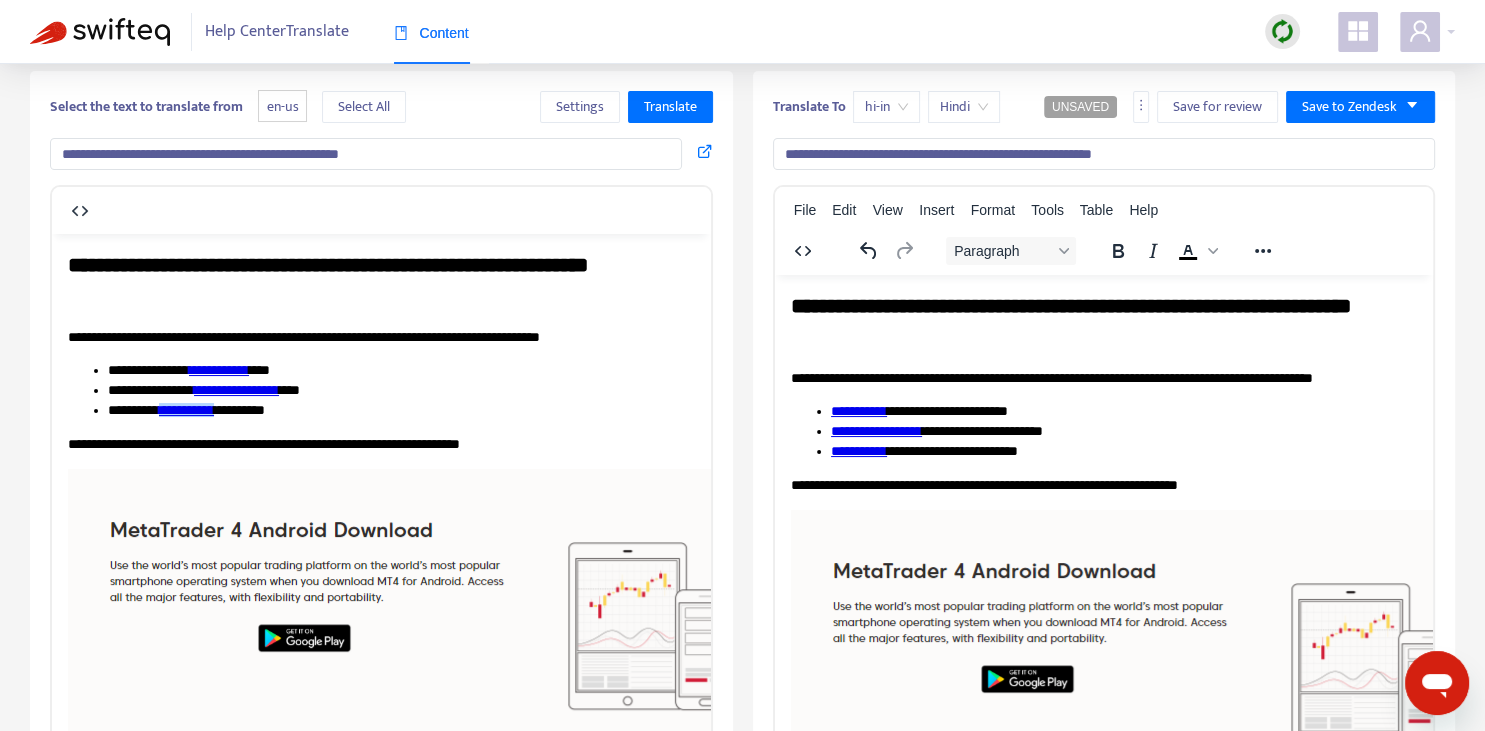 click on "**********" at bounding box center [186, 409] 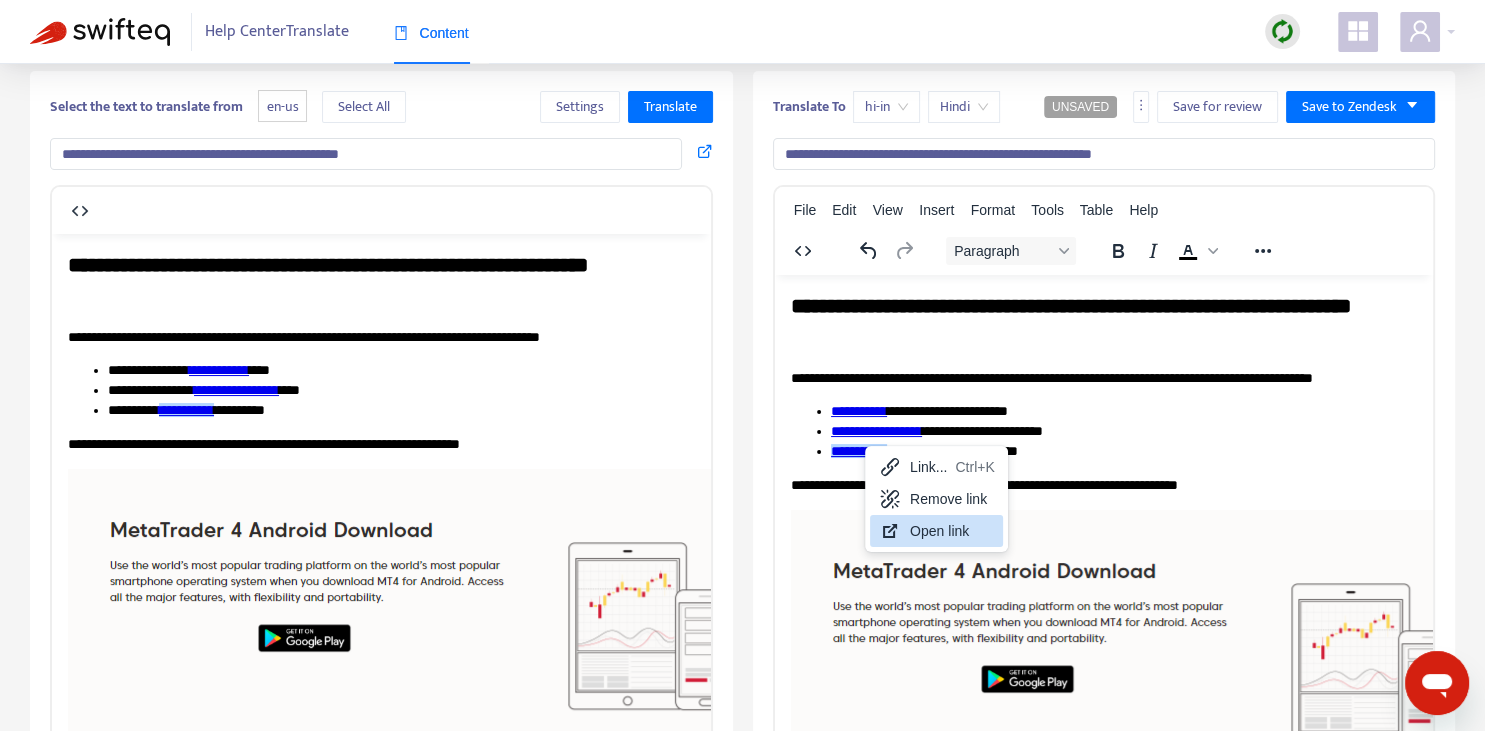 click on "Open link" at bounding box center (952, 531) 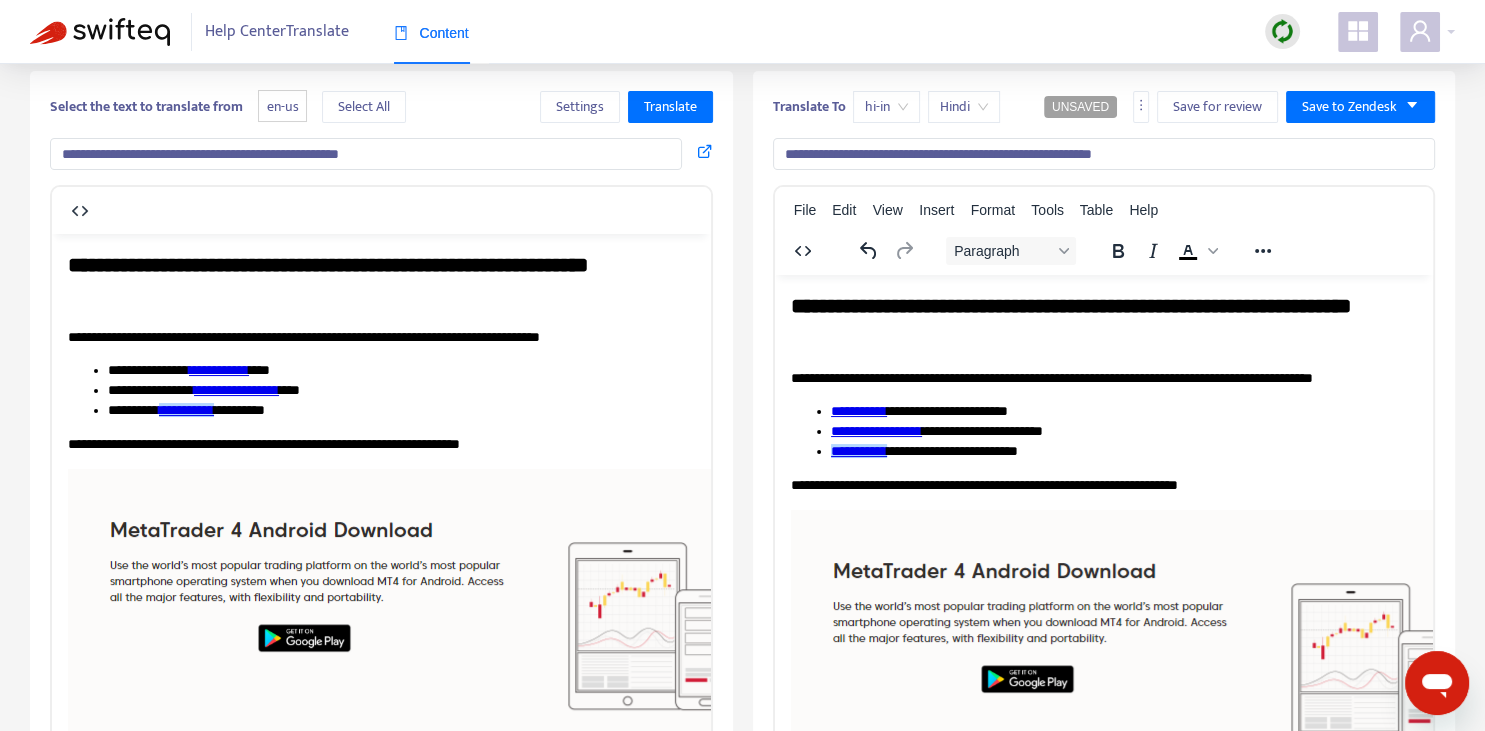 click on "**********" at bounding box center [1103, 485] 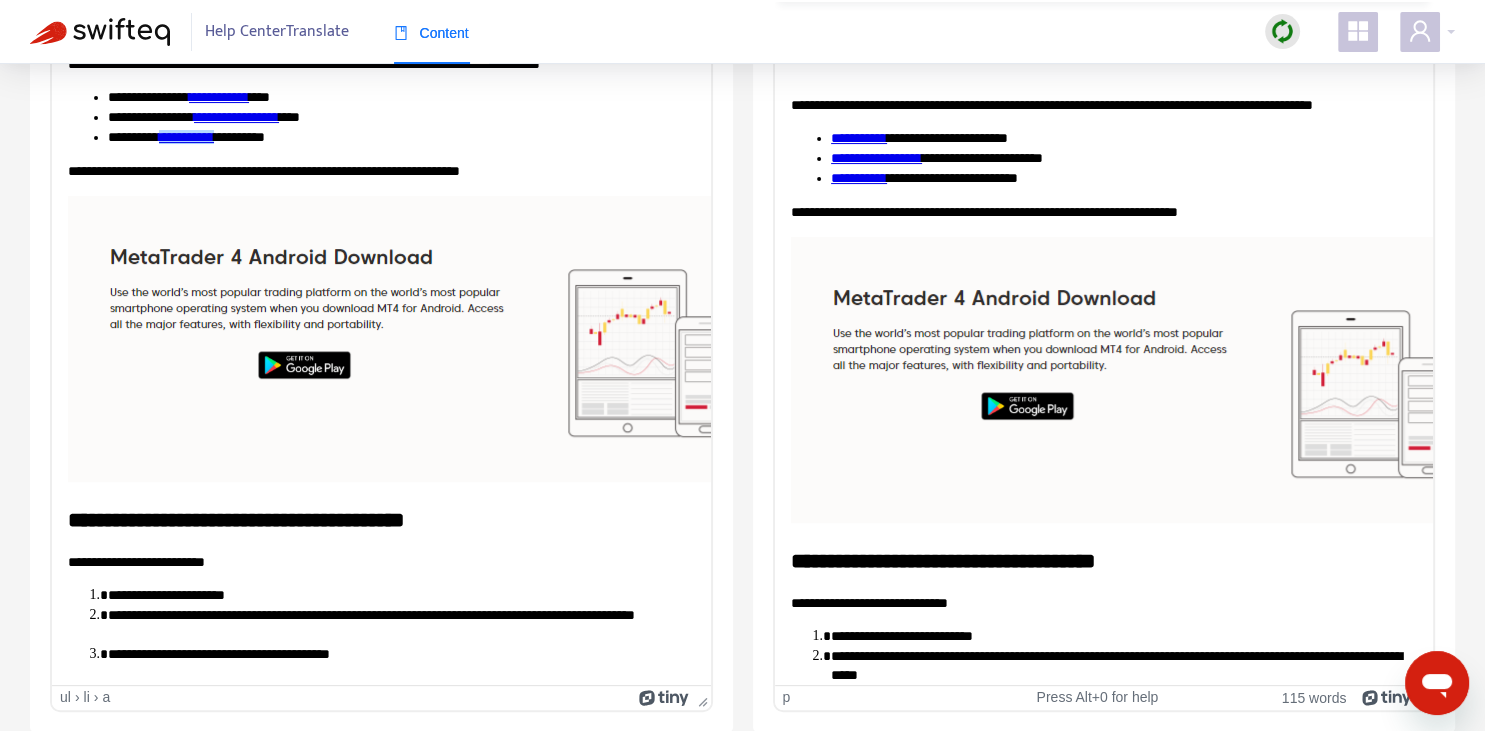 scroll, scrollTop: 0, scrollLeft: 0, axis: both 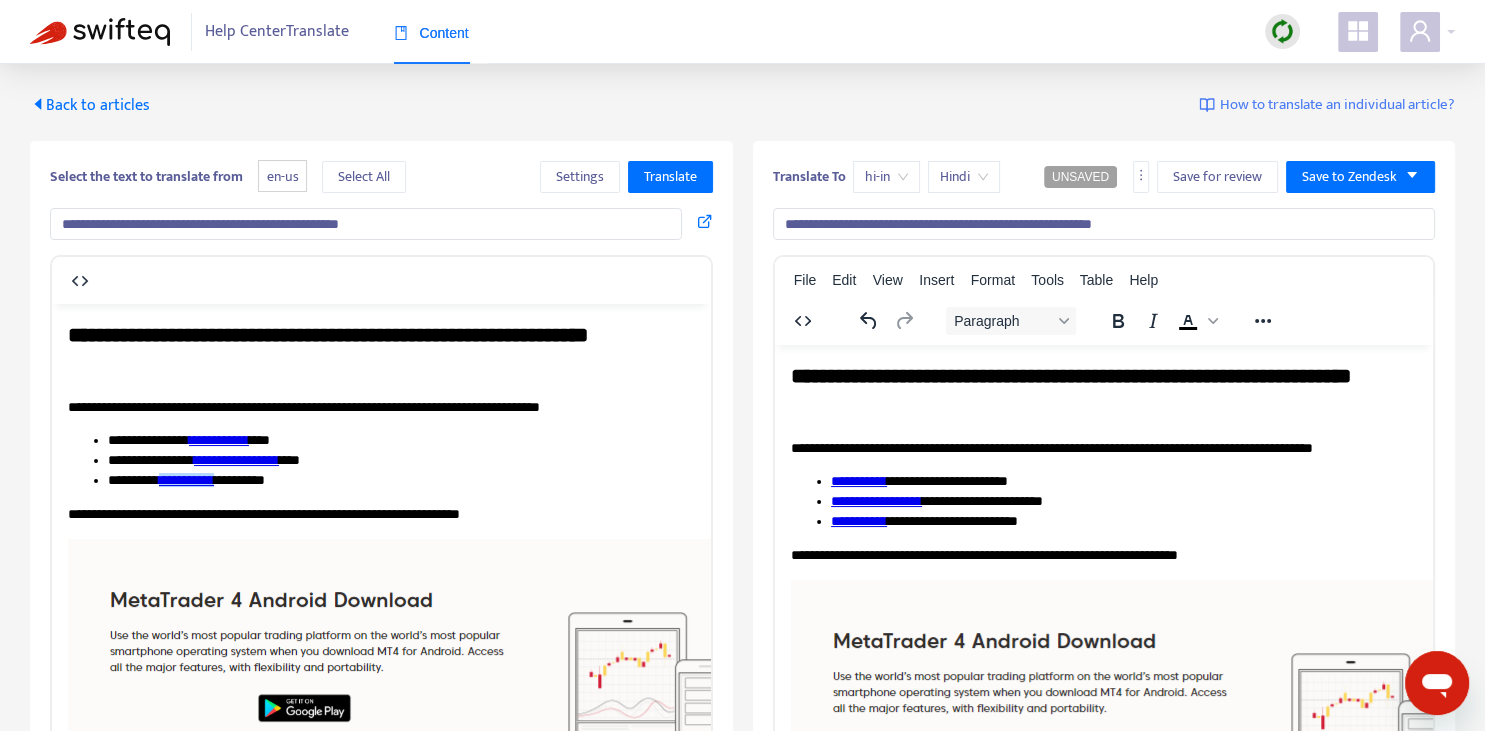 click on "**********" at bounding box center (1104, 608) 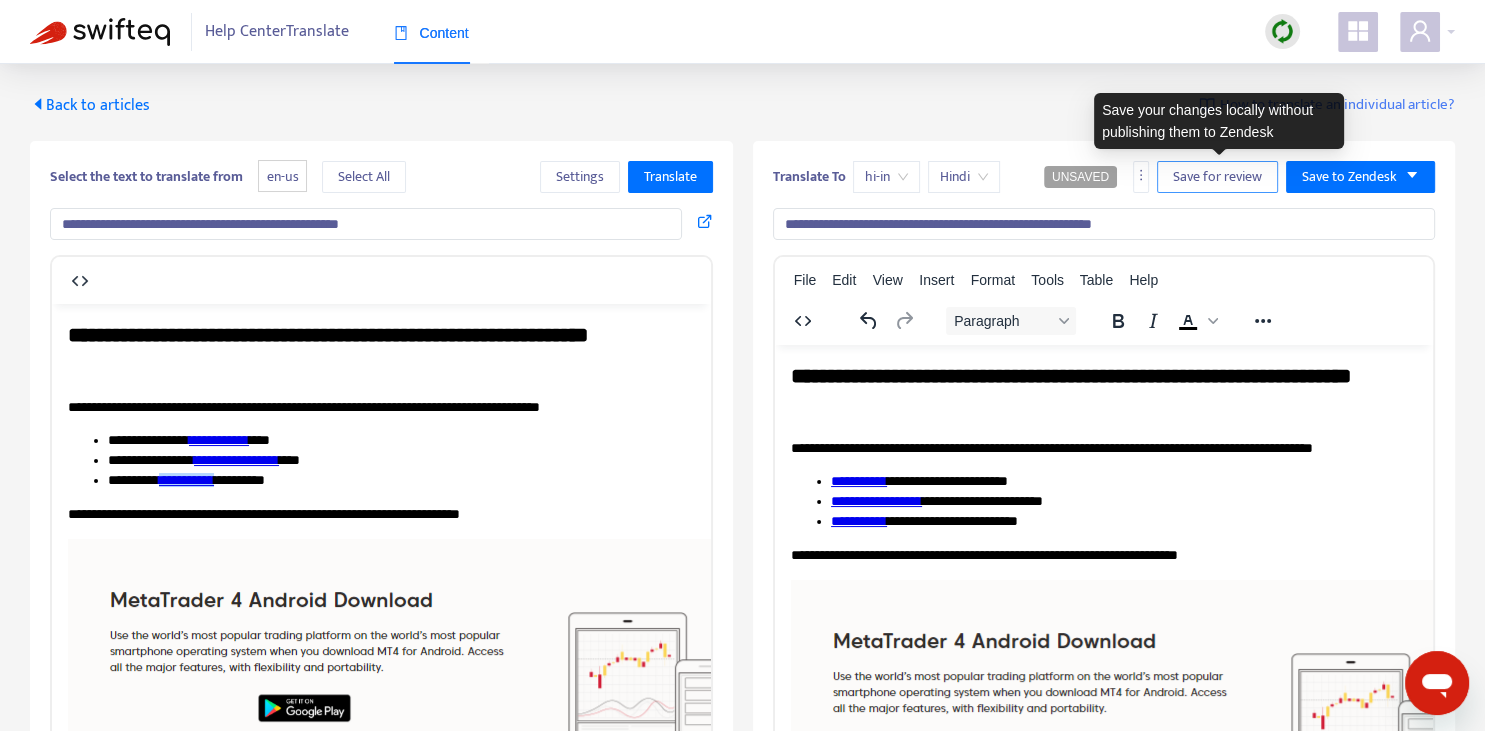 click on "Save for review" at bounding box center (1217, 177) 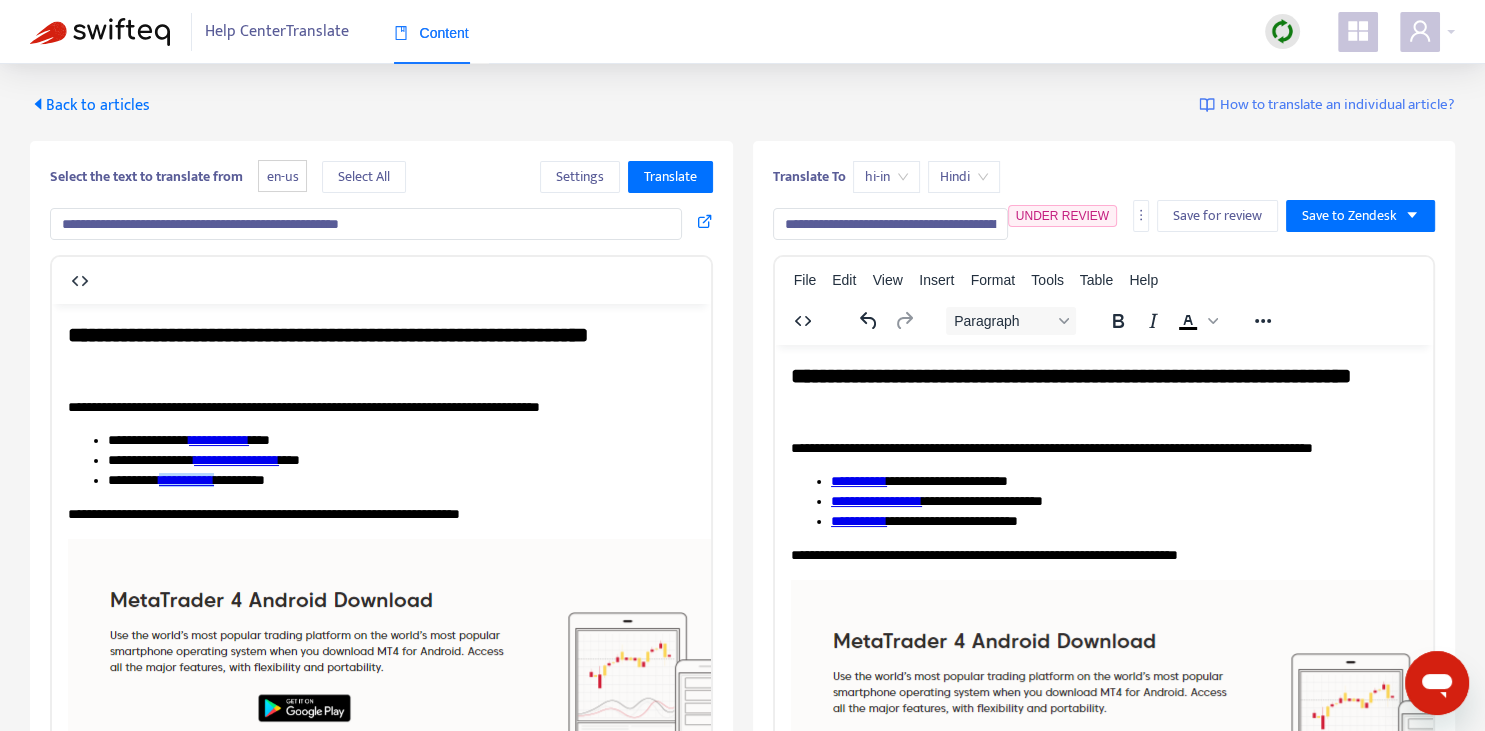 click on "Back to articles" at bounding box center (90, 105) 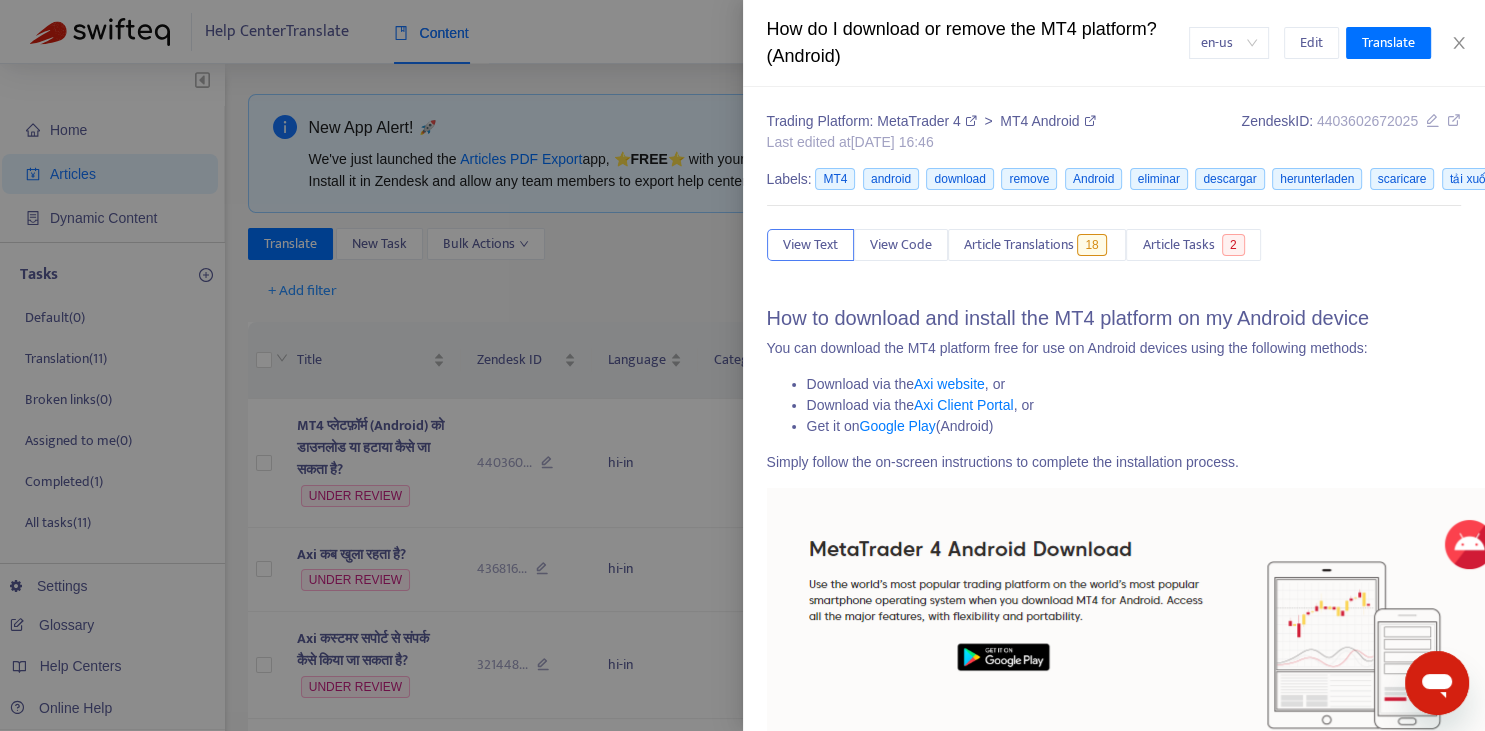 click at bounding box center [742, 365] 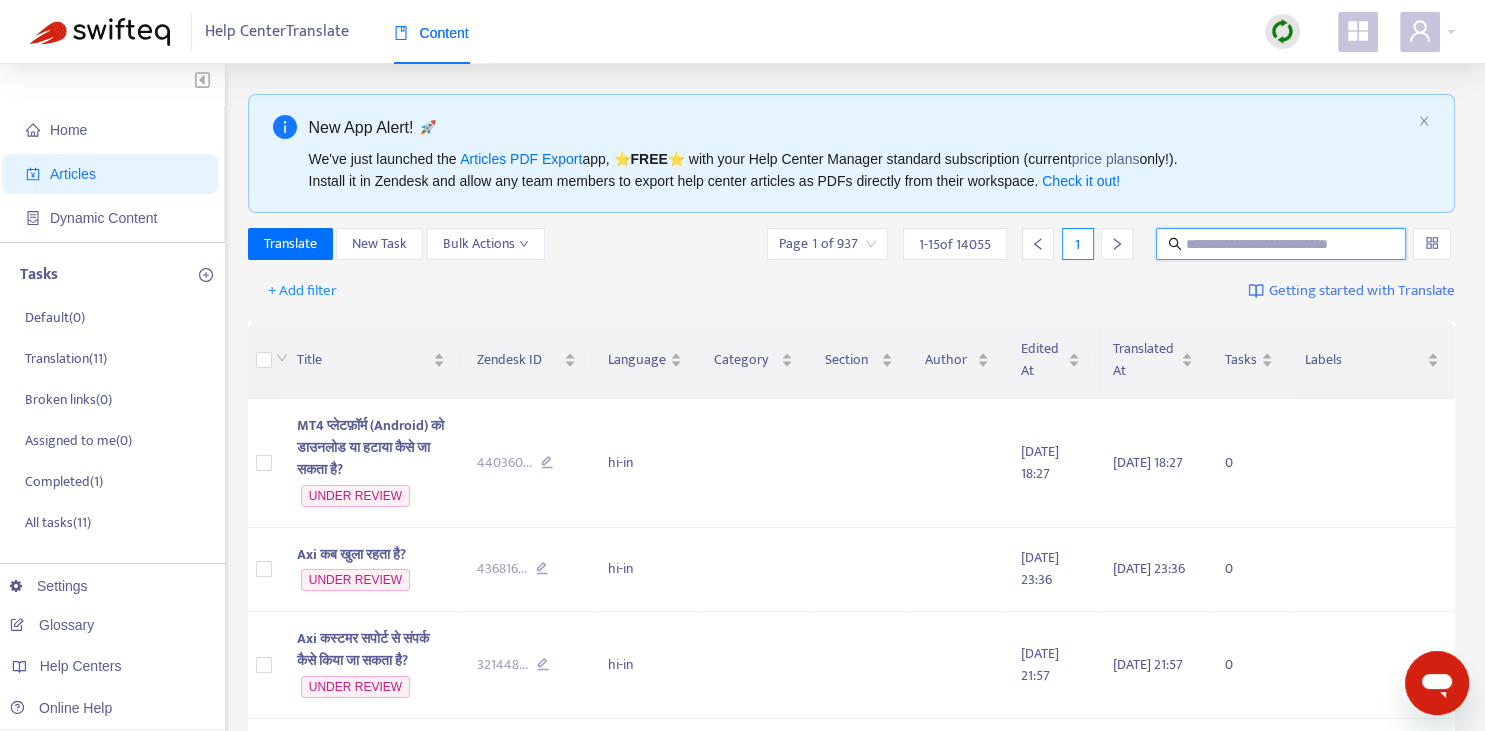click at bounding box center [1282, 244] 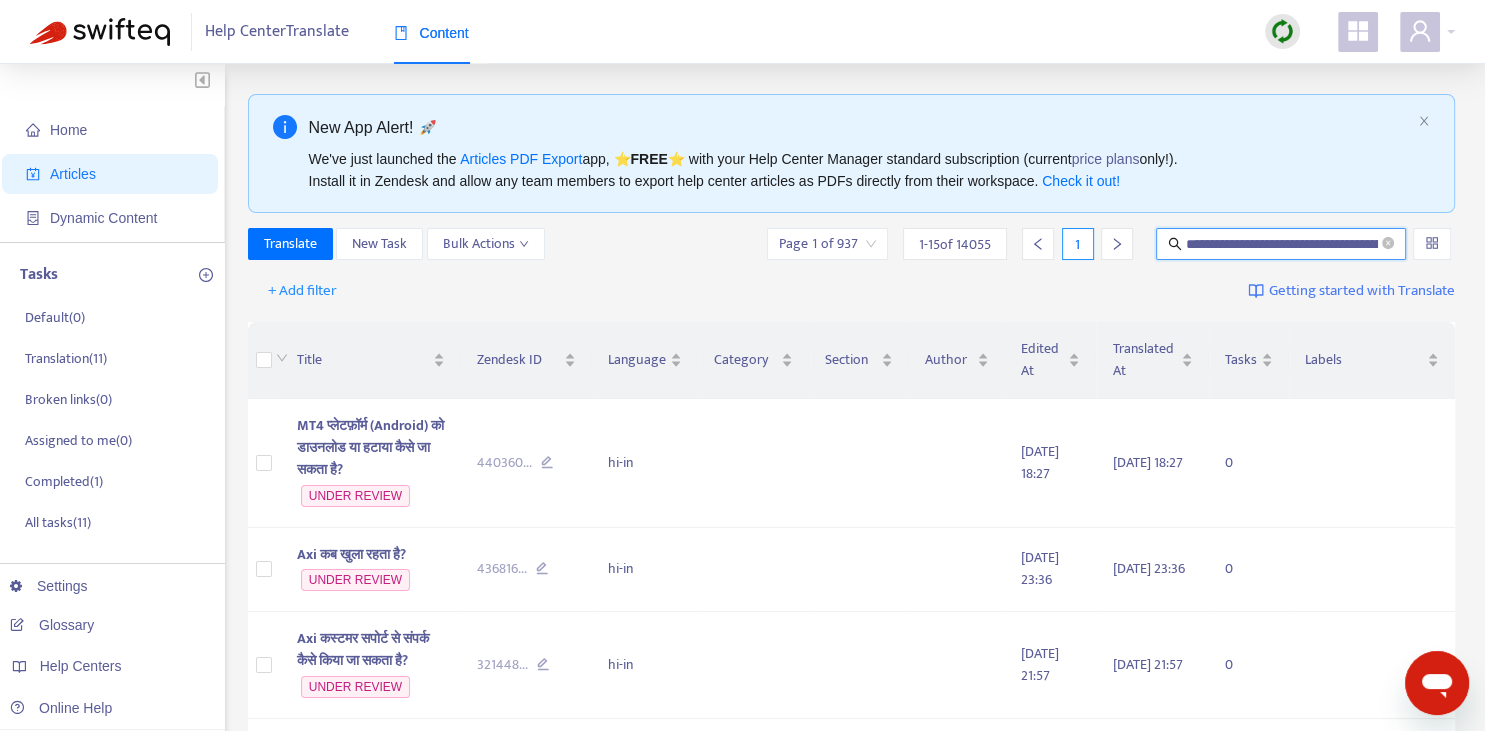 scroll, scrollTop: 0, scrollLeft: 164, axis: horizontal 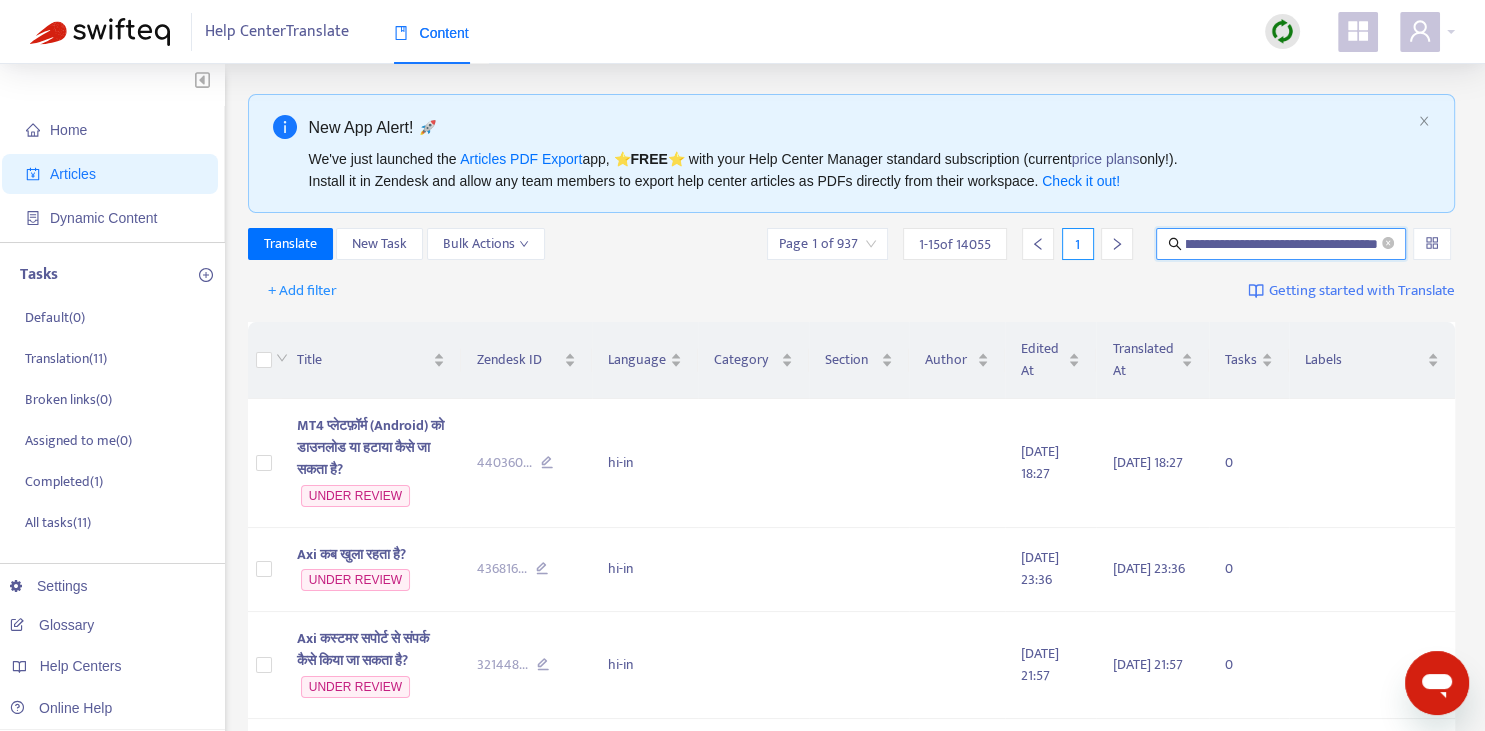 type on "**********" 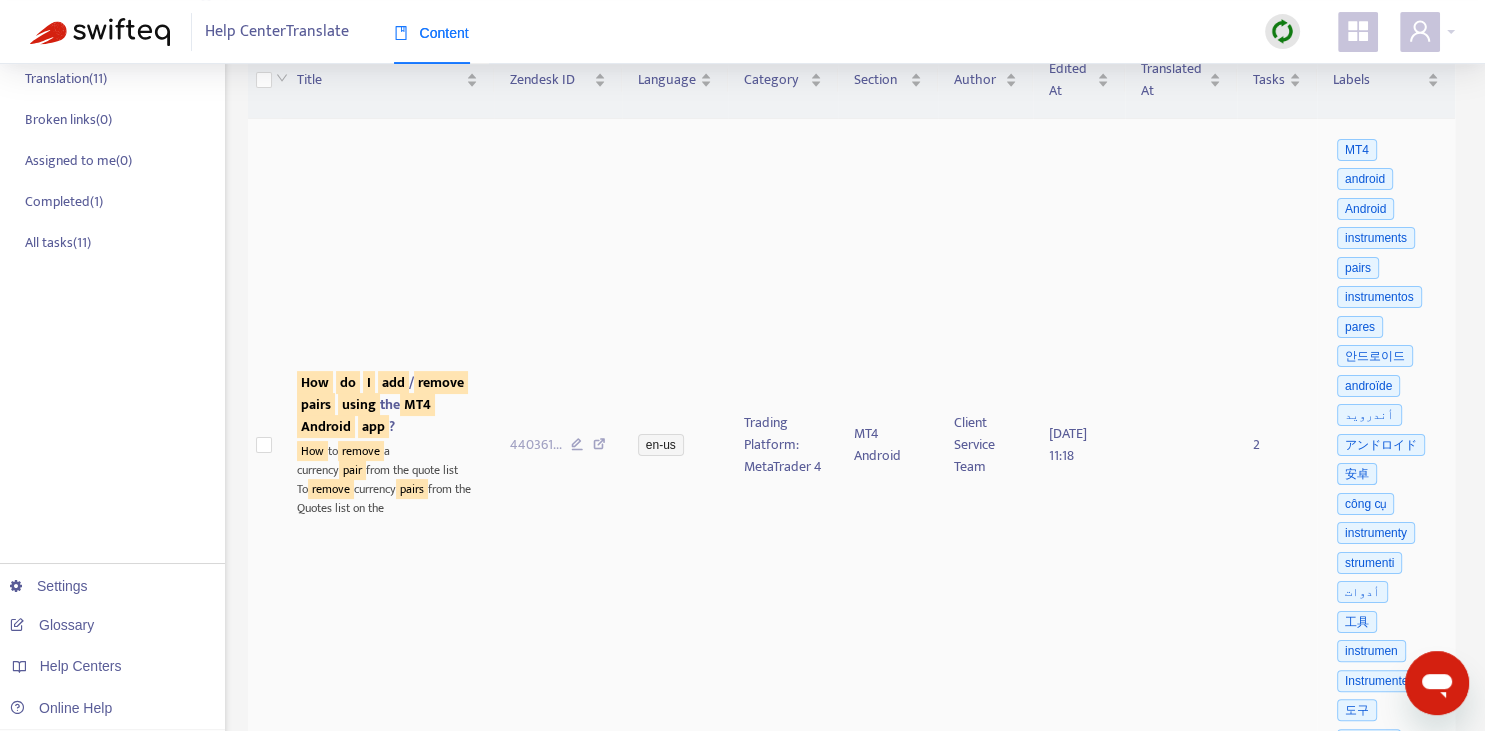 scroll, scrollTop: 281, scrollLeft: 0, axis: vertical 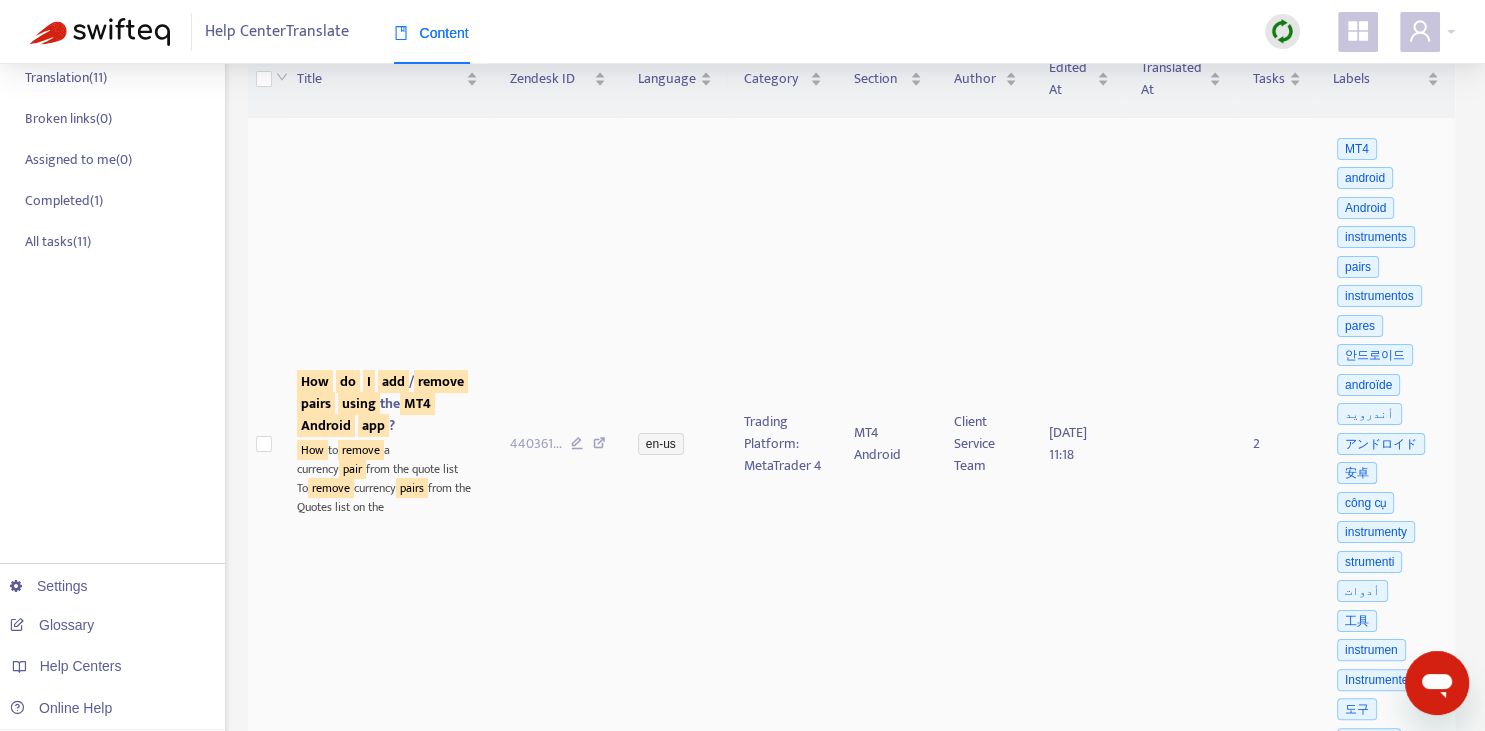 click on "pairs" at bounding box center [316, 403] 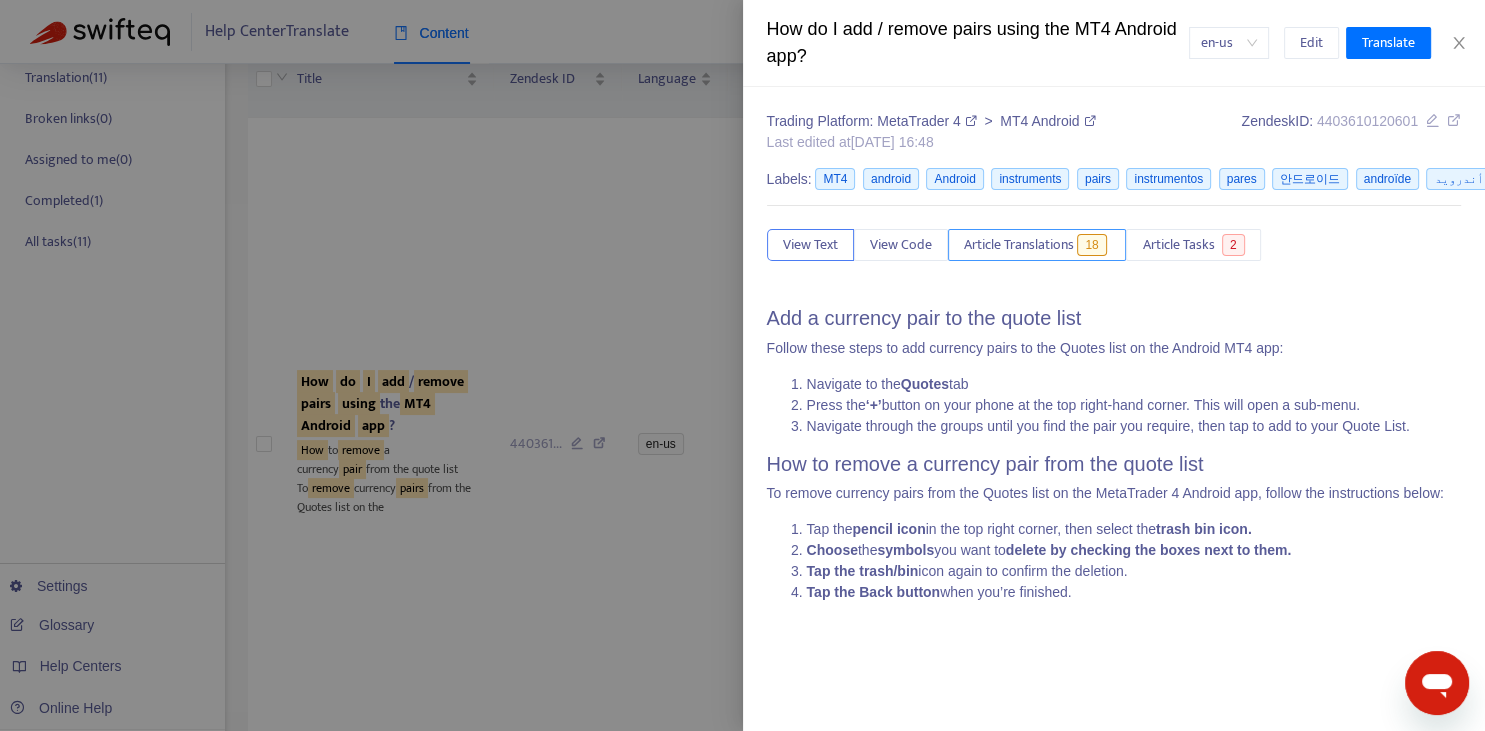 click on "Article Translations" at bounding box center [1019, 245] 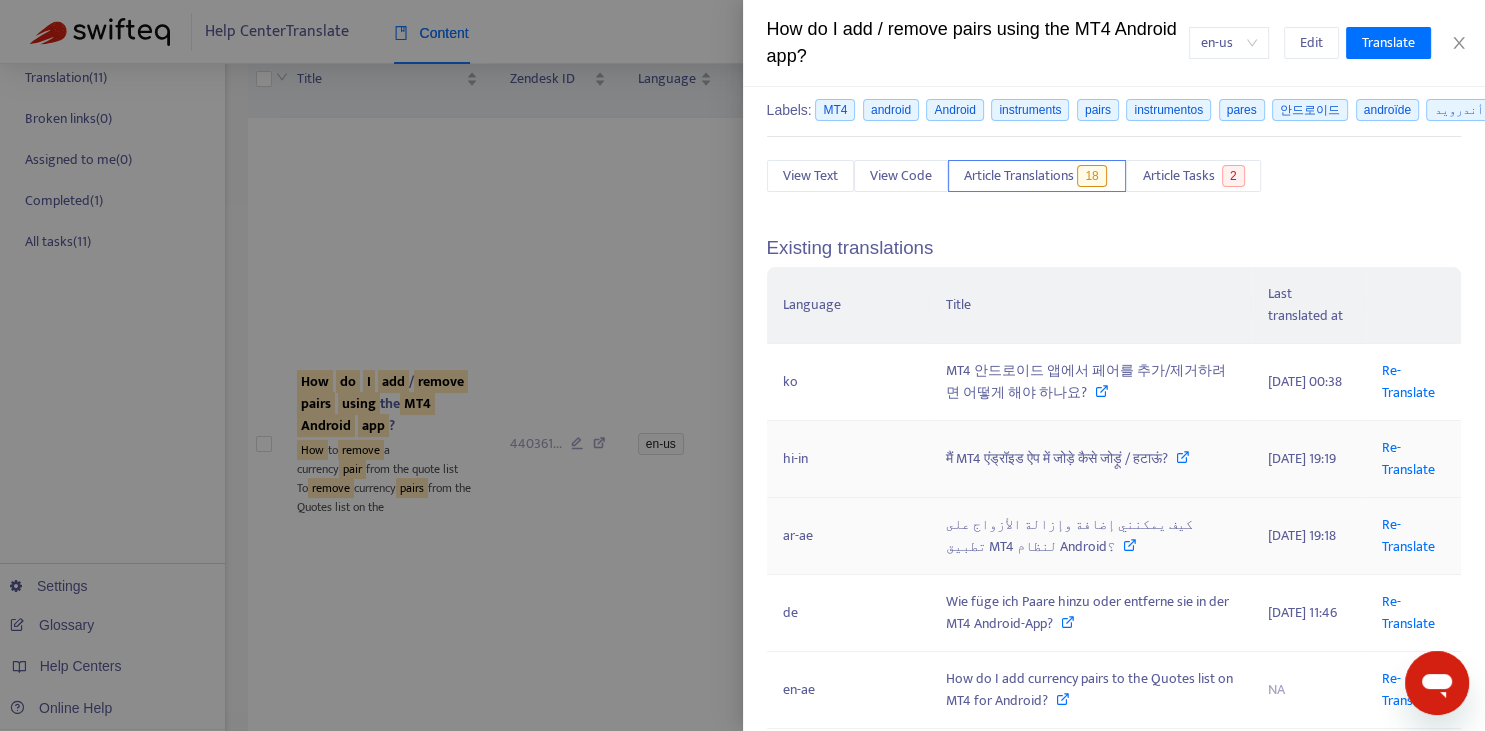 scroll, scrollTop: 74, scrollLeft: 0, axis: vertical 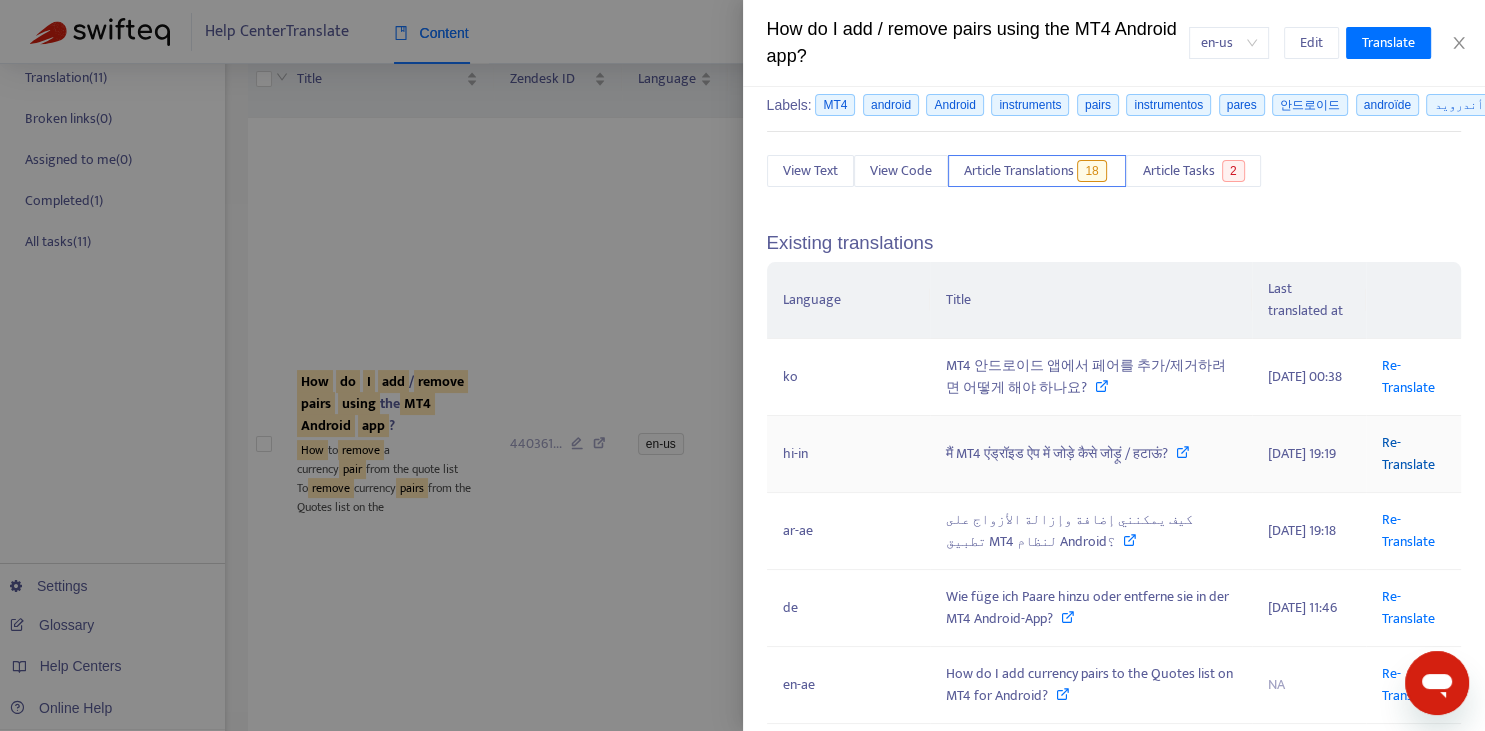 click on "Re-Translate" at bounding box center (1408, 453) 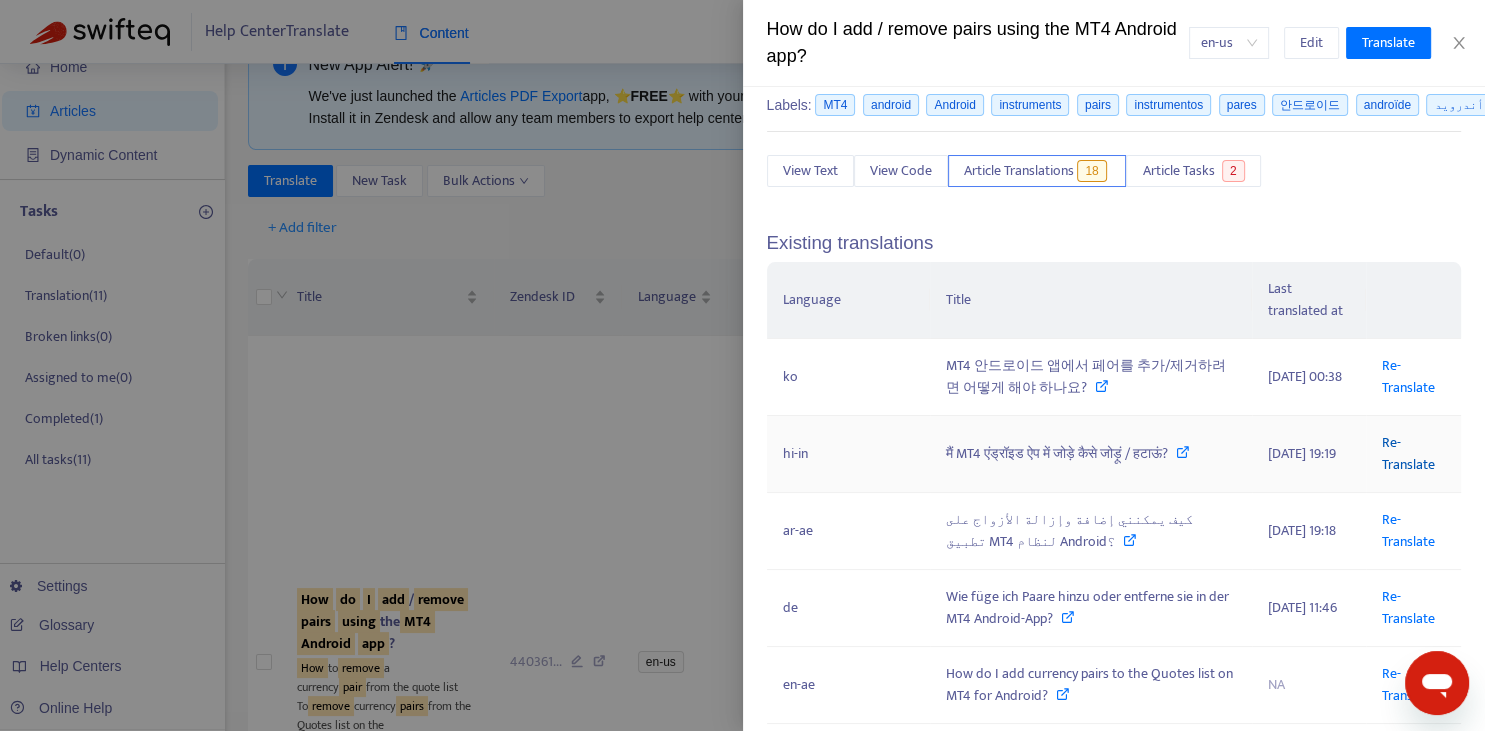 scroll, scrollTop: 0, scrollLeft: 164, axis: horizontal 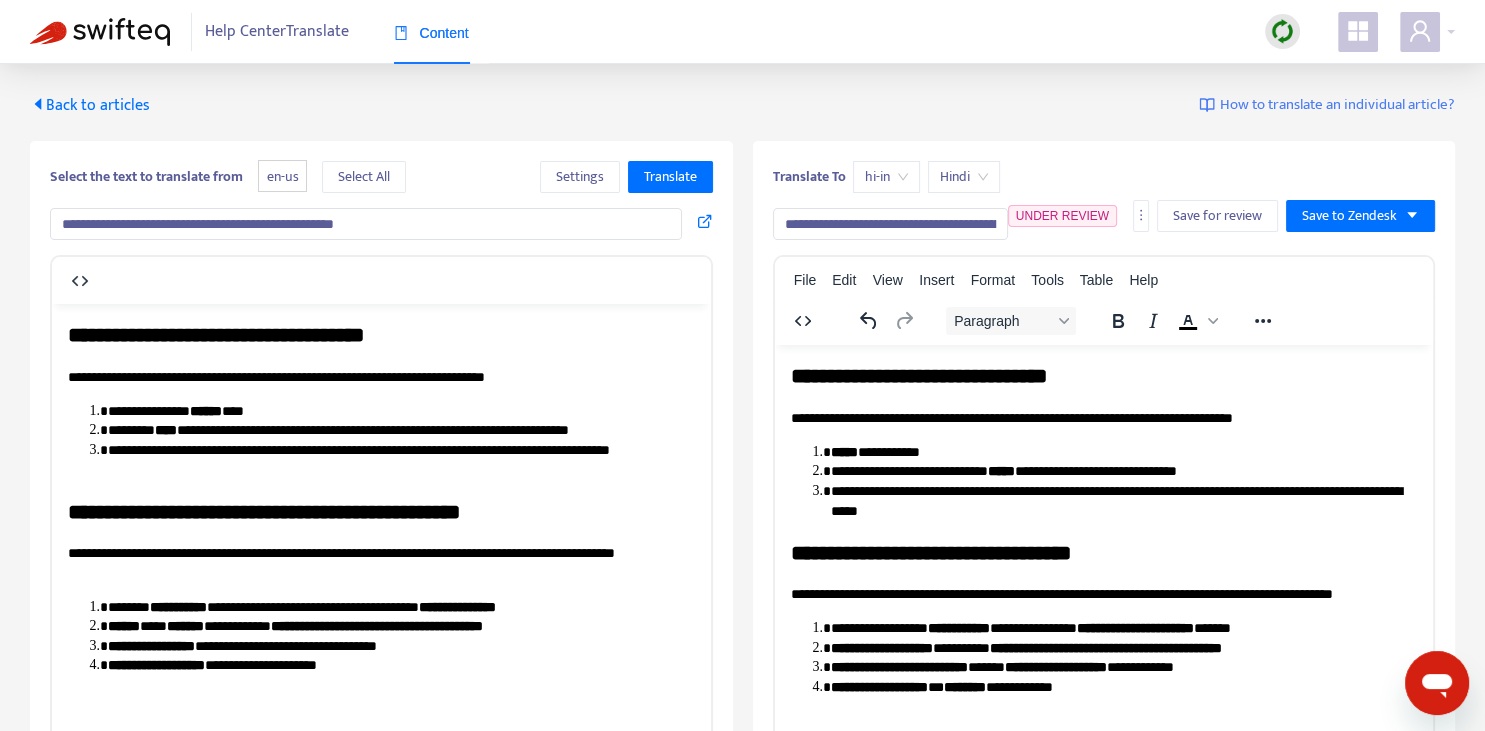 click on "**********" at bounding box center [890, 224] 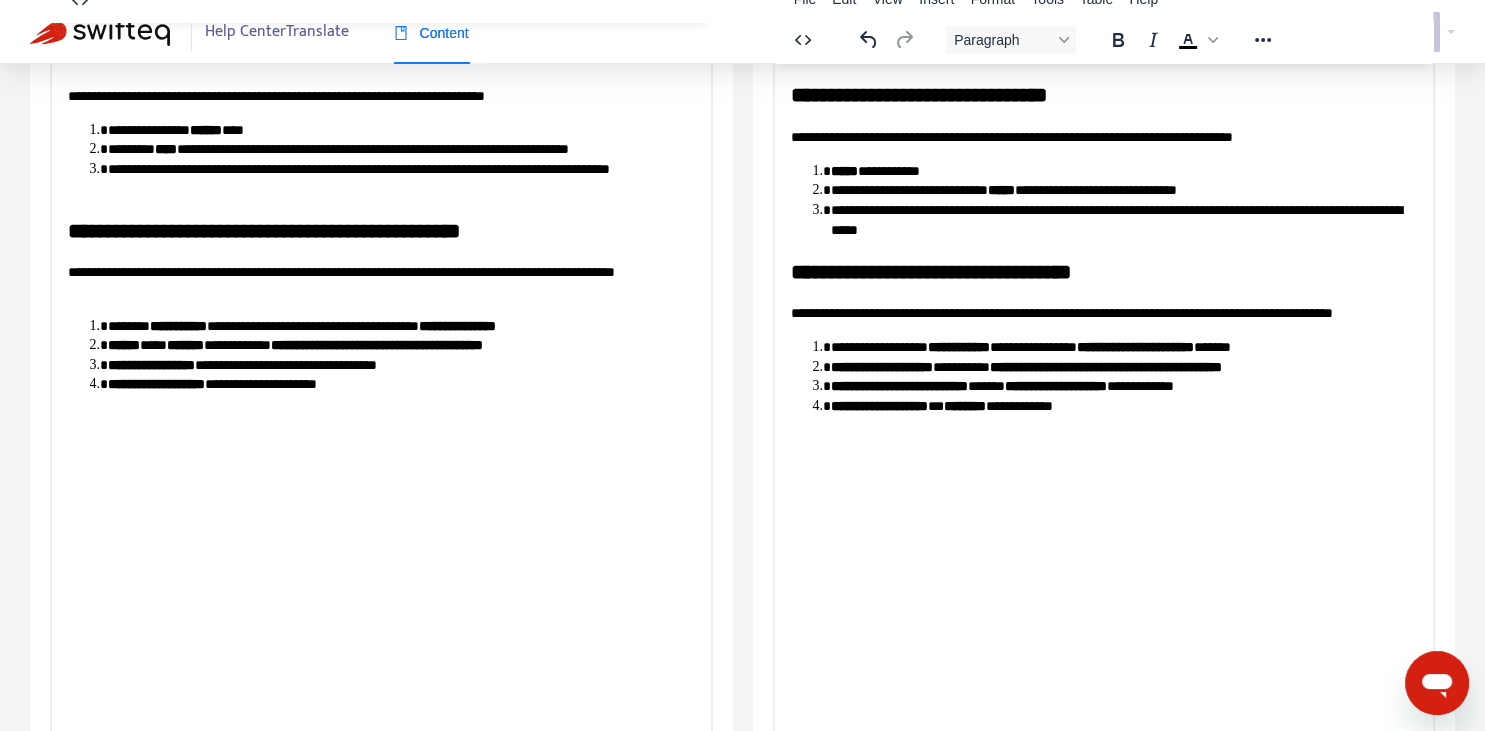 scroll, scrollTop: 0, scrollLeft: 0, axis: both 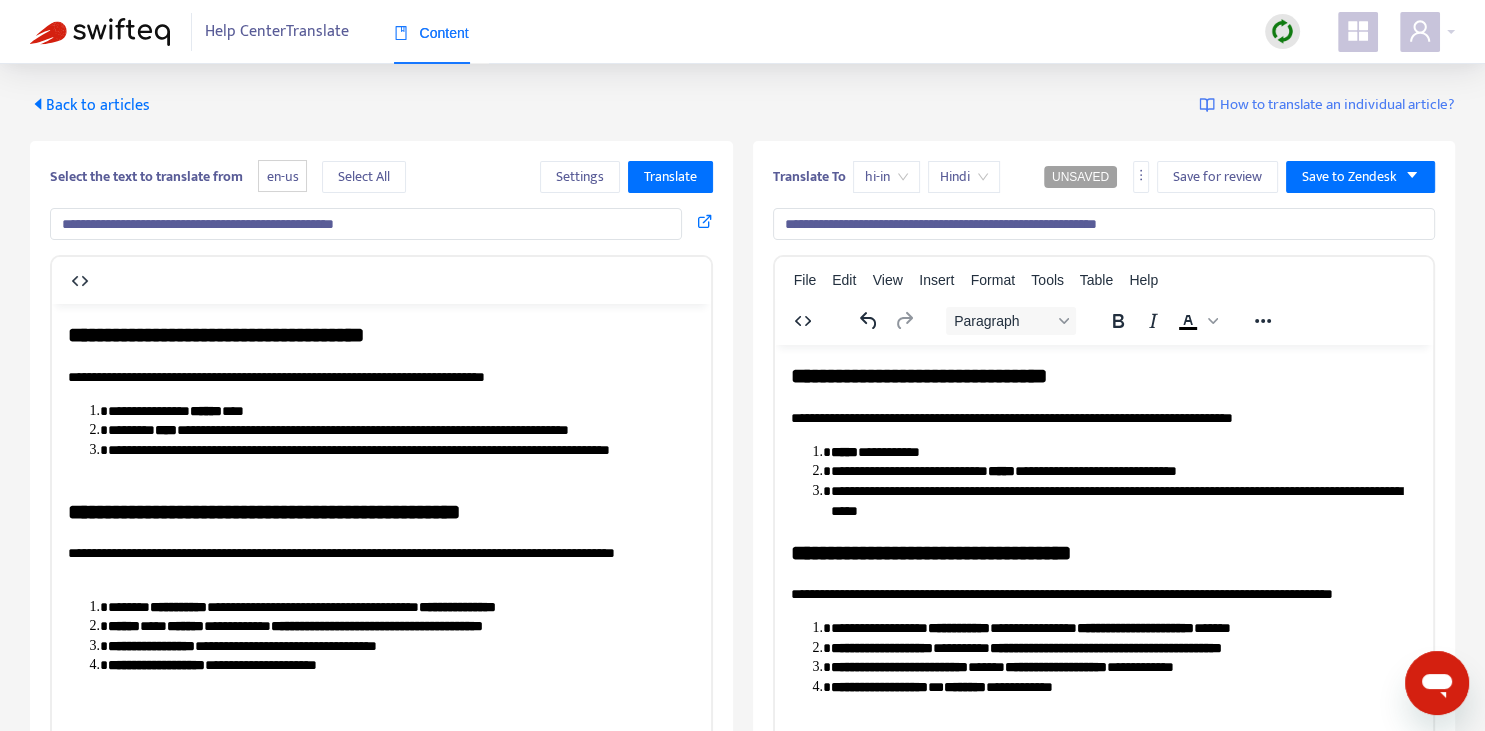 type on "**********" 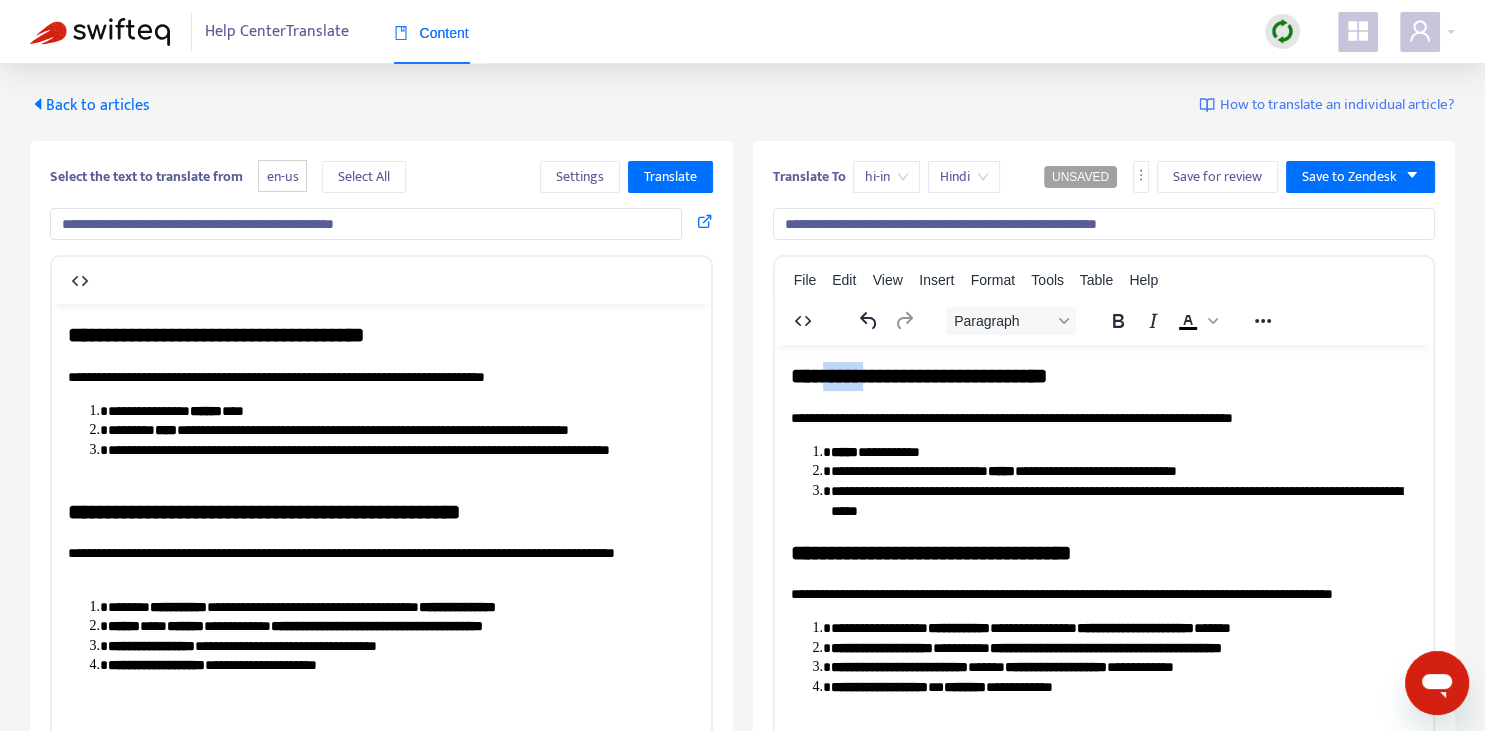 click on "**********" at bounding box center [1103, 375] 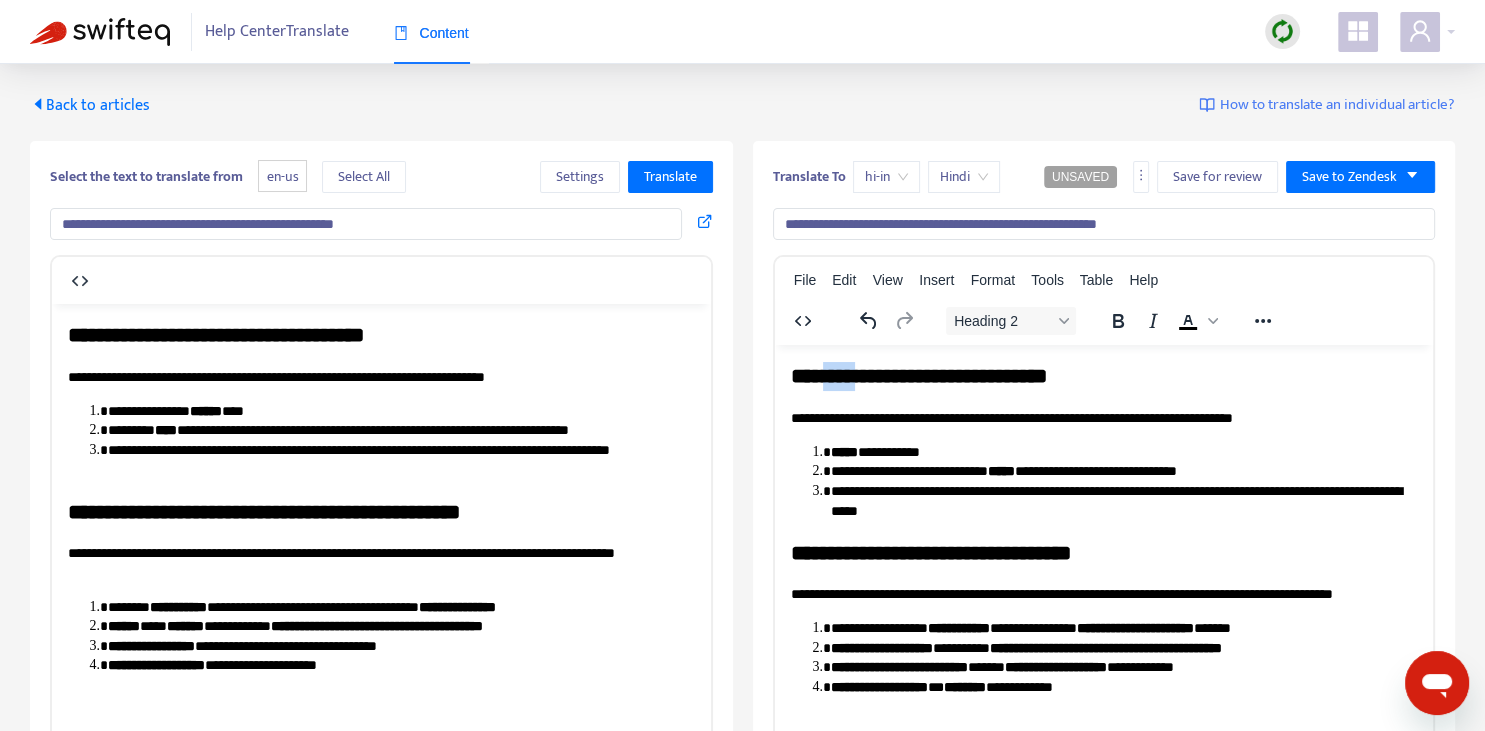 type 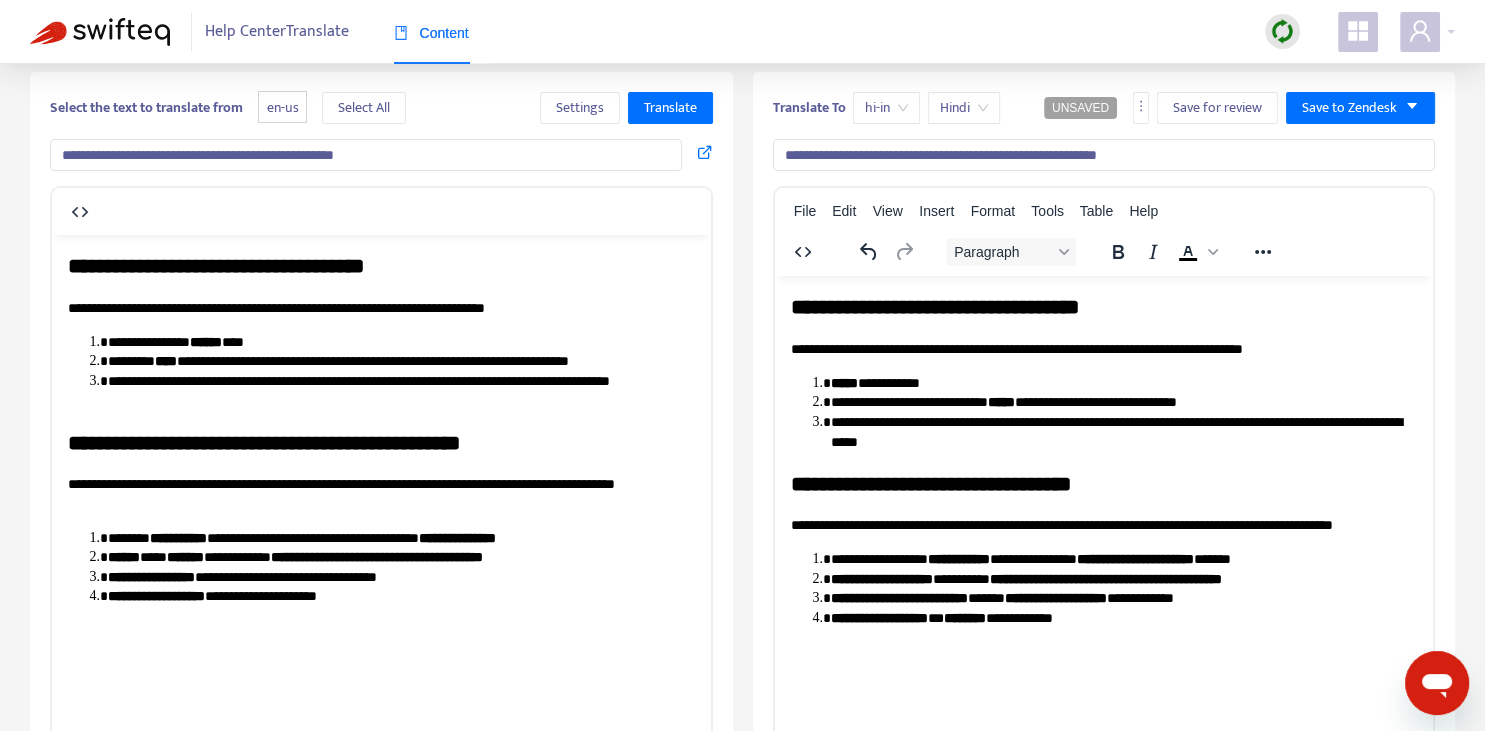 scroll, scrollTop: 70, scrollLeft: 0, axis: vertical 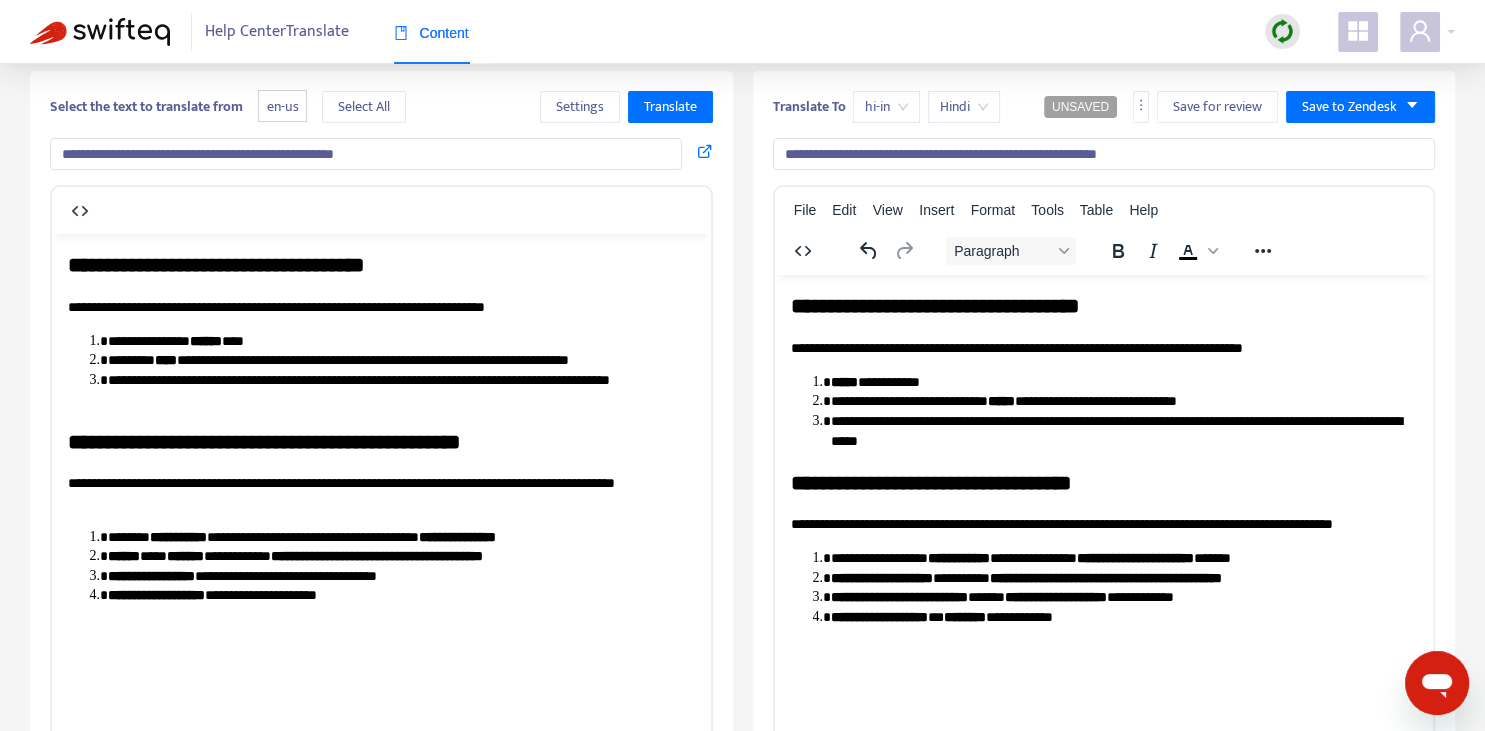 click on "******" at bounding box center (206, 340) 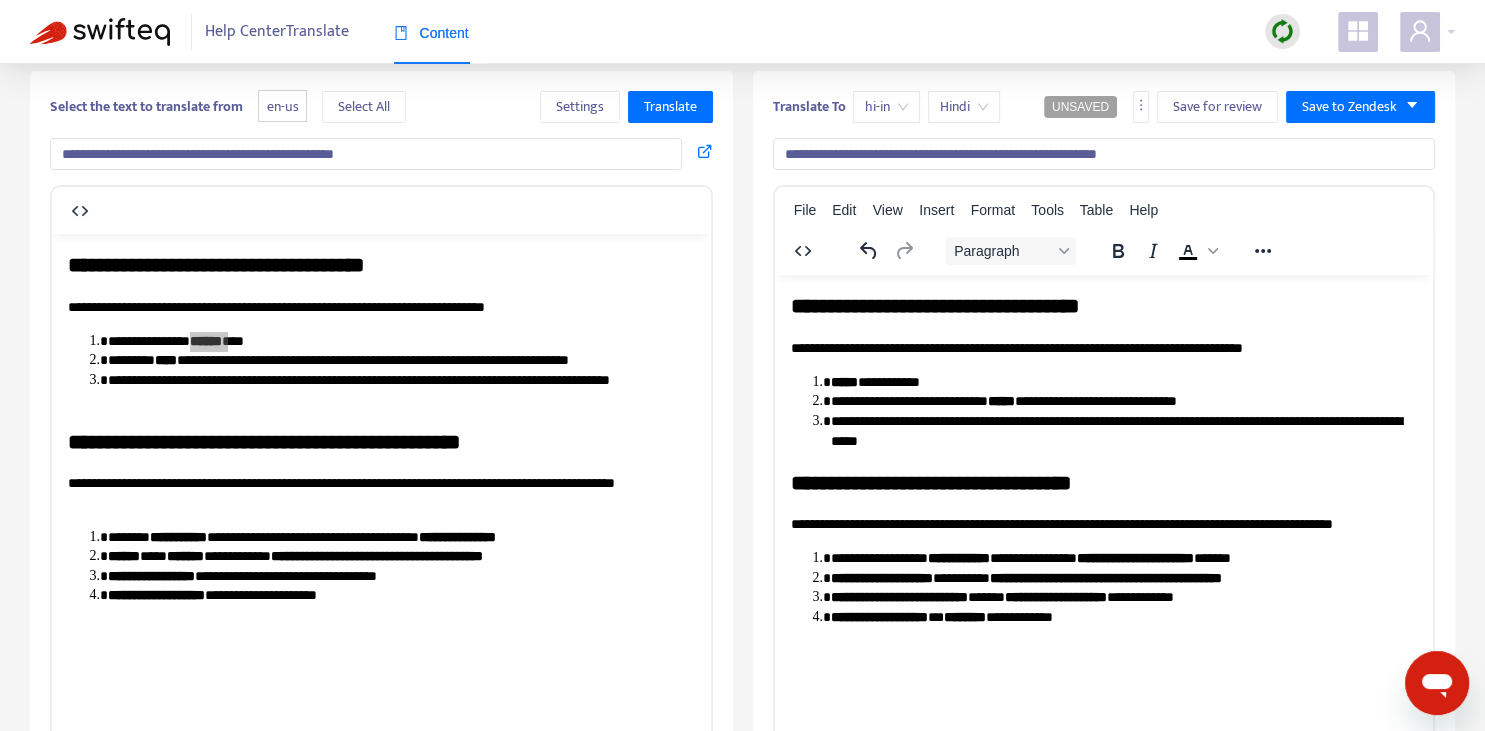 click on "*****" at bounding box center [843, 381] 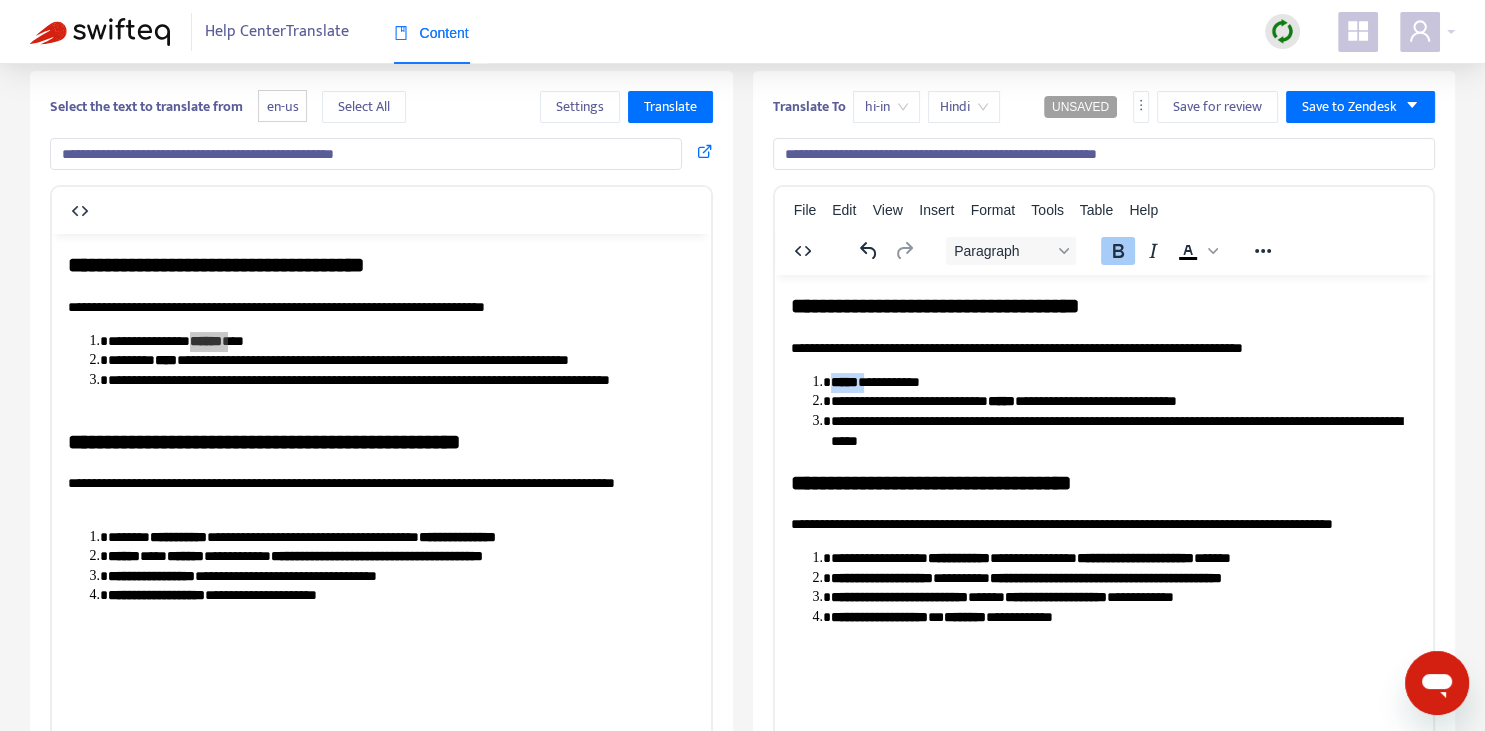 click on "*****" at bounding box center (843, 381) 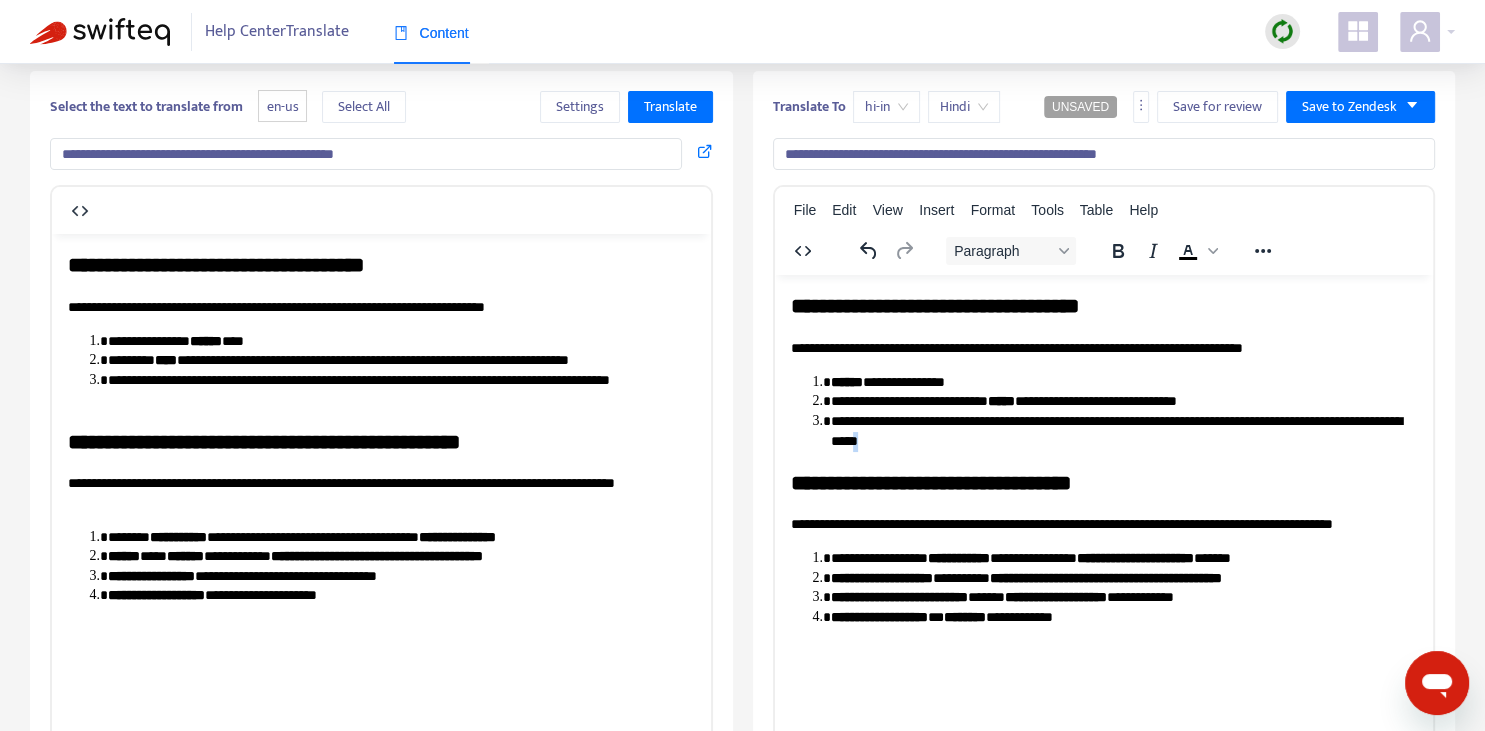 copy on "*" 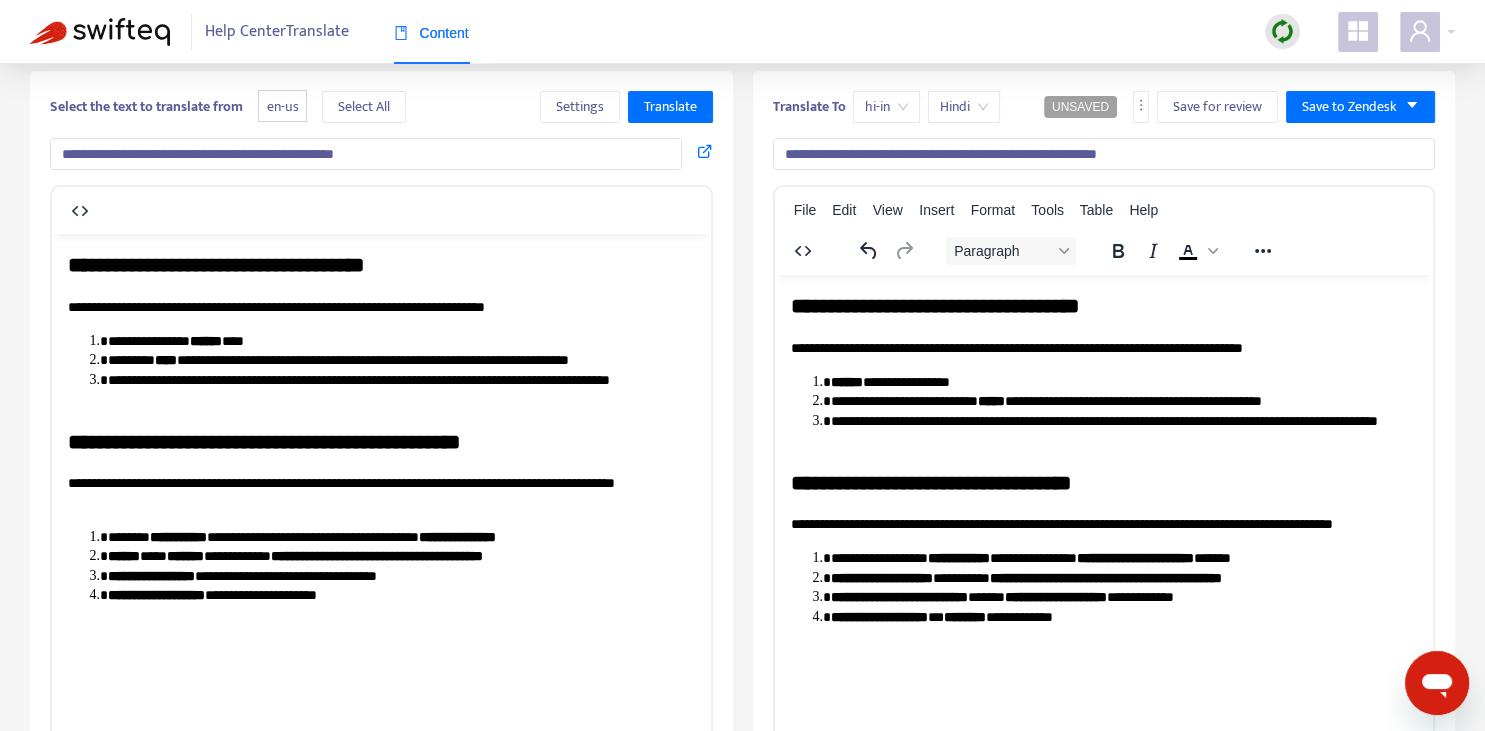 click on "**********" at bounding box center [1103, 482] 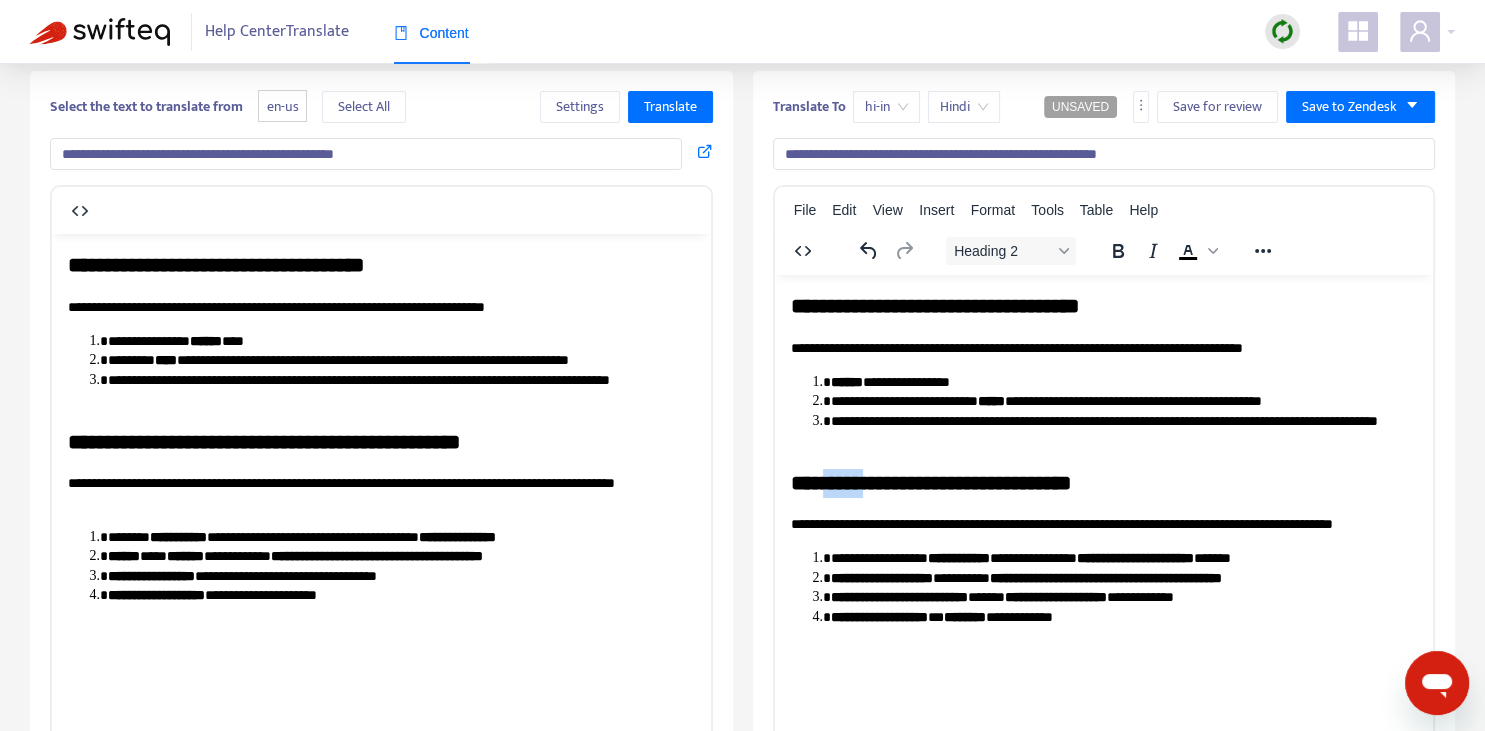 click on "**********" at bounding box center (1103, 482) 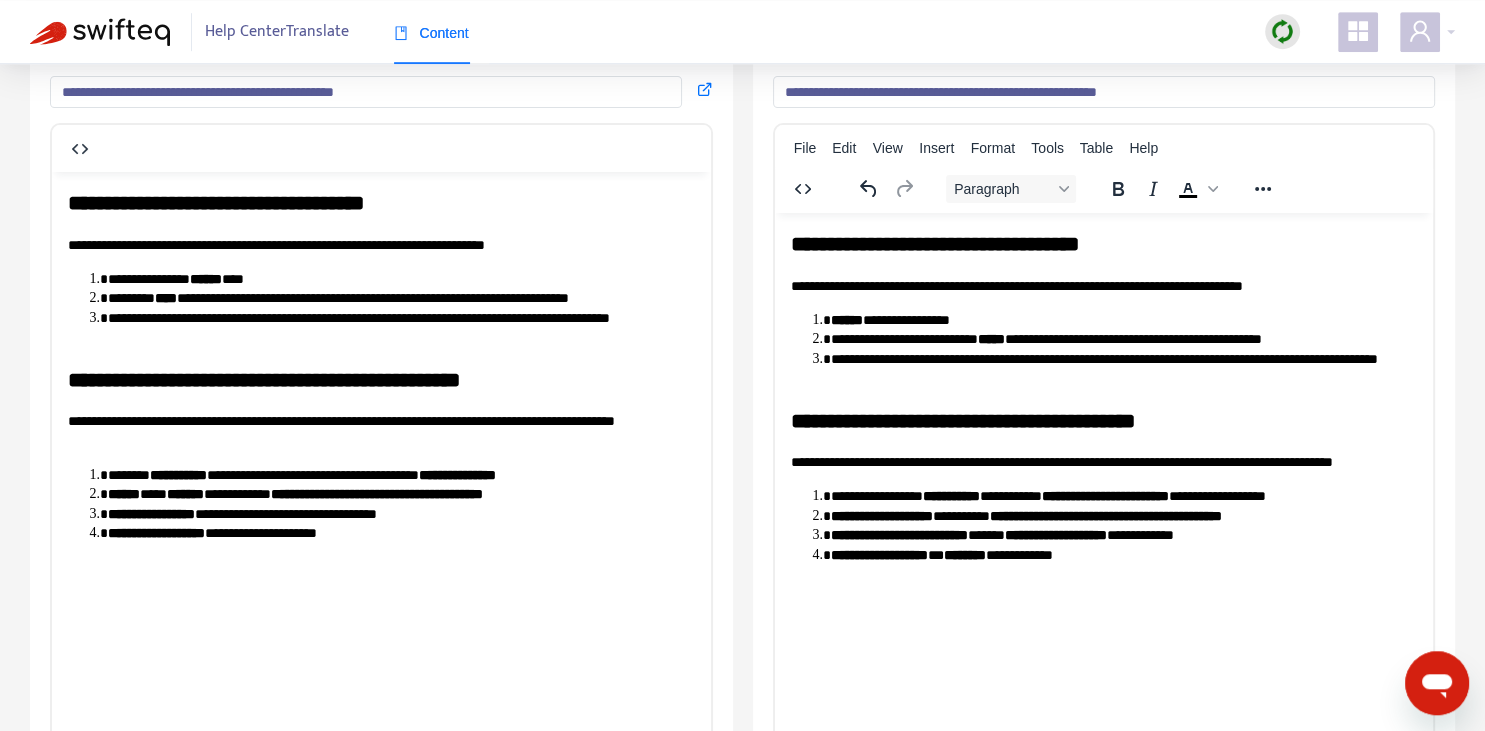 scroll, scrollTop: 140, scrollLeft: 0, axis: vertical 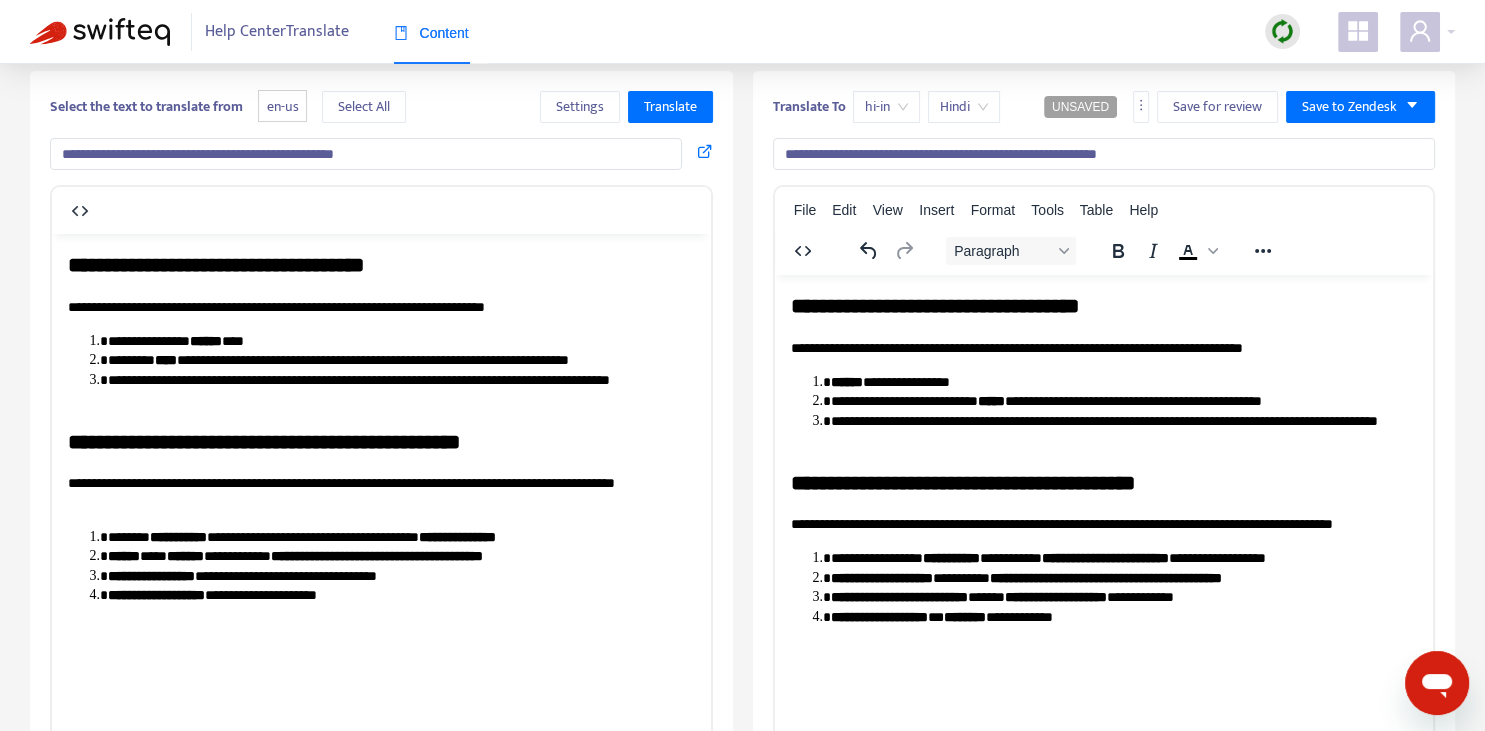 click on "**********" at bounding box center [1123, 430] 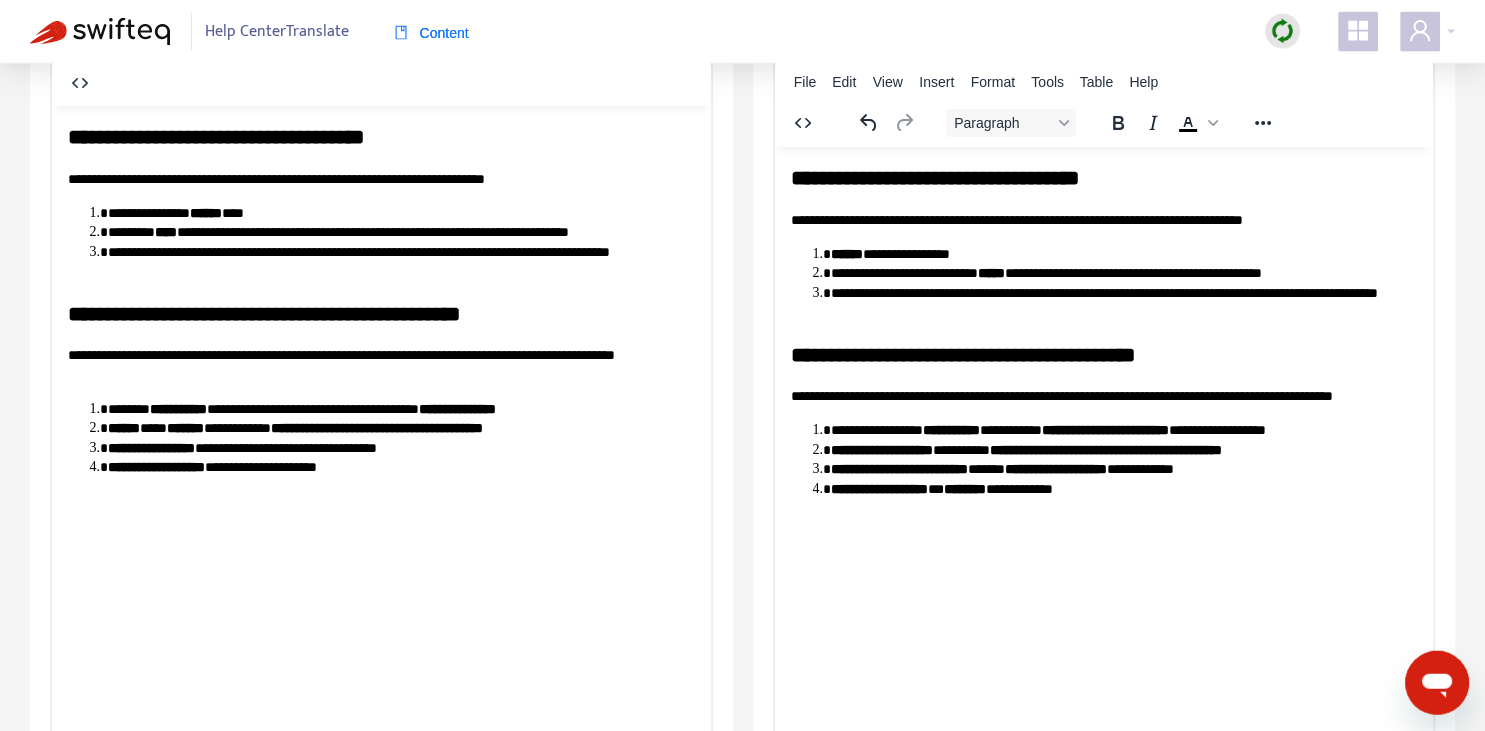 scroll, scrollTop: 211, scrollLeft: 0, axis: vertical 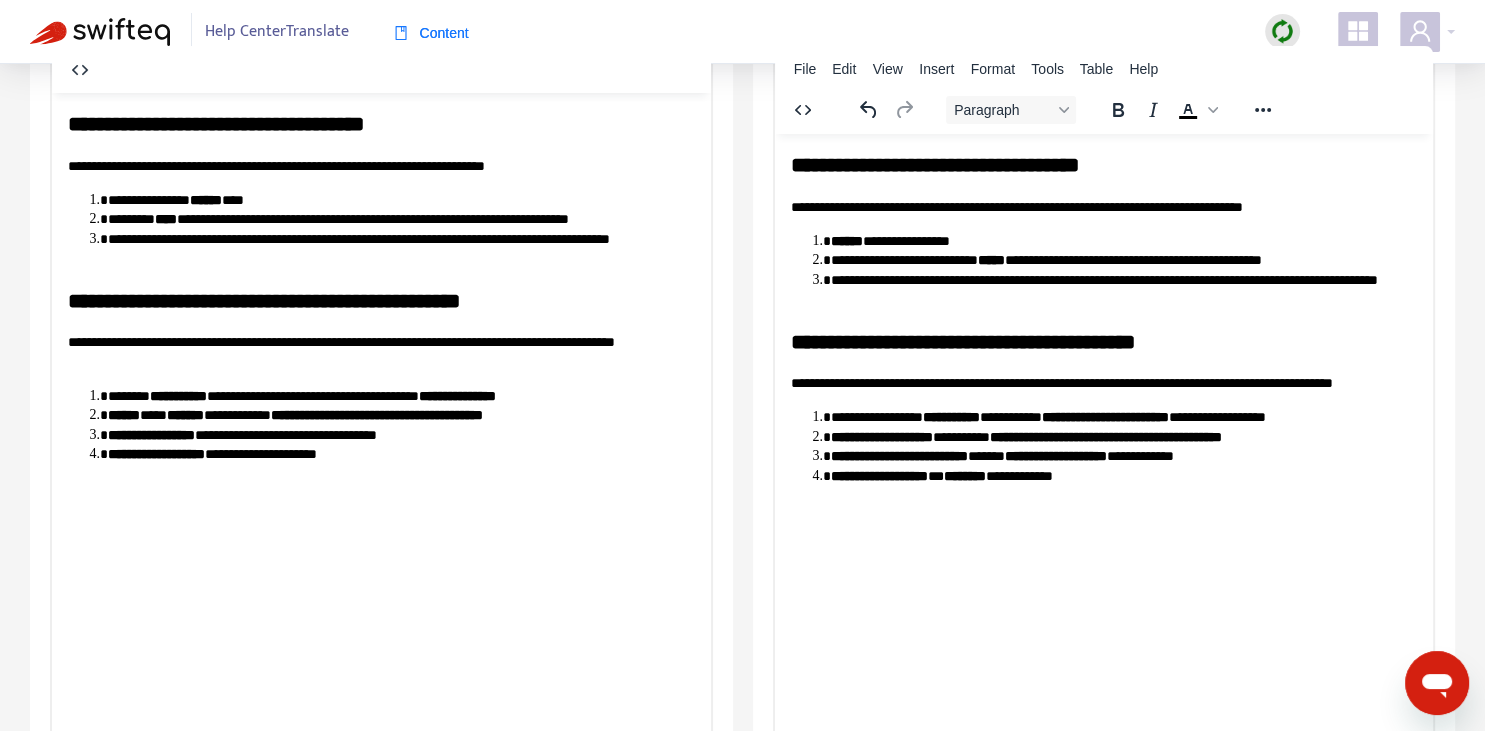 click on "**********" at bounding box center [1103, 317] 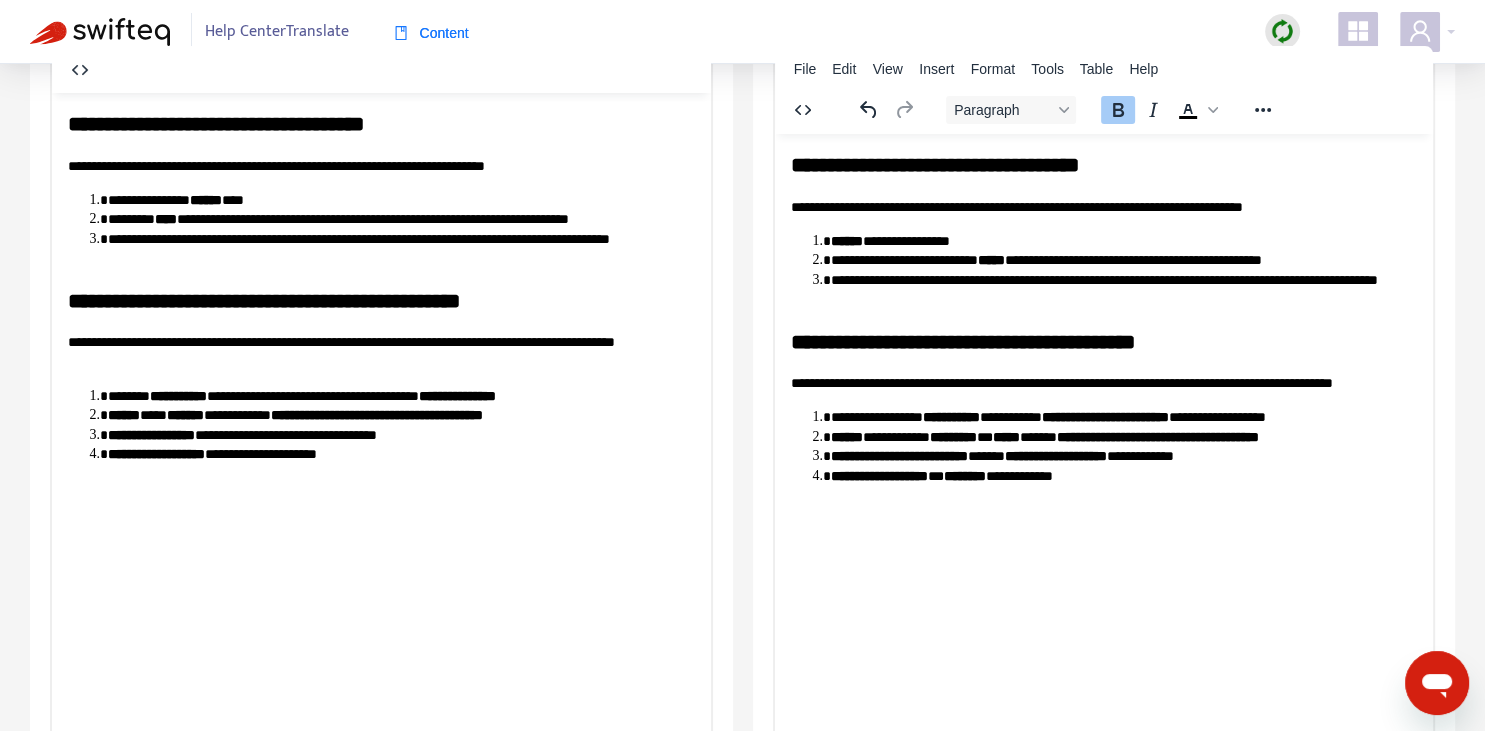 click on "**********" at bounding box center (898, 455) 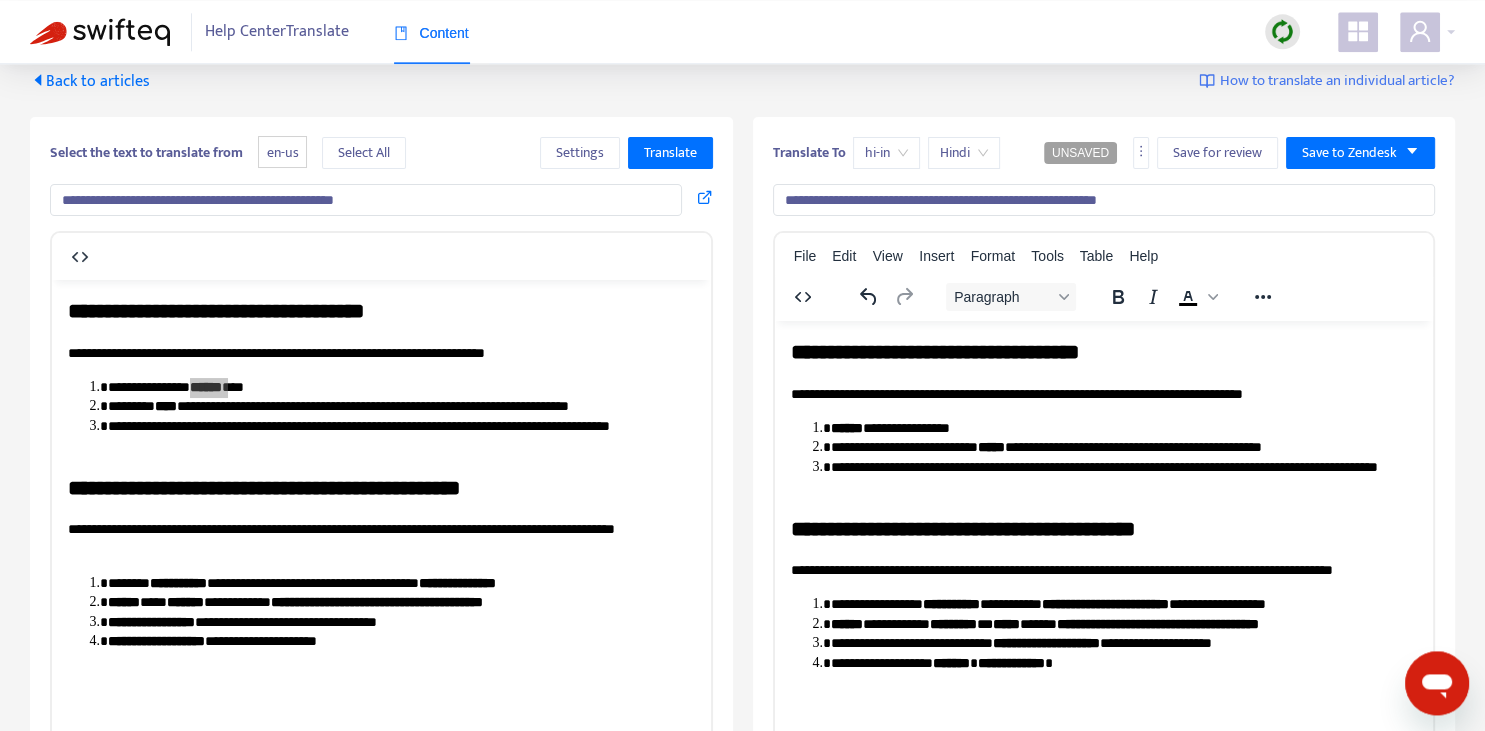 scroll, scrollTop: 70, scrollLeft: 0, axis: vertical 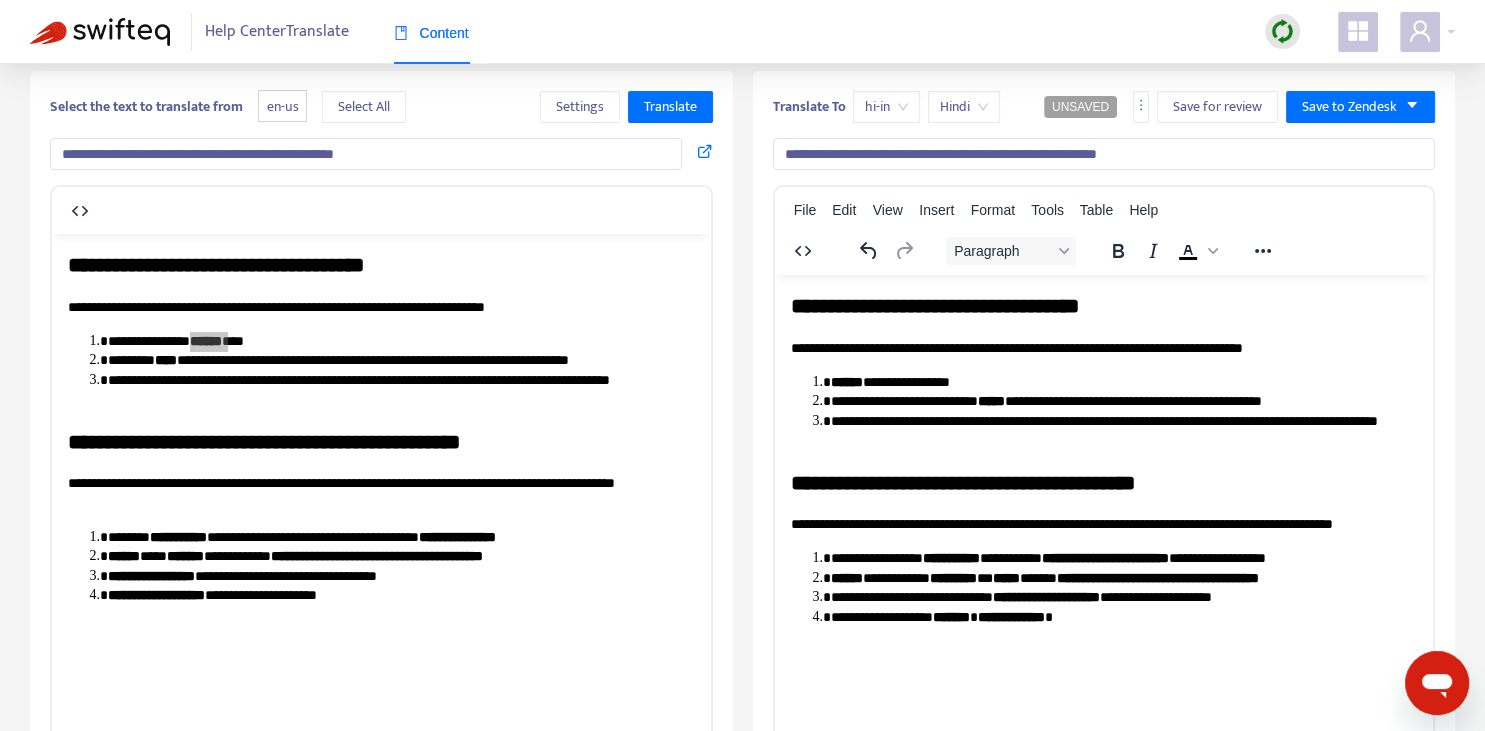 click on "**********" at bounding box center (1123, 430) 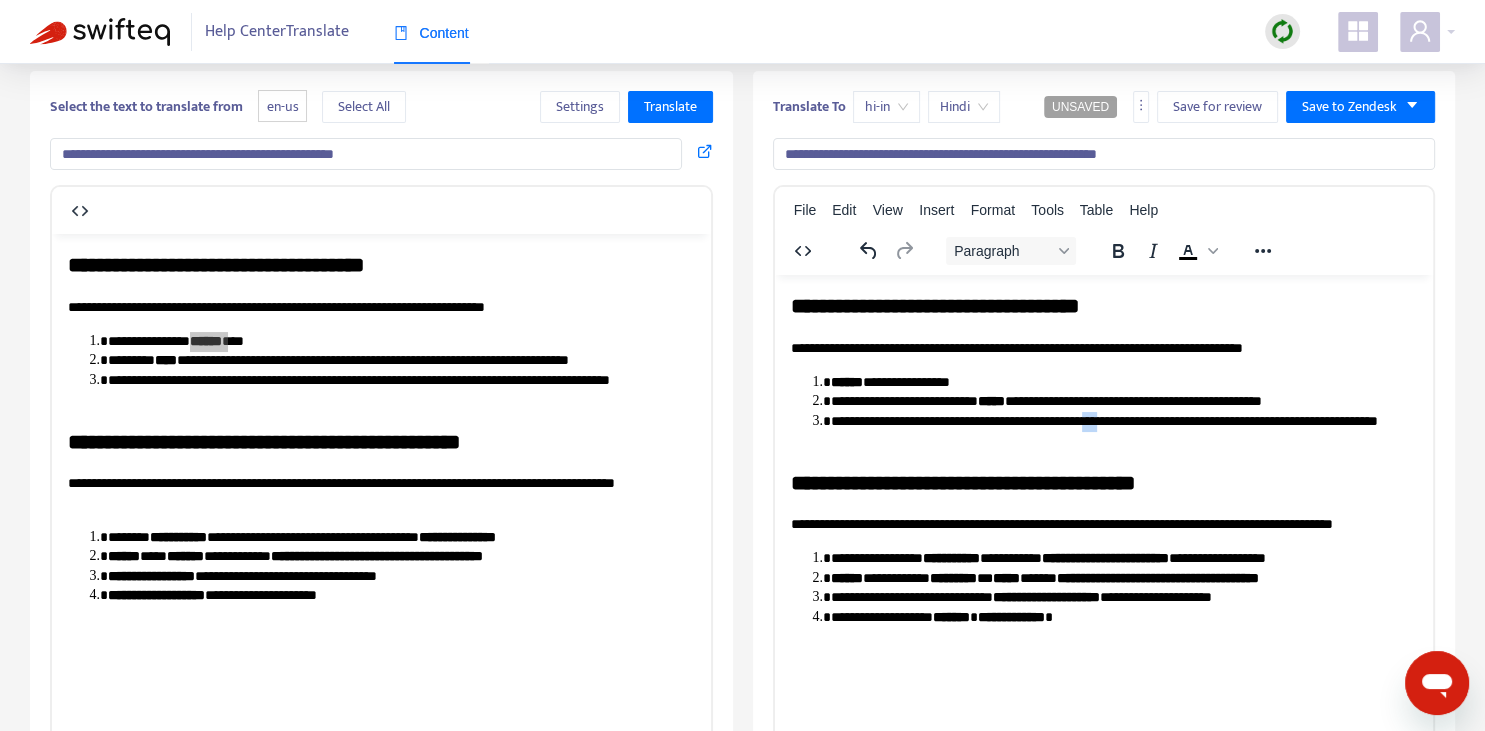 click on "**********" at bounding box center [1123, 430] 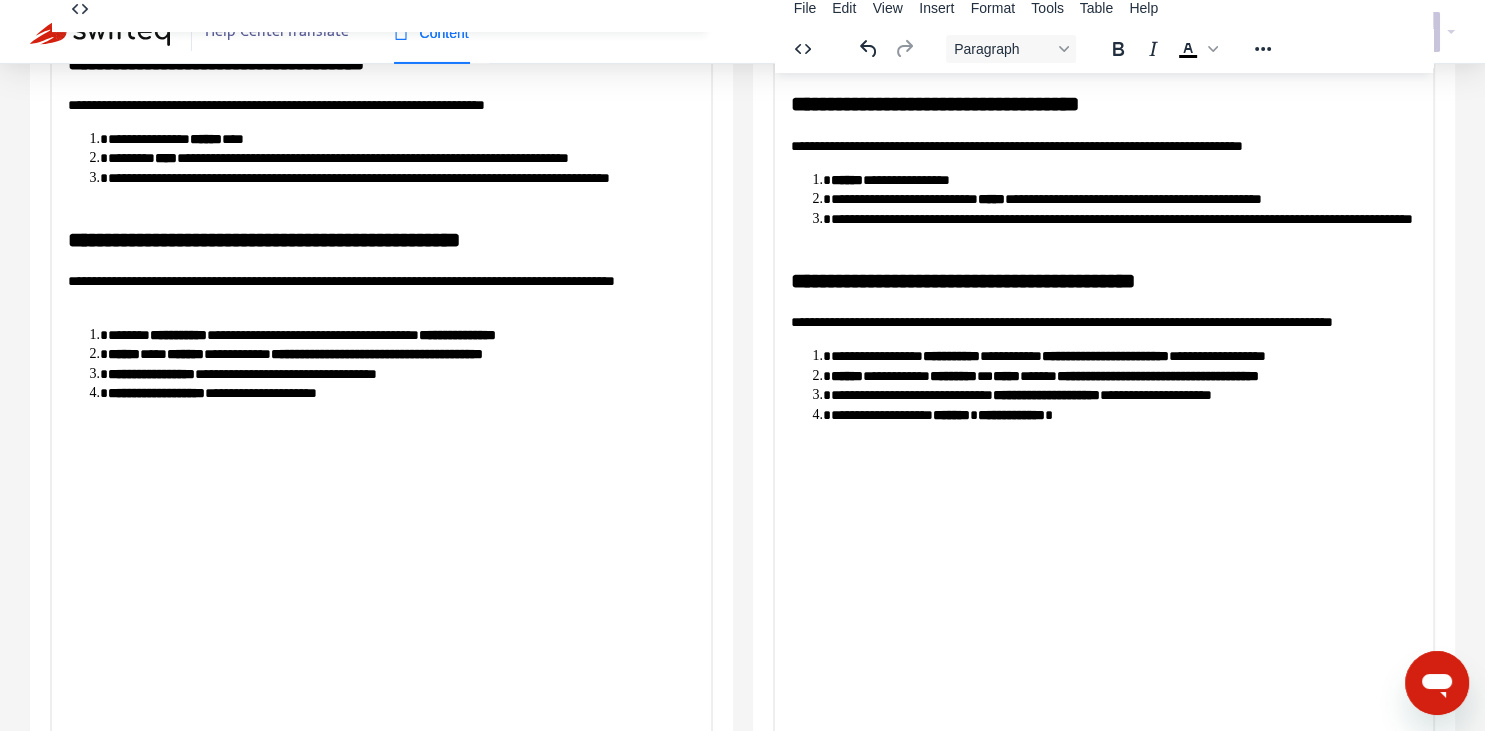 scroll, scrollTop: 281, scrollLeft: 0, axis: vertical 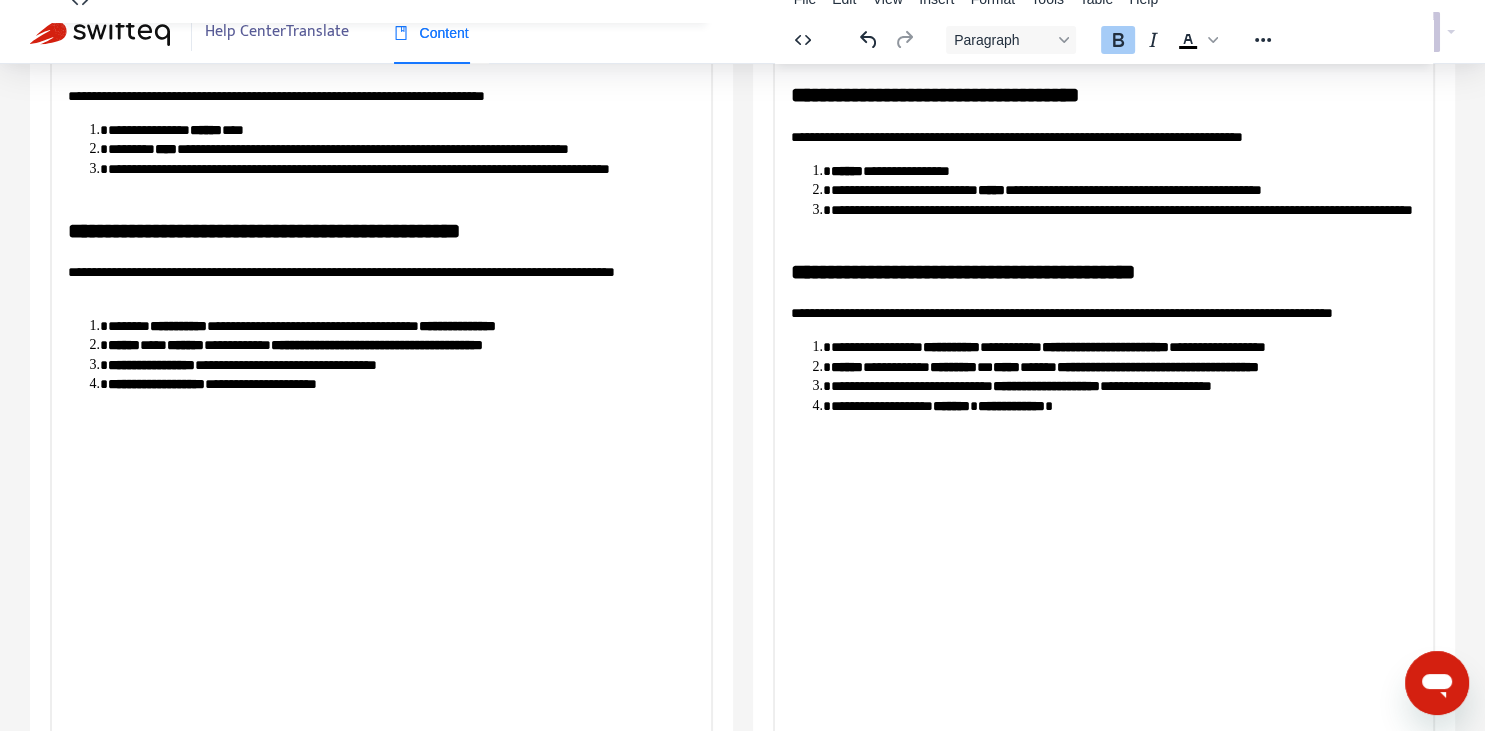 click on "**********" at bounding box center [1104, 346] 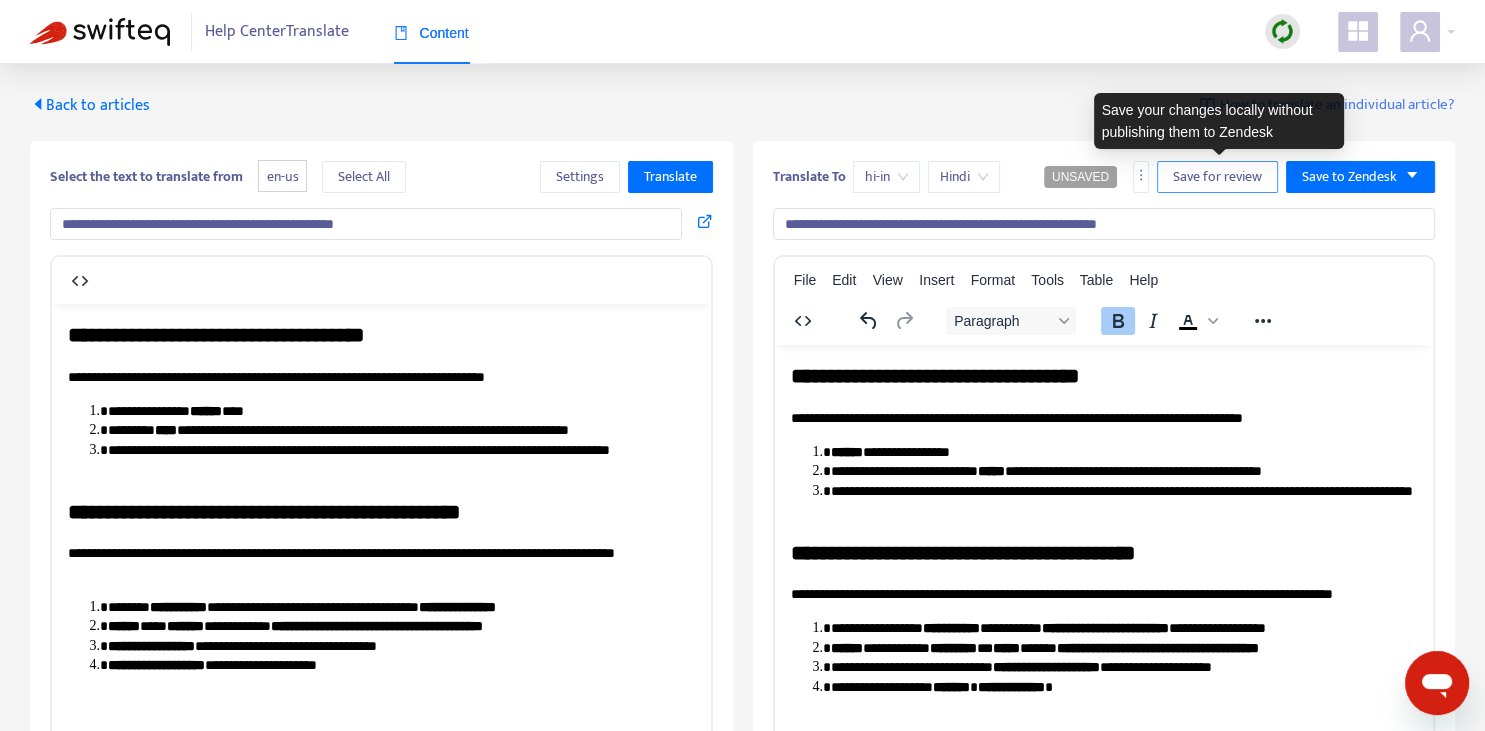 click on "Save for review" at bounding box center [1217, 177] 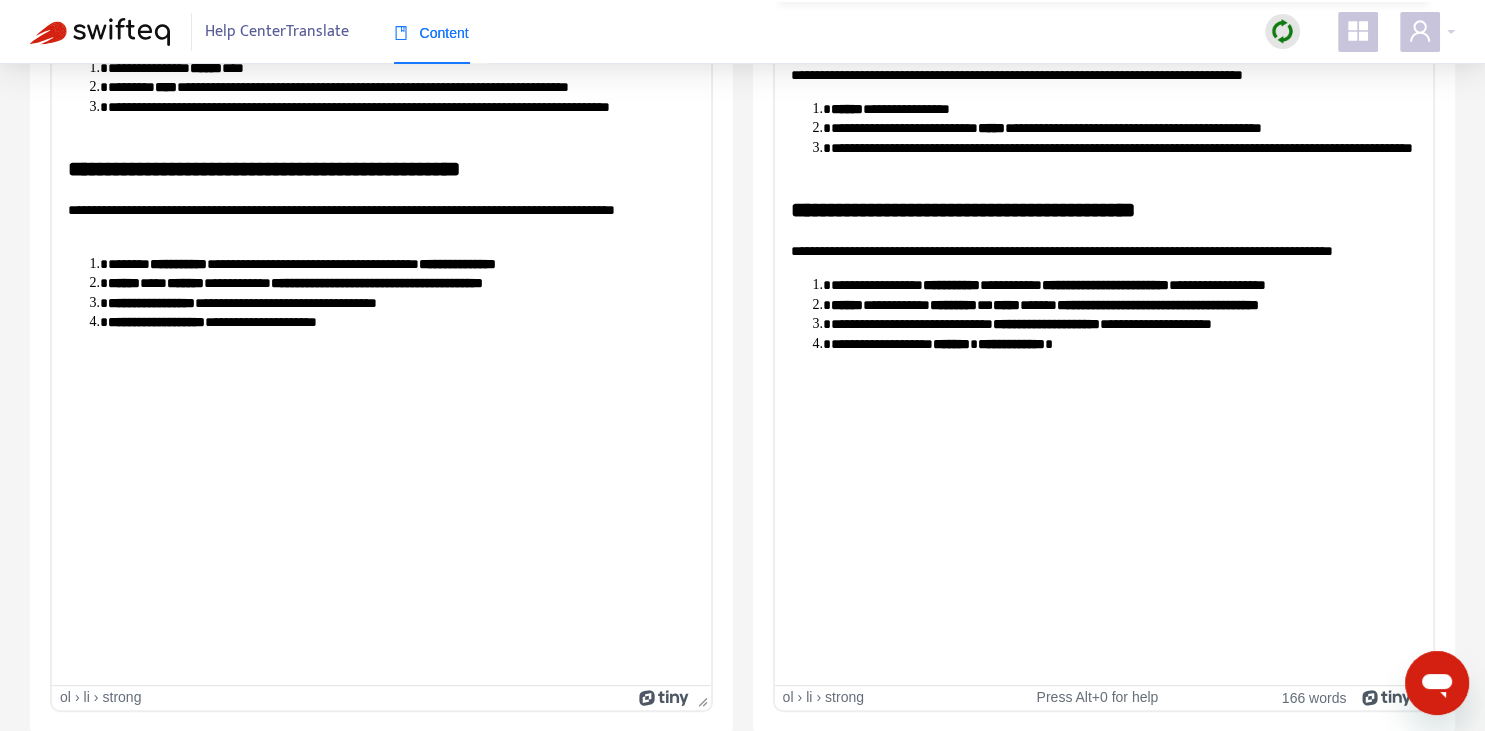 scroll, scrollTop: 0, scrollLeft: 0, axis: both 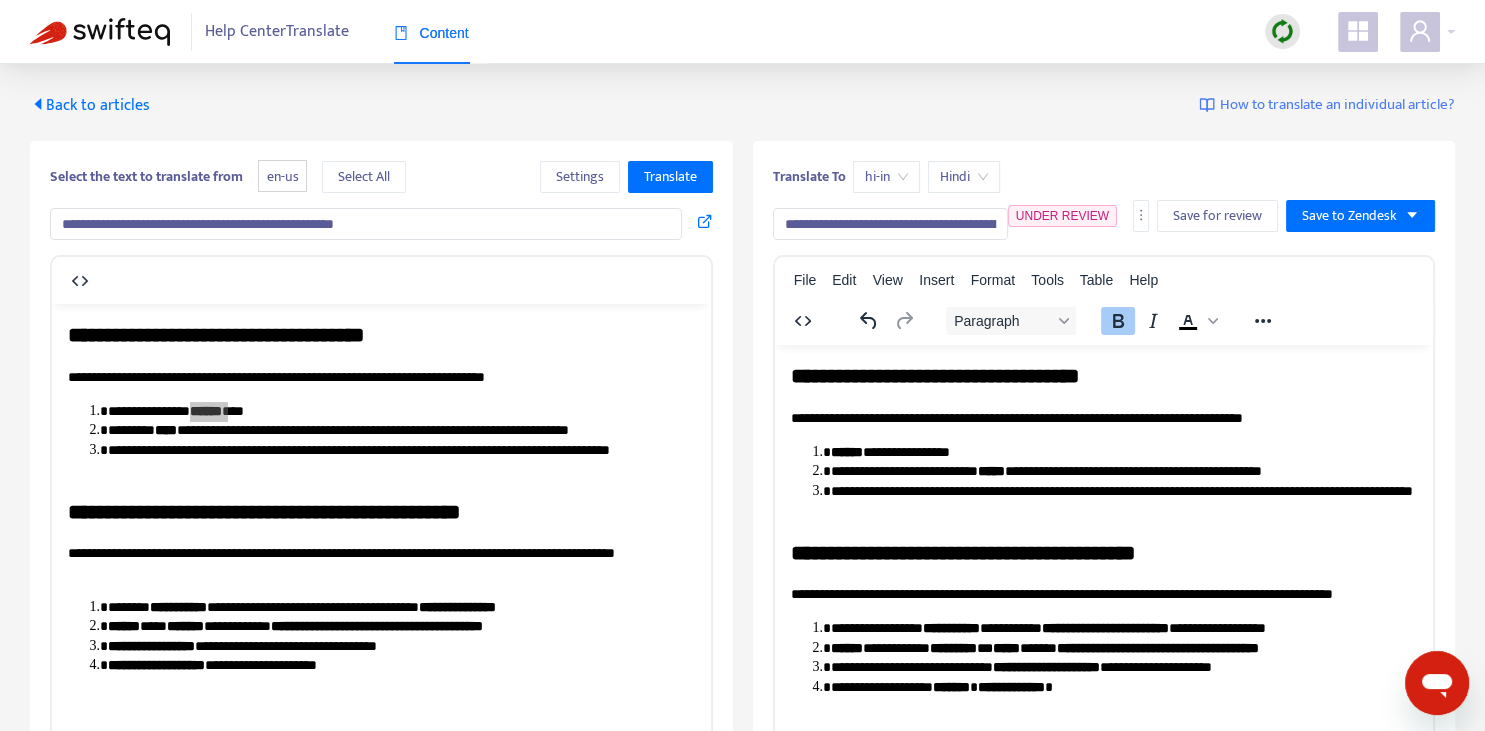 click on "Back to articles" at bounding box center [90, 105] 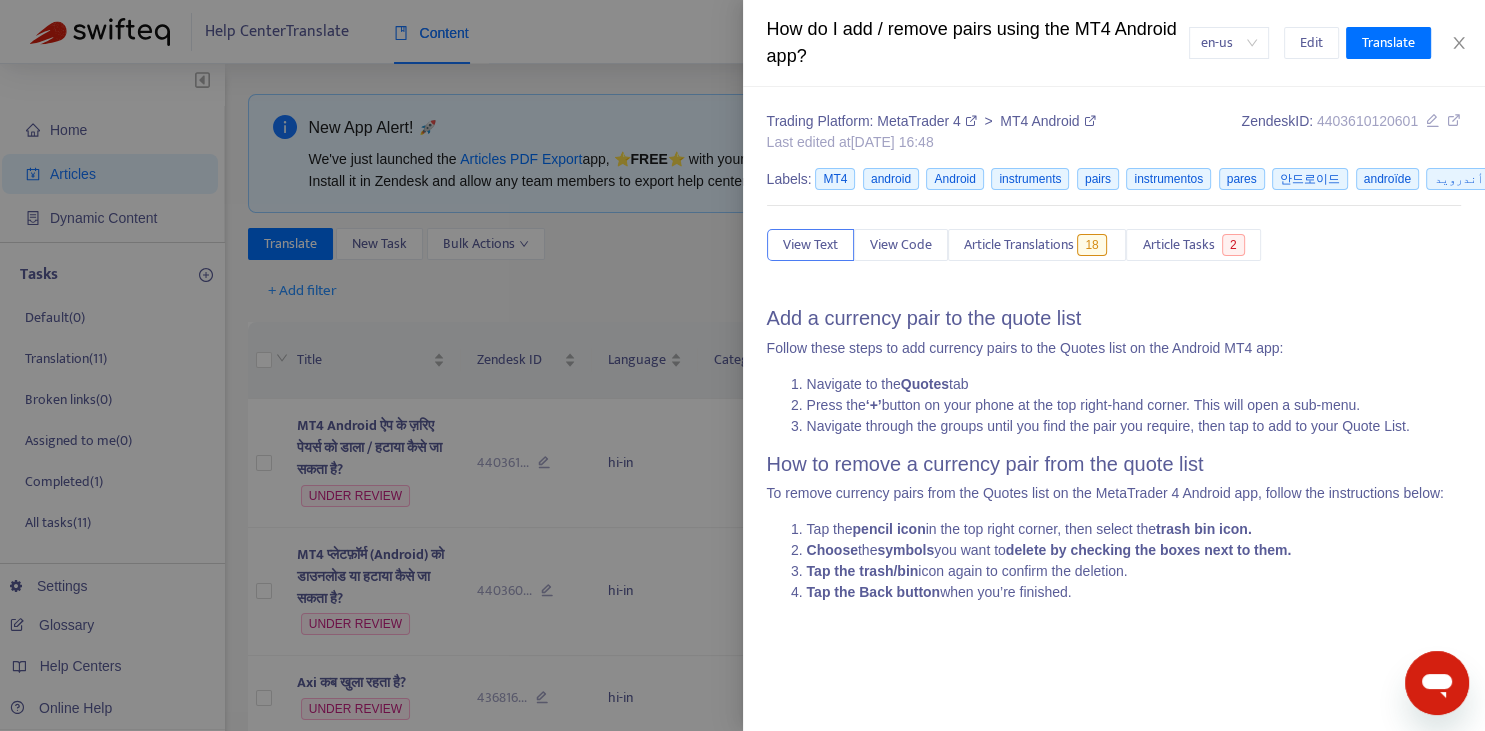 click at bounding box center (742, 365) 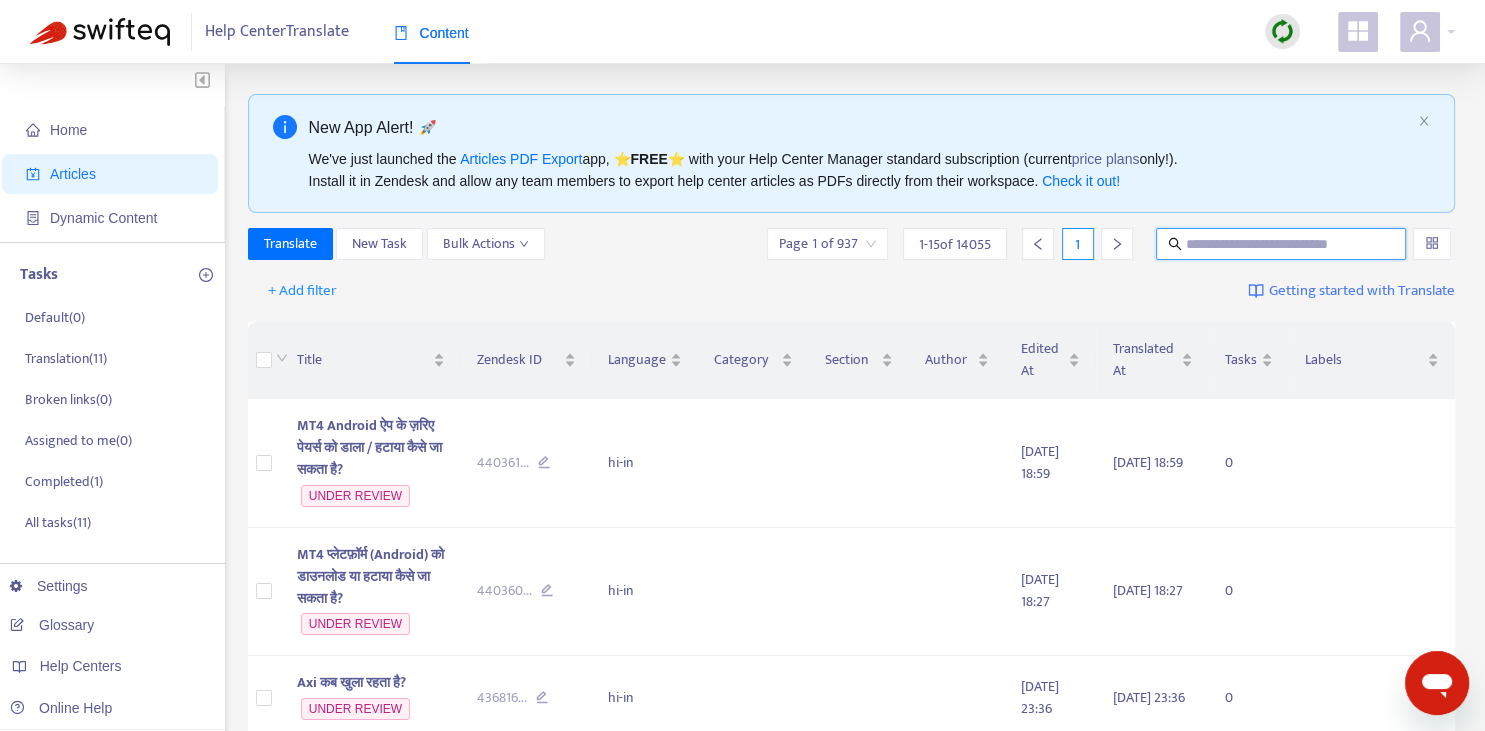 click at bounding box center (1282, 244) 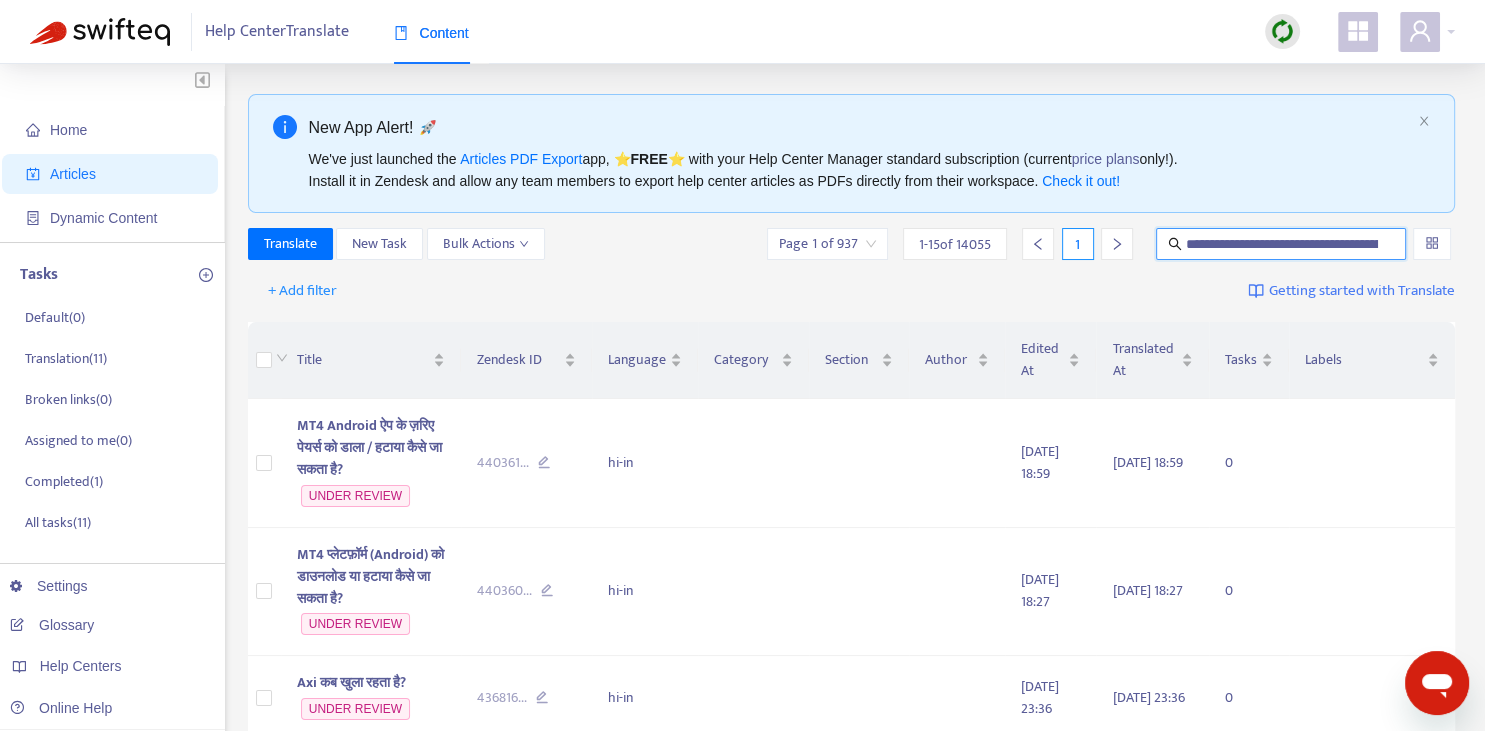 scroll, scrollTop: 0, scrollLeft: 216, axis: horizontal 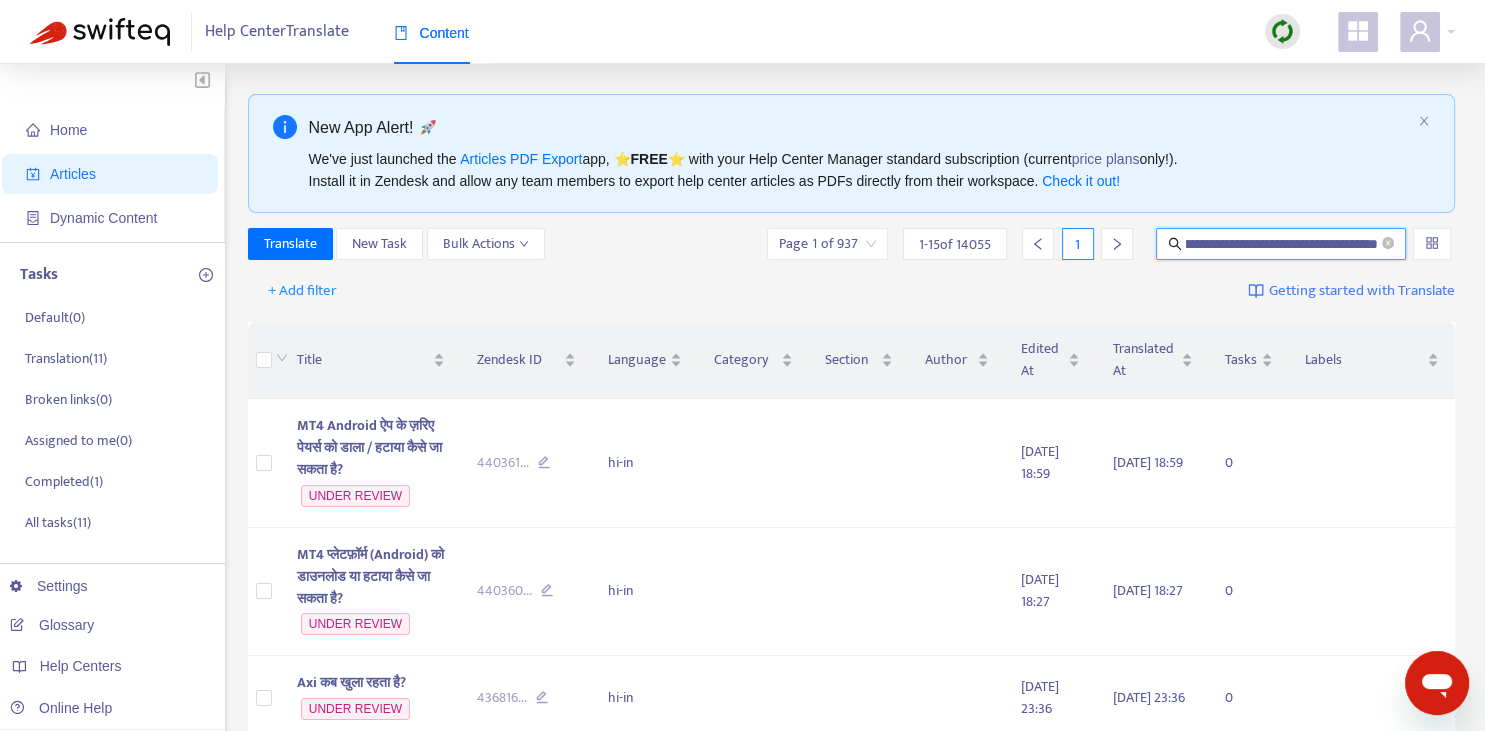 type on "**********" 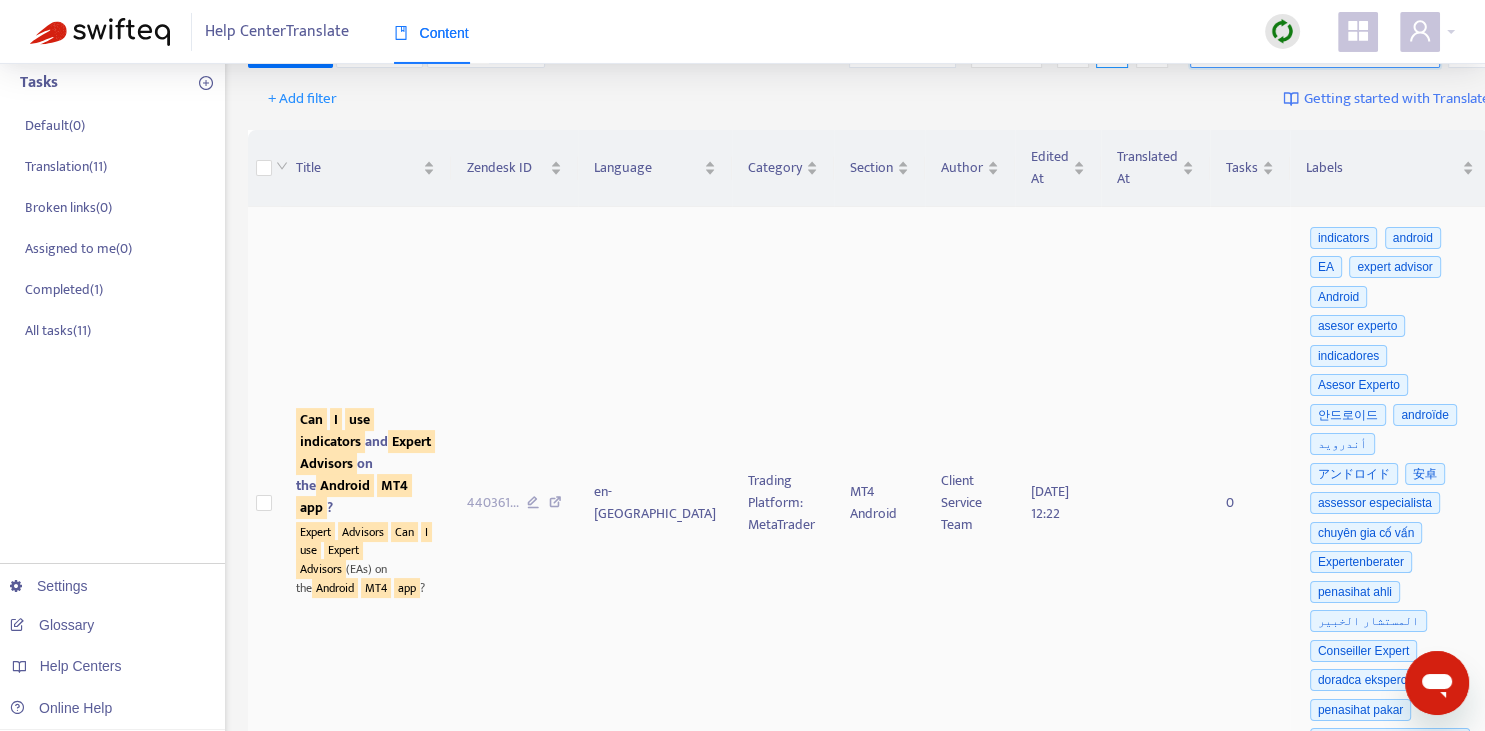 scroll, scrollTop: 211, scrollLeft: 0, axis: vertical 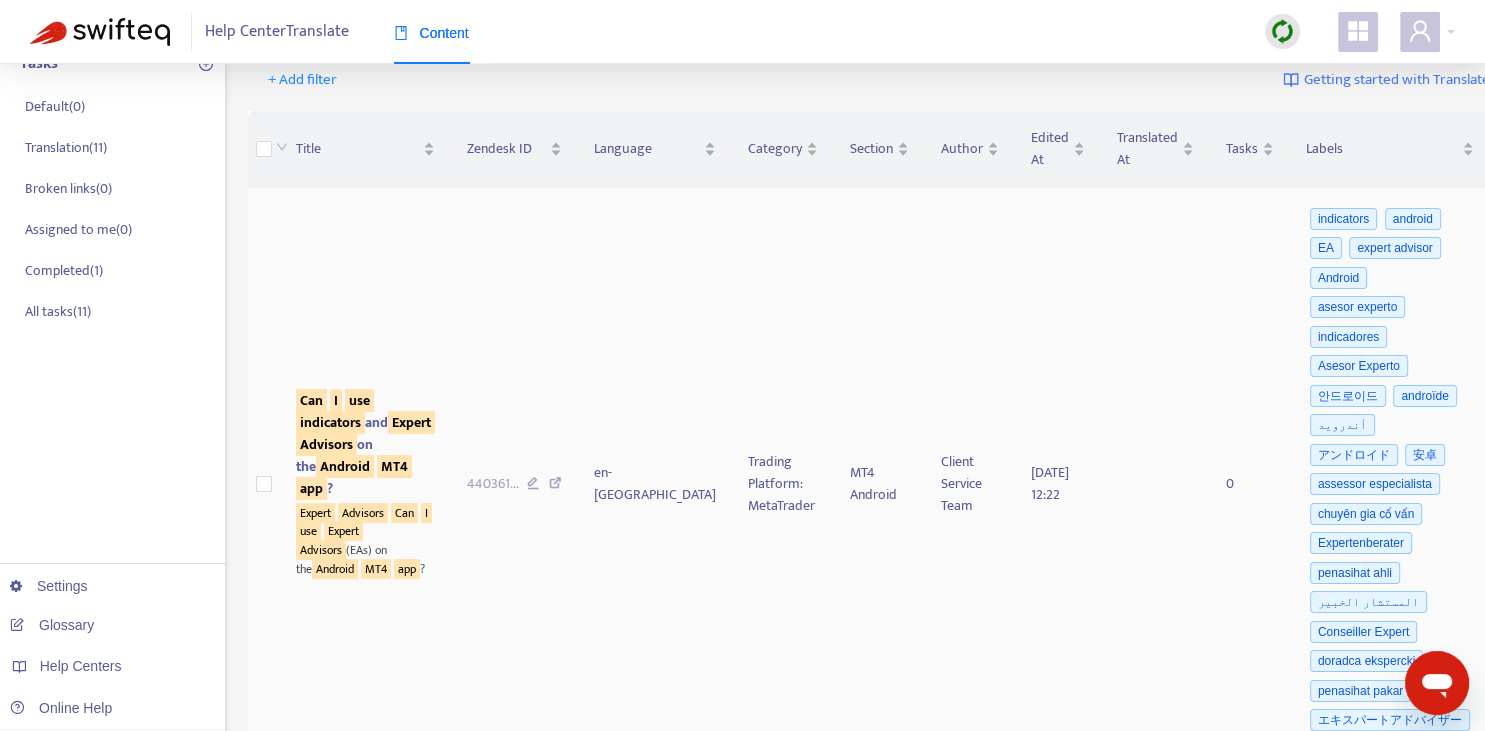 click on "Advisors" at bounding box center [326, 444] 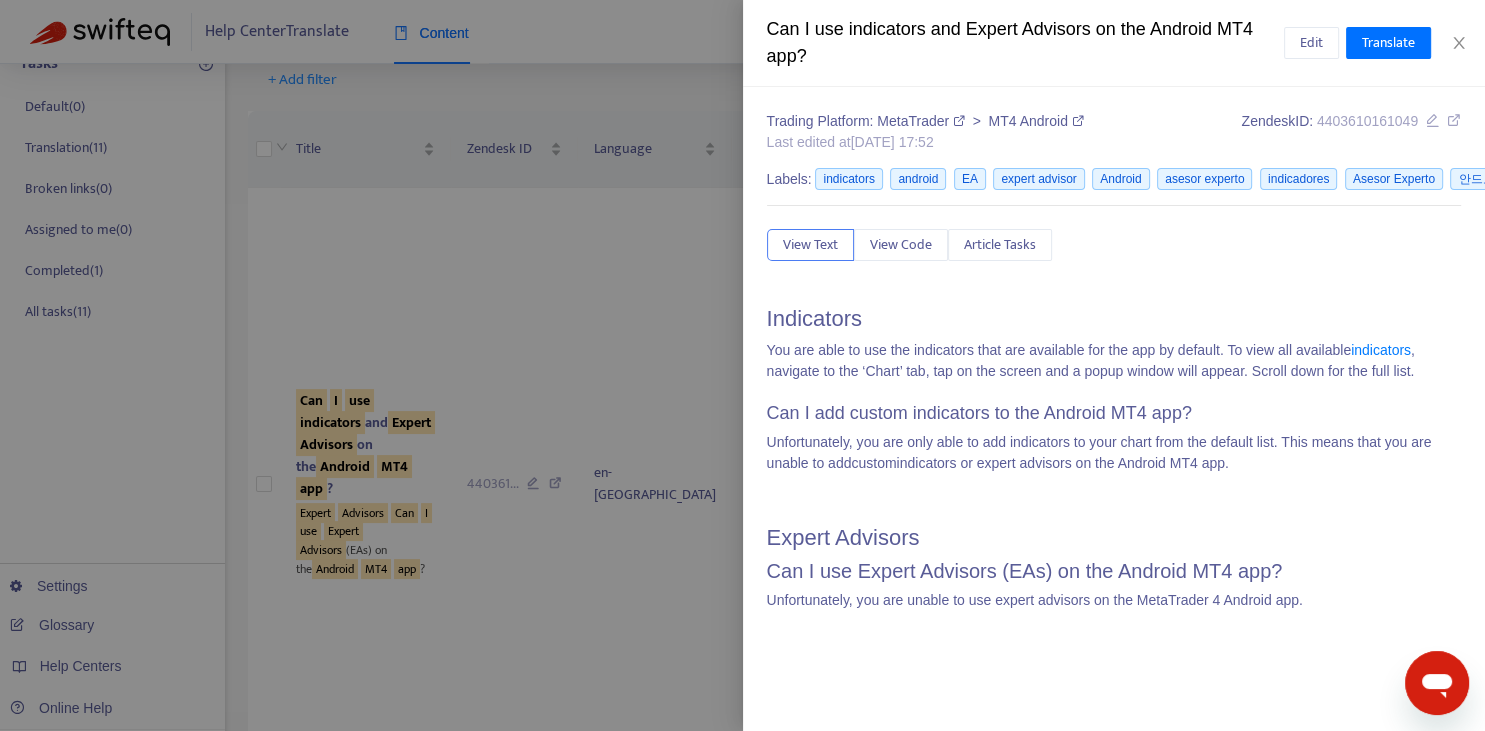 click at bounding box center (742, 365) 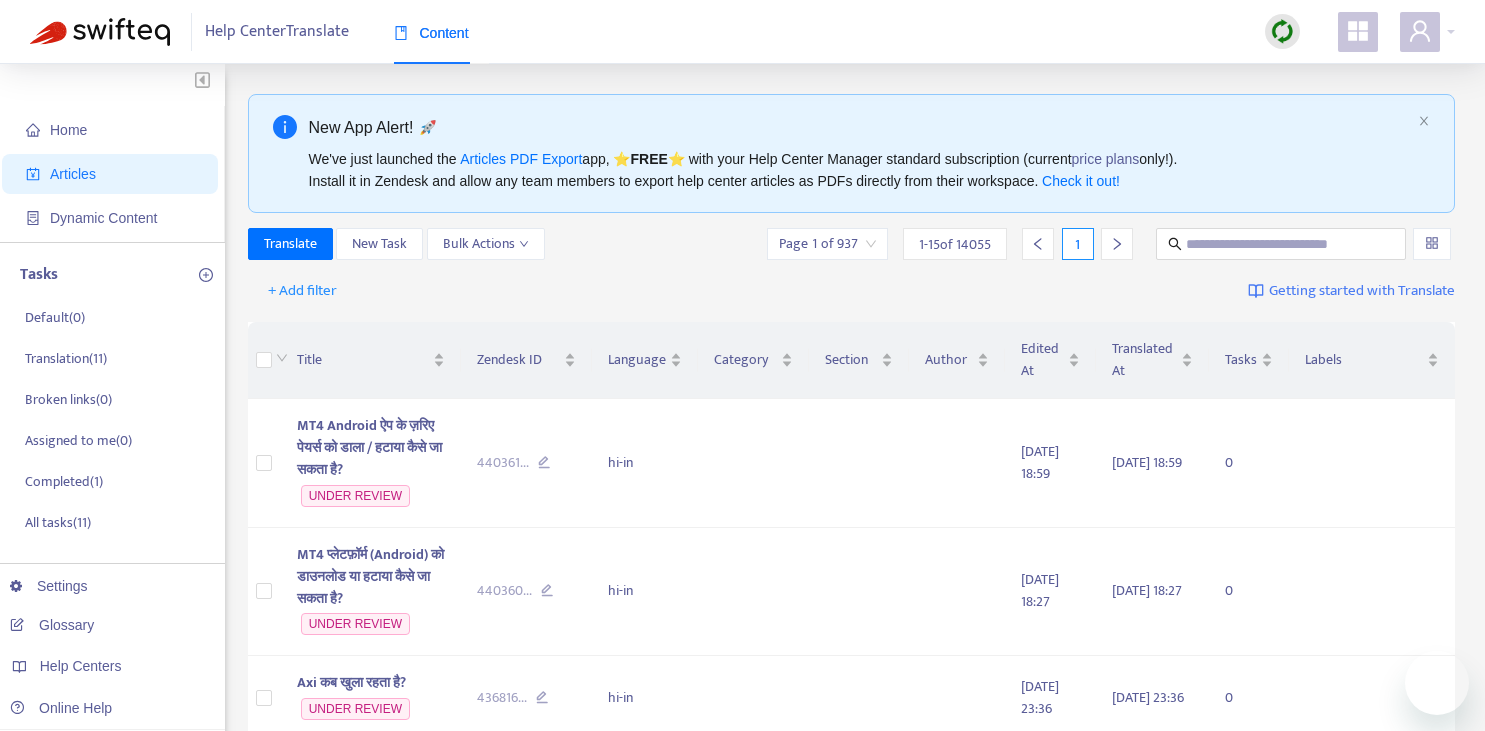 scroll, scrollTop: 0, scrollLeft: 0, axis: both 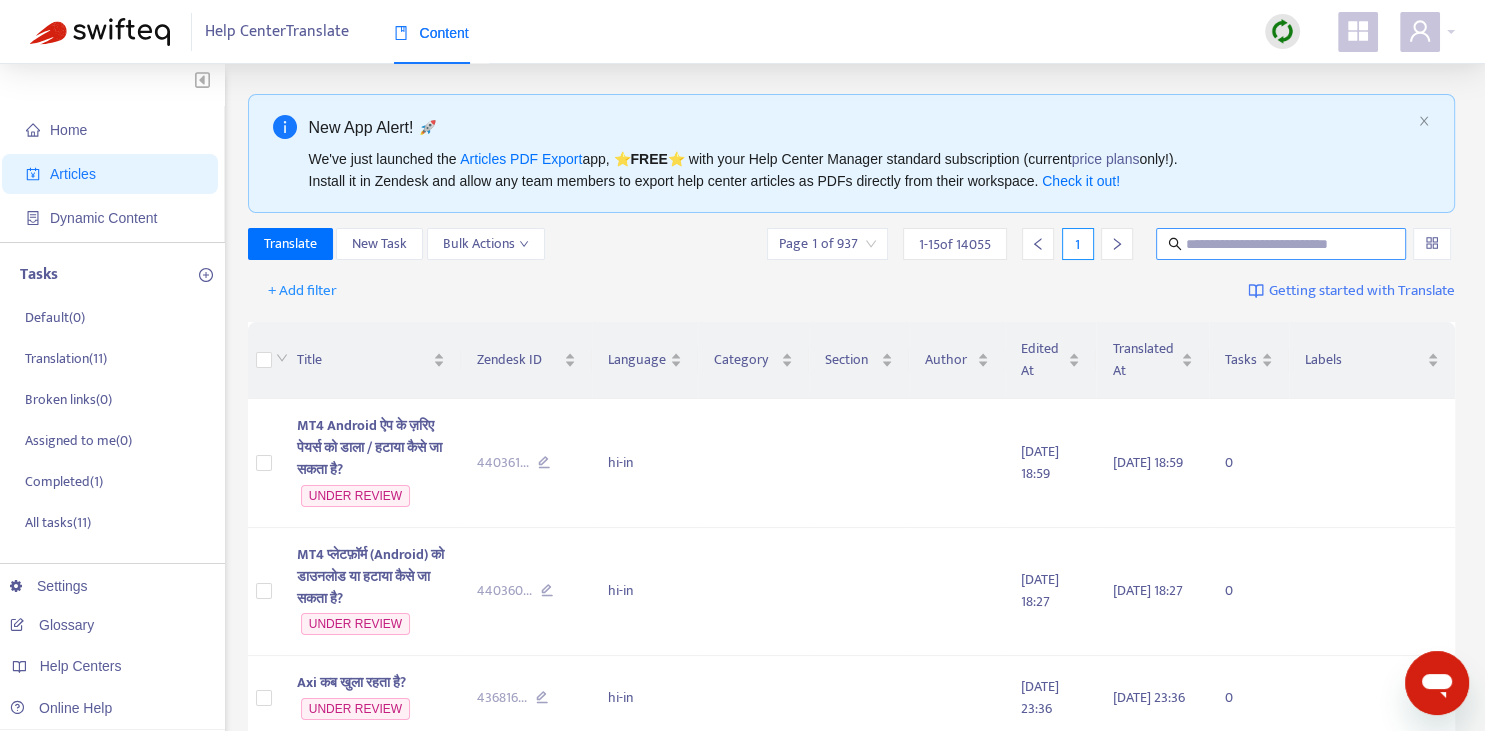 click at bounding box center [1282, 244] 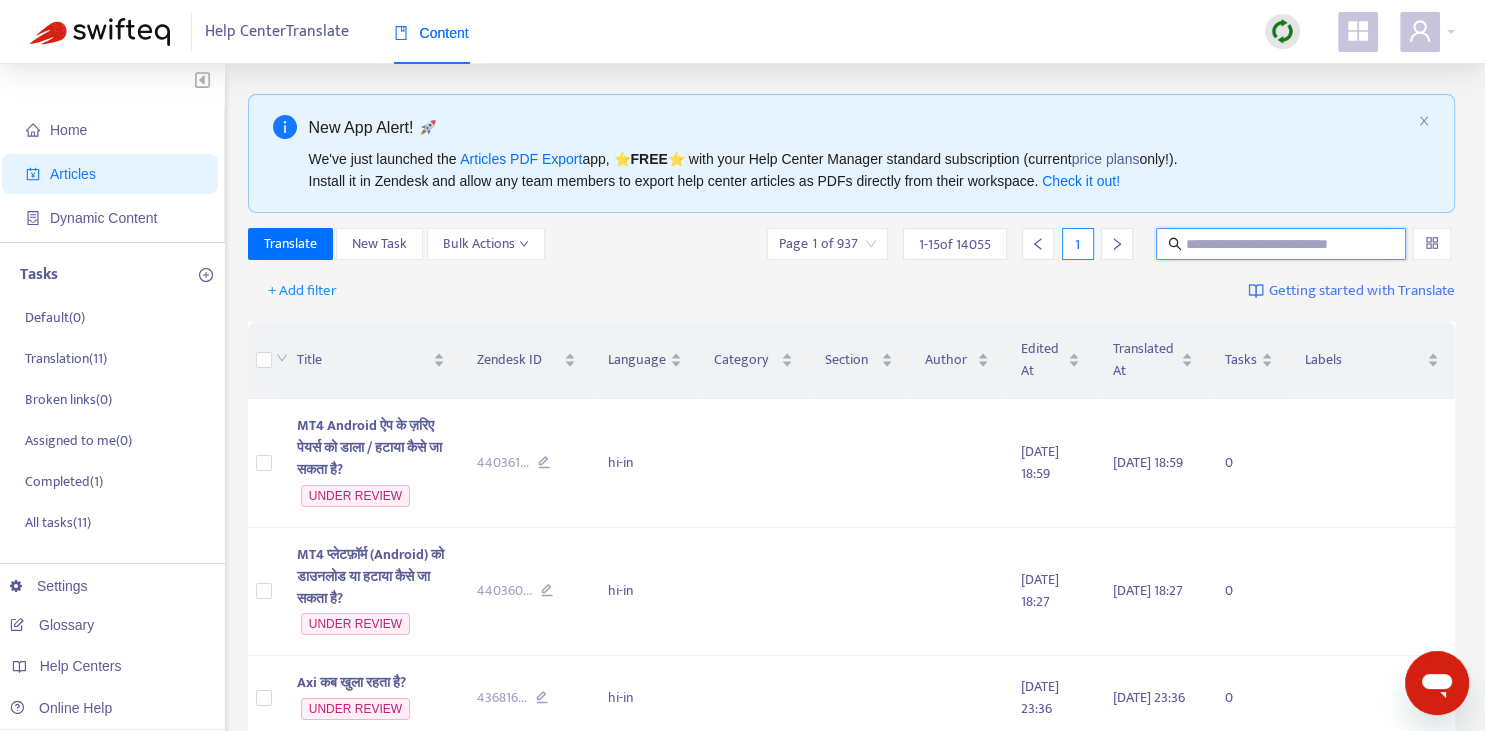 paste on "**********" 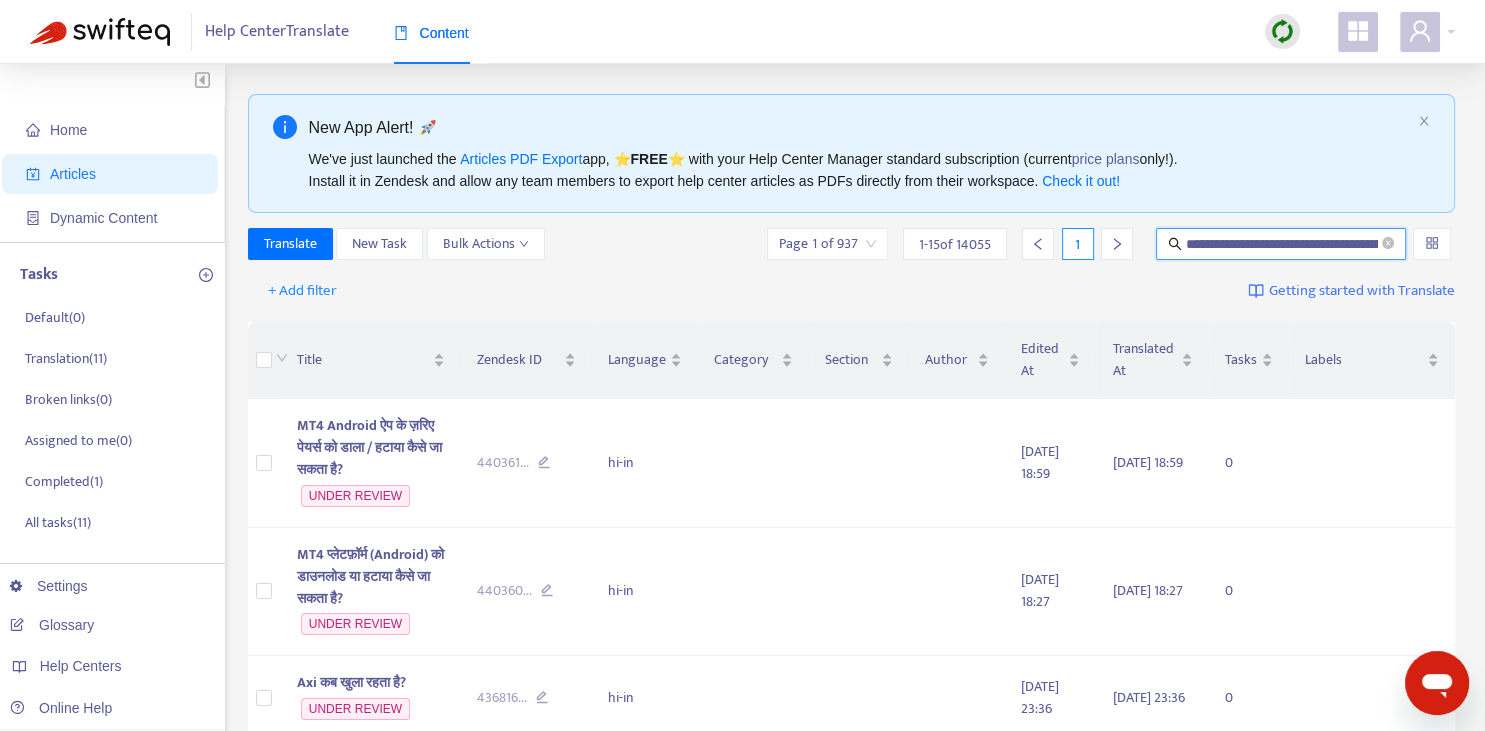 scroll, scrollTop: 0, scrollLeft: 216, axis: horizontal 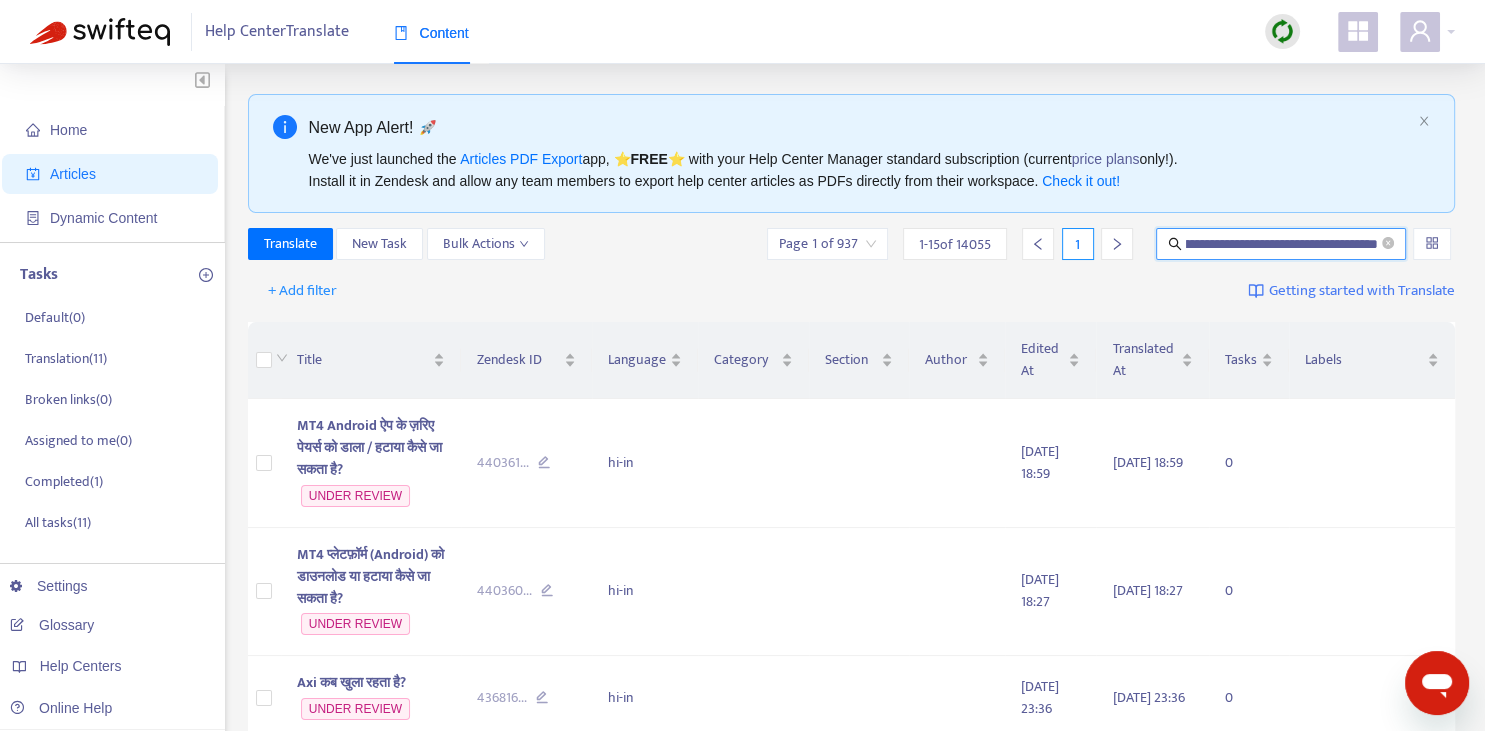 type on "**********" 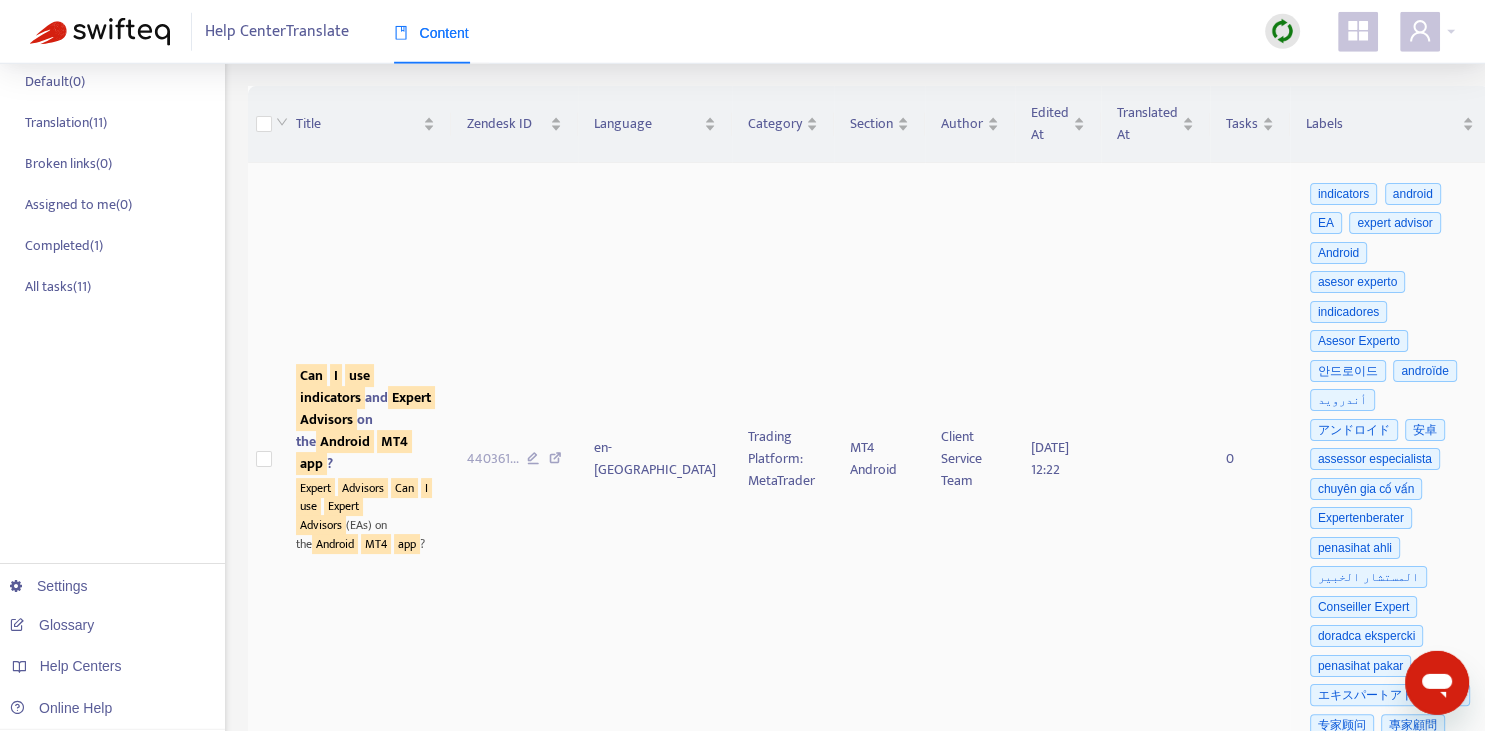 scroll, scrollTop: 211, scrollLeft: 0, axis: vertical 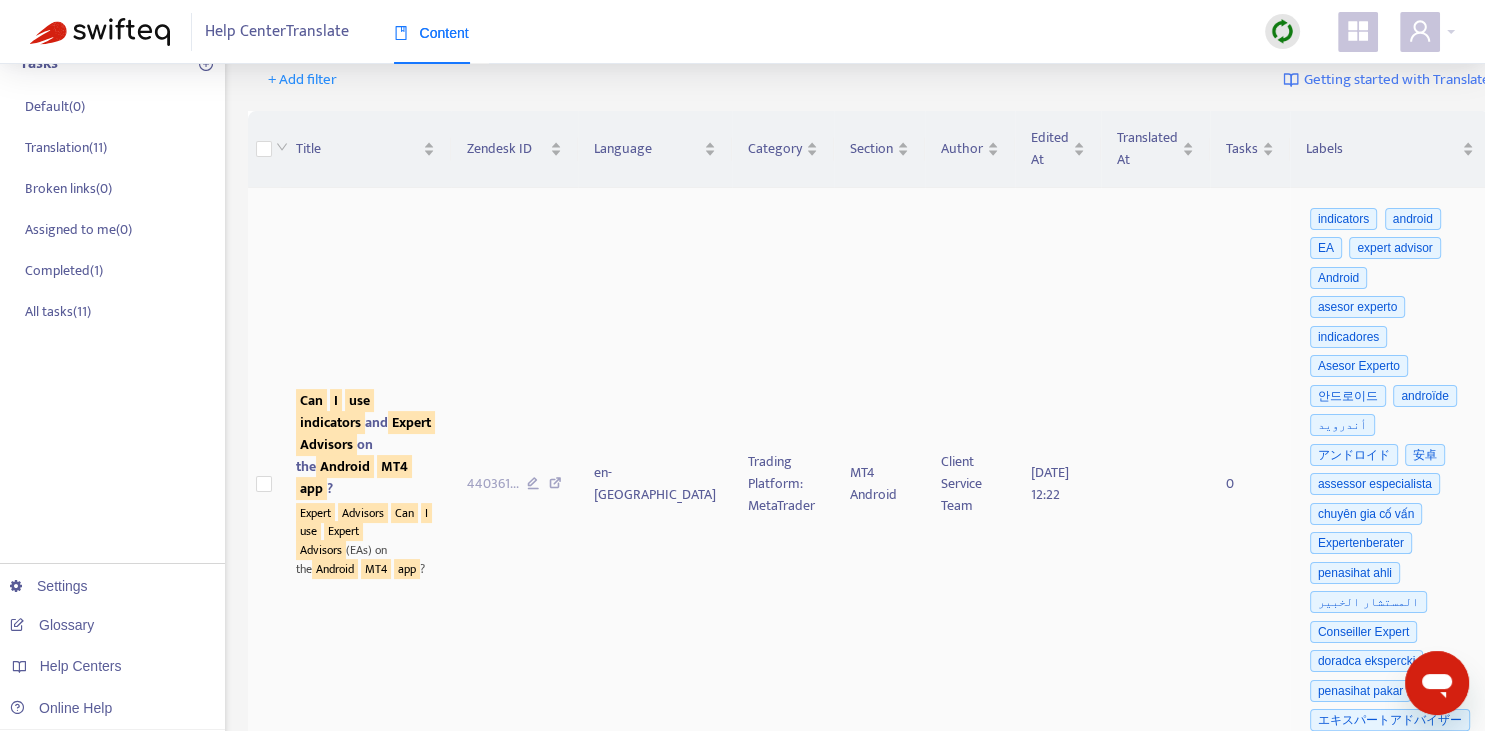 click on "Advisors" at bounding box center (326, 444) 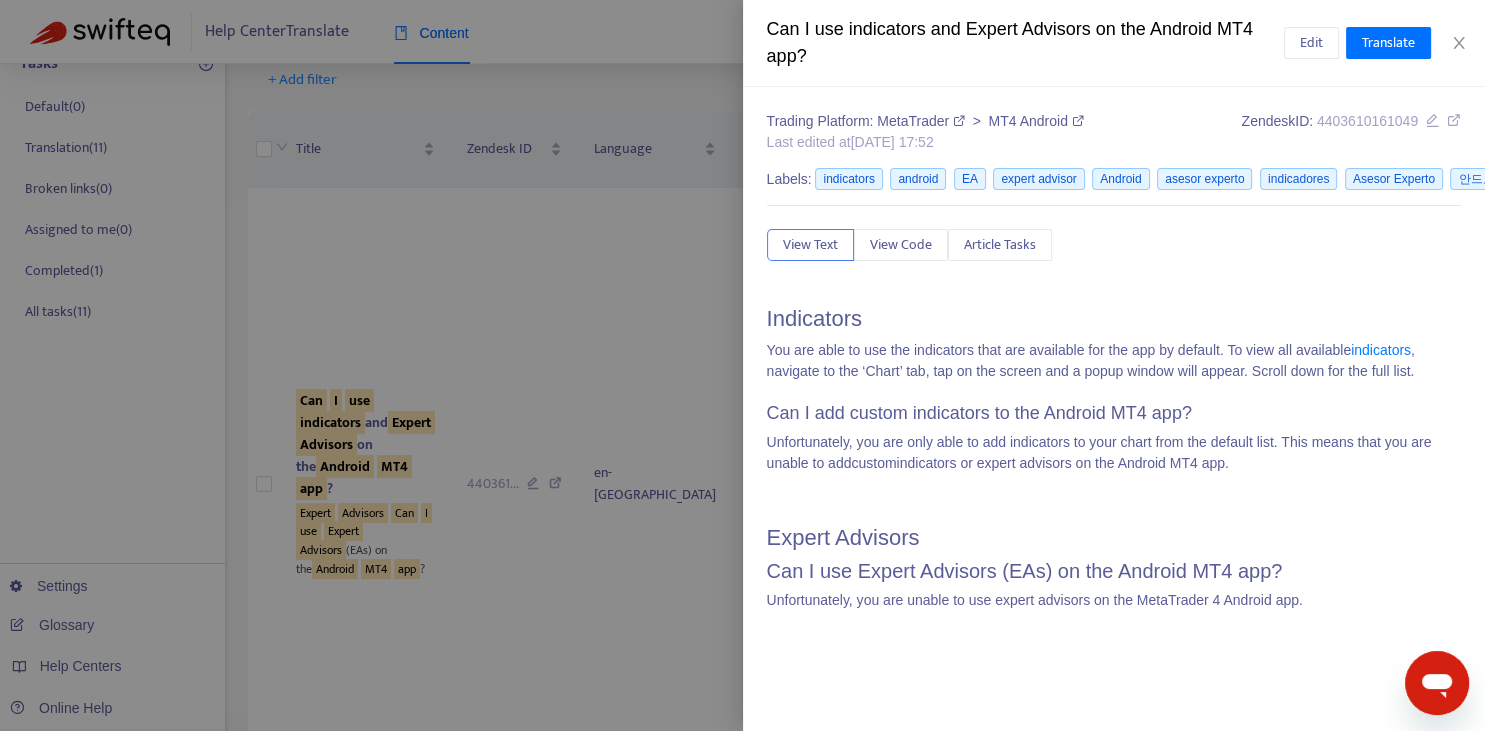 click at bounding box center [742, 365] 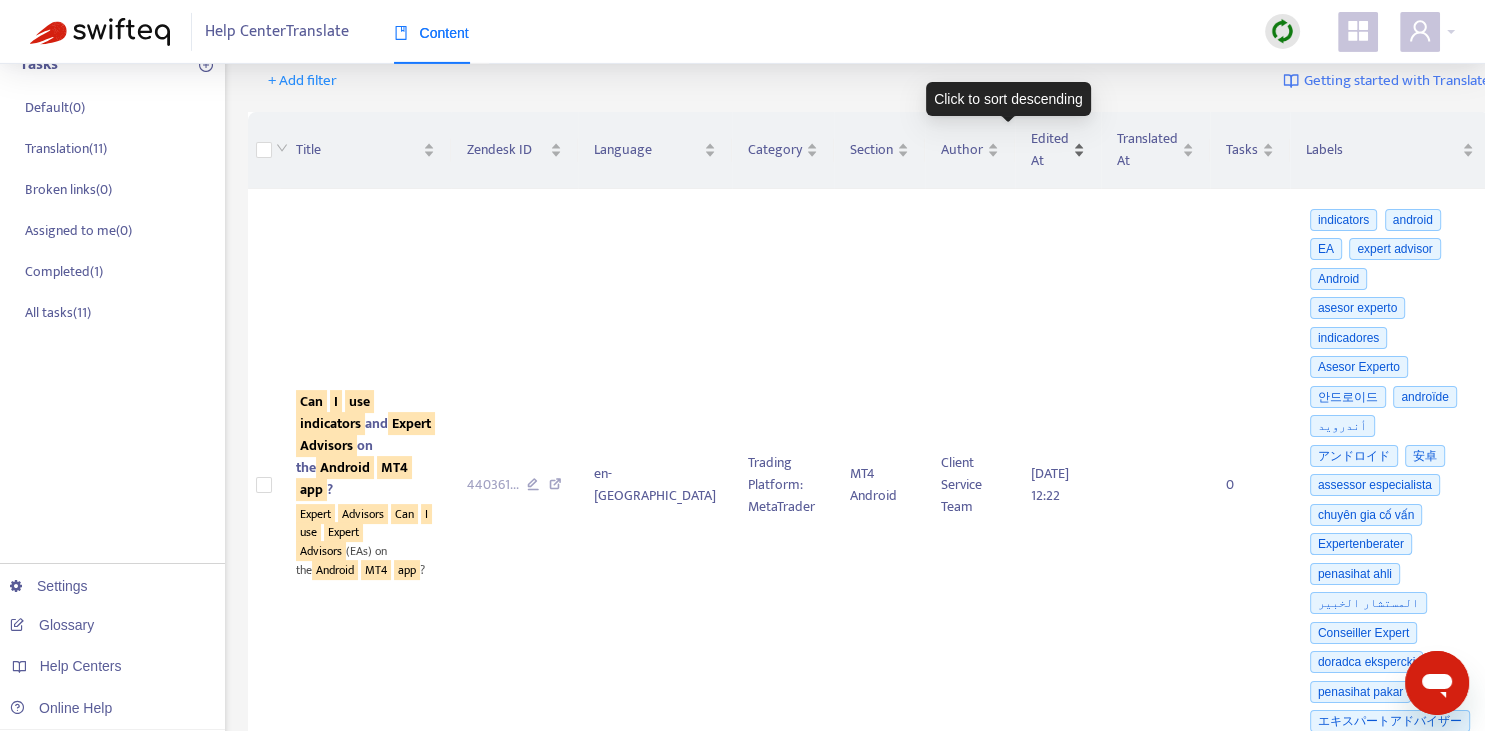 scroll, scrollTop: 0, scrollLeft: 0, axis: both 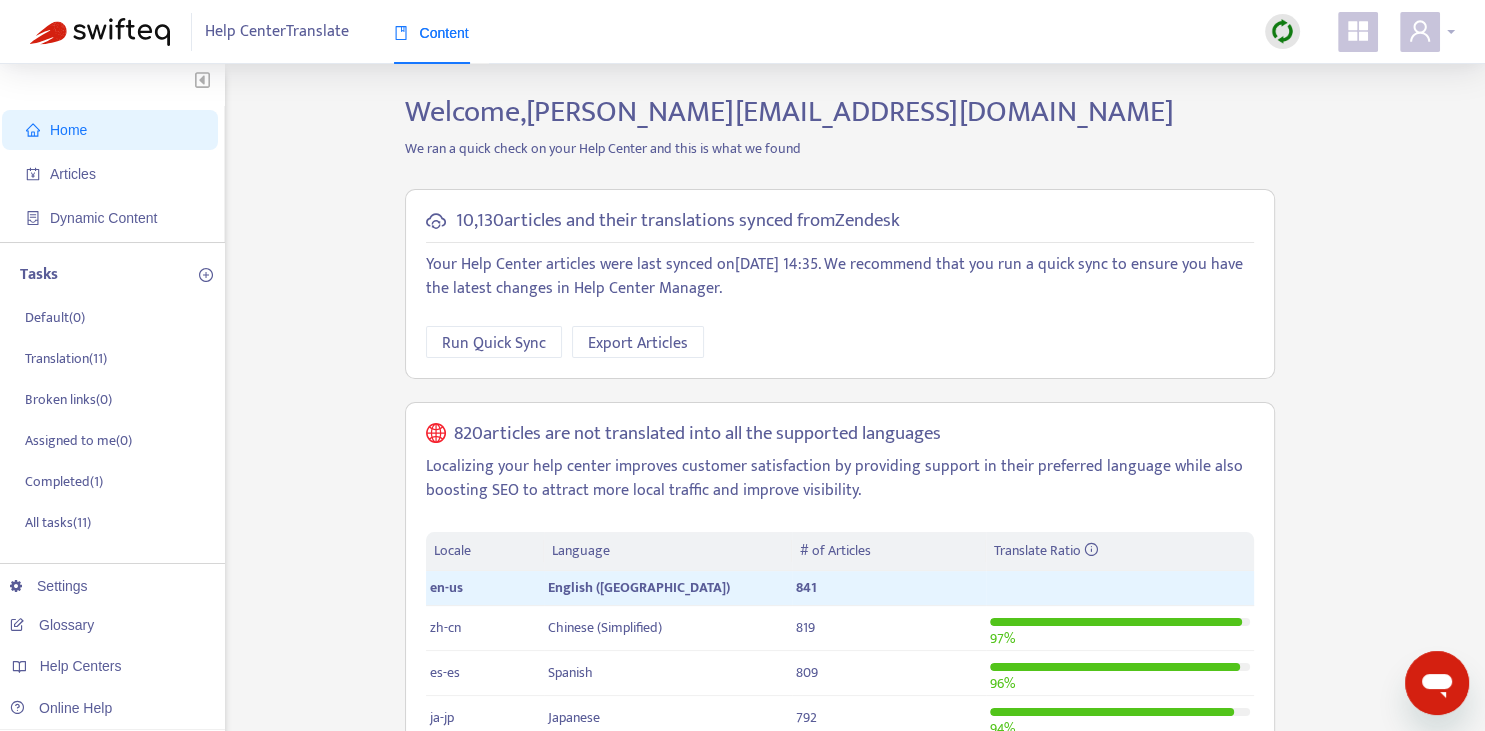 click 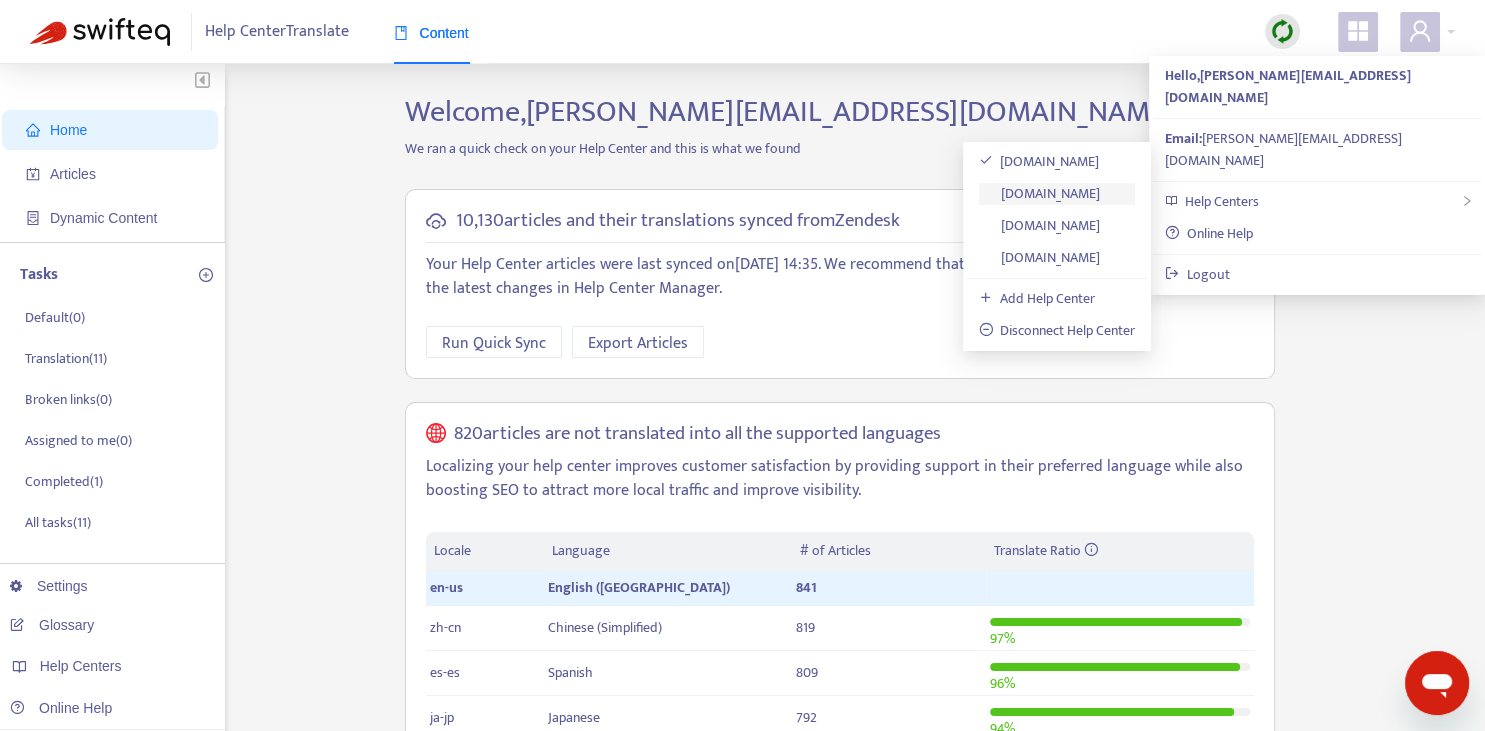 click on "[DOMAIN_NAME]" at bounding box center [1040, 193] 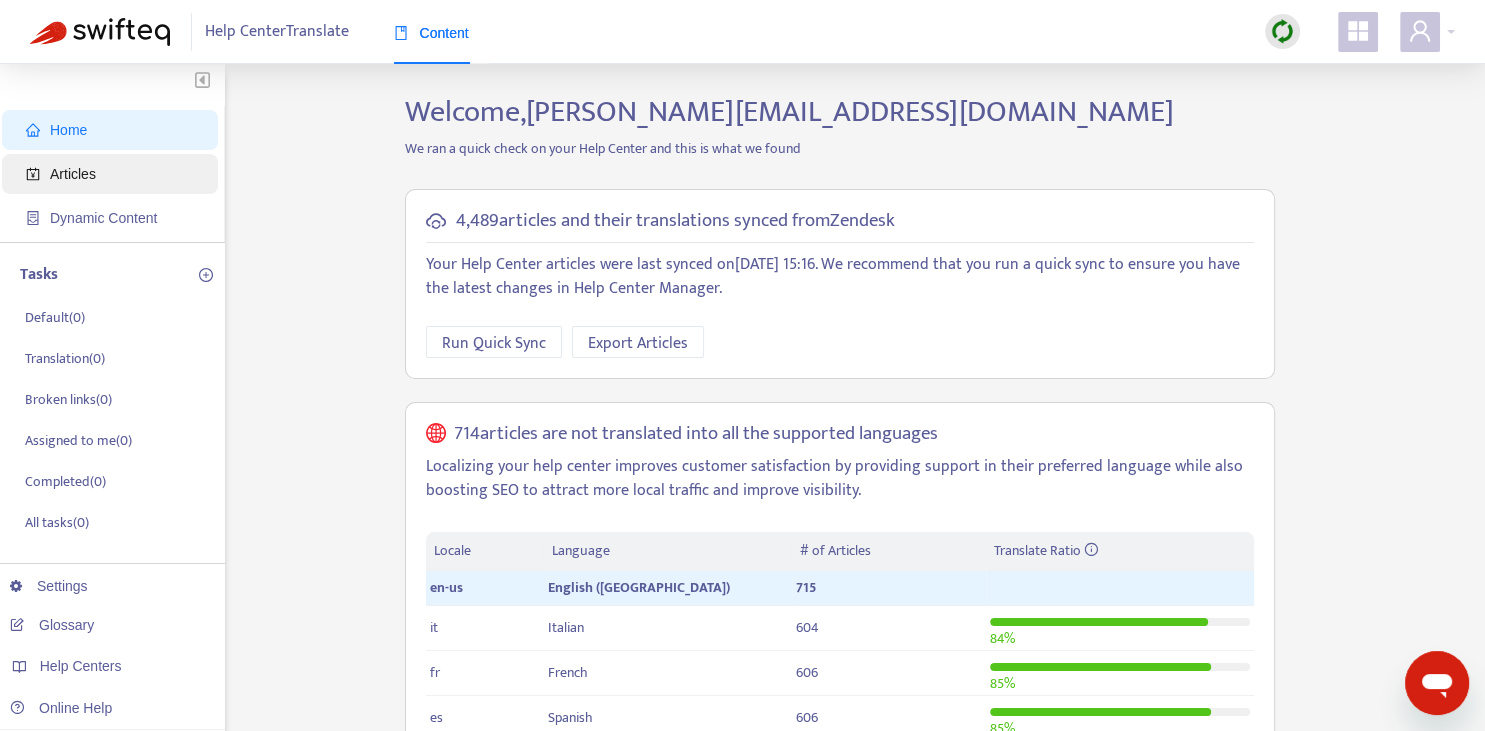 click on "Articles" at bounding box center (114, 174) 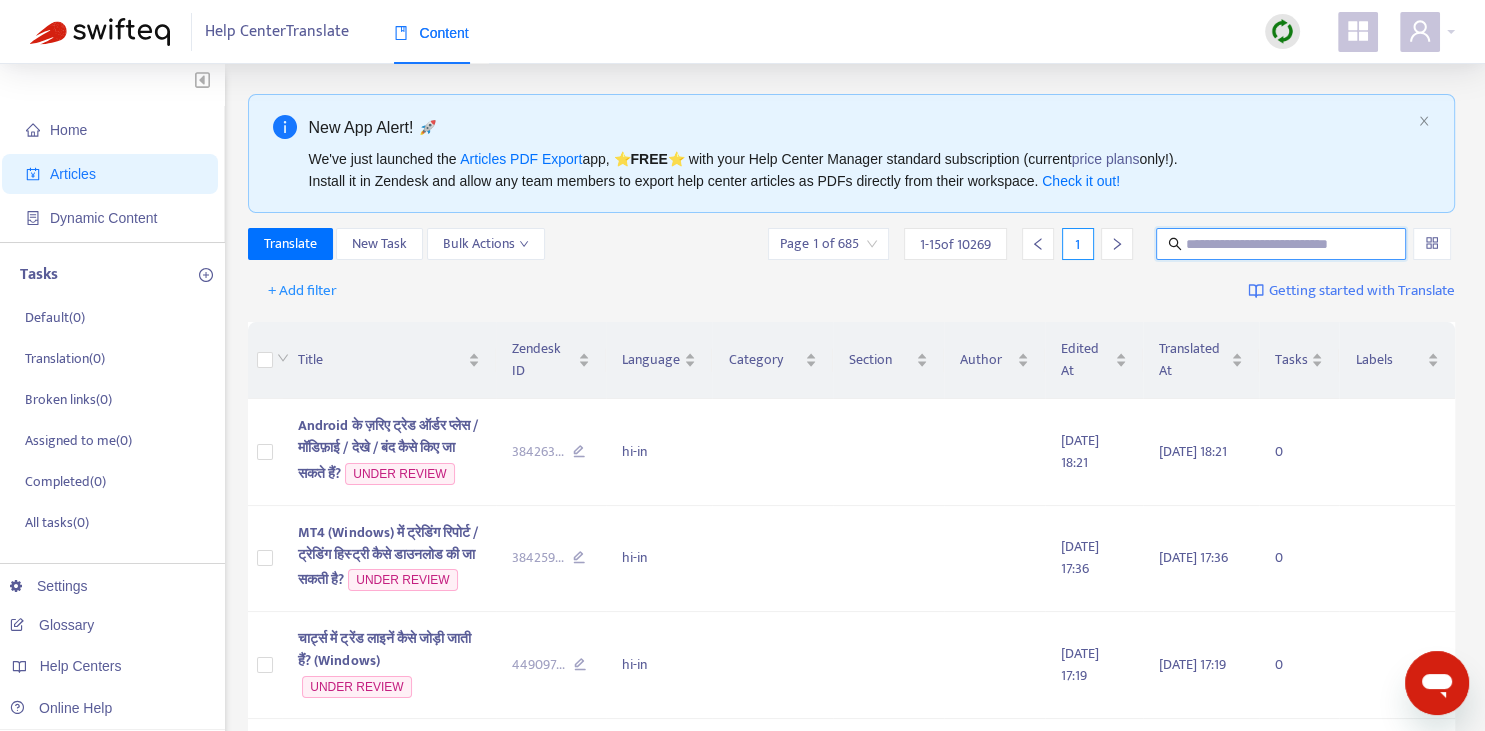 click at bounding box center (1282, 244) 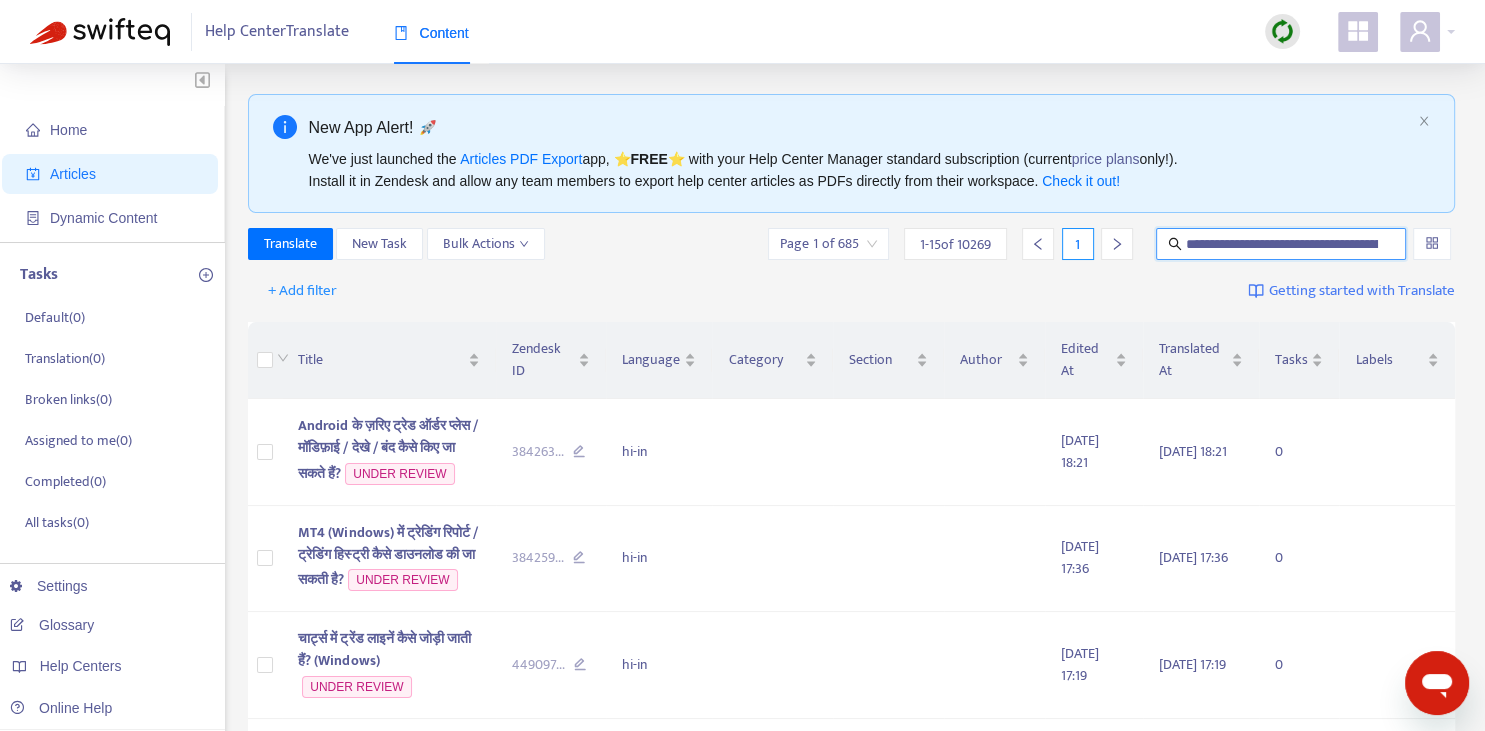 scroll, scrollTop: 0, scrollLeft: 216, axis: horizontal 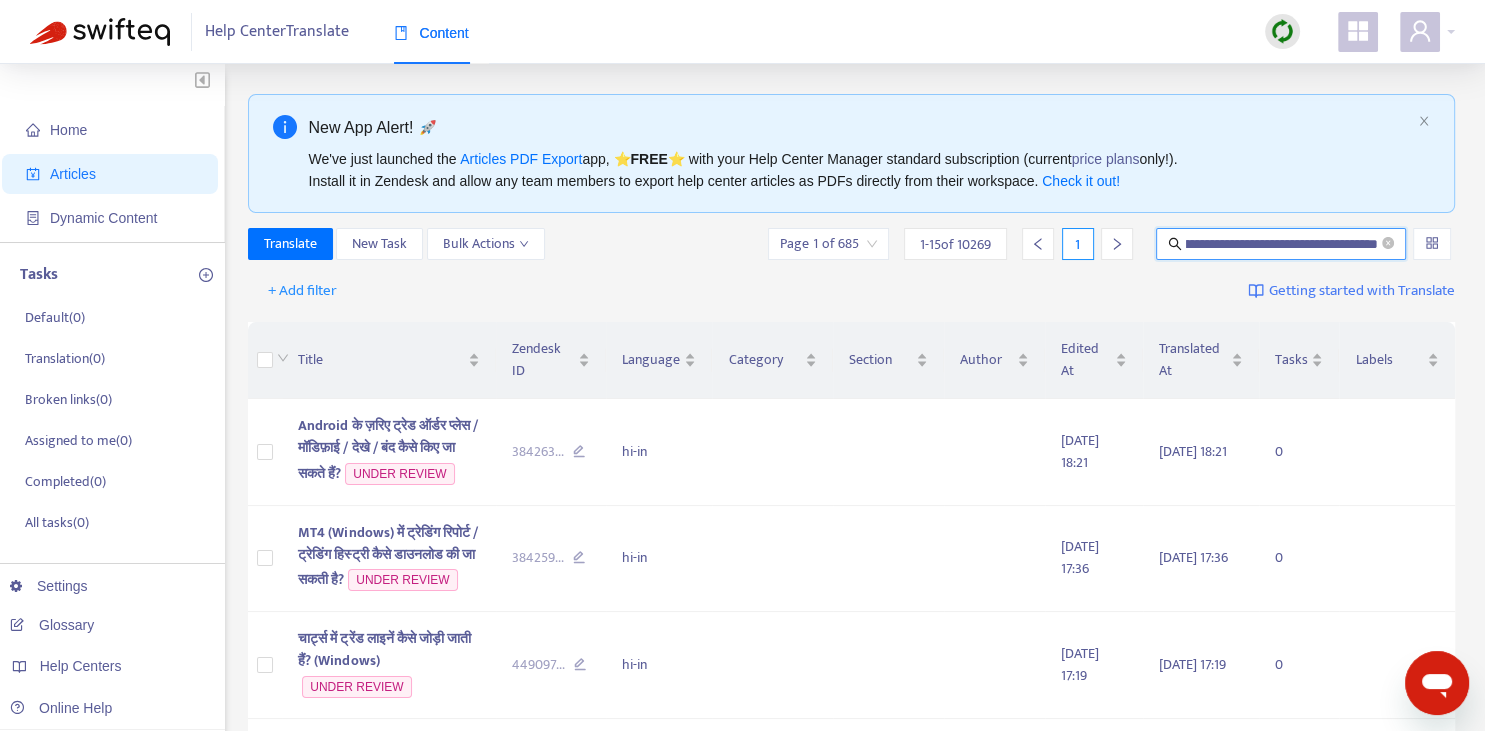 type on "**********" 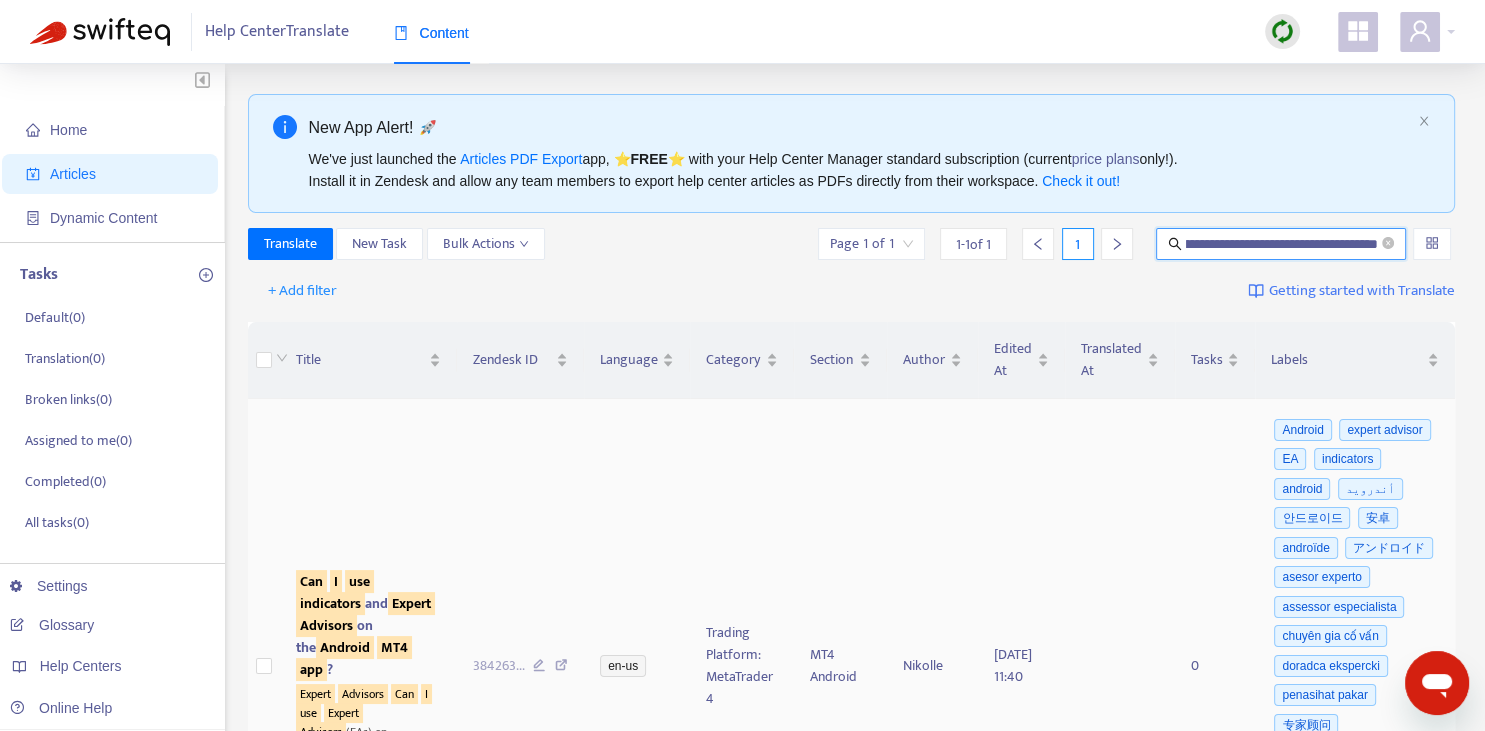 scroll, scrollTop: 211, scrollLeft: 0, axis: vertical 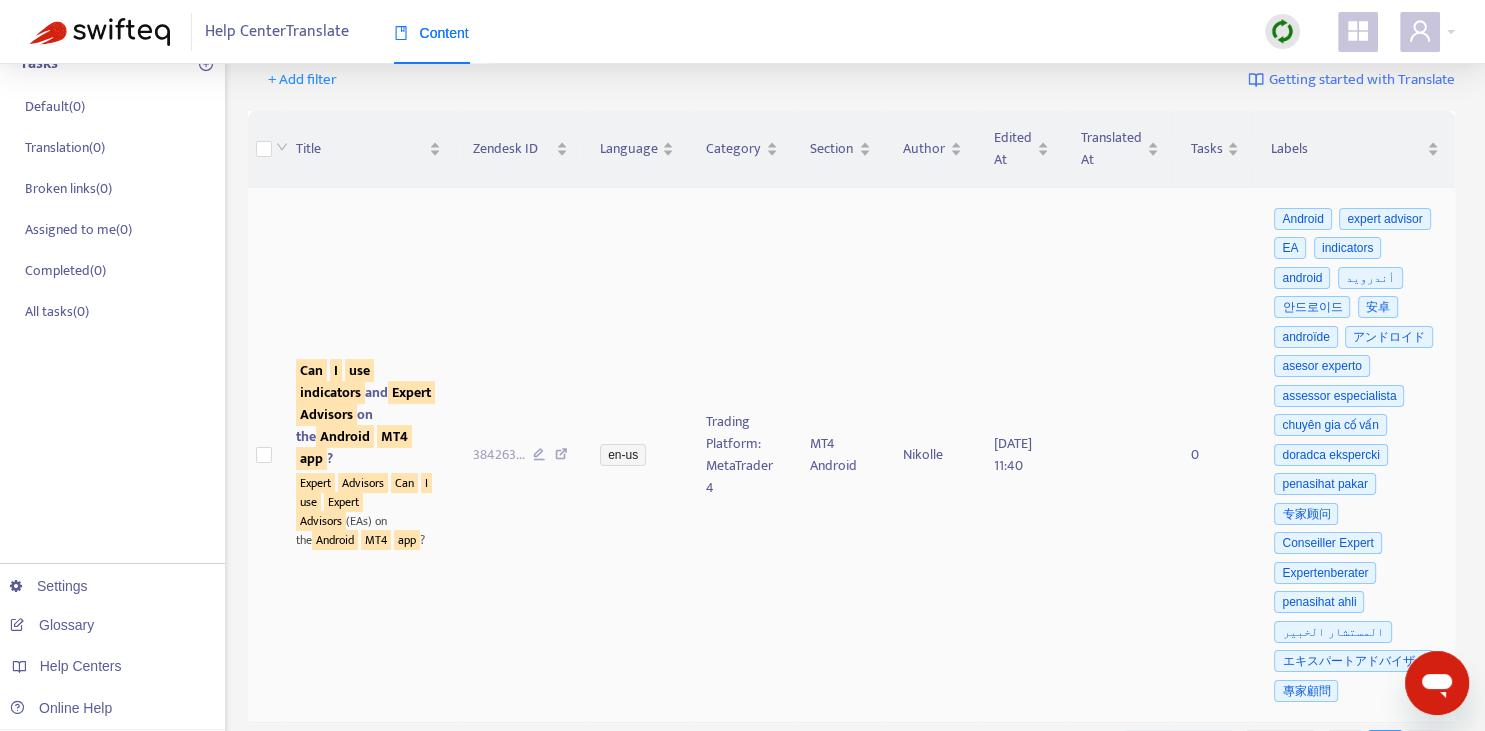 click on "indicators" at bounding box center (330, 392) 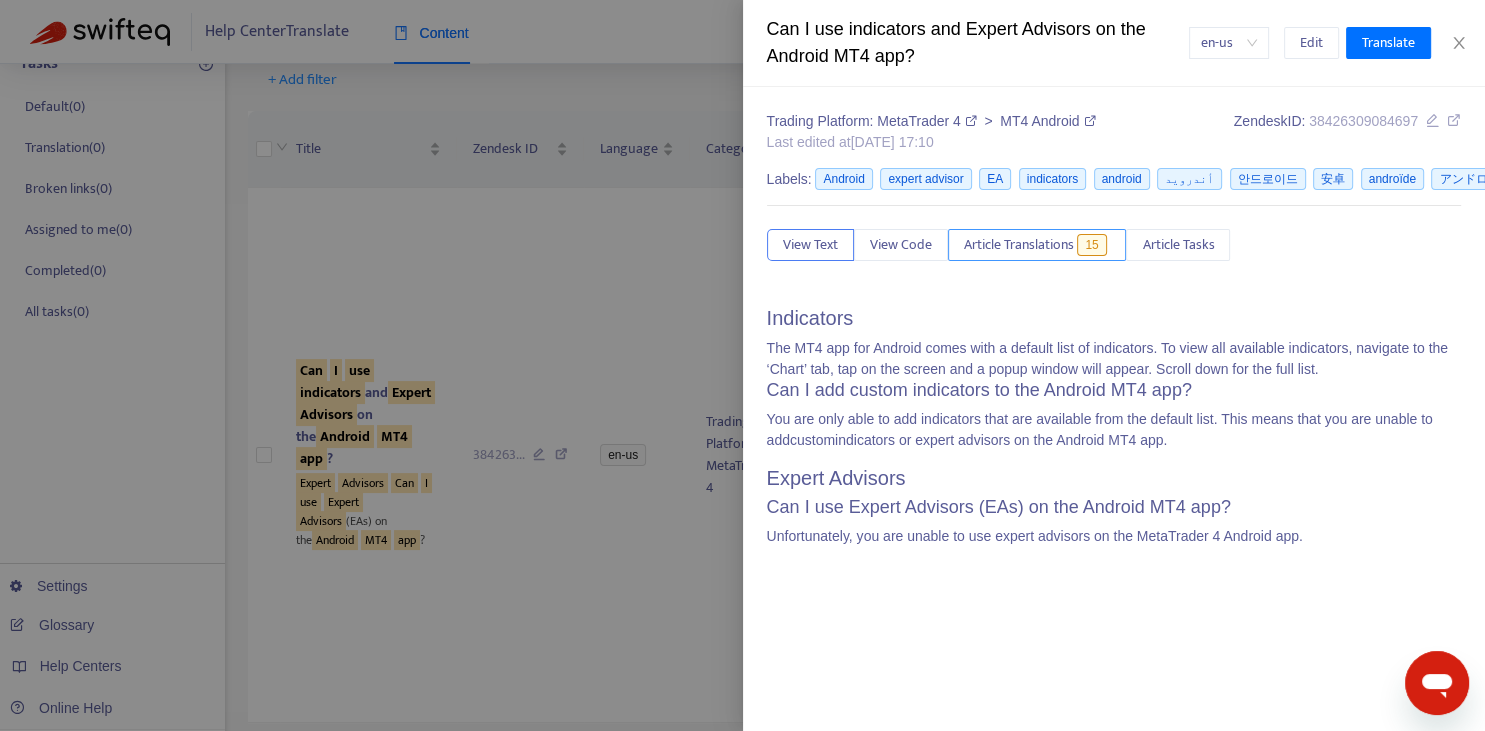 click on "Article Translations" at bounding box center [1019, 245] 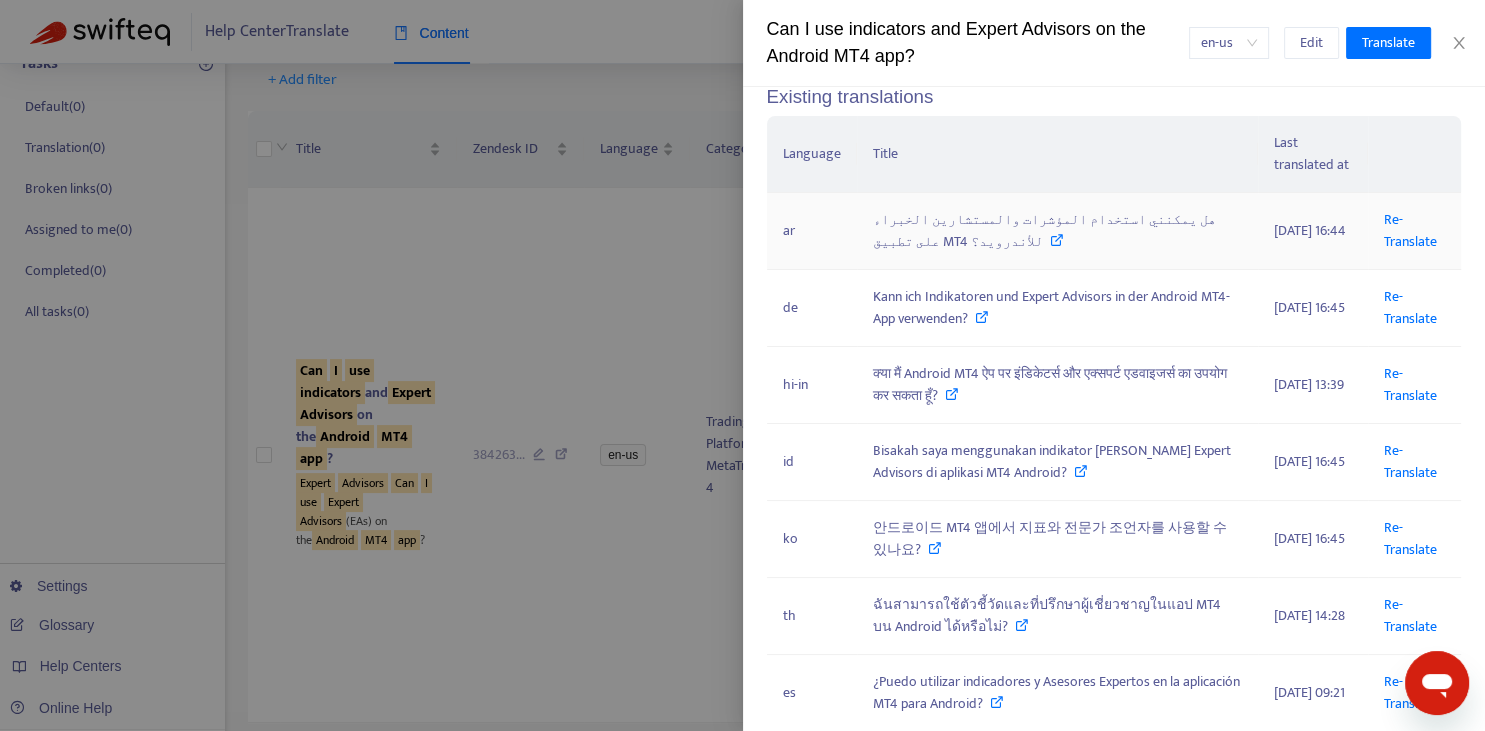 scroll, scrollTop: 221, scrollLeft: 0, axis: vertical 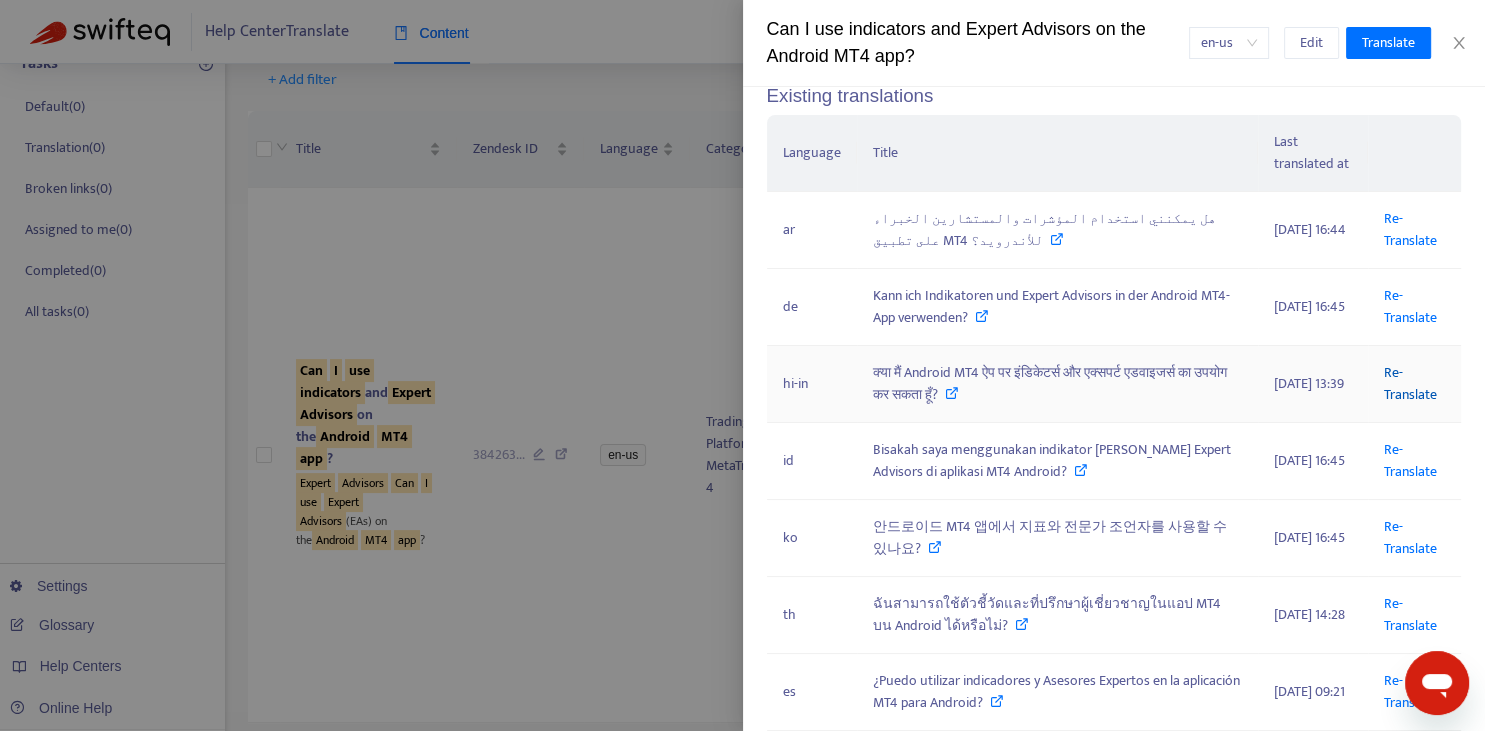 click on "Re-Translate" at bounding box center (1410, 383) 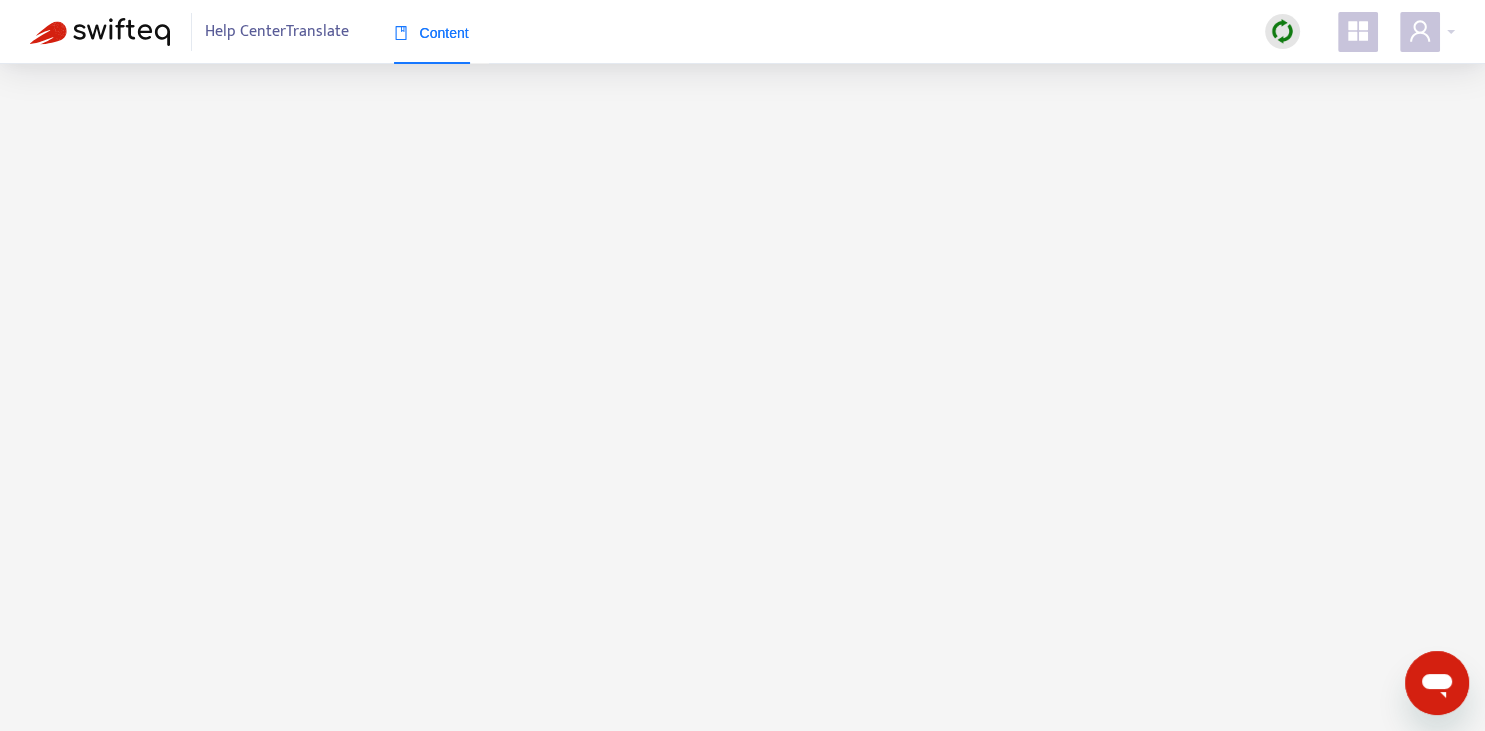 scroll, scrollTop: 0, scrollLeft: 0, axis: both 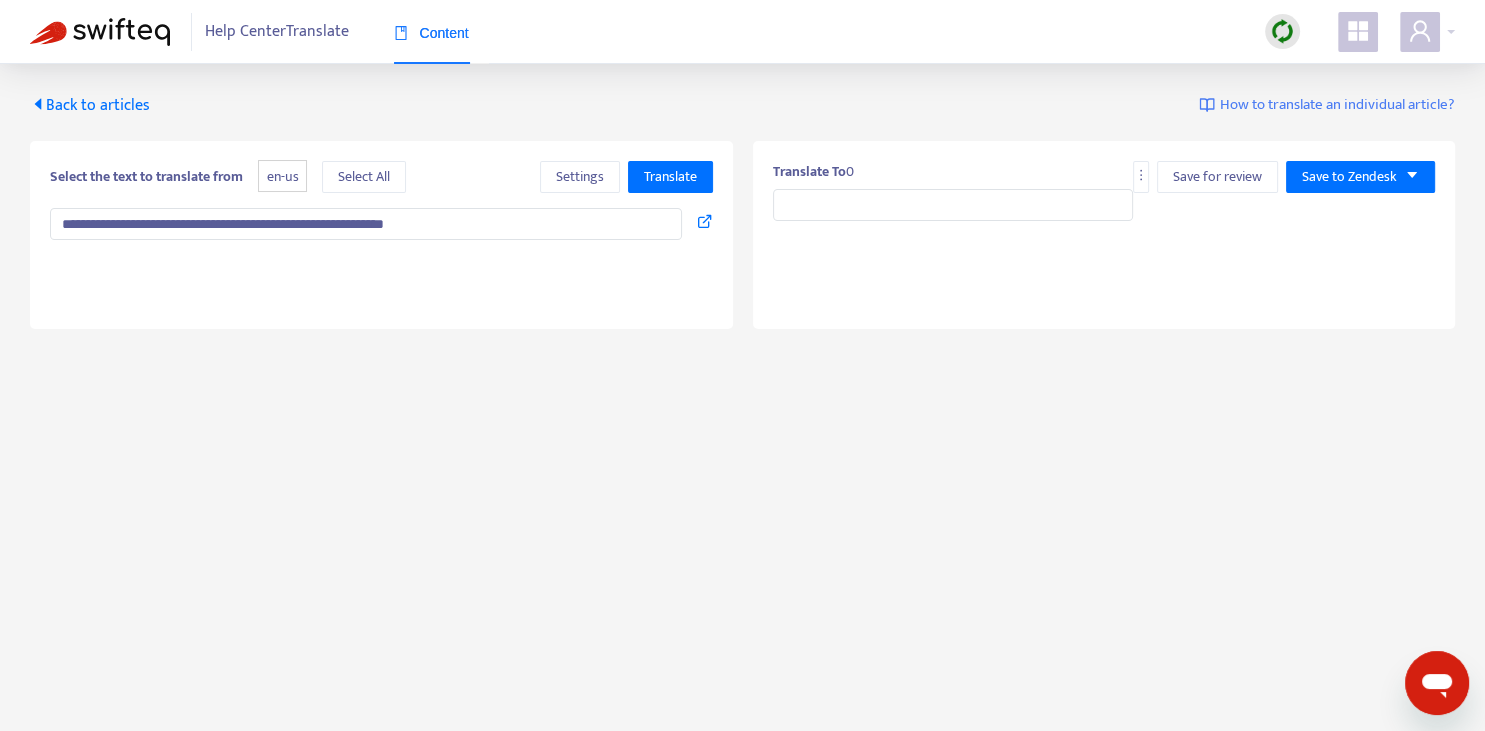type on "**********" 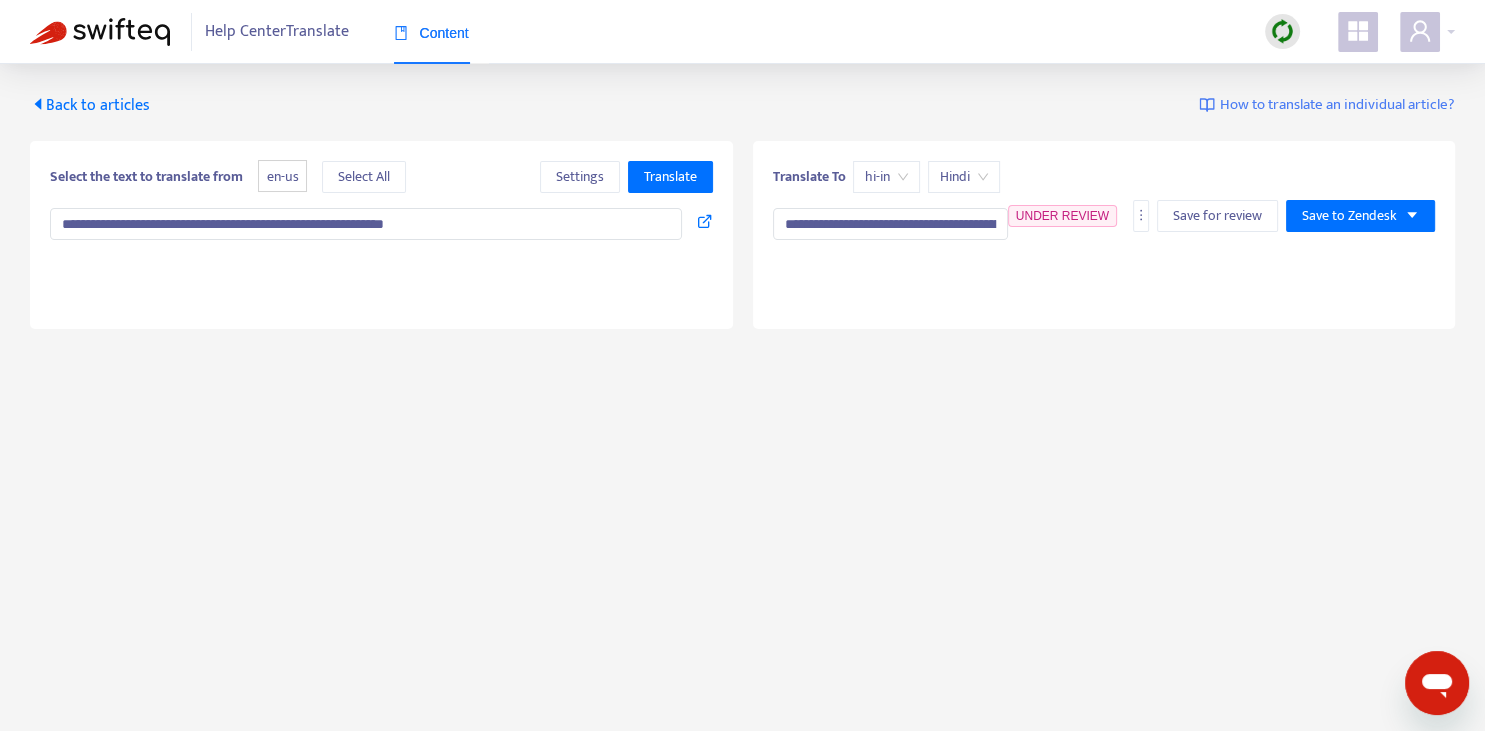 type on "**********" 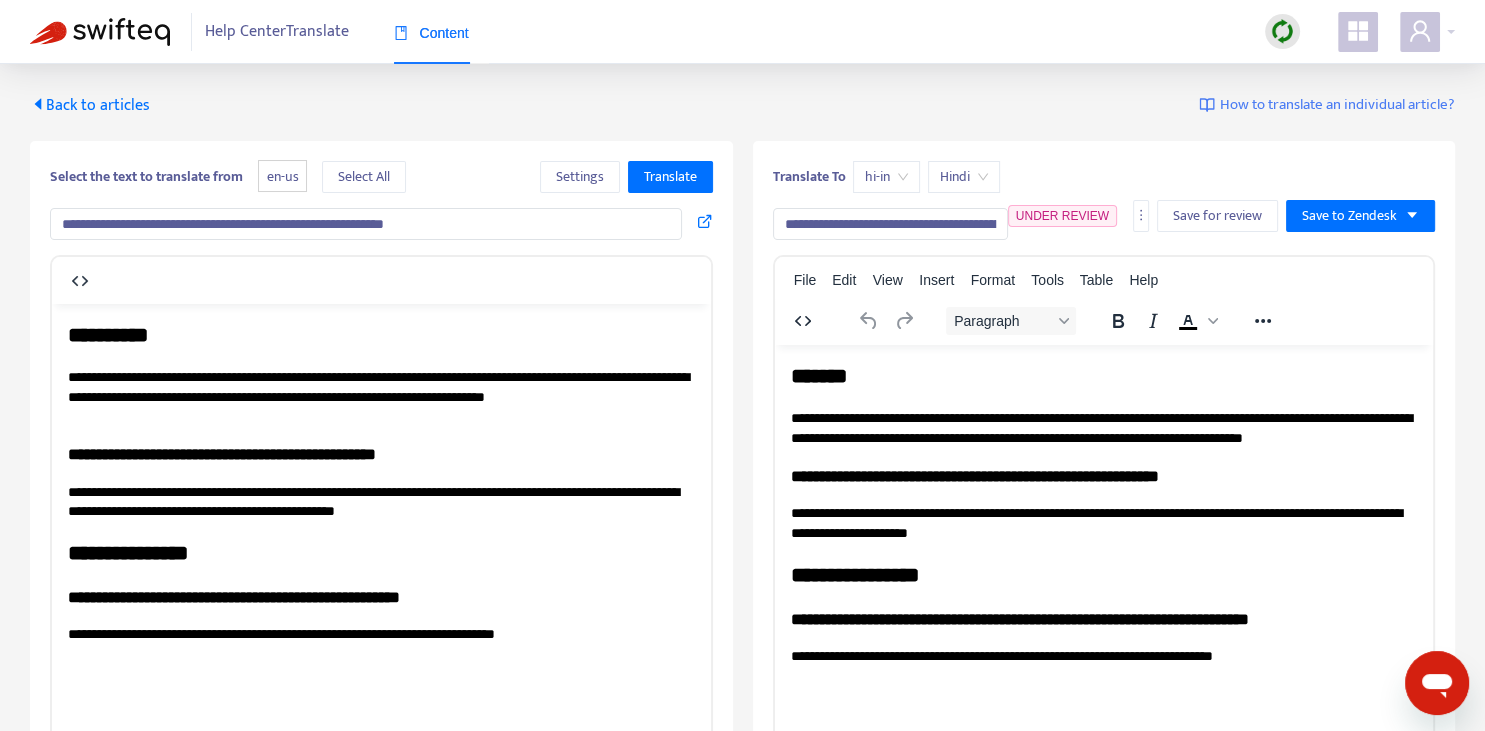 scroll, scrollTop: 343, scrollLeft: 0, axis: vertical 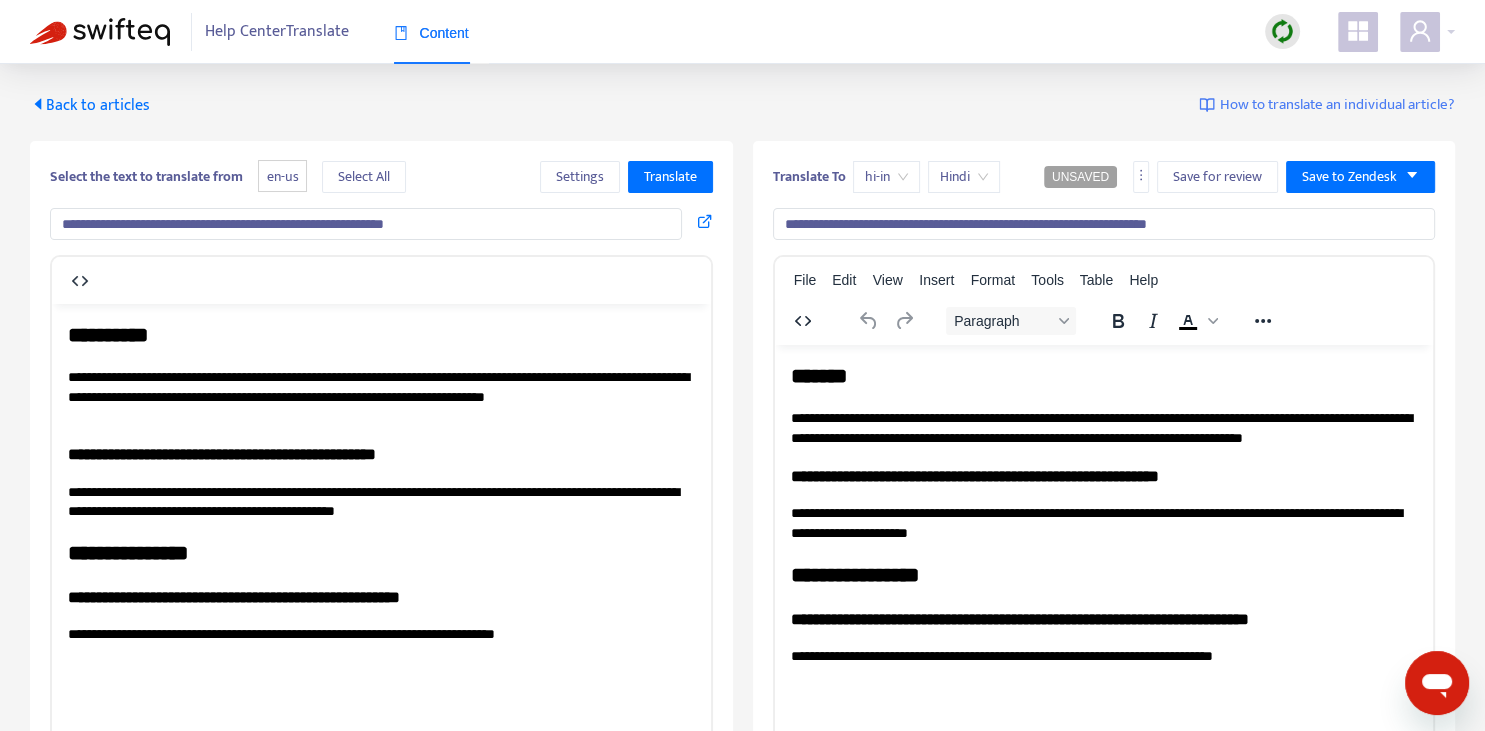 drag, startPoint x: 991, startPoint y: 222, endPoint x: 1101, endPoint y: 222, distance: 110 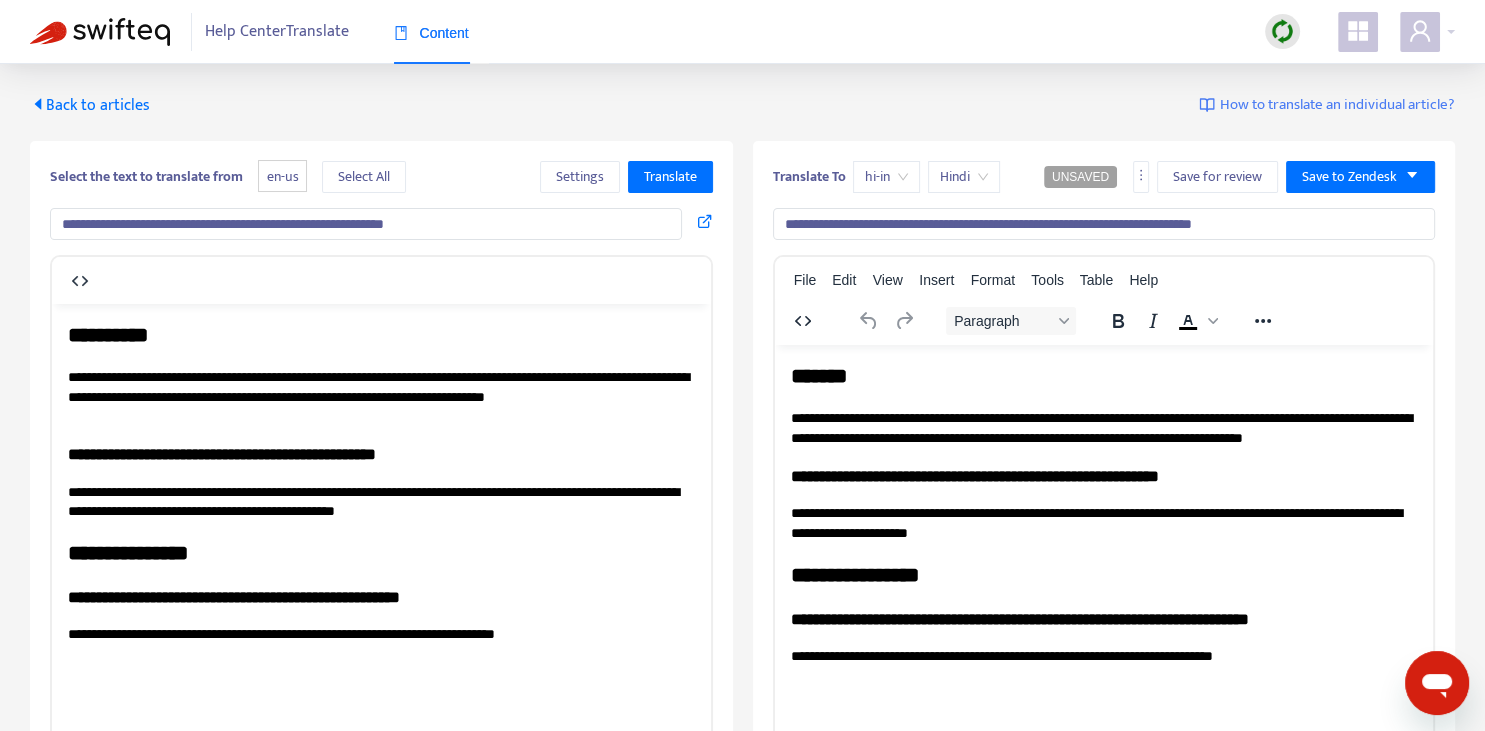 type on "**********" 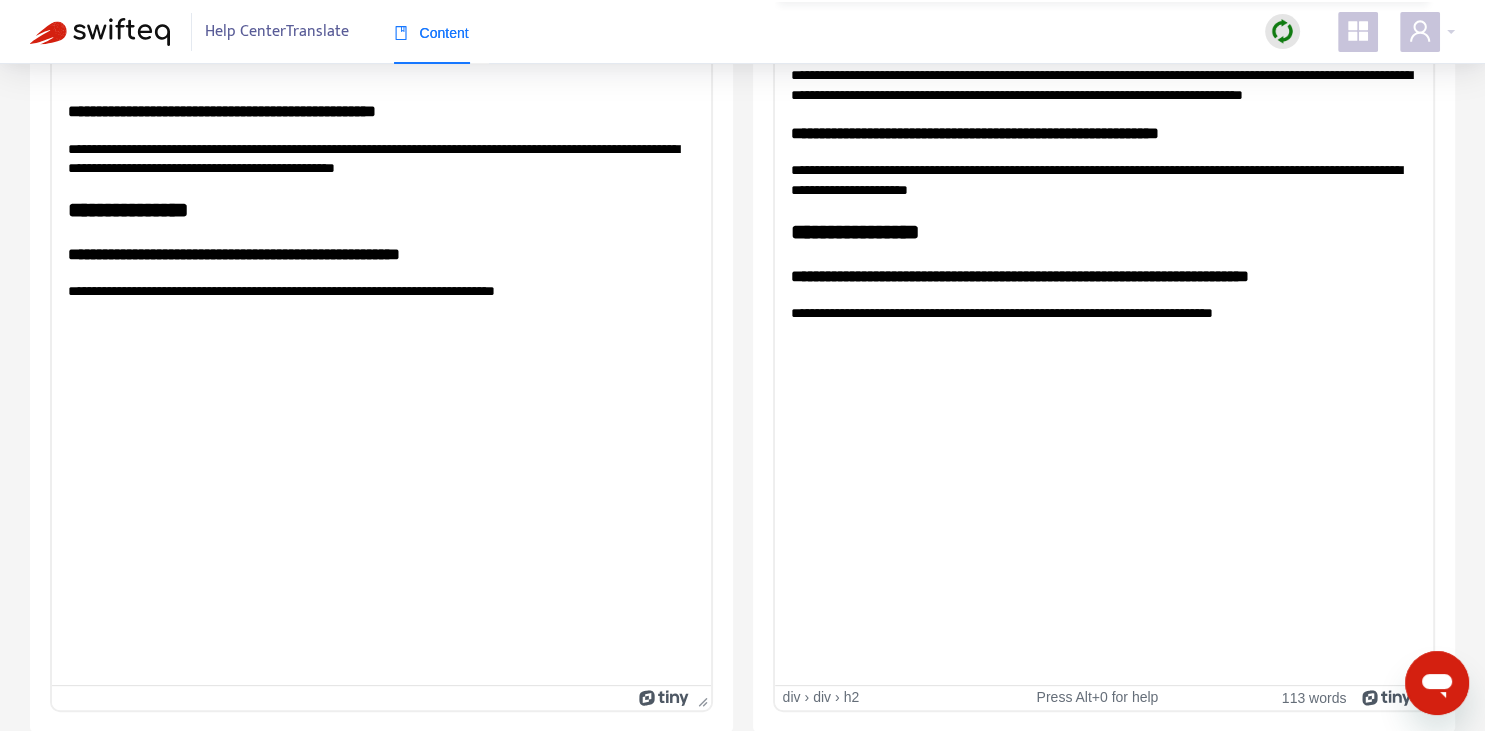 scroll, scrollTop: 0, scrollLeft: 0, axis: both 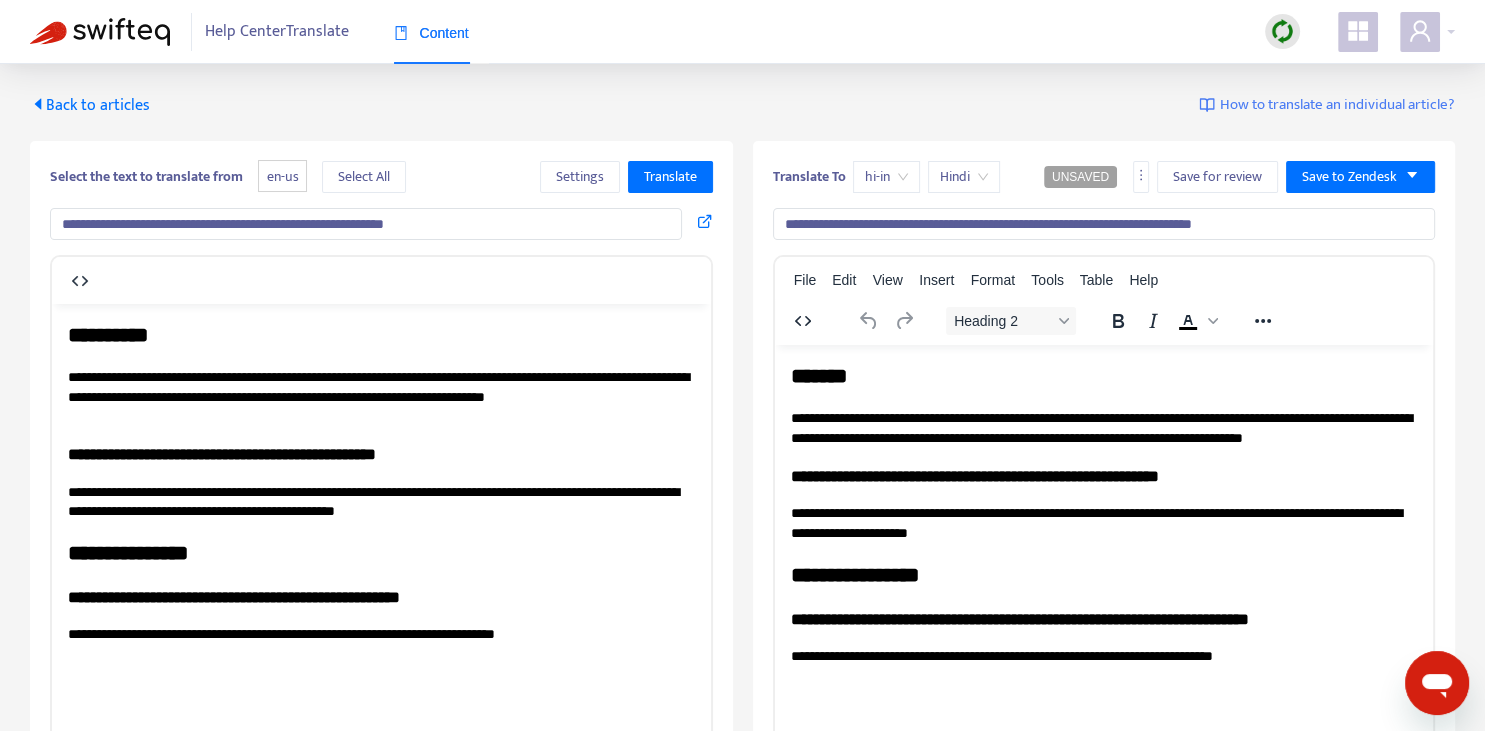 click on "*******" at bounding box center [1103, 375] 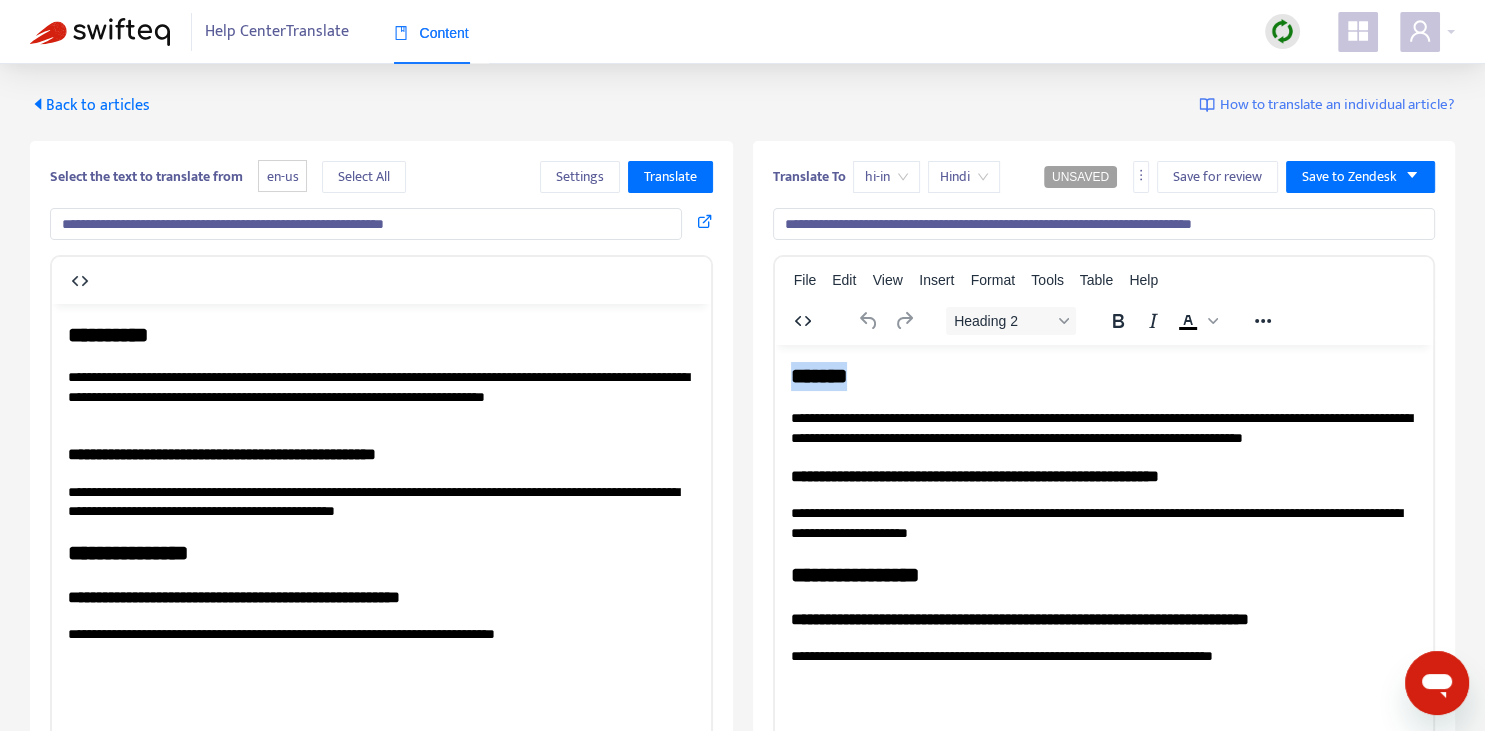 click on "*******" at bounding box center [1103, 375] 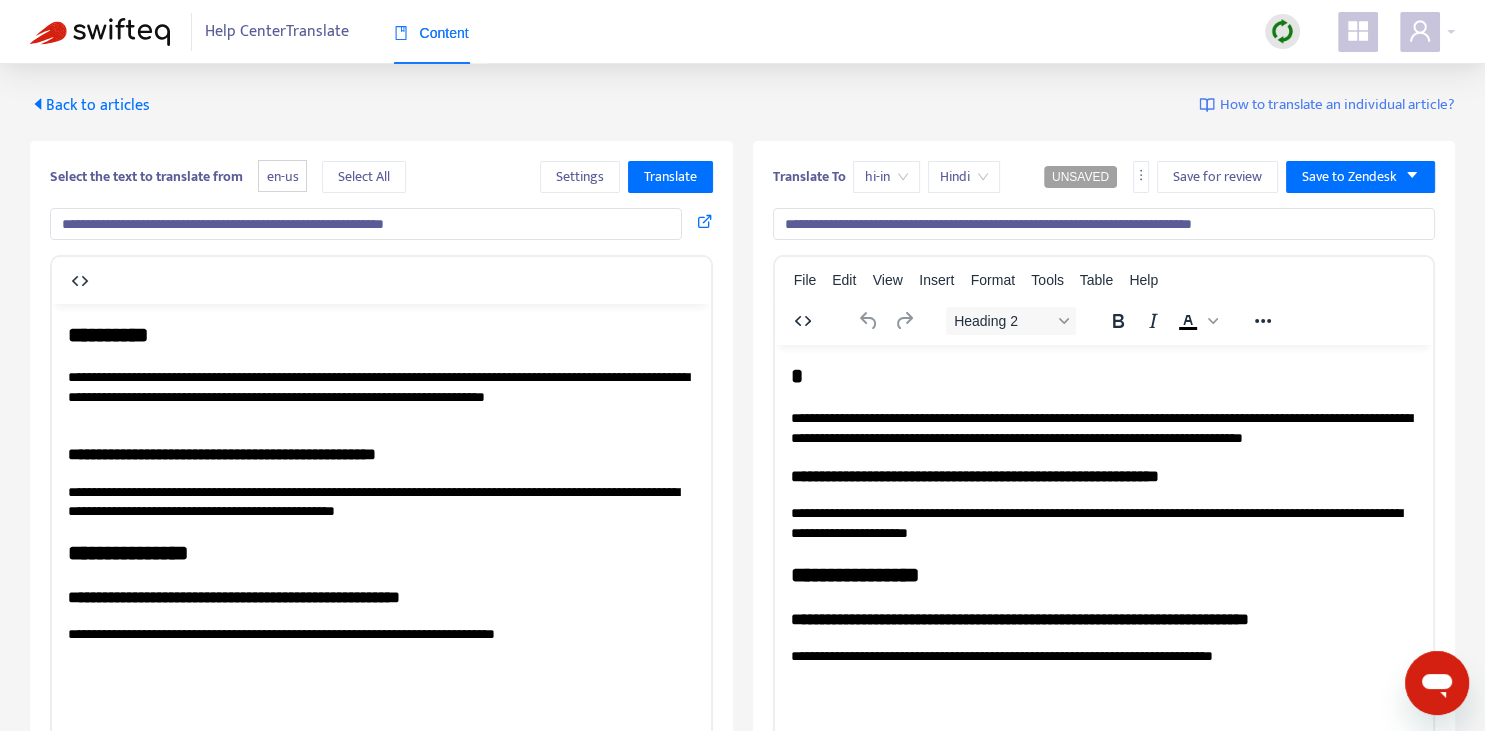 type 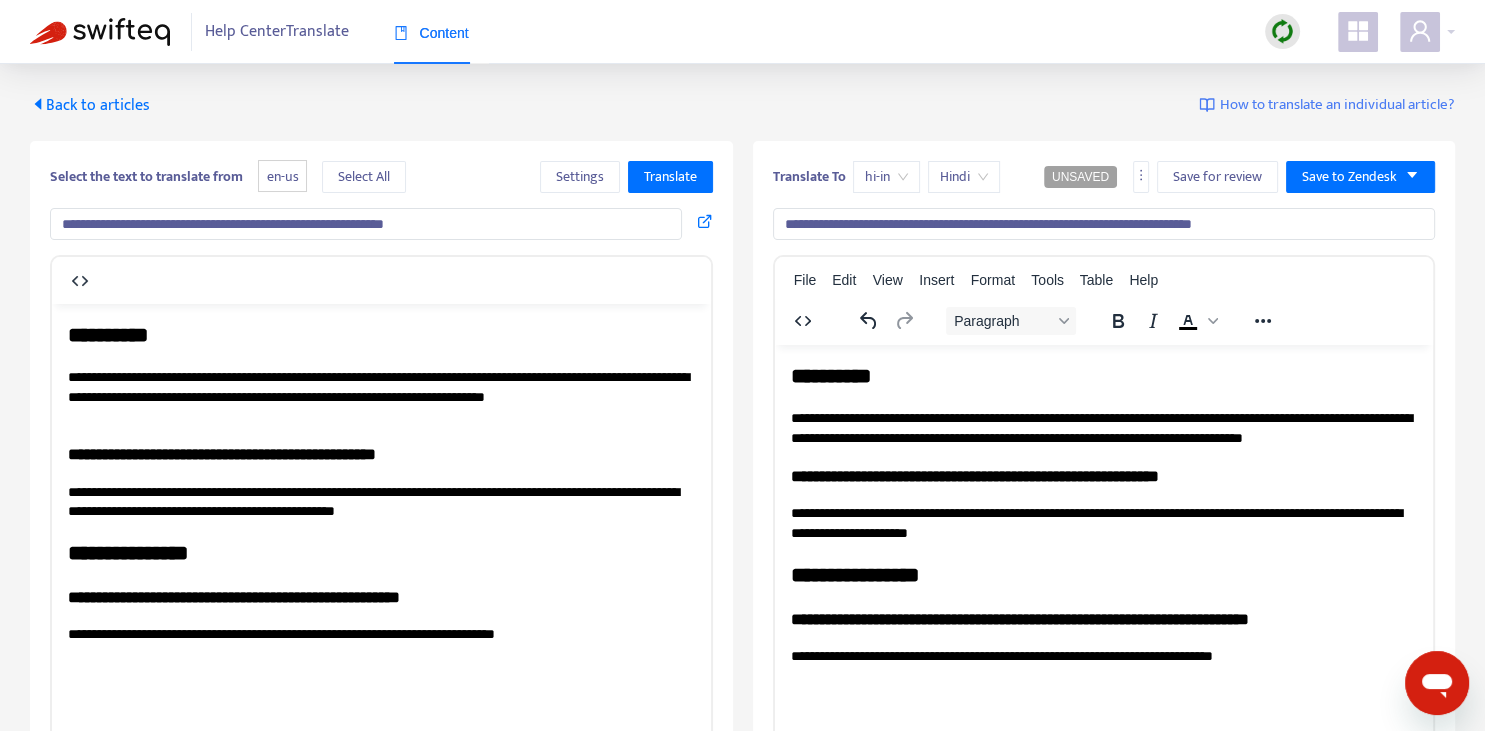 click on "**********" at bounding box center [1103, 404] 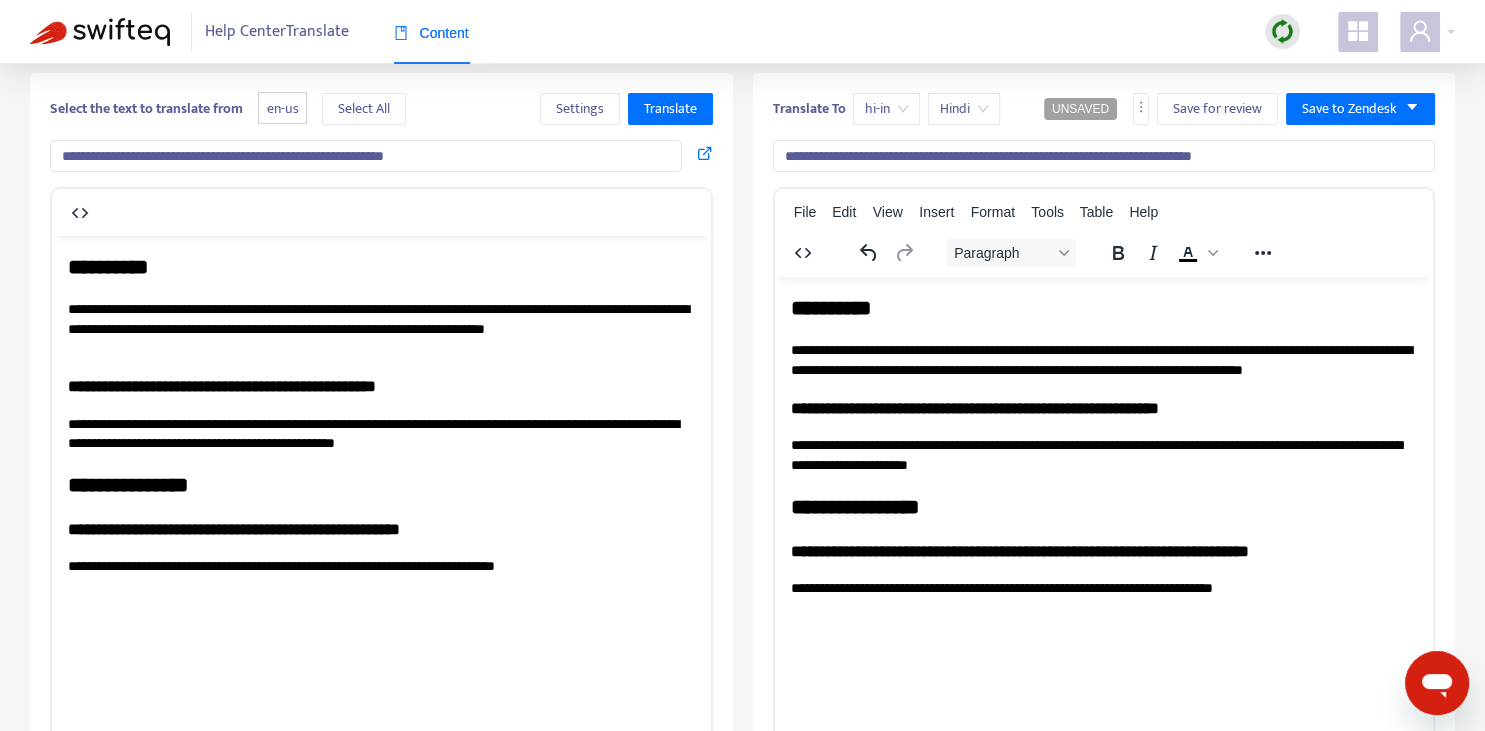 scroll, scrollTop: 70, scrollLeft: 0, axis: vertical 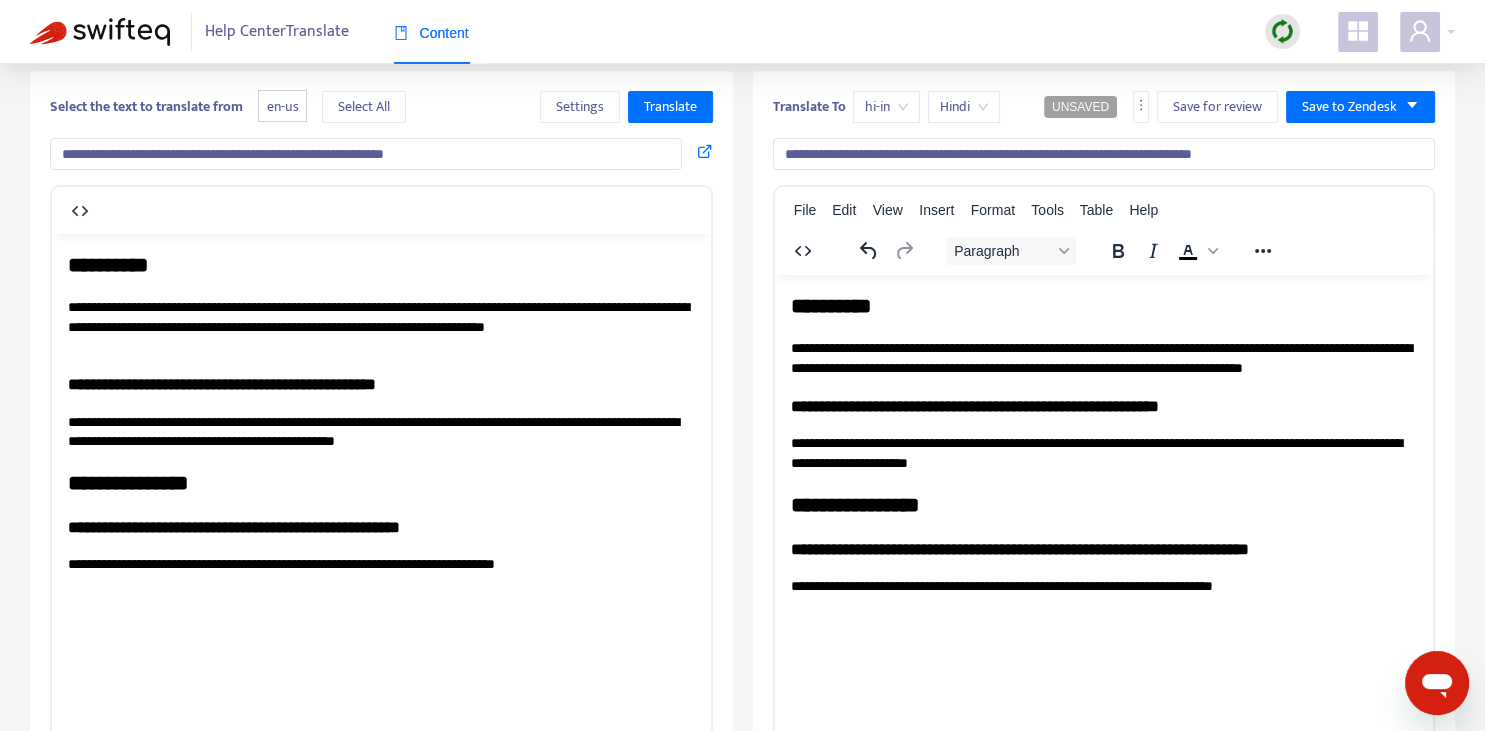 click on "**********" at bounding box center [1103, 334] 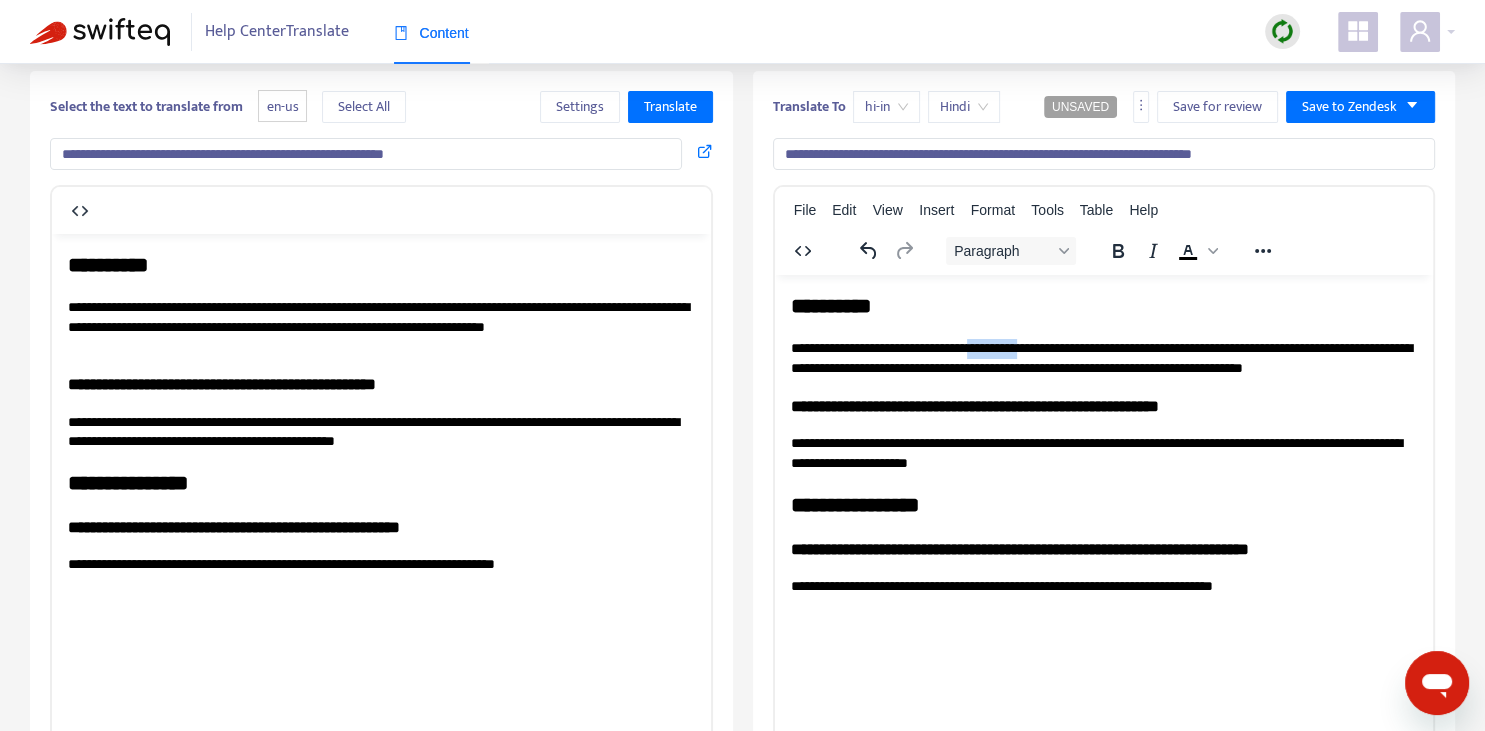 click on "**********" at bounding box center [1103, 334] 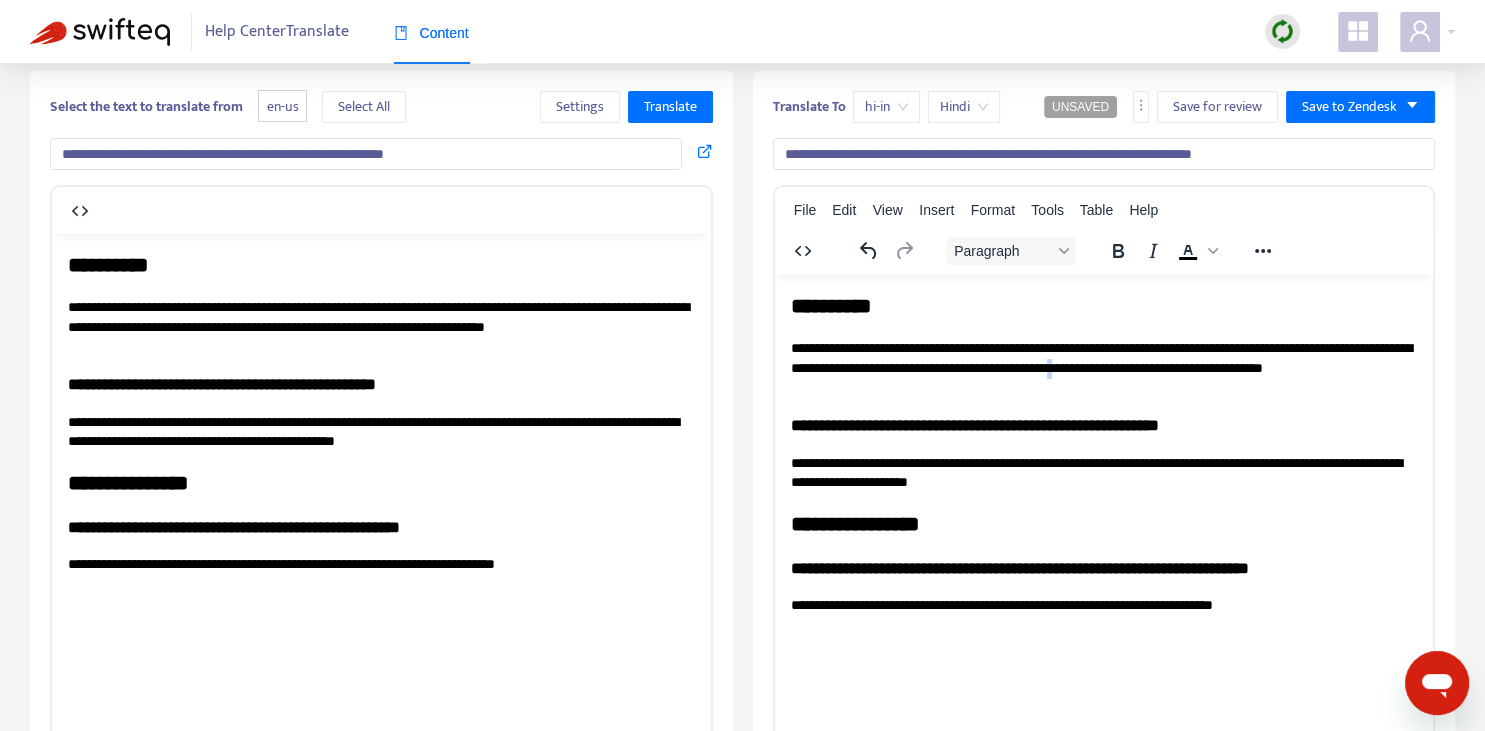 copy on "*" 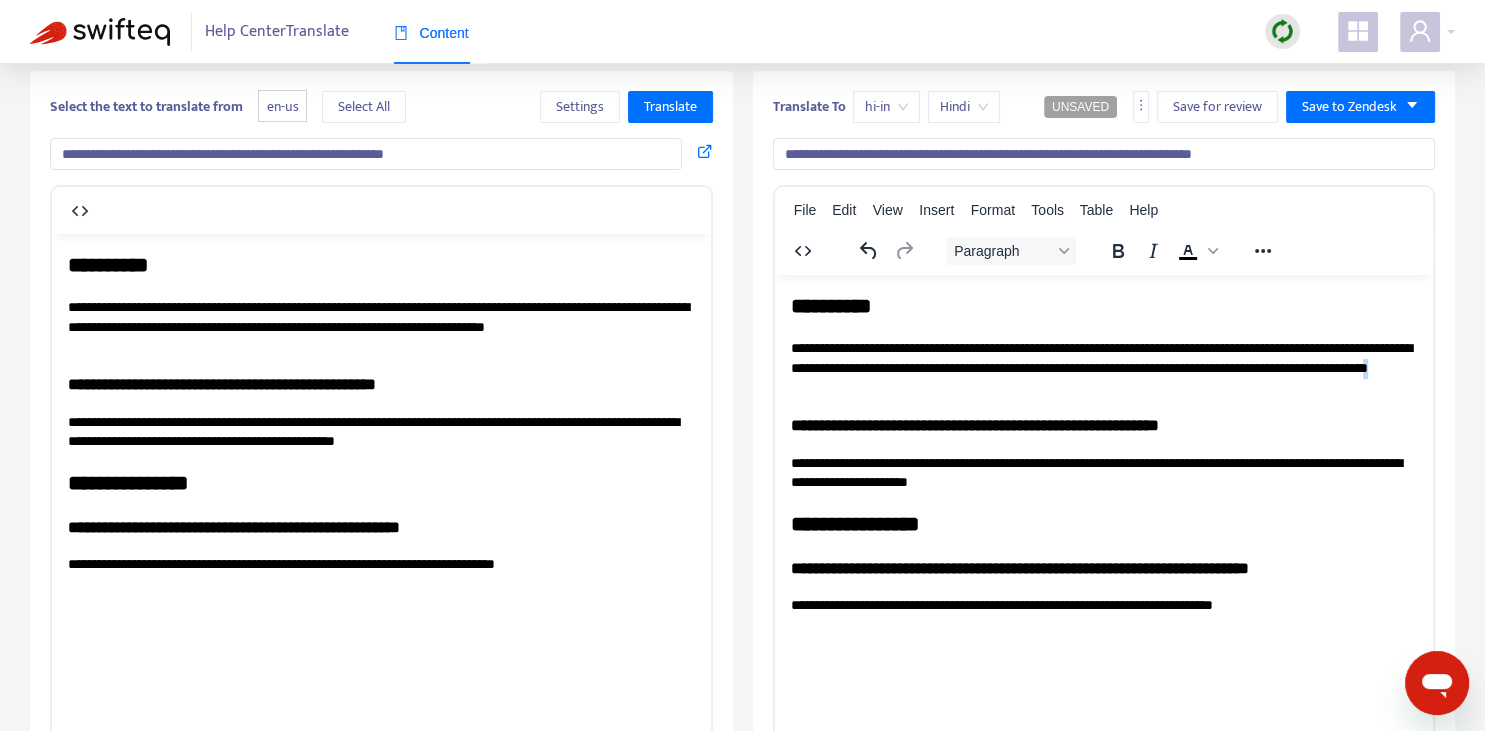 copy on "*" 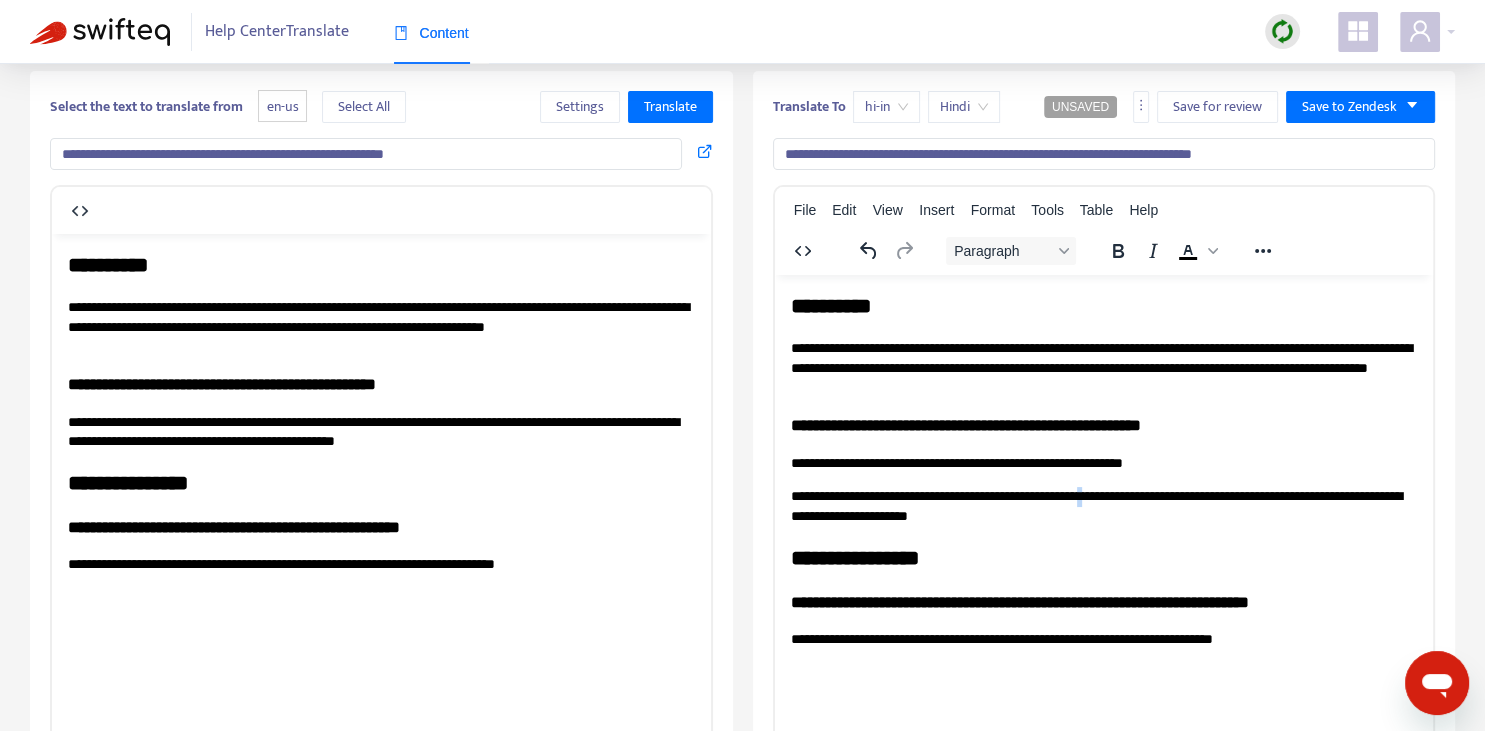 copy on "*" 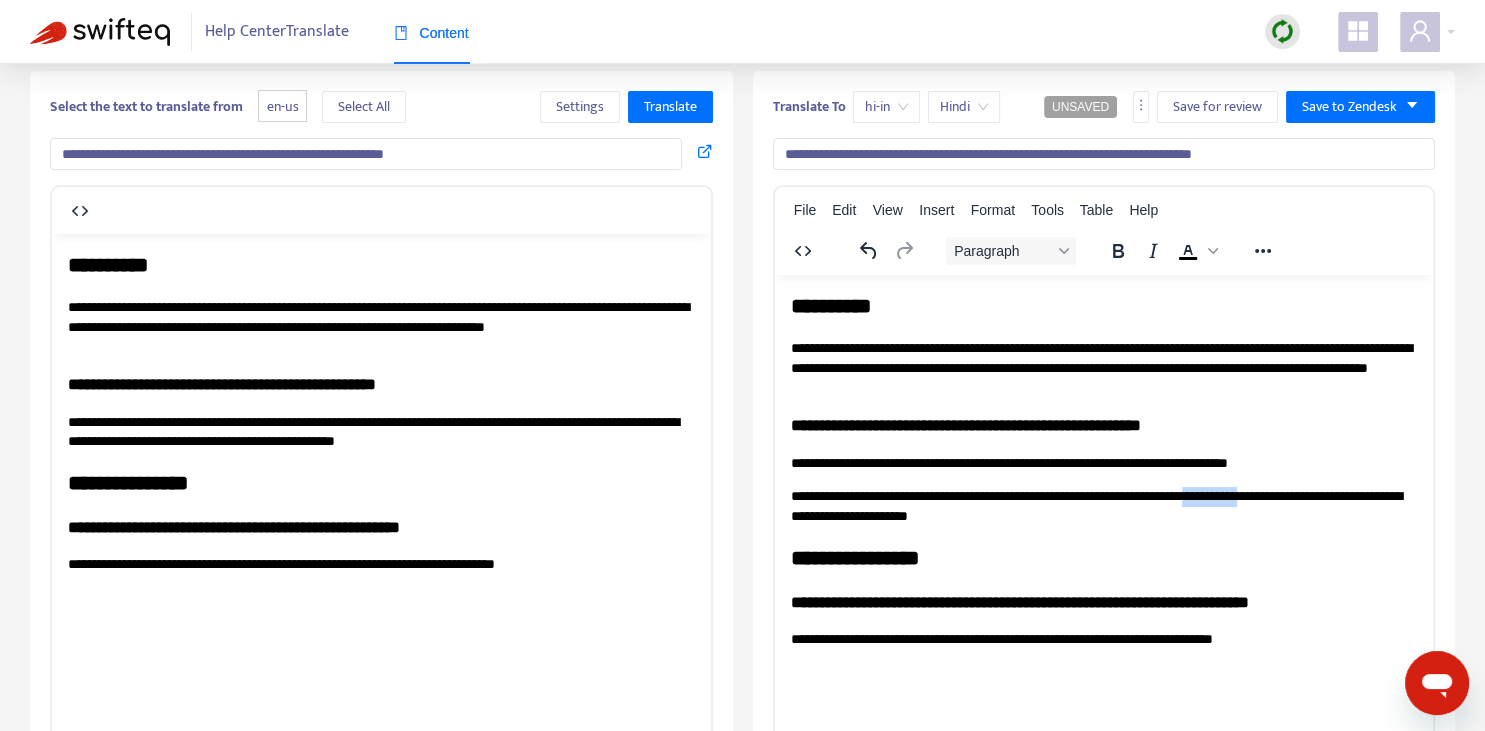copy on "**********" 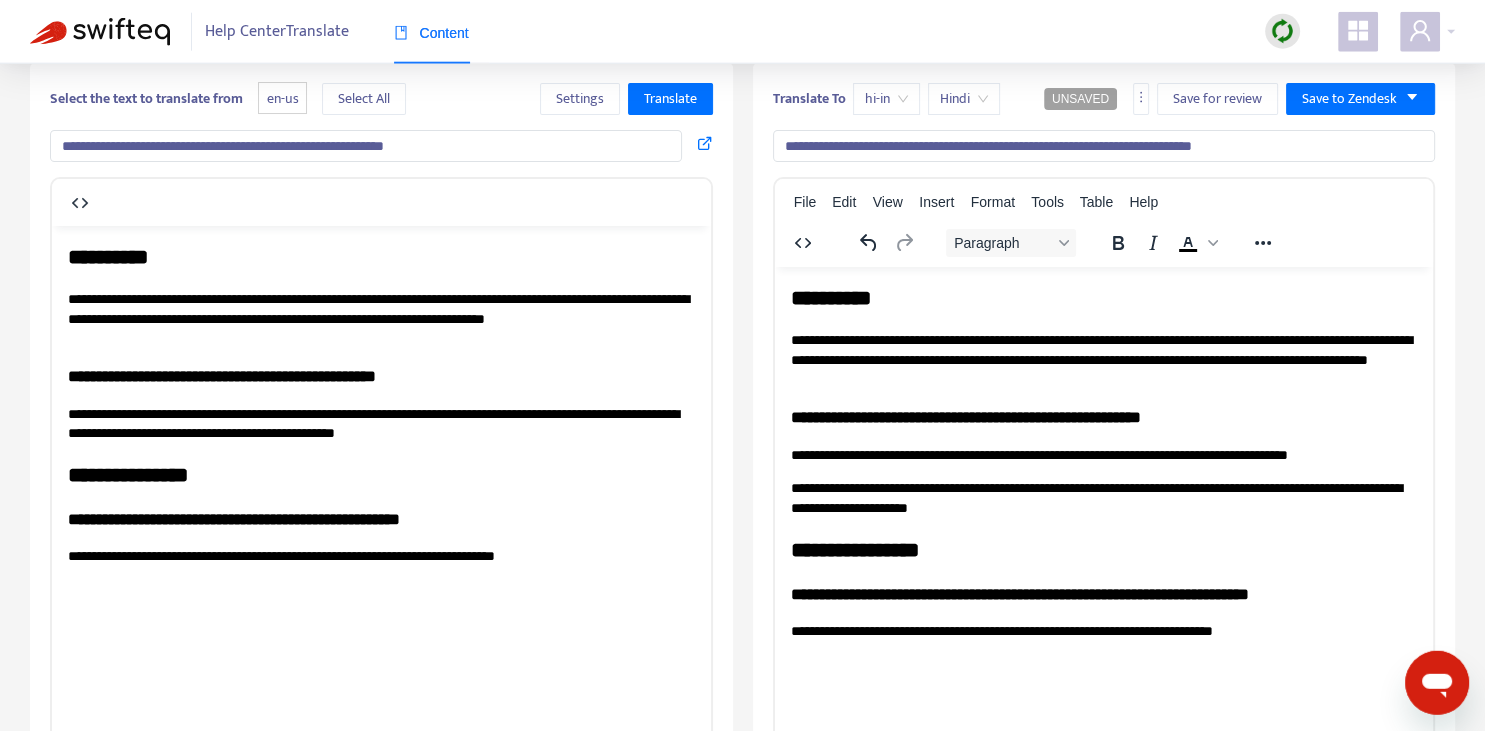 scroll, scrollTop: 70, scrollLeft: 0, axis: vertical 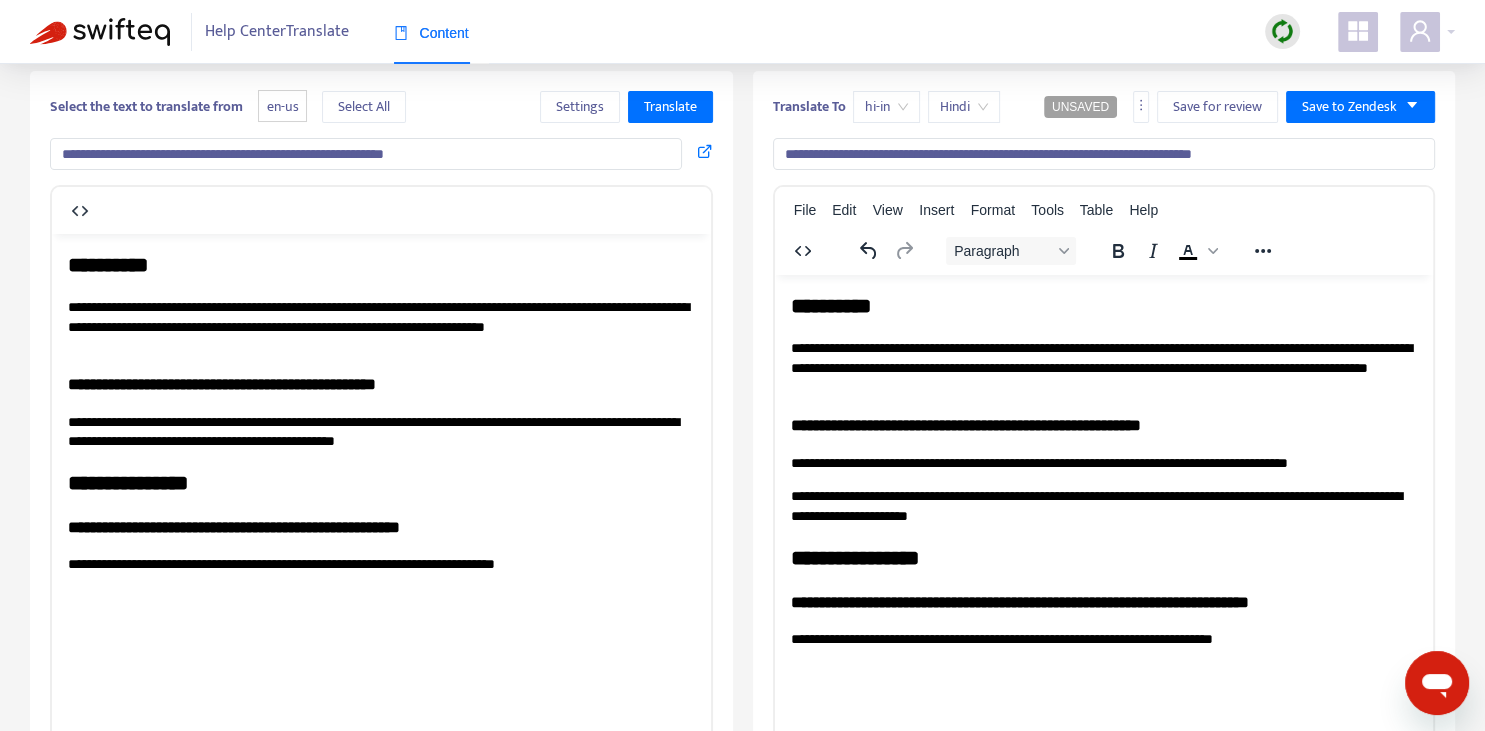 click on "**********" at bounding box center (1103, 344) 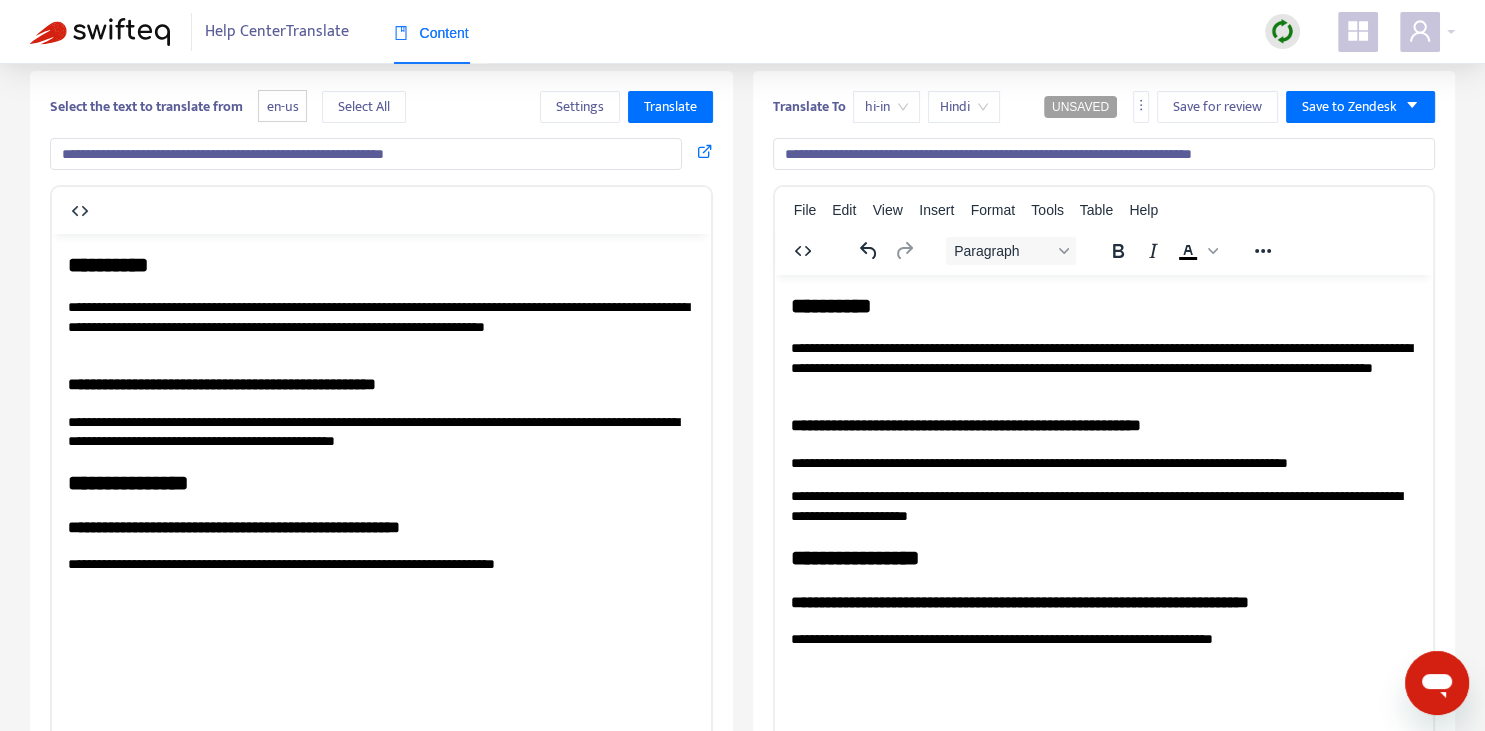 click on "**********" at bounding box center [1103, 463] 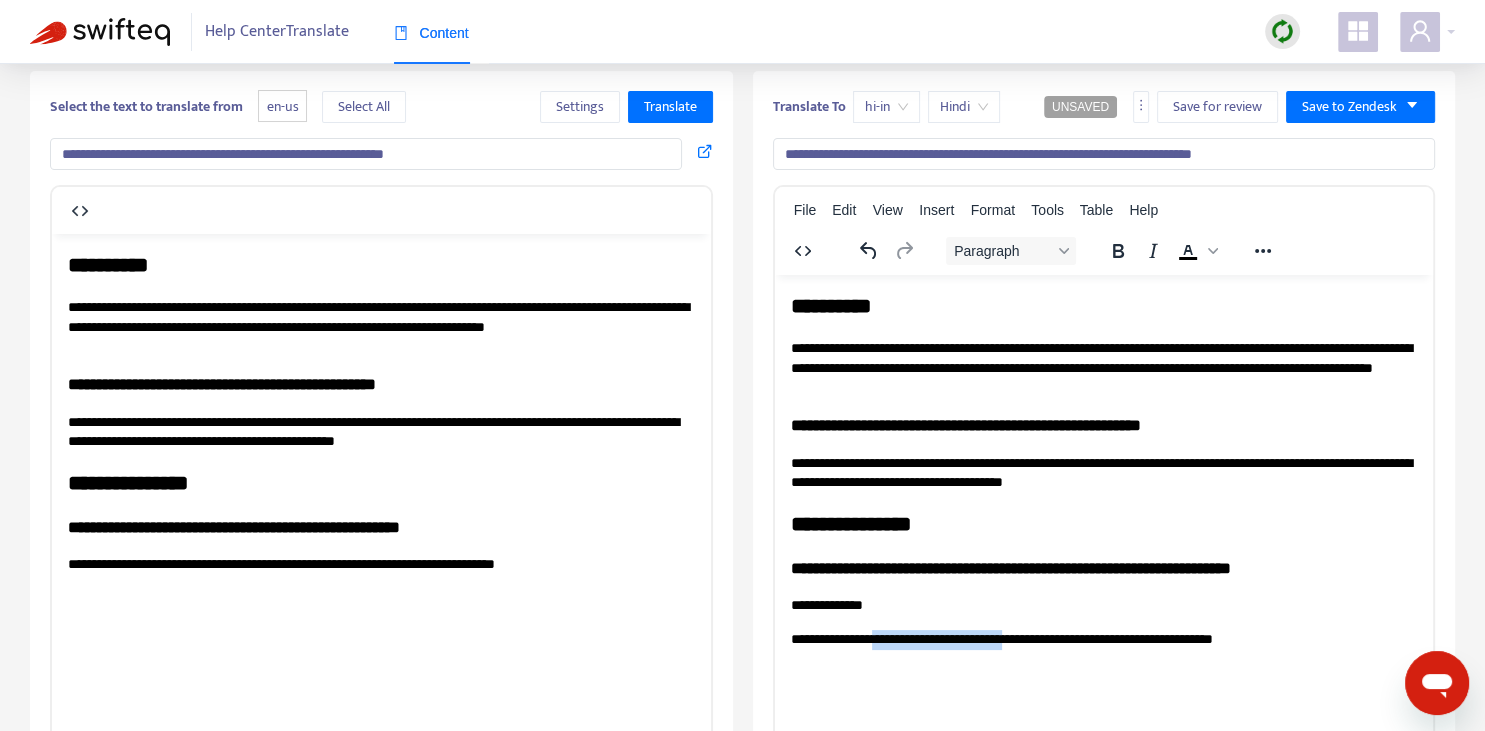 copy on "**********" 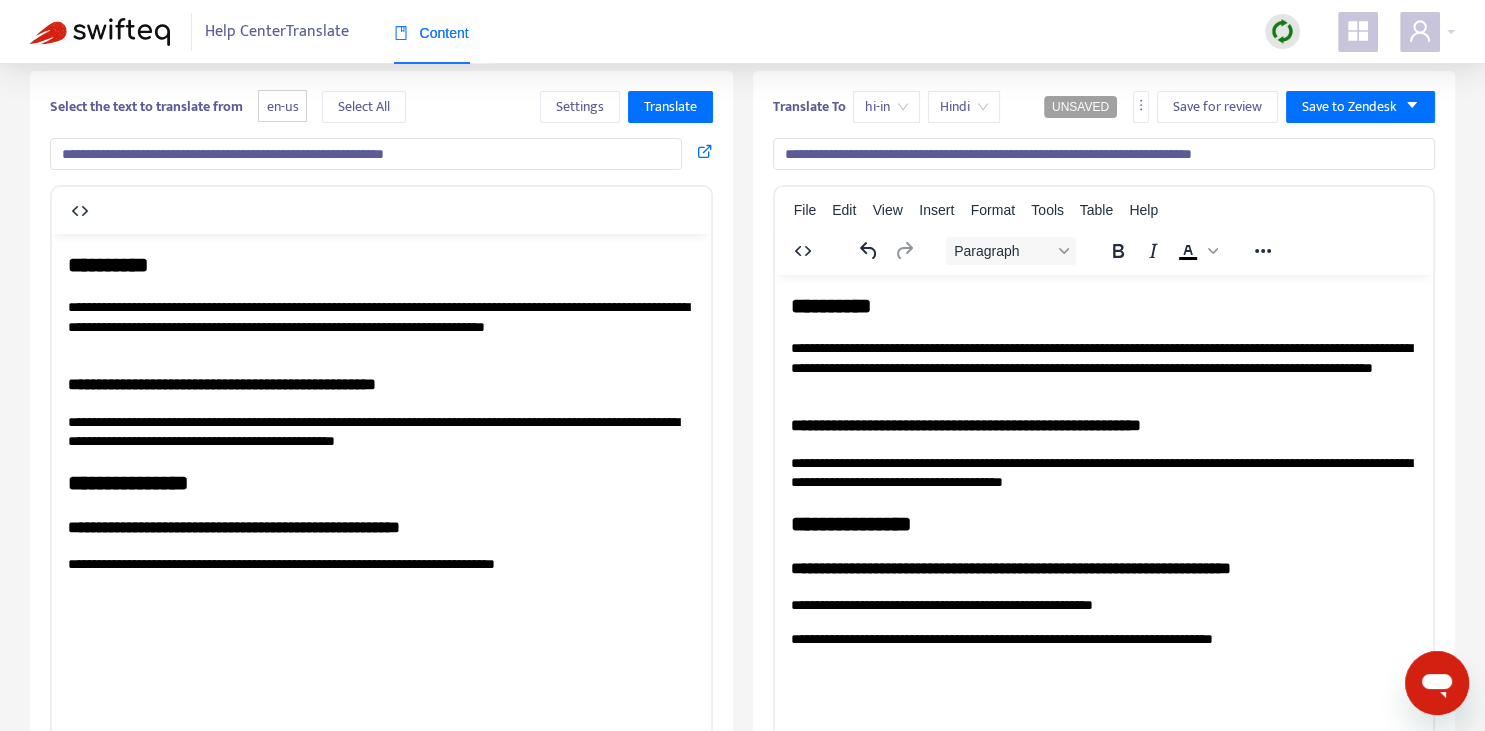 drag, startPoint x: 1049, startPoint y: 603, endPoint x: 1170, endPoint y: 607, distance: 121.0661 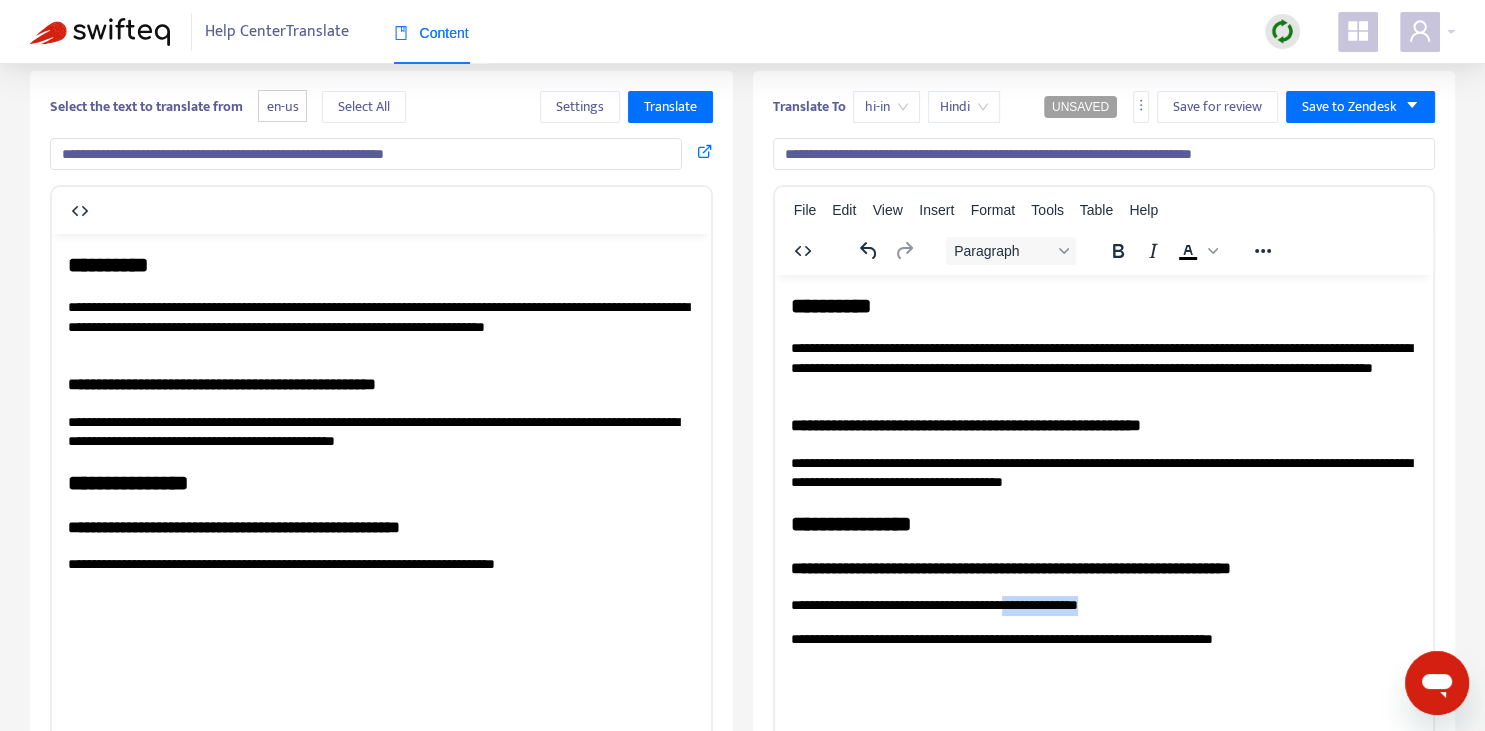 copy on "**********" 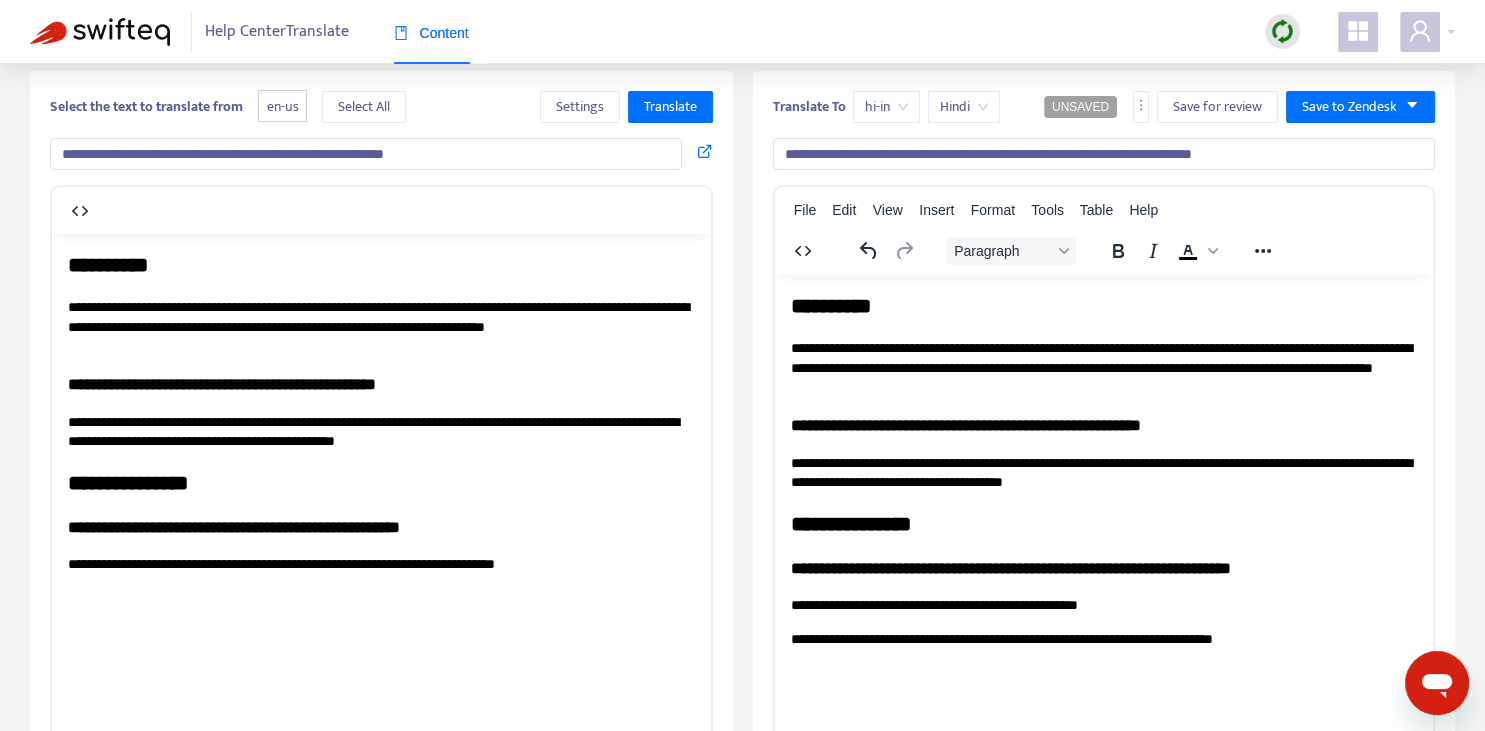 click on "**********" at bounding box center (1103, 472) 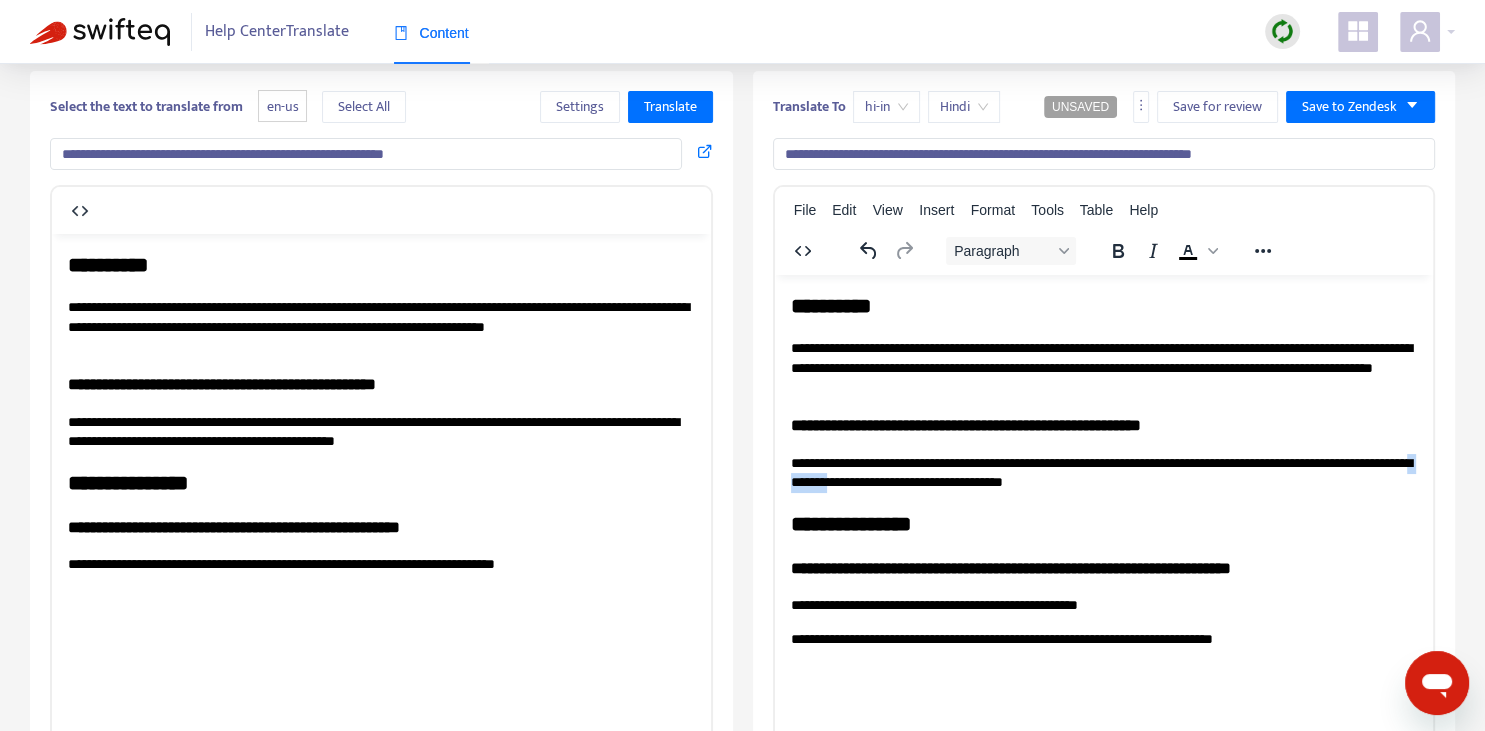 click on "**********" at bounding box center (1103, 472) 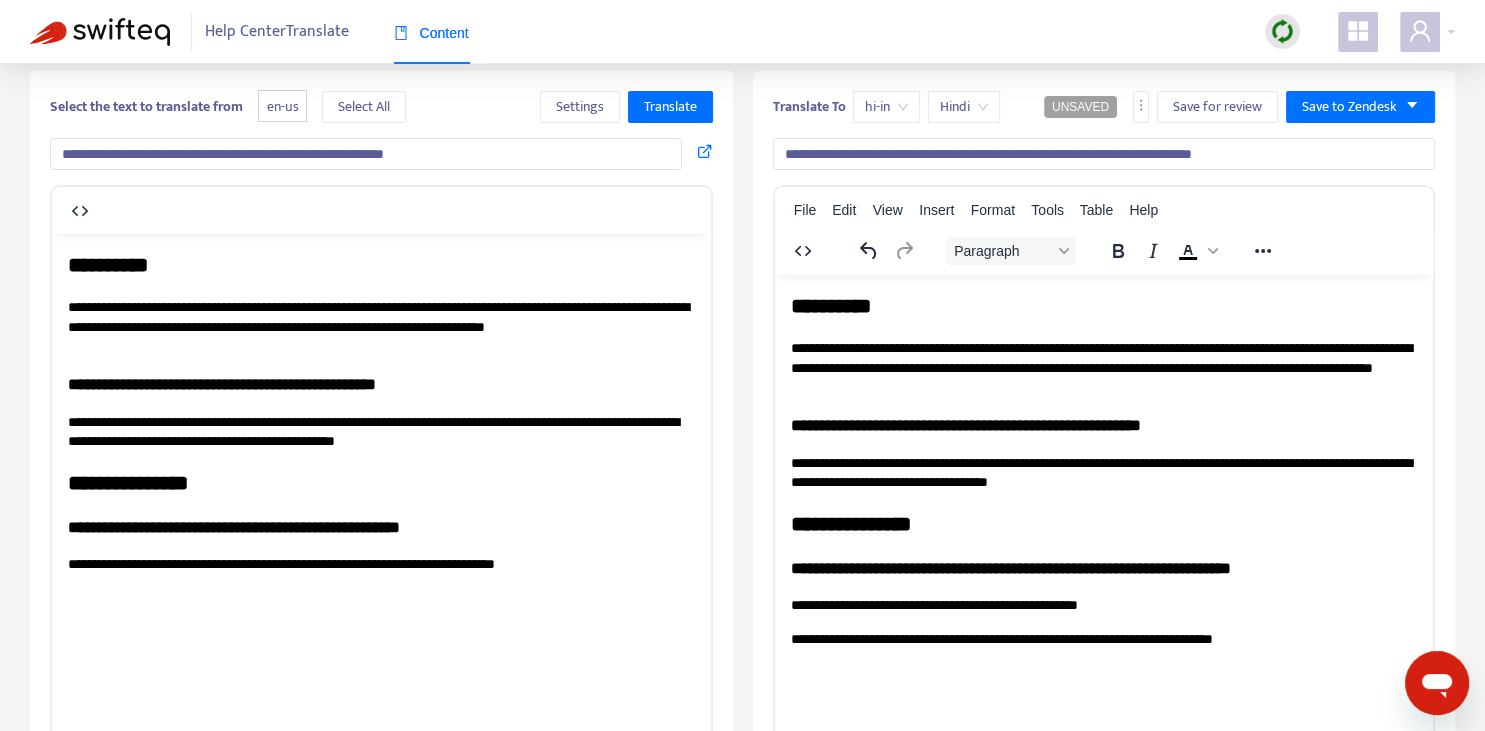 click on "**********" at bounding box center (1103, 472) 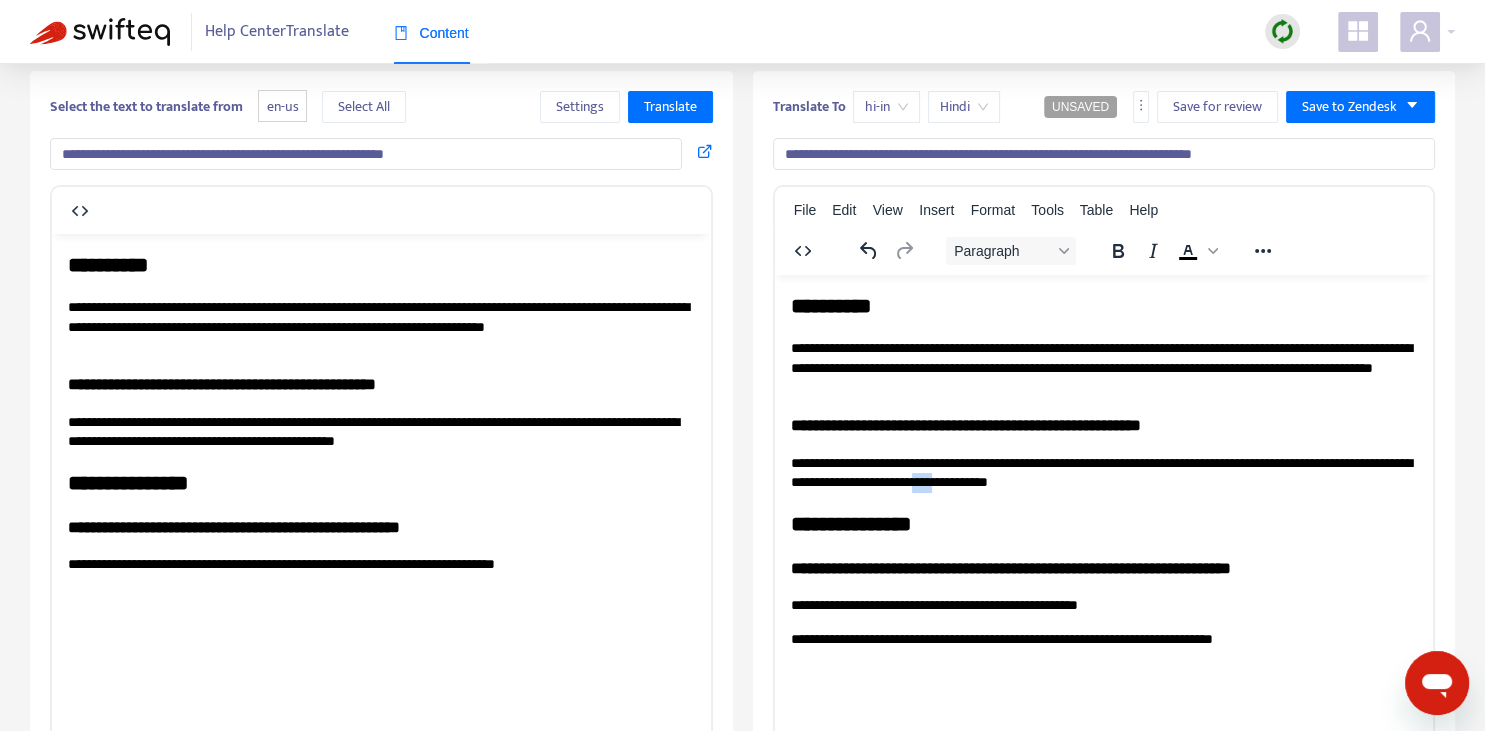 click on "**********" at bounding box center (1103, 472) 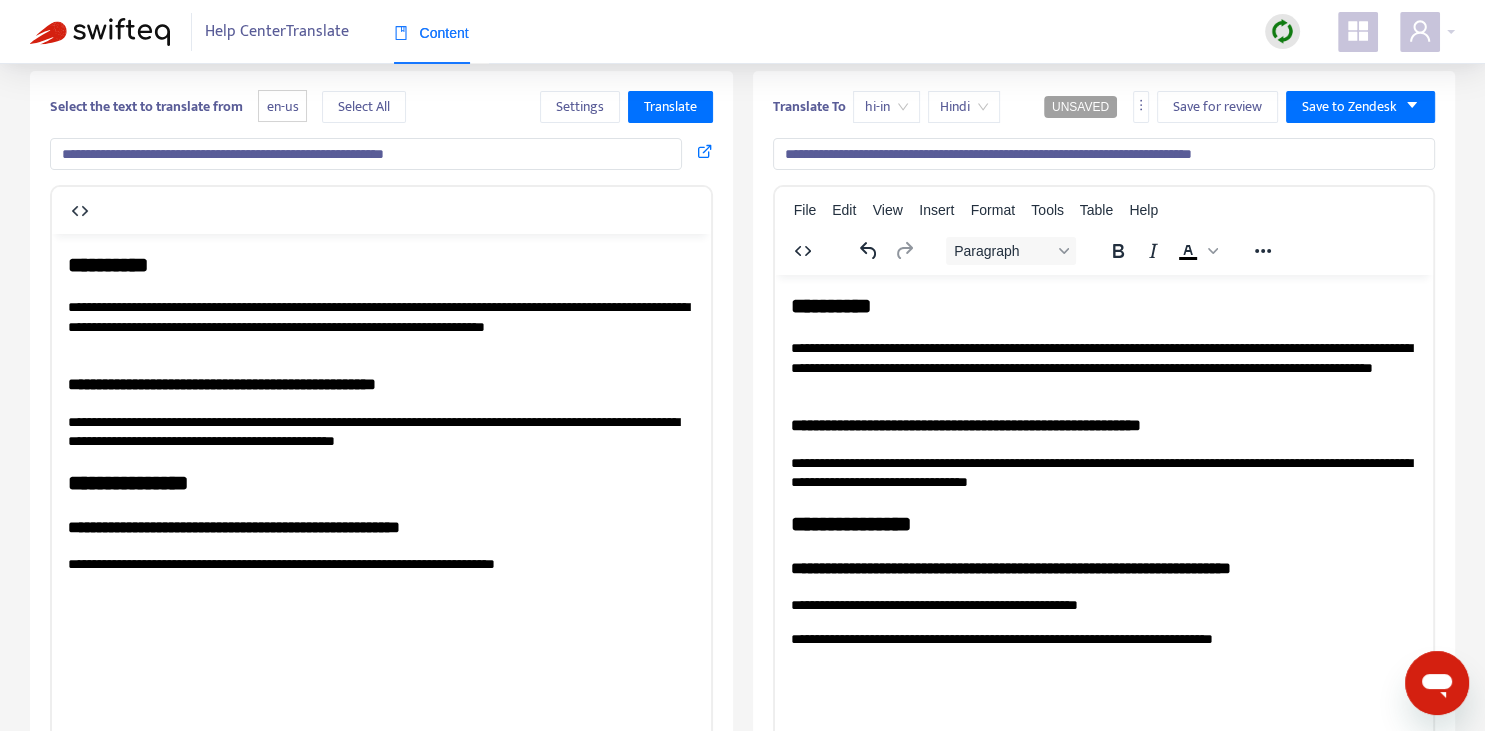 click on "**********" at bounding box center [1103, 605] 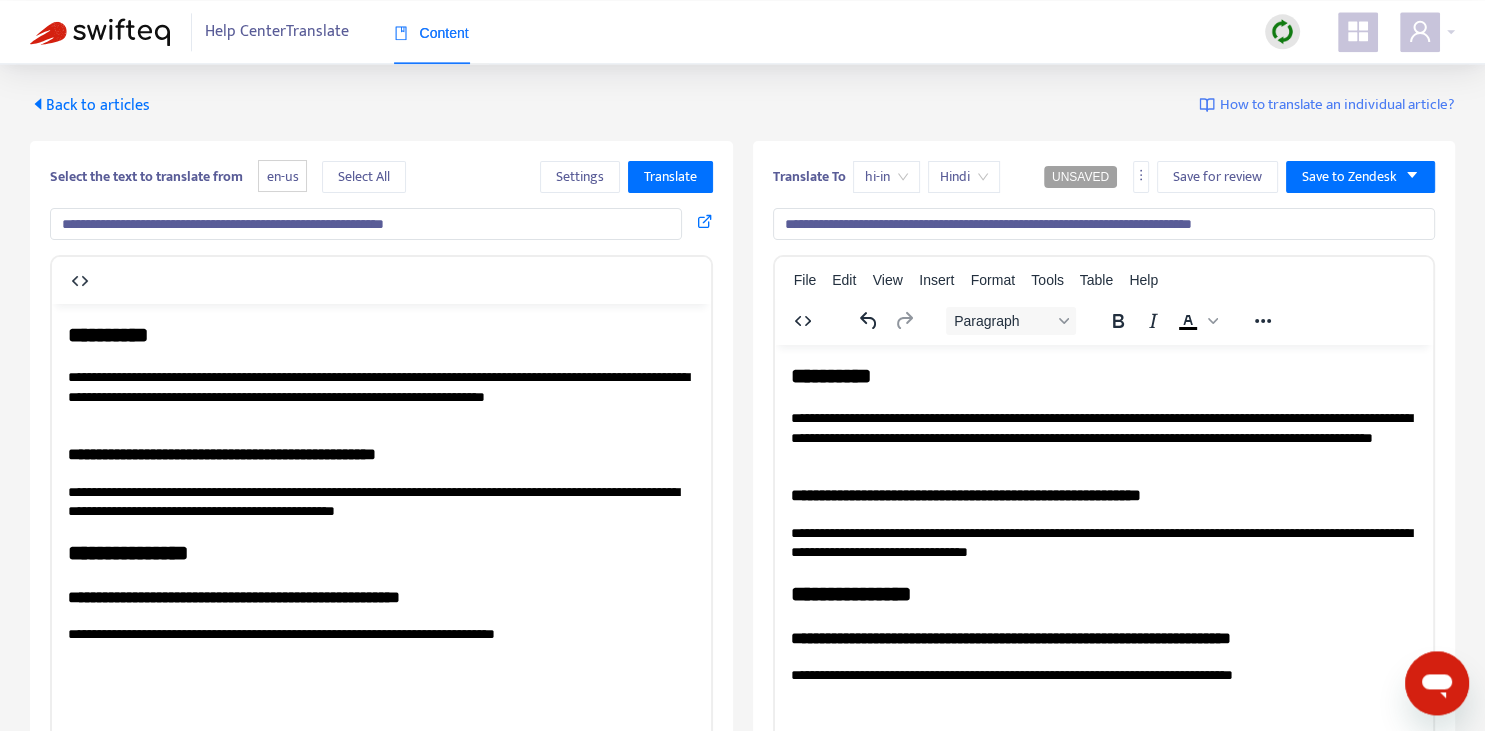 scroll, scrollTop: 0, scrollLeft: 0, axis: both 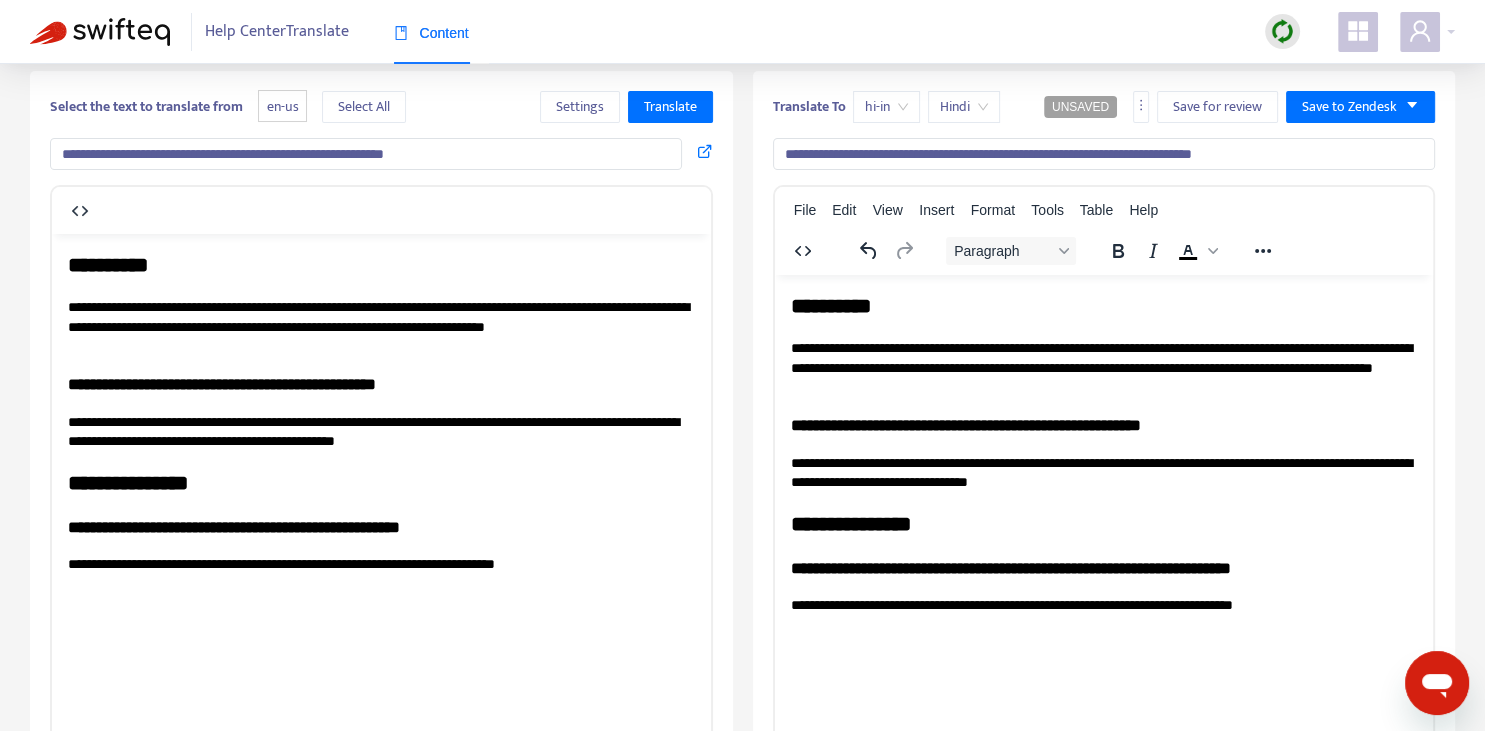 click on "**********" at bounding box center [1103, 344] 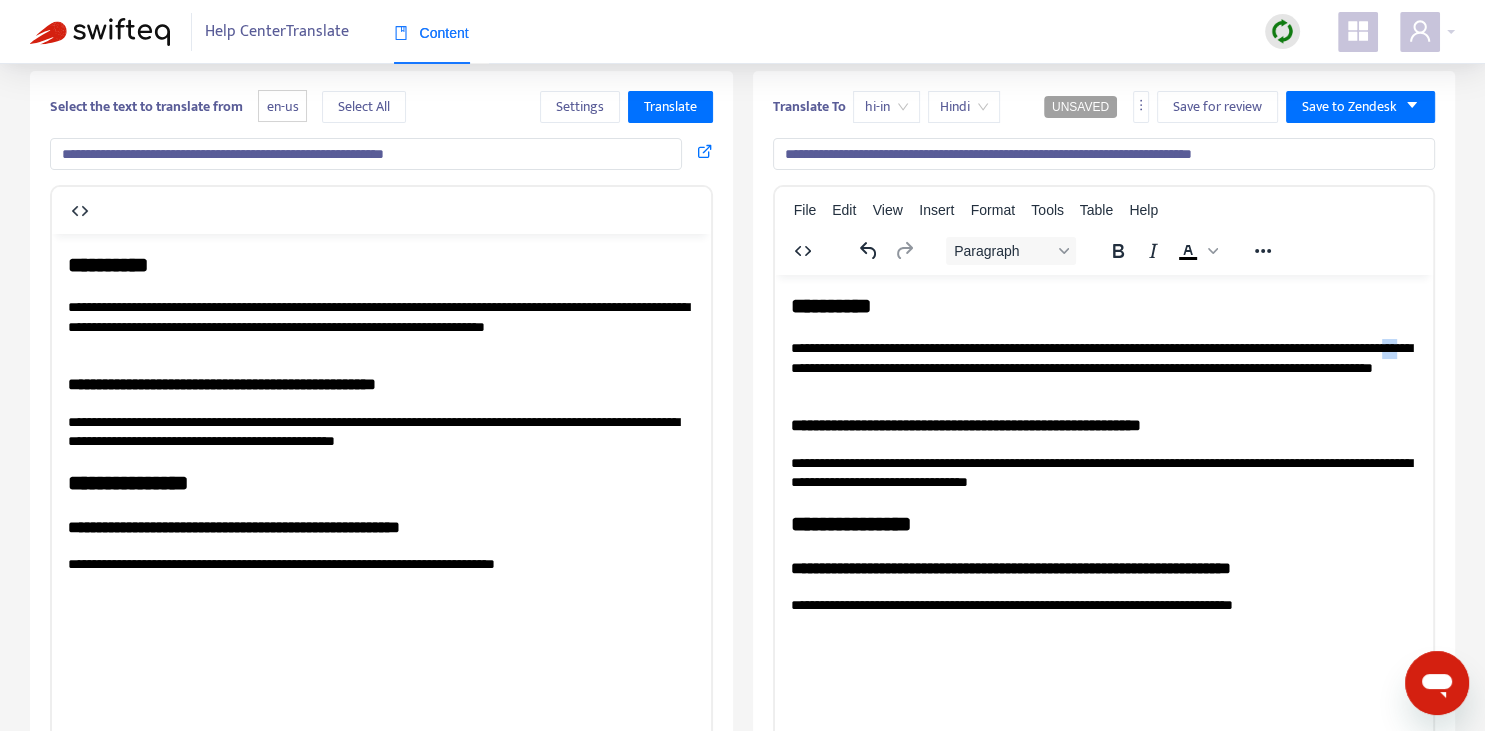click on "**********" at bounding box center [1103, 344] 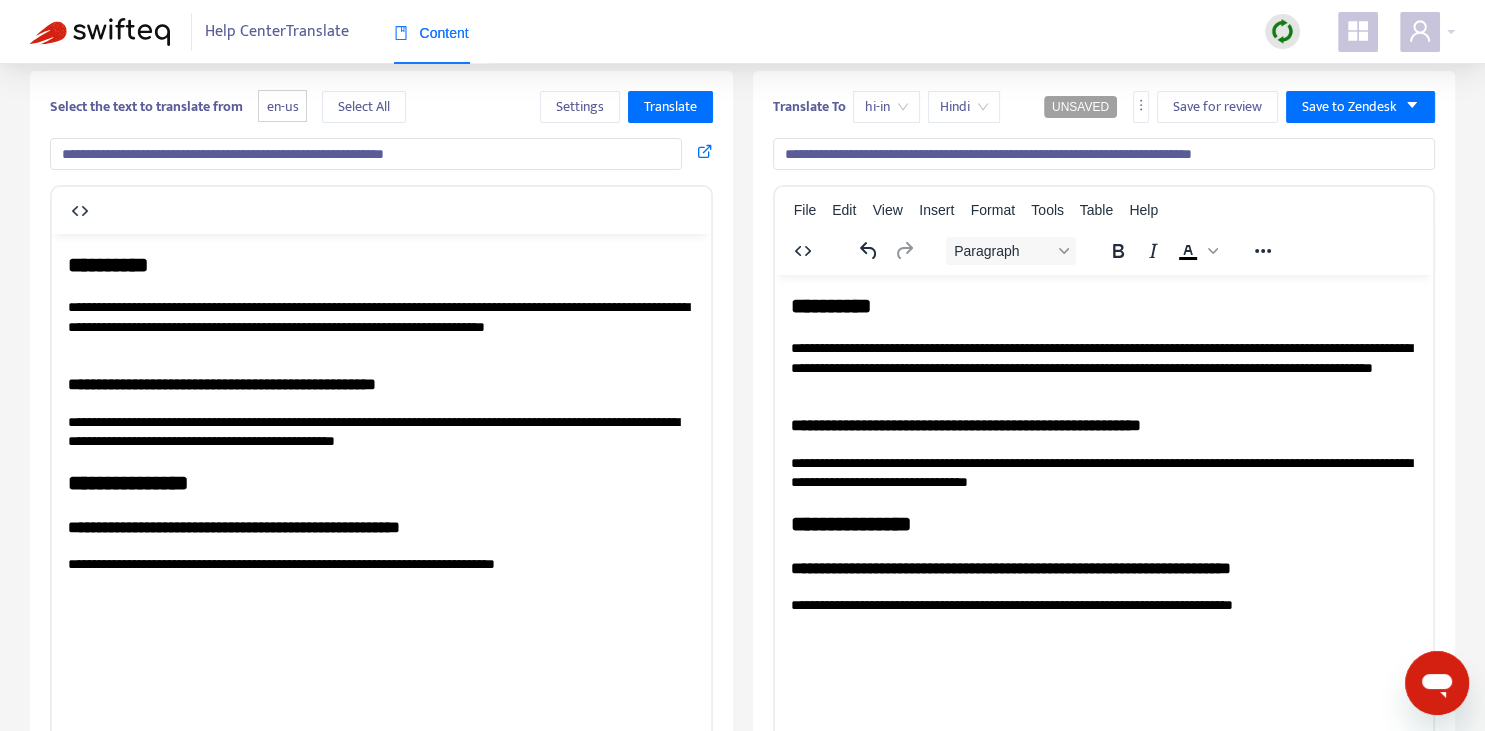 click on "**********" at bounding box center (1103, 472) 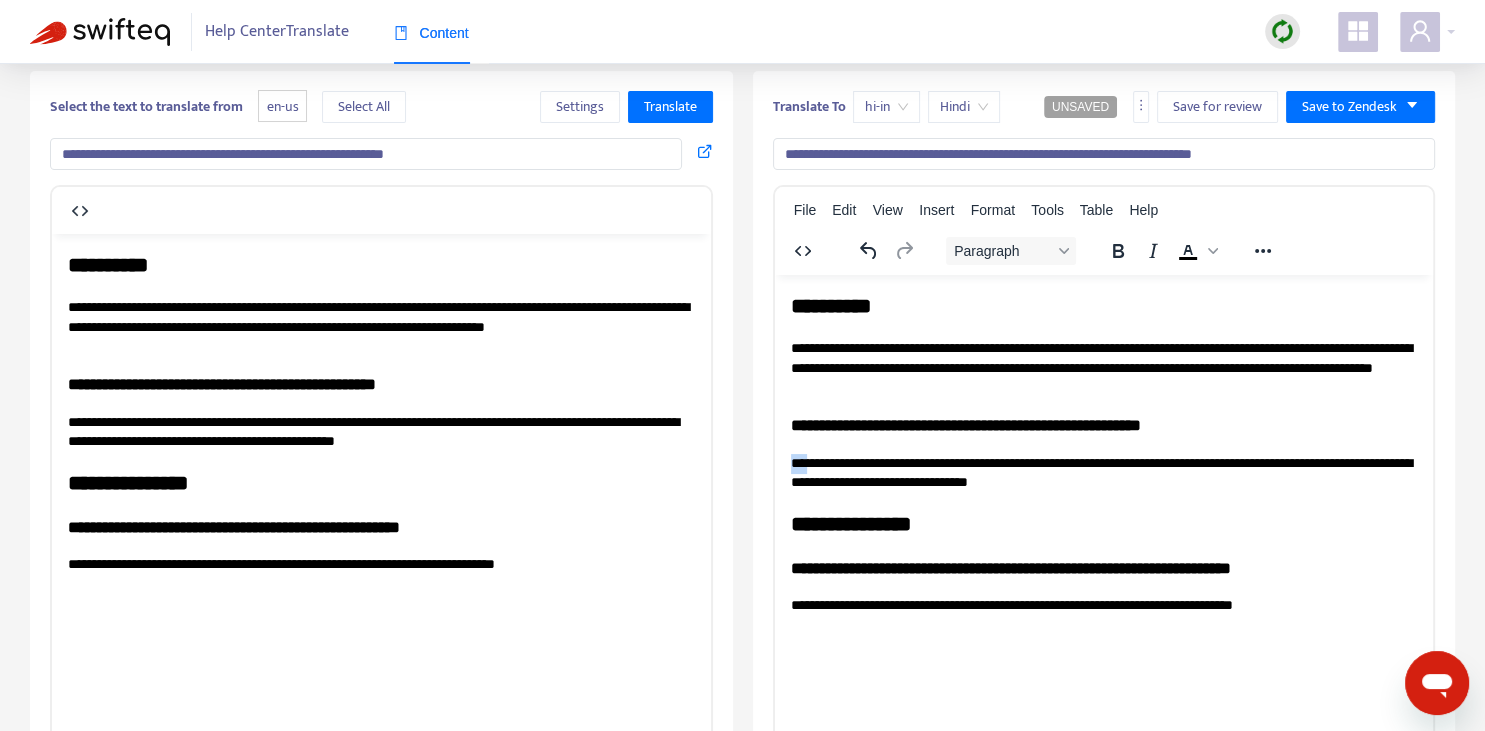 click on "**********" at bounding box center [1103, 472] 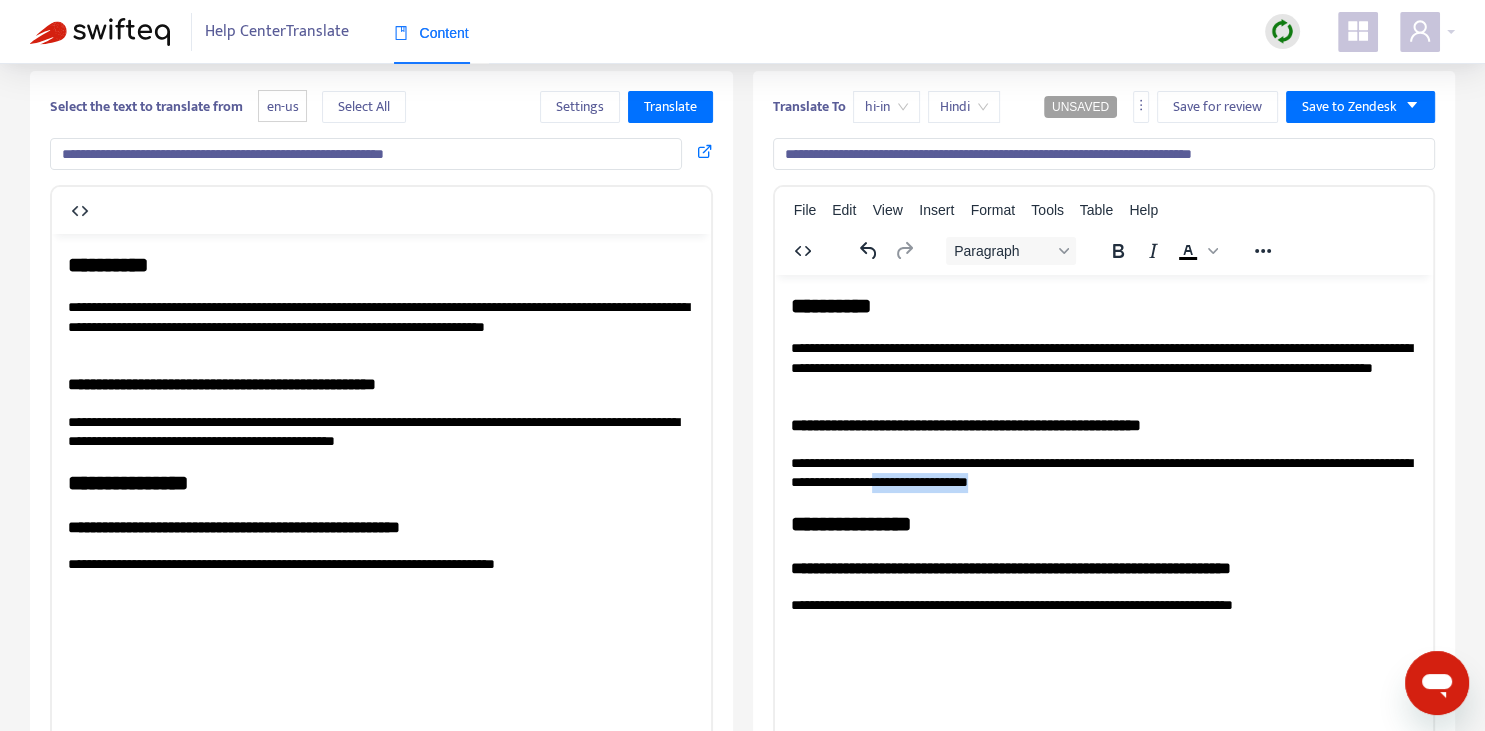 drag, startPoint x: 1030, startPoint y: 479, endPoint x: 1135, endPoint y: 481, distance: 105.01904 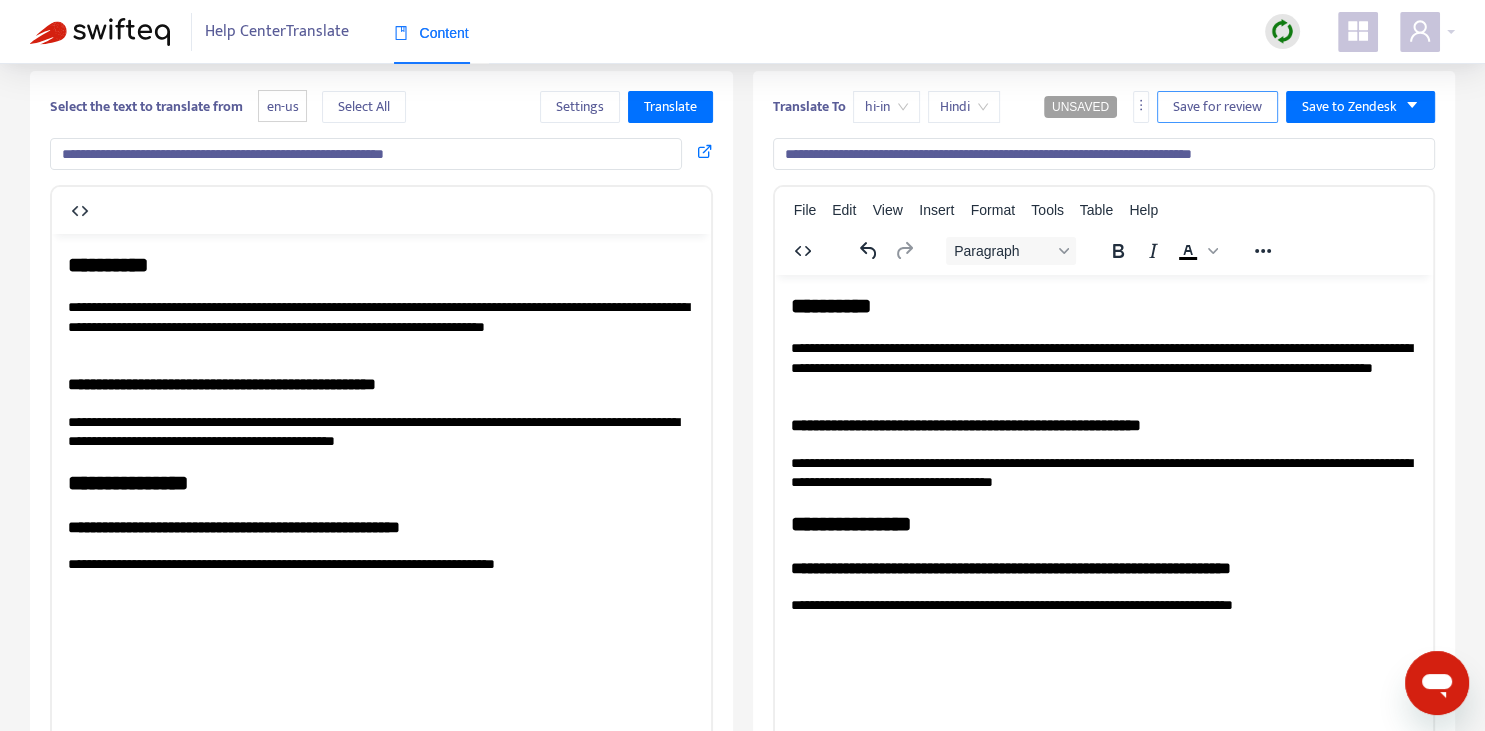 click on "Save for review" at bounding box center [1217, 107] 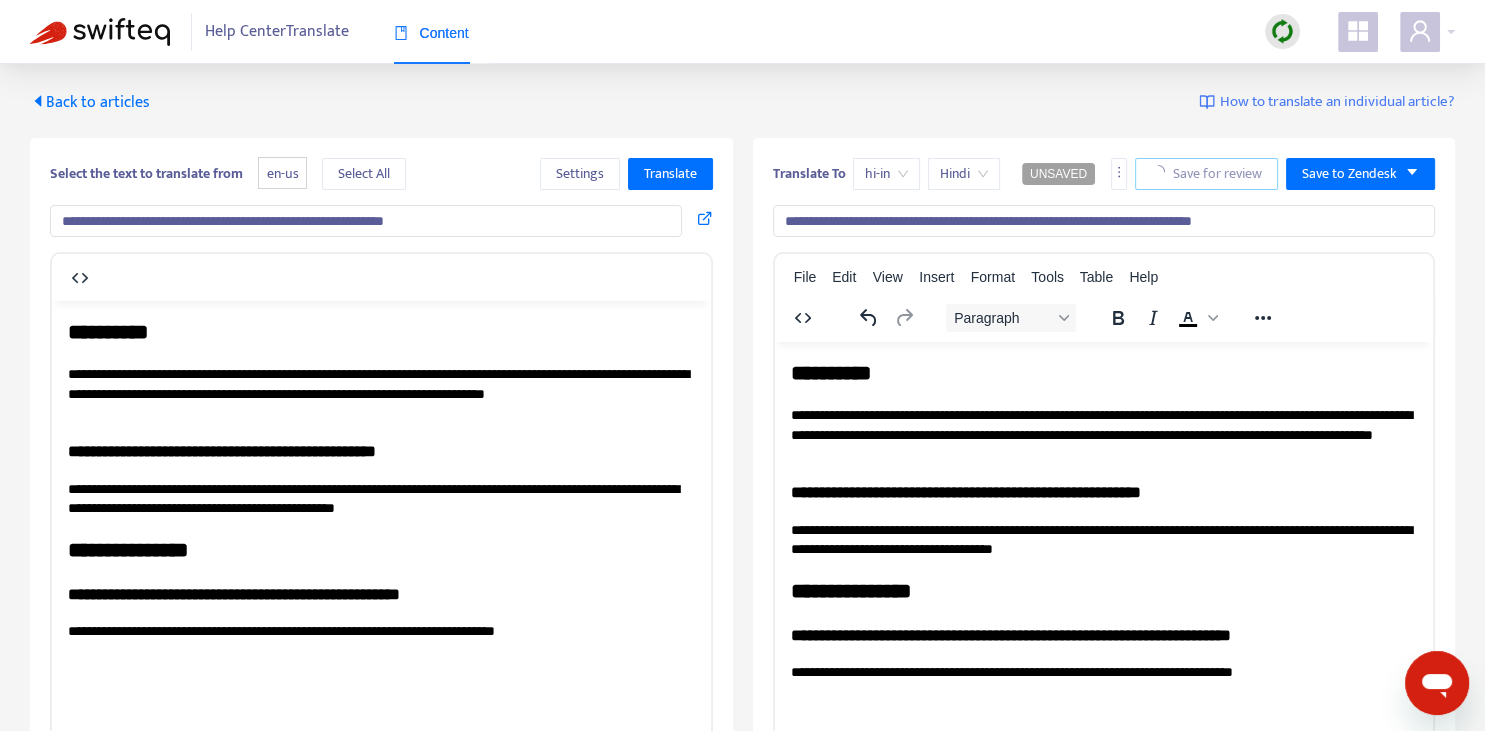 scroll, scrollTop: 0, scrollLeft: 0, axis: both 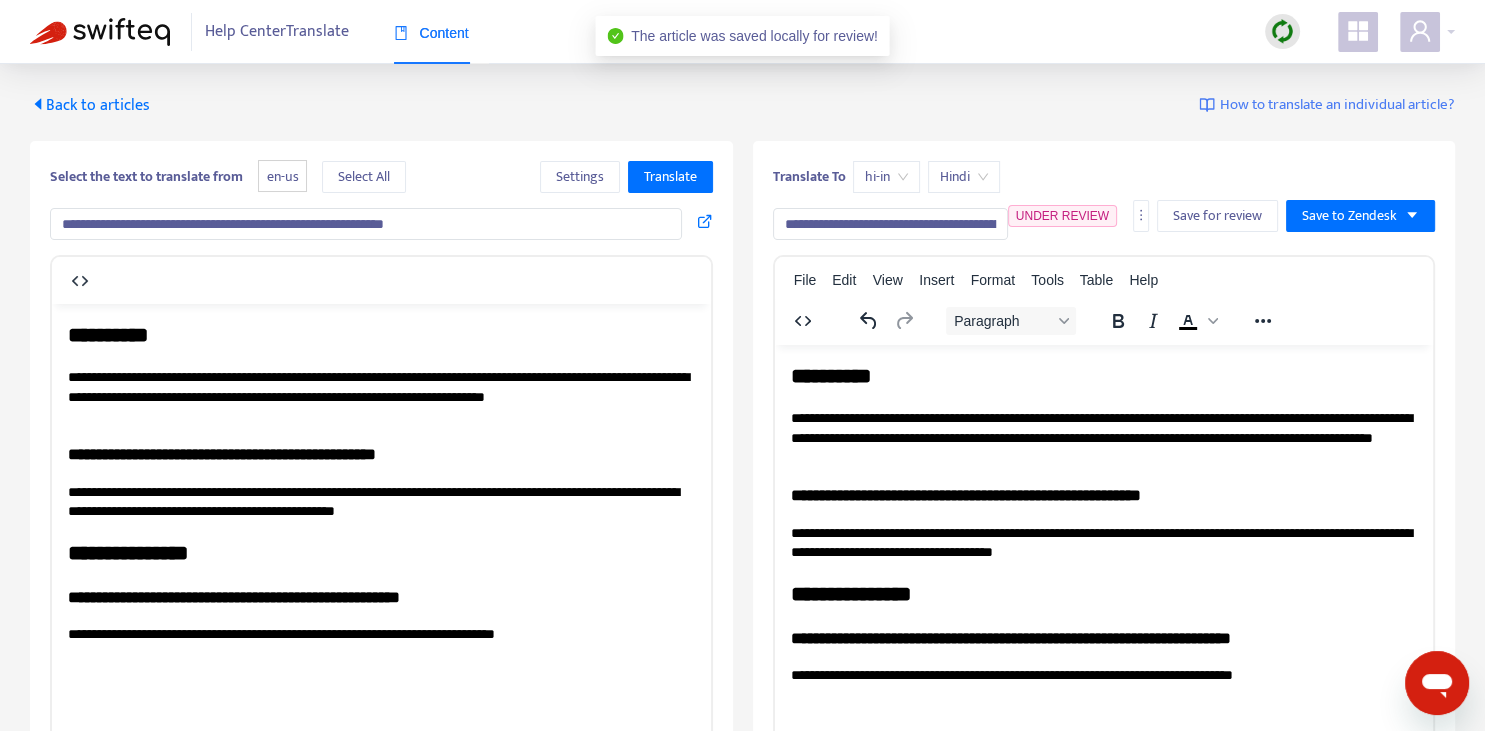 click on "Back to articles" at bounding box center [90, 105] 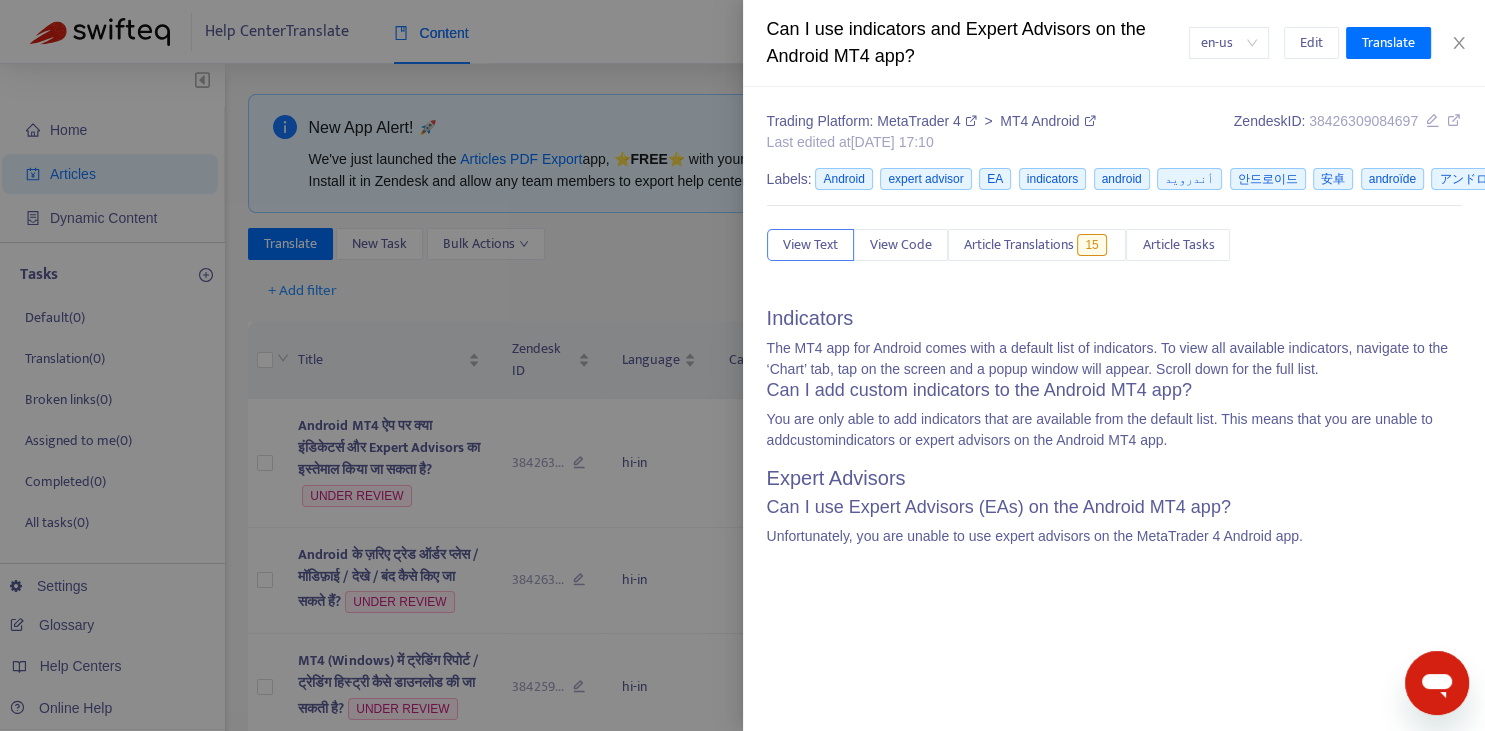 click at bounding box center (742, 365) 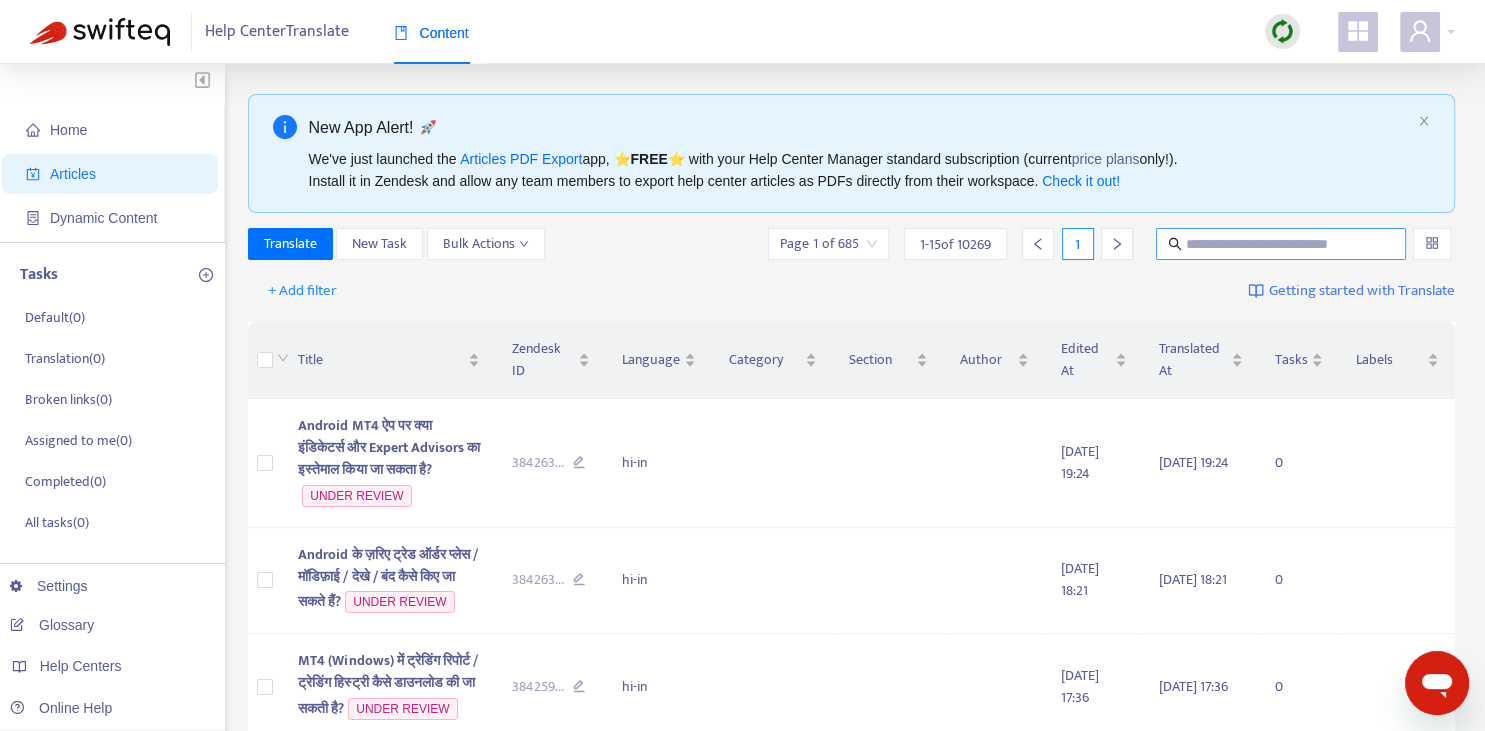 click at bounding box center (1282, 244) 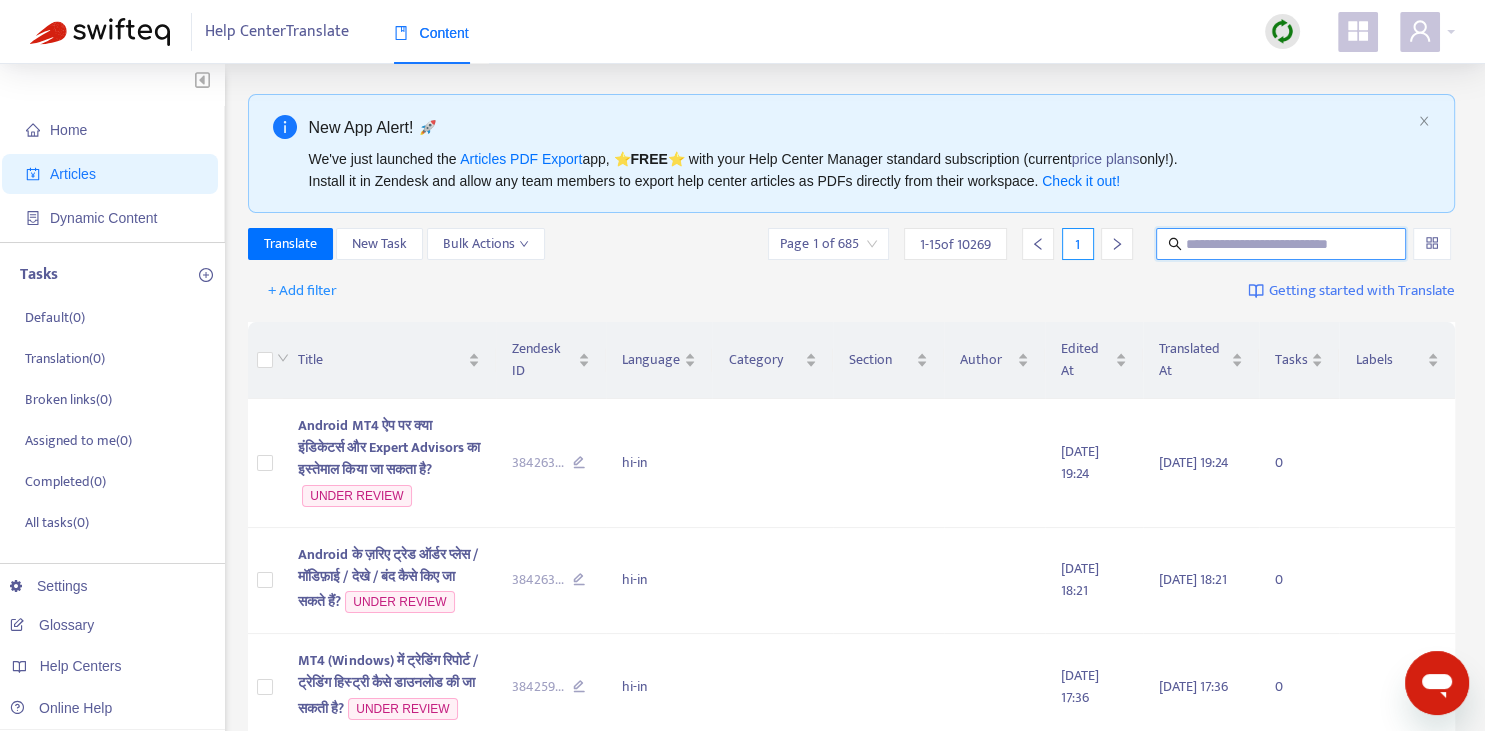 paste on "**********" 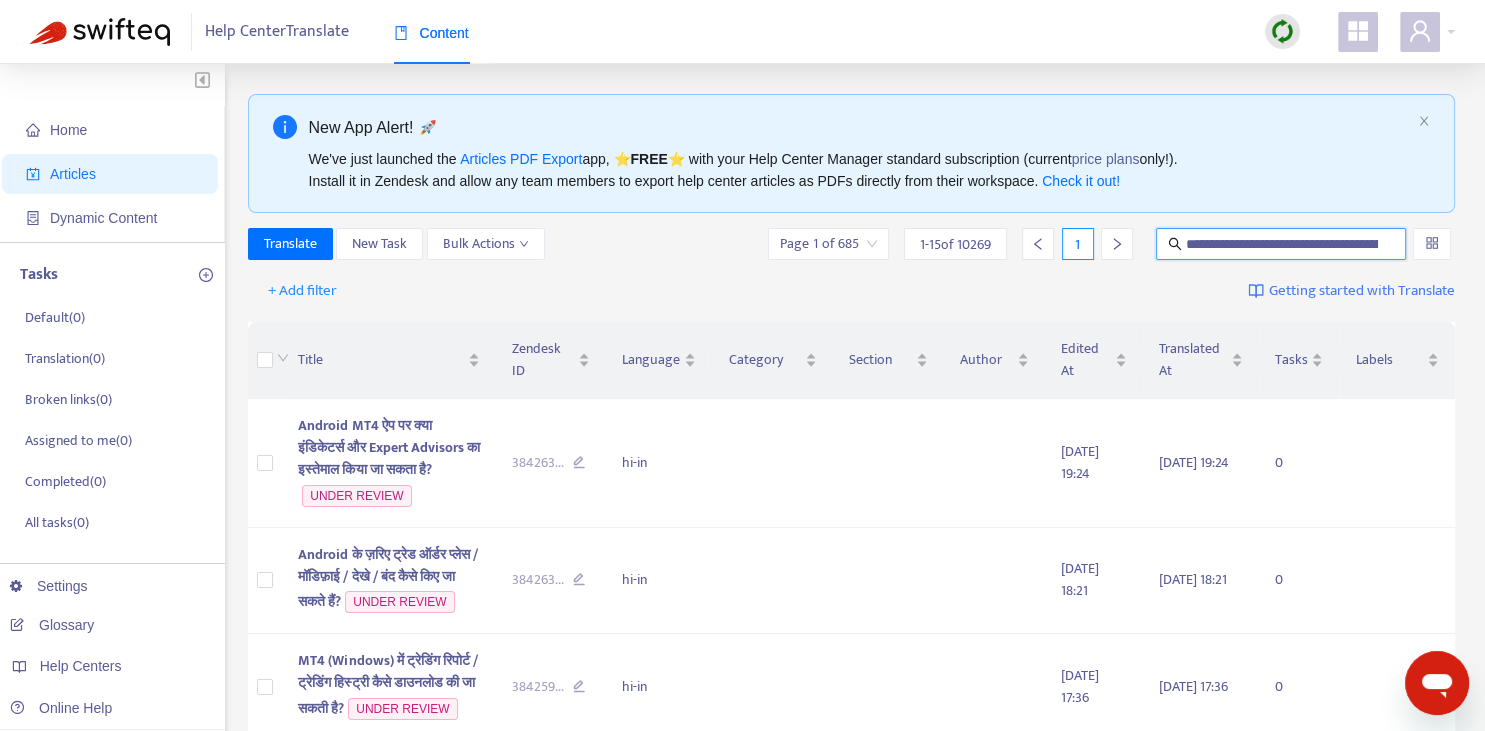 scroll, scrollTop: 0, scrollLeft: 186, axis: horizontal 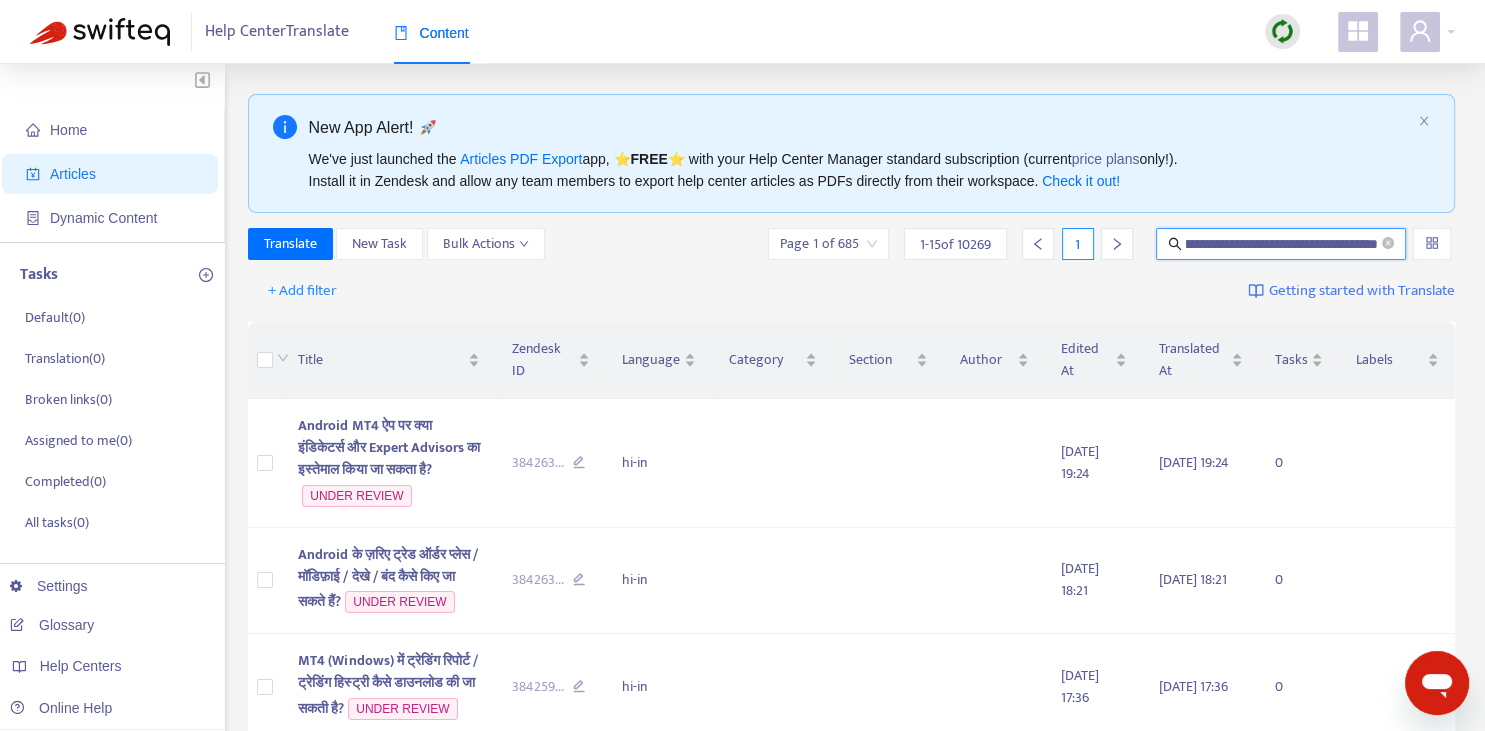 type on "**********" 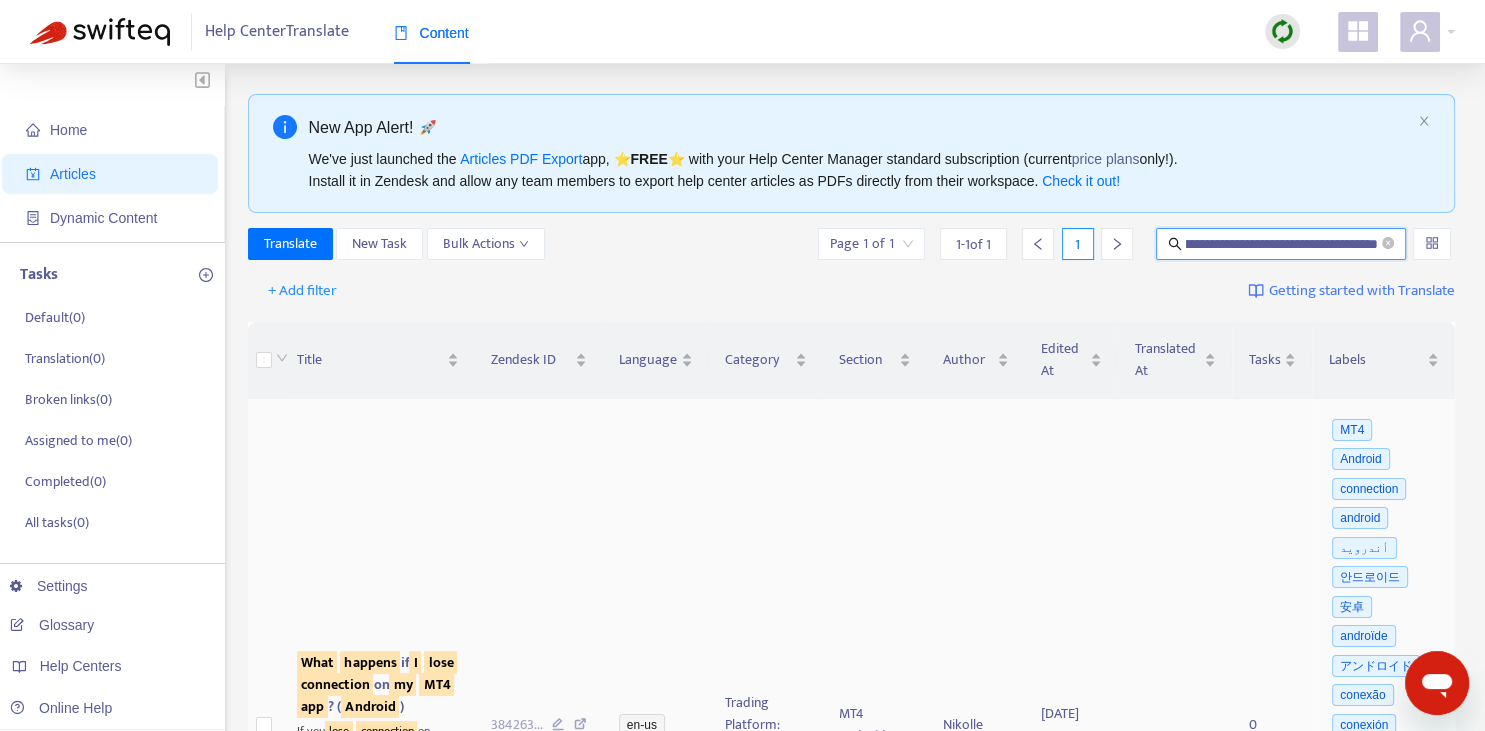 scroll, scrollTop: 140, scrollLeft: 0, axis: vertical 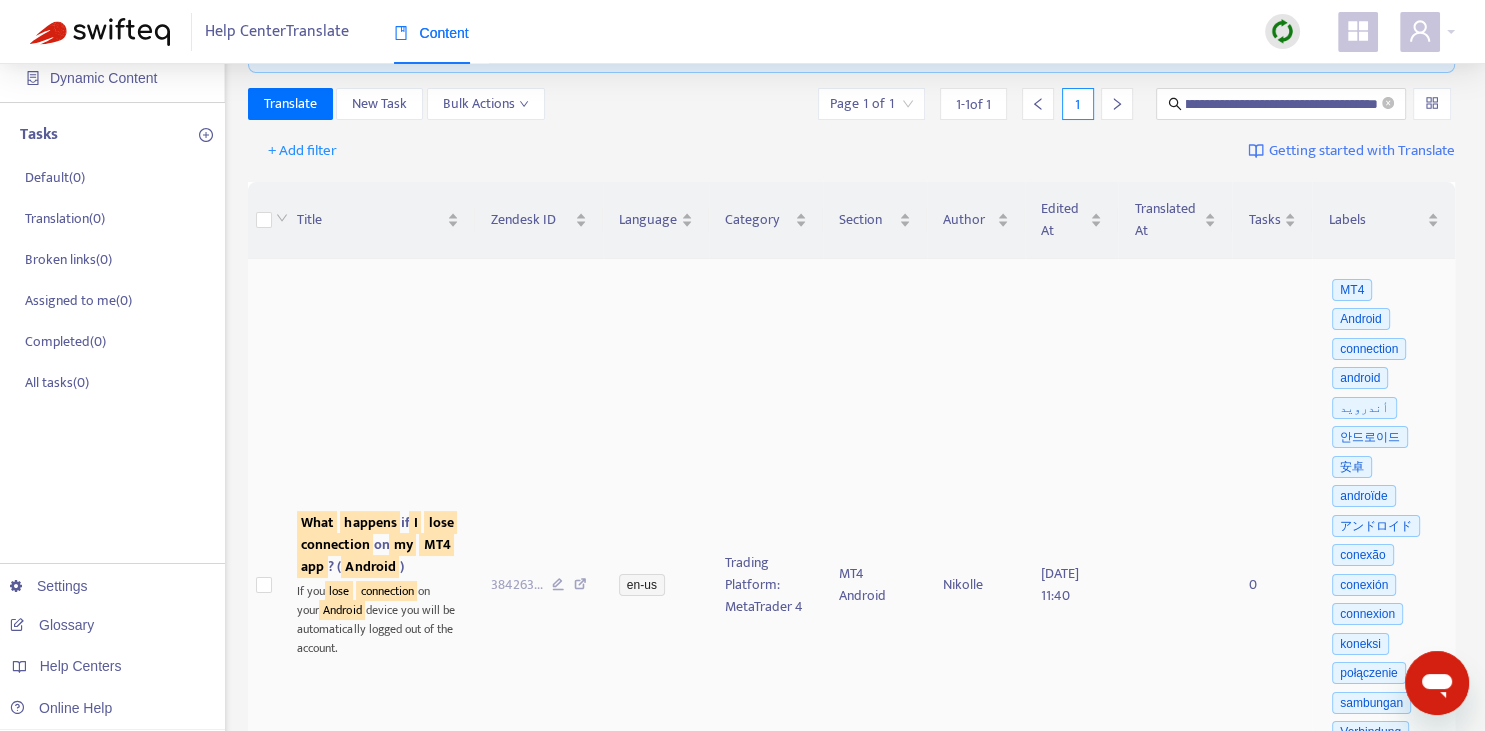 click on "connection" at bounding box center [335, 544] 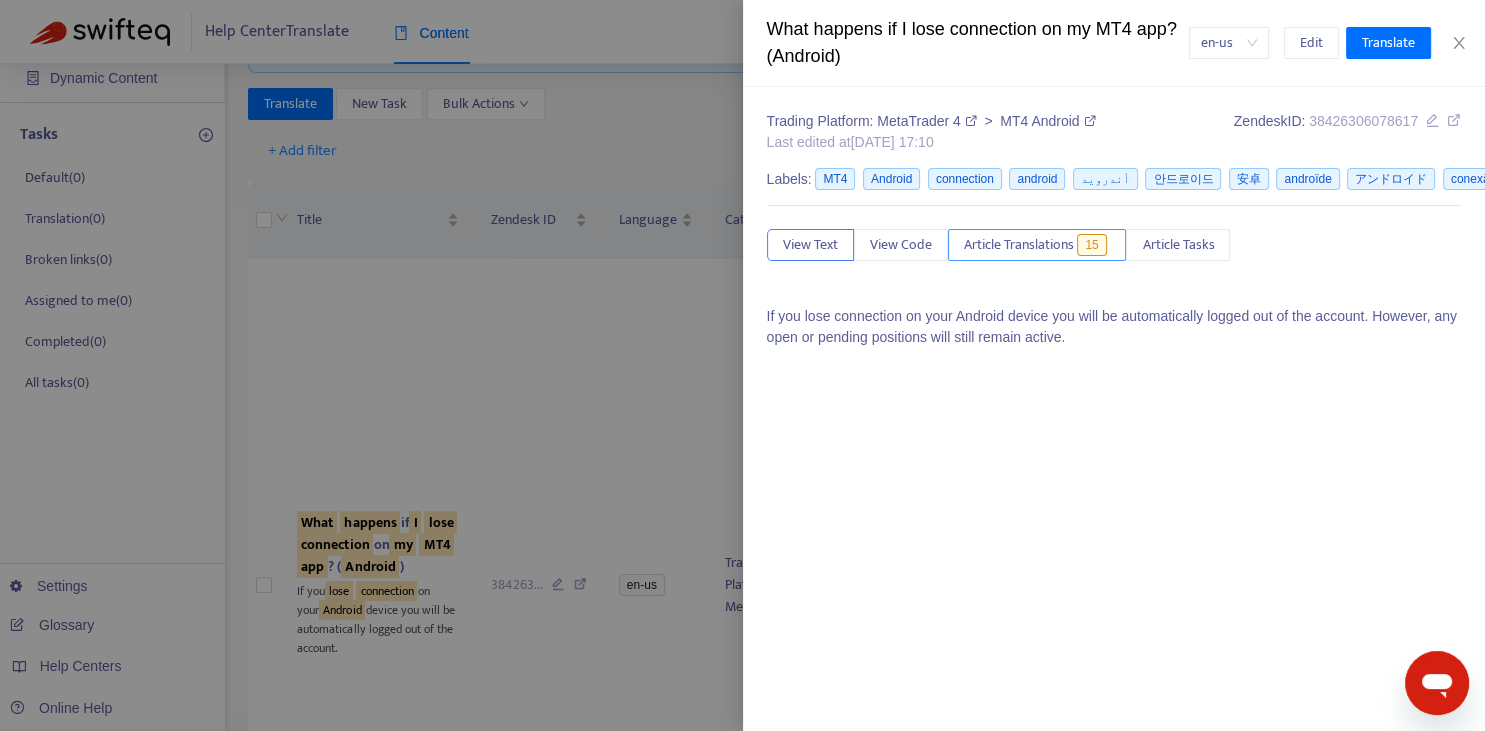 click on "Article Translations" at bounding box center [1019, 245] 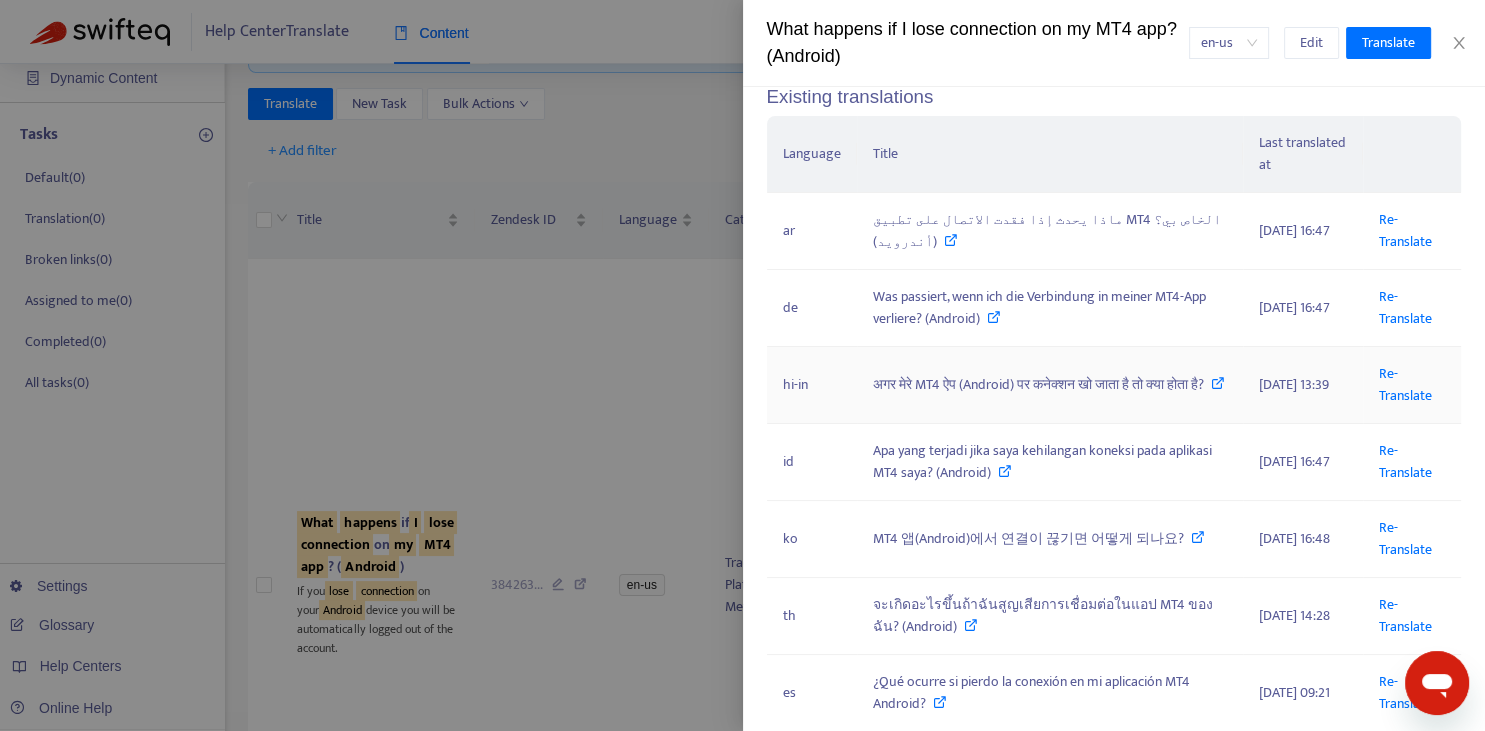 scroll, scrollTop: 221, scrollLeft: 0, axis: vertical 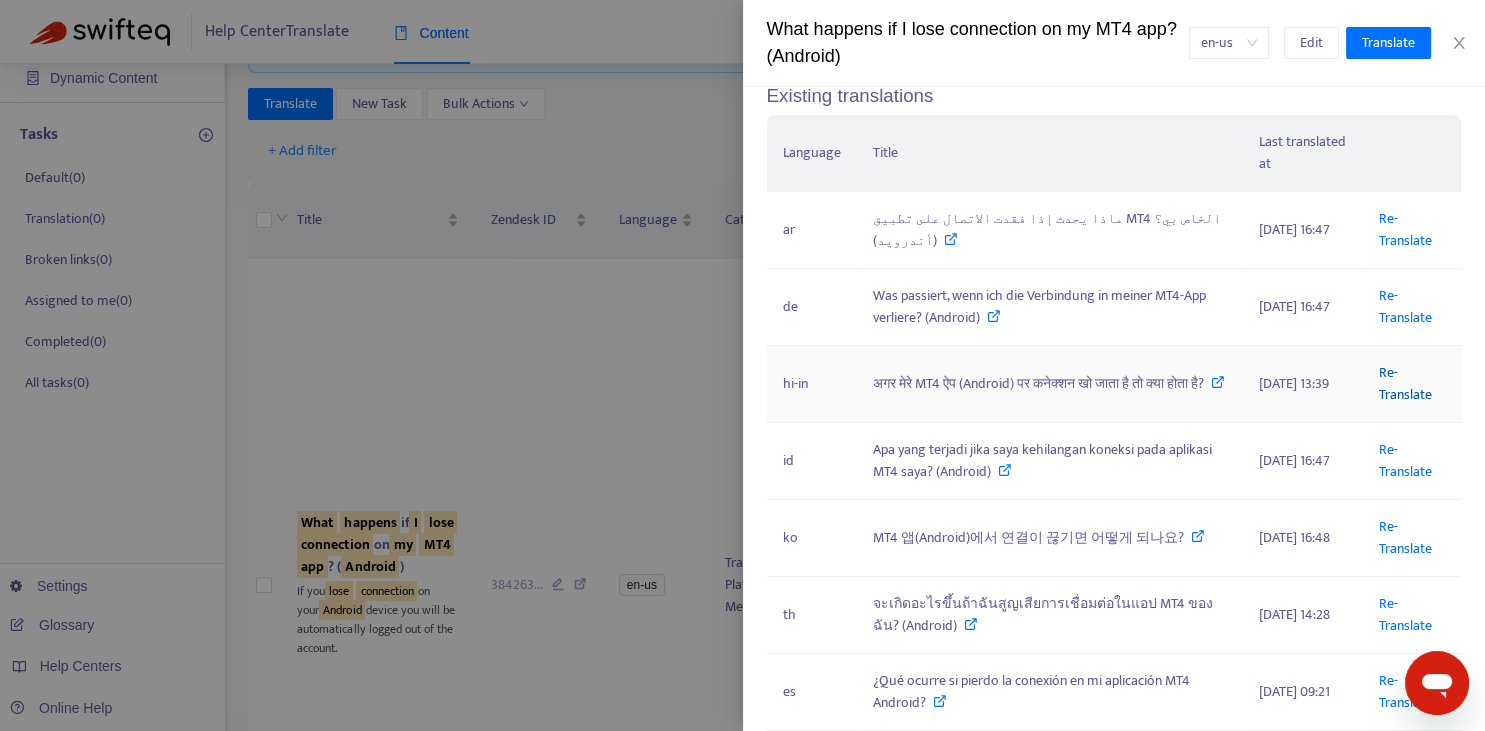 click on "Re-Translate" at bounding box center (1405, 383) 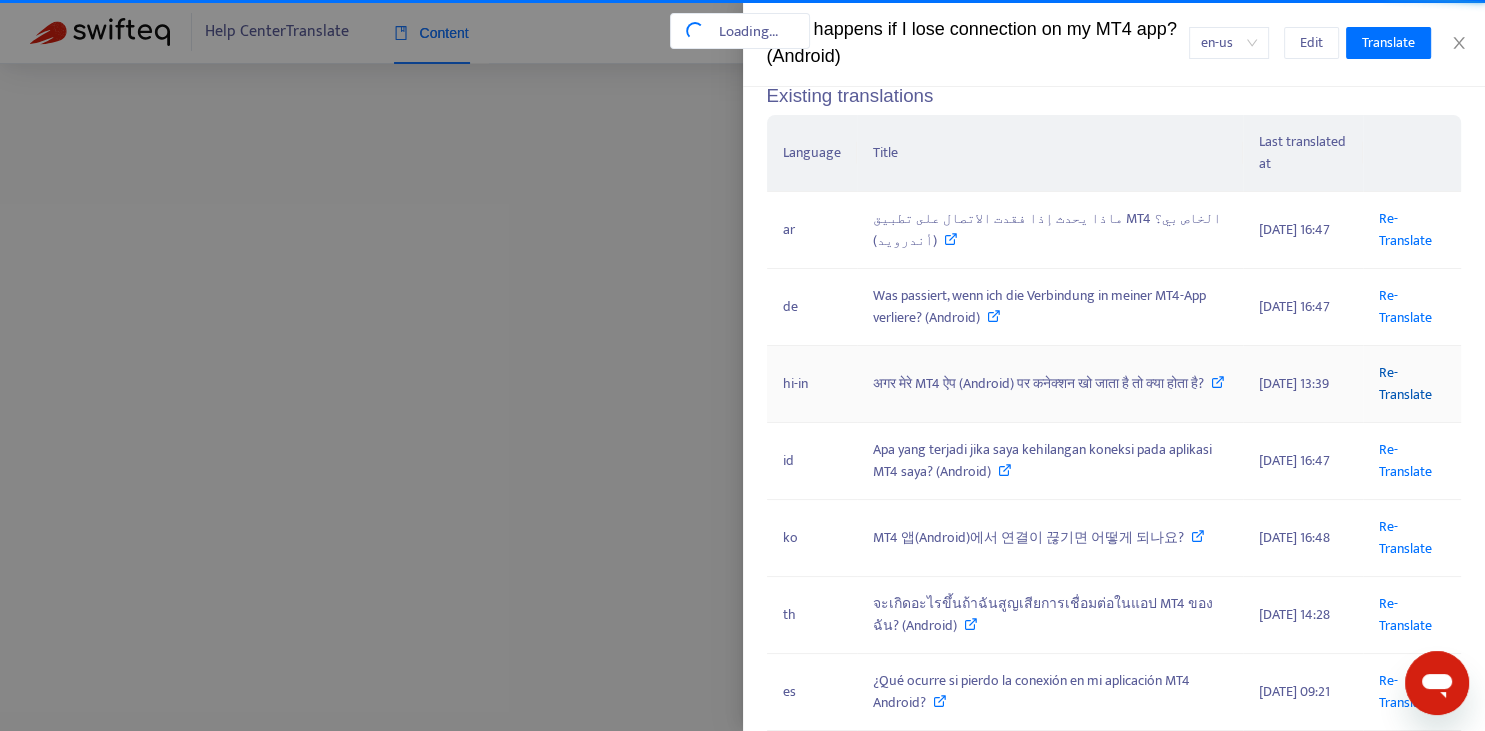 scroll, scrollTop: 39, scrollLeft: 0, axis: vertical 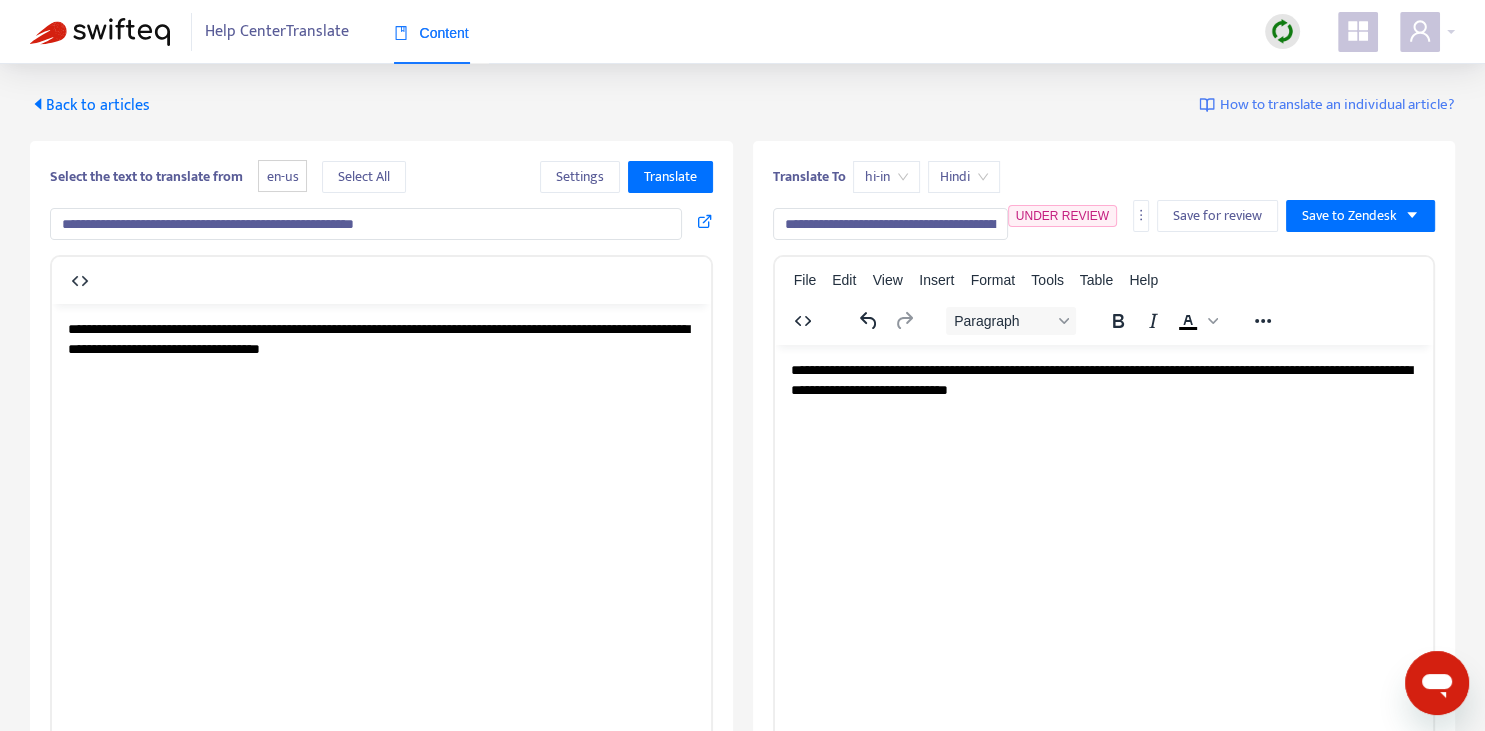 click on "**********" at bounding box center [890, 224] 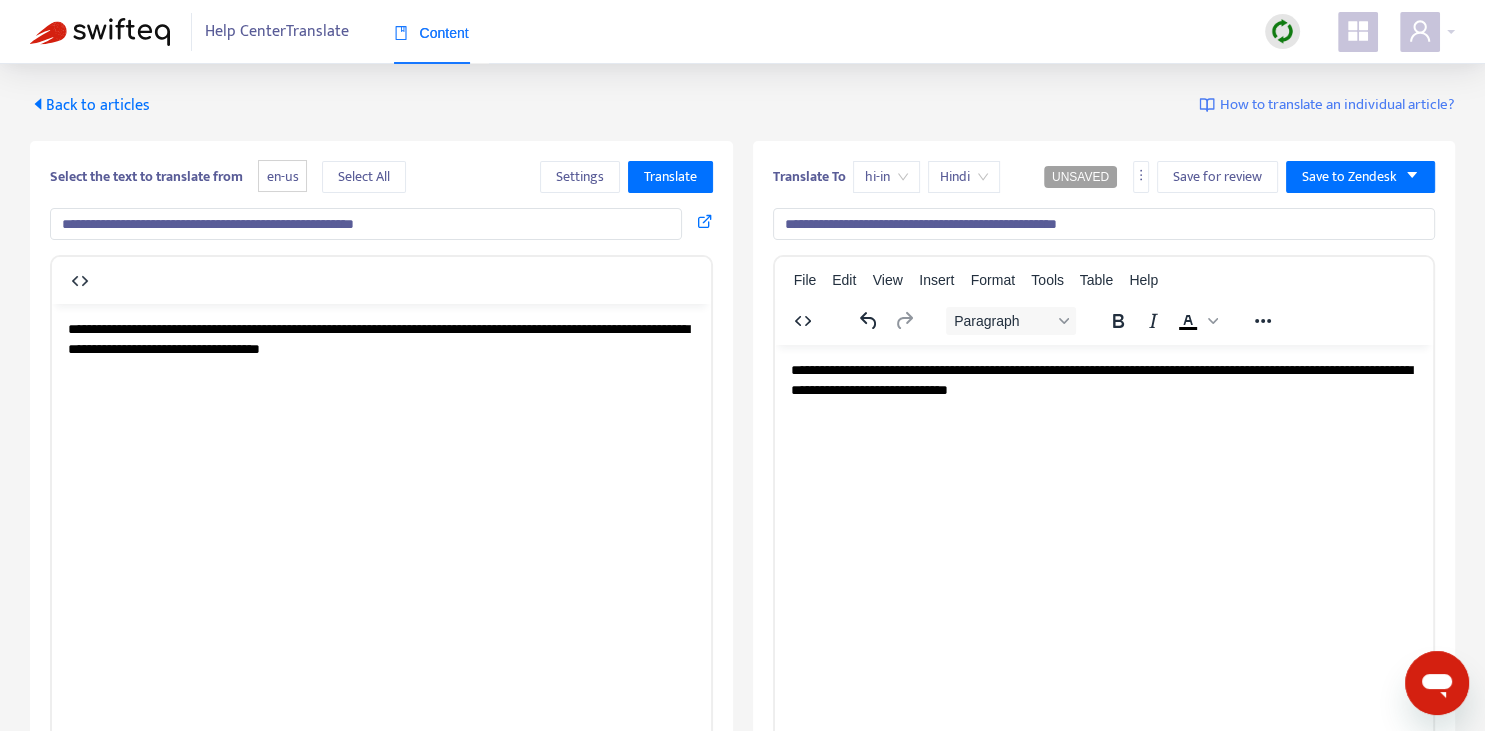 type on "**********" 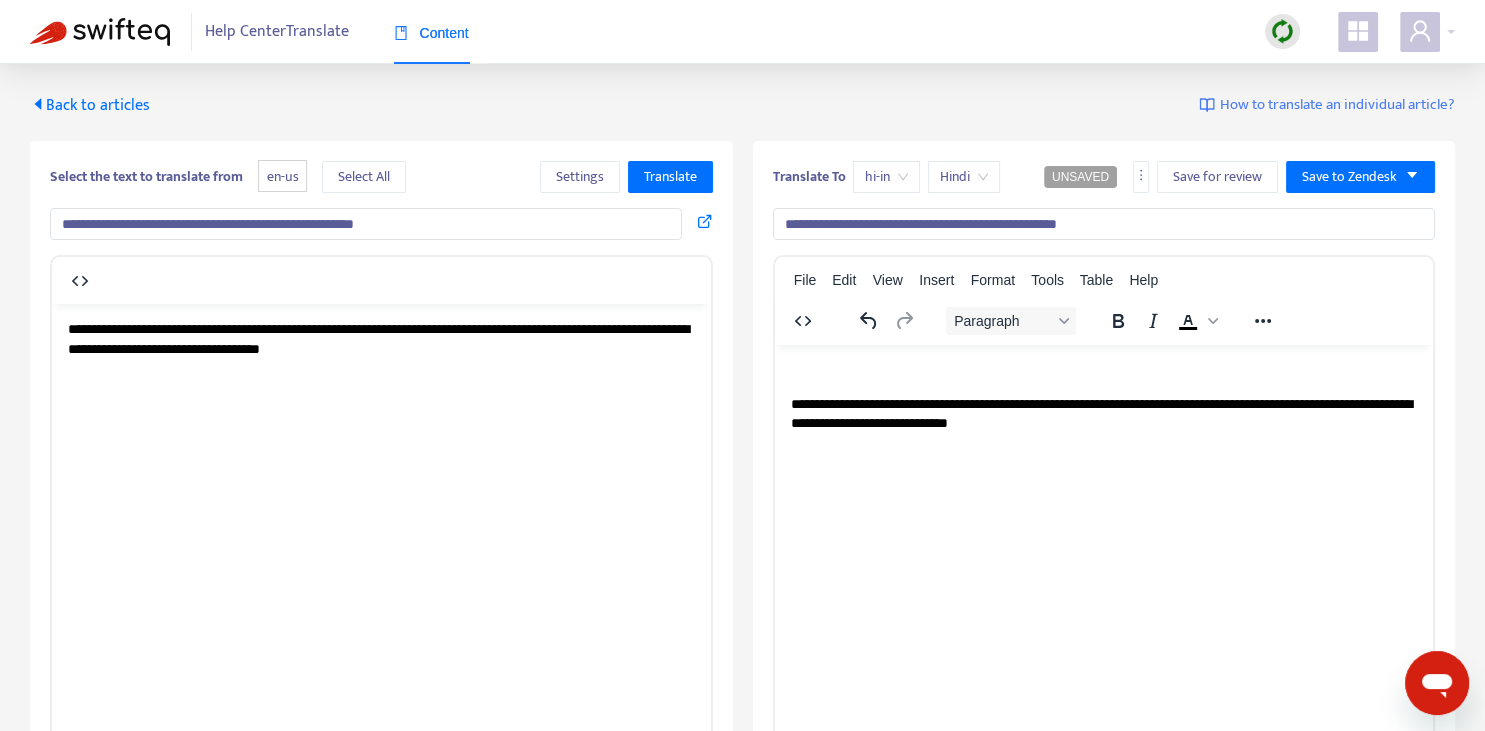 type 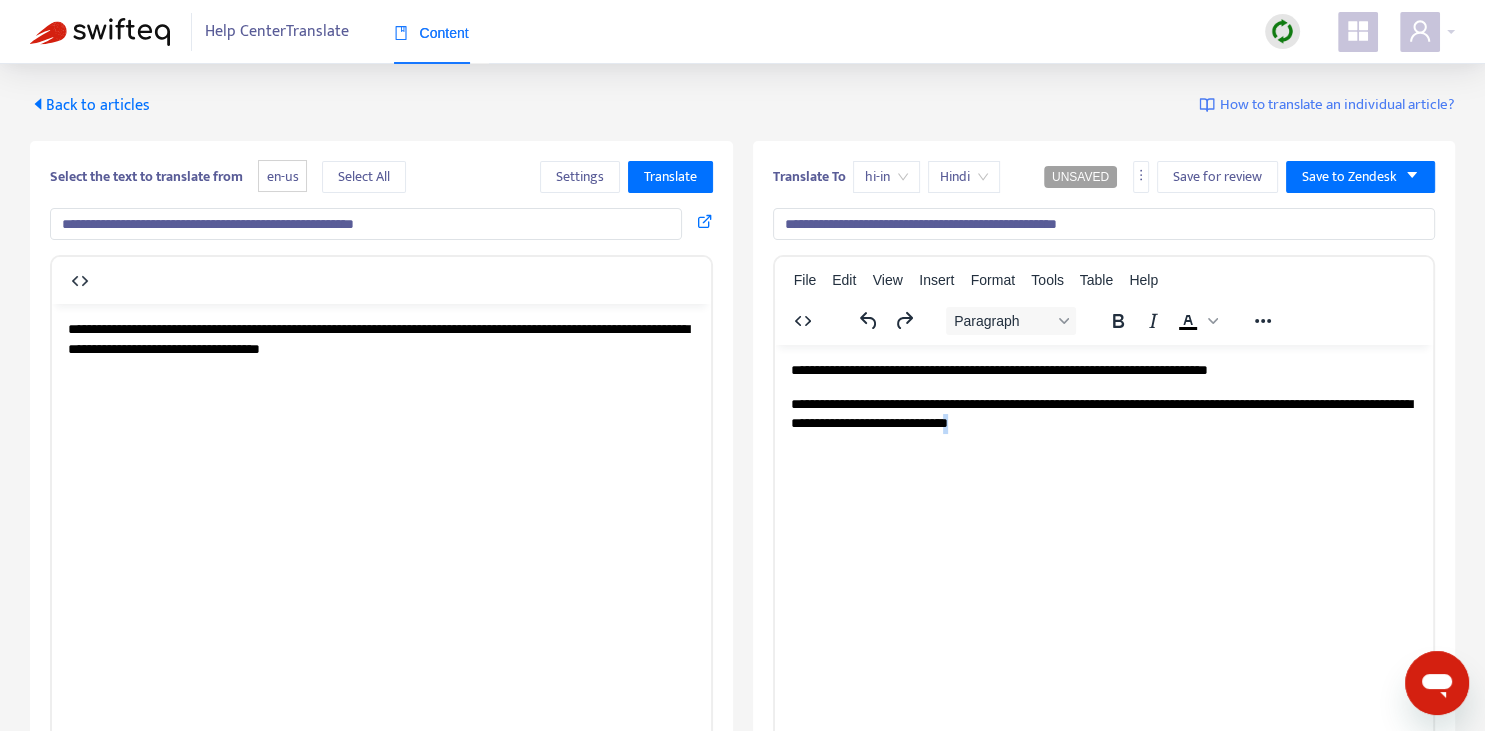 copy on "*" 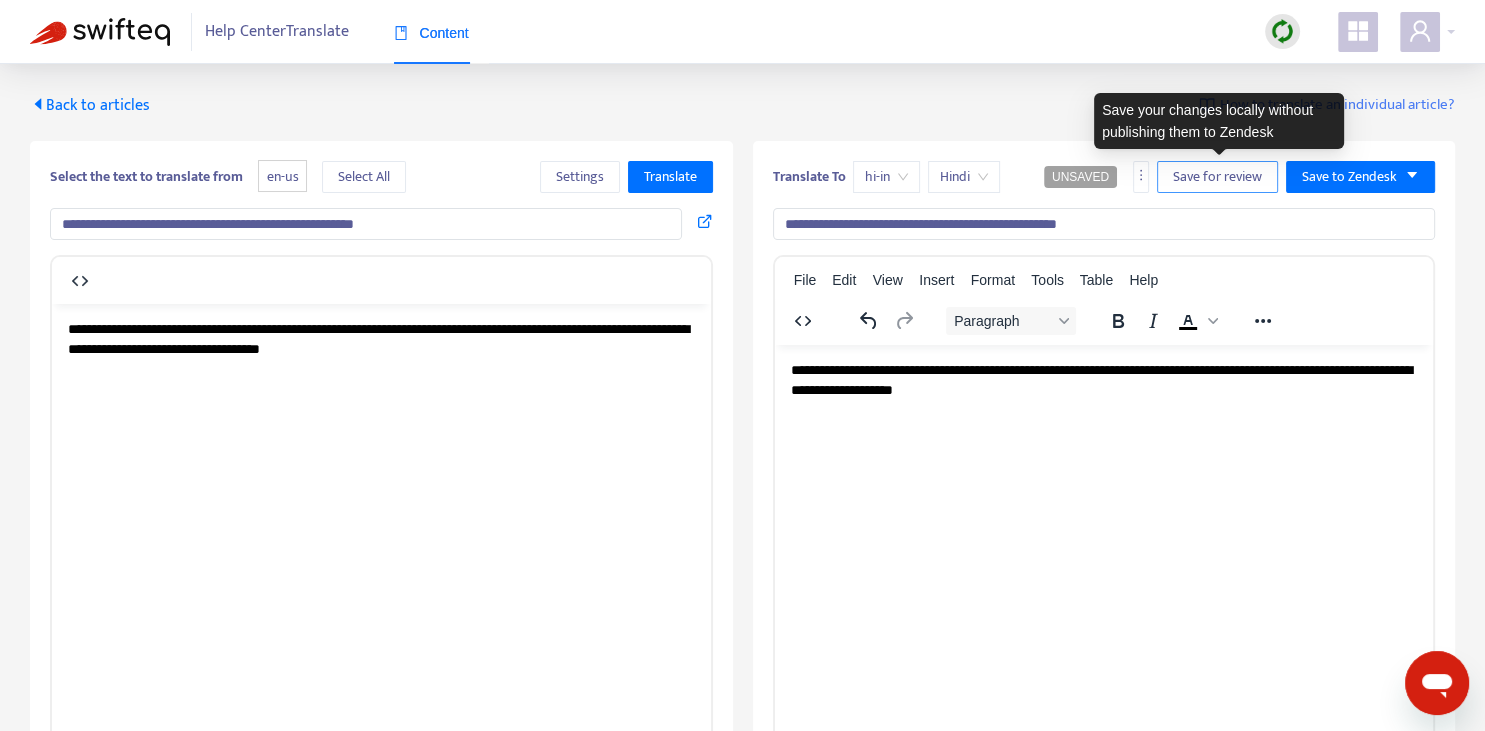 click on "Save for review" at bounding box center [1217, 177] 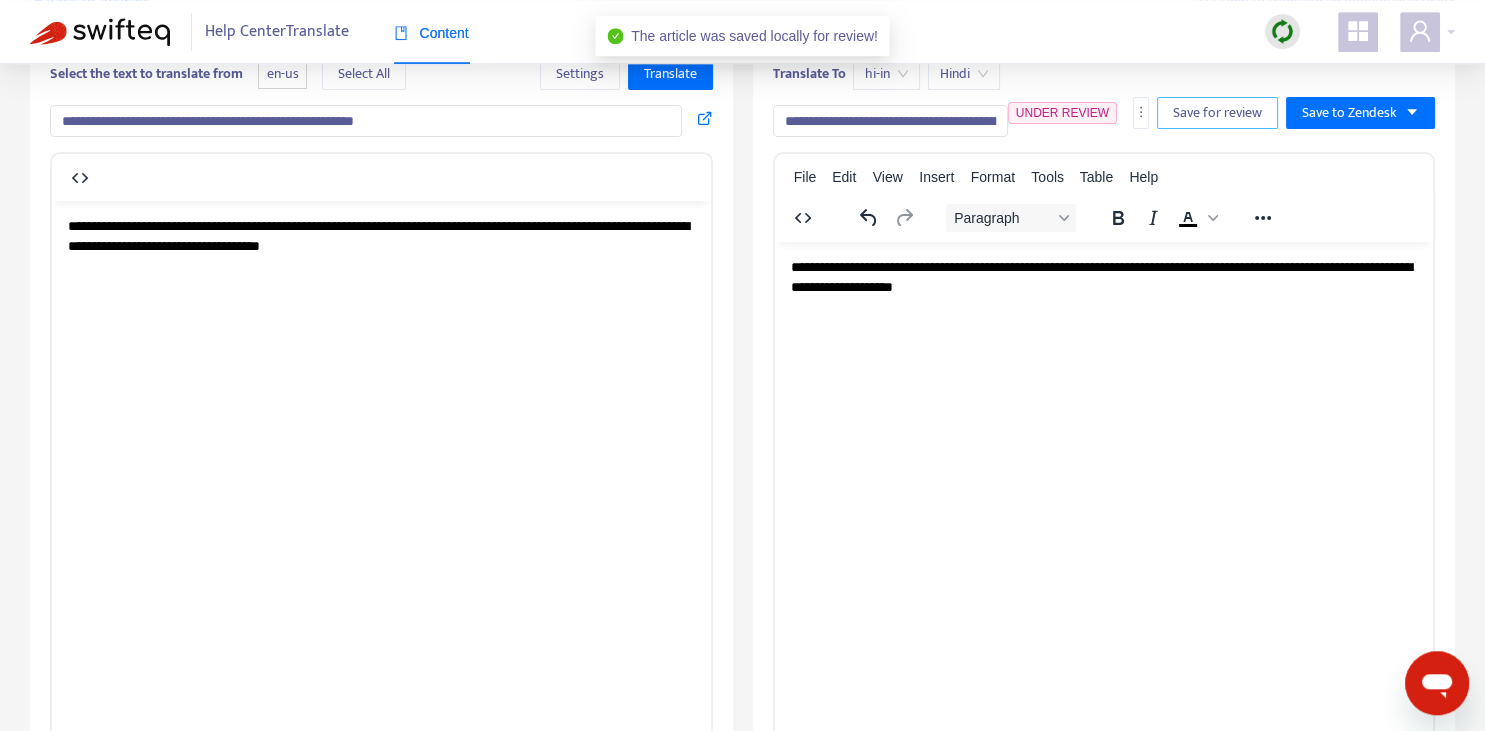 scroll, scrollTop: 0, scrollLeft: 0, axis: both 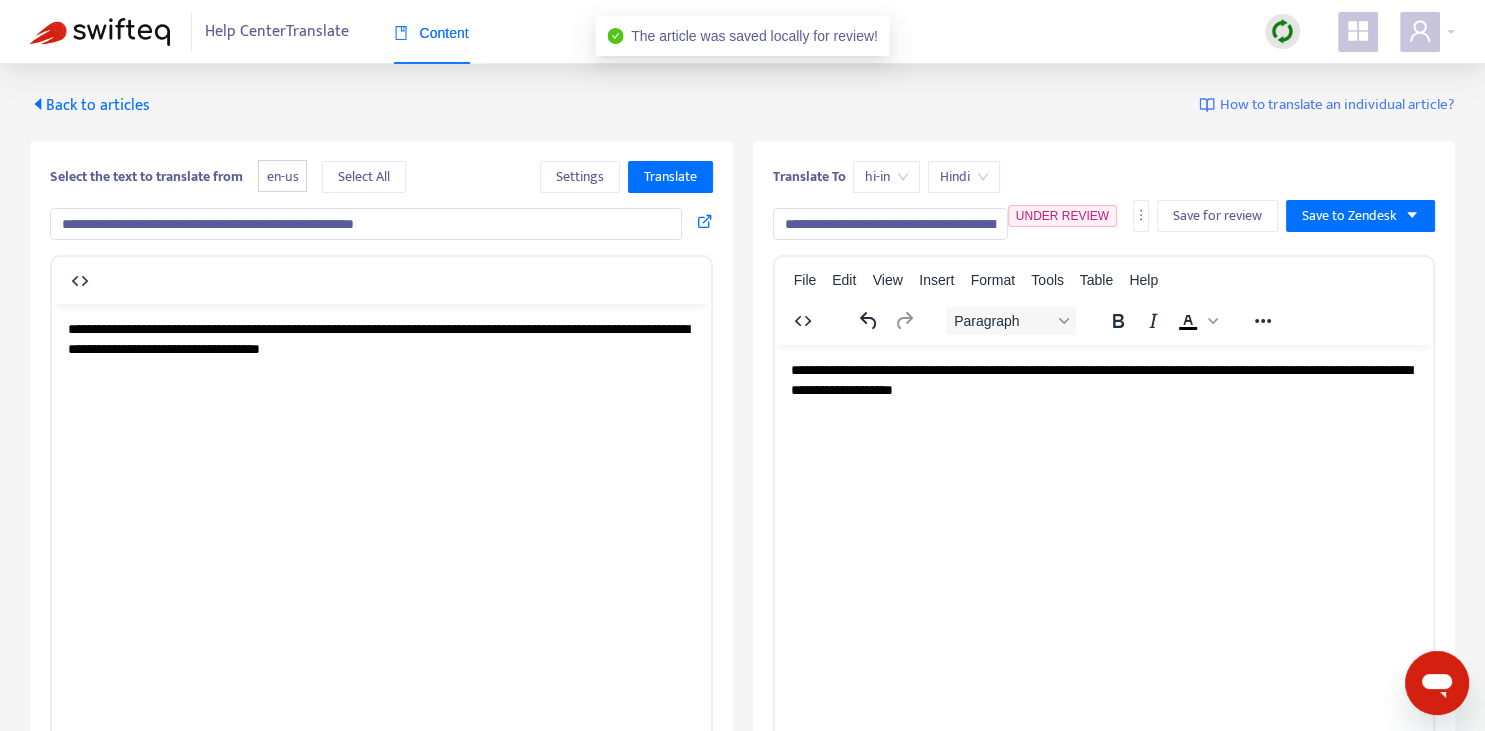 click on "Back to articles" at bounding box center [90, 105] 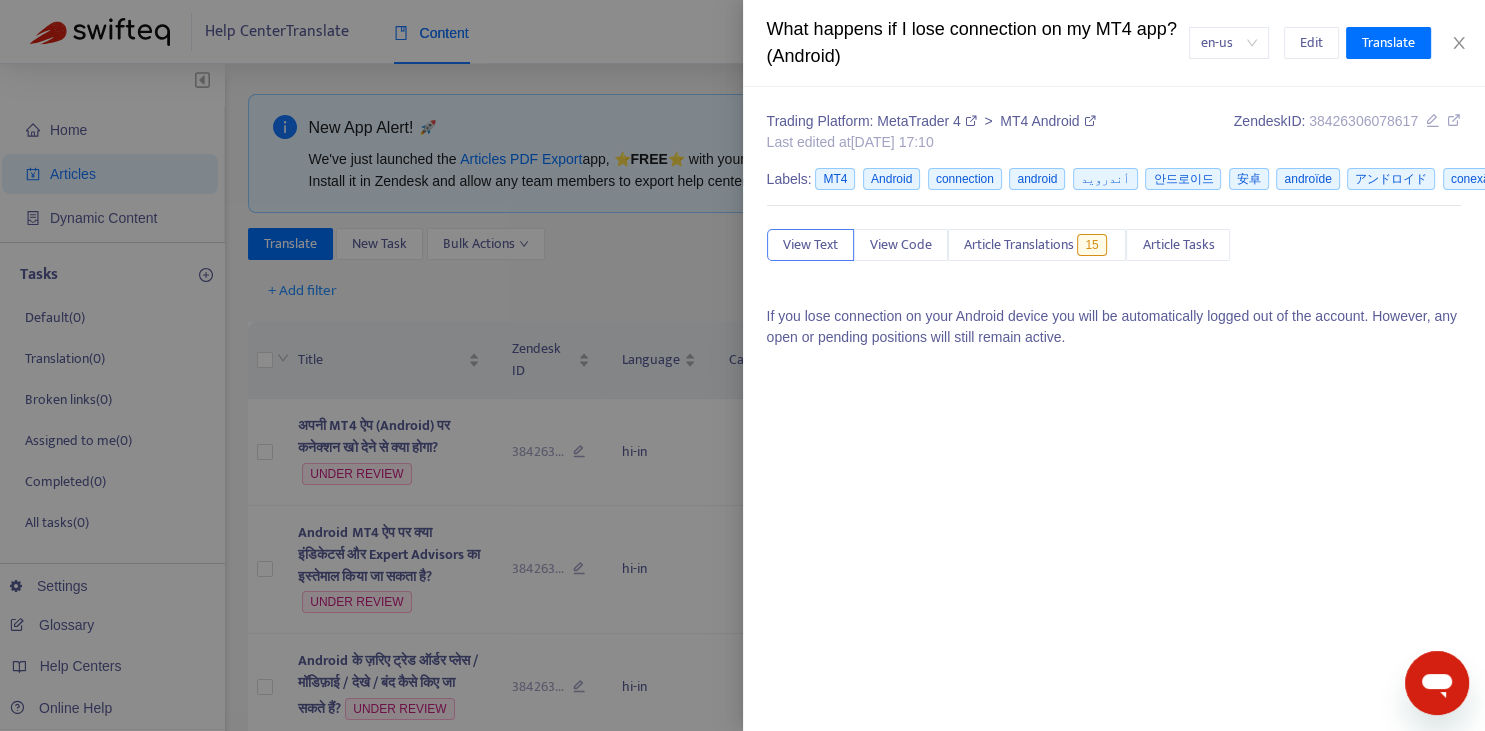 click at bounding box center [742, 365] 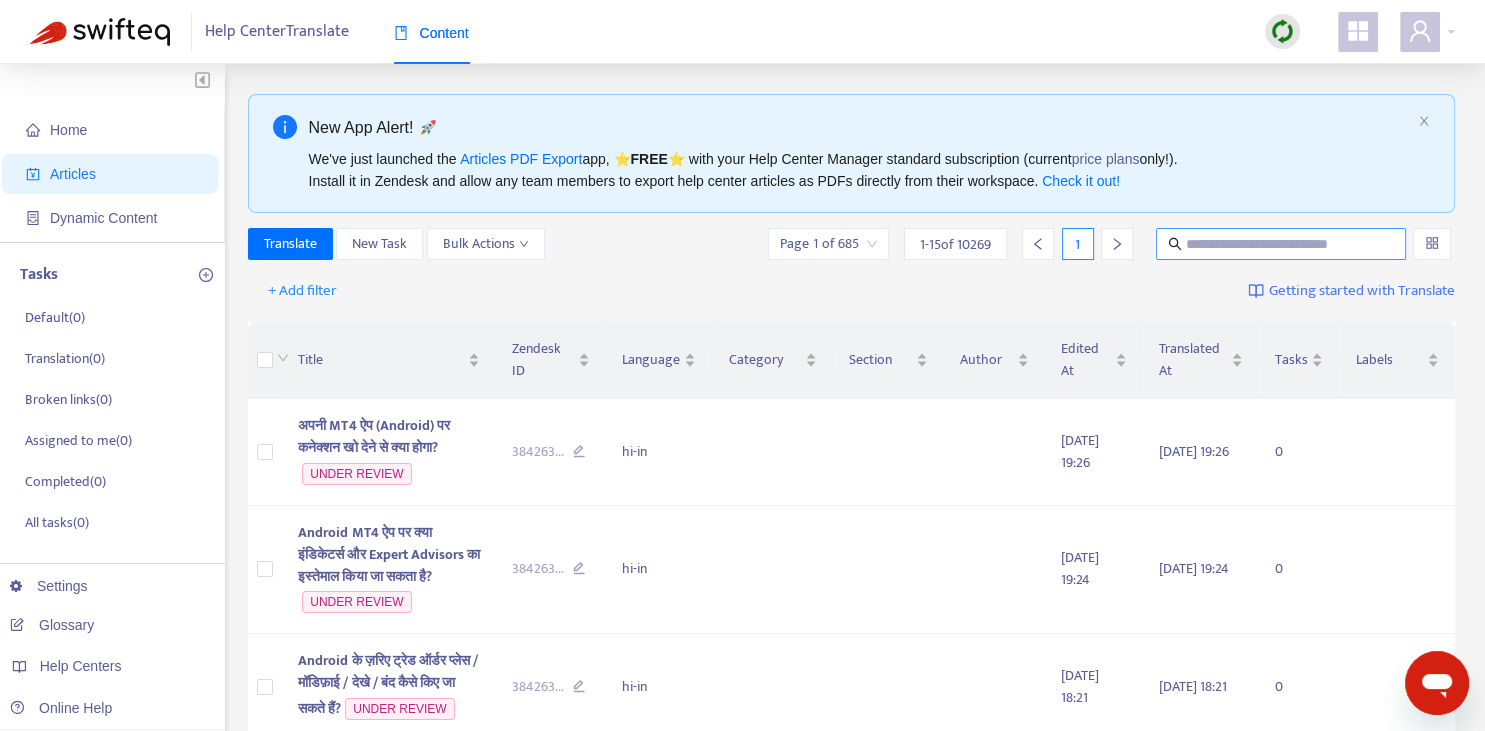 click at bounding box center [1282, 244] 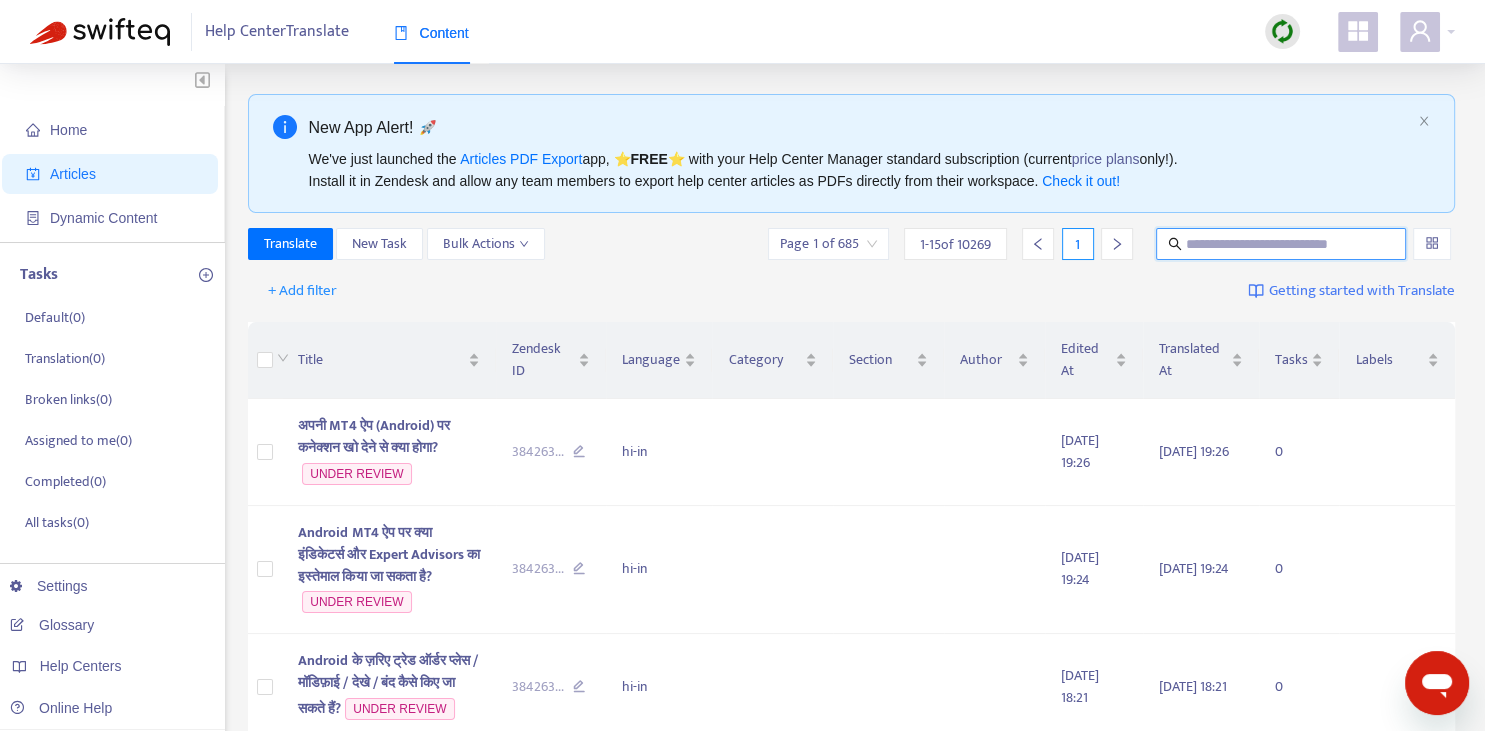 paste on "**********" 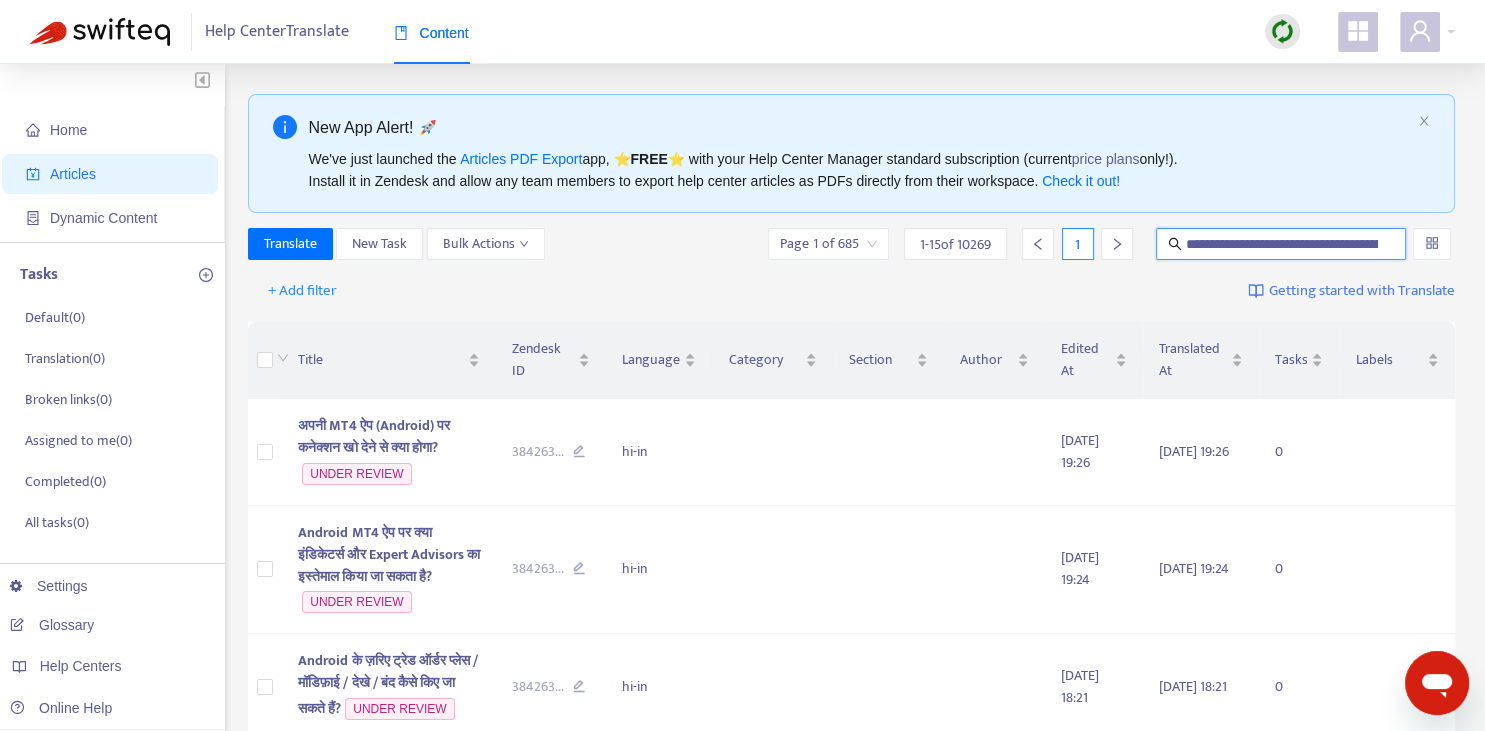 scroll, scrollTop: 0, scrollLeft: 115, axis: horizontal 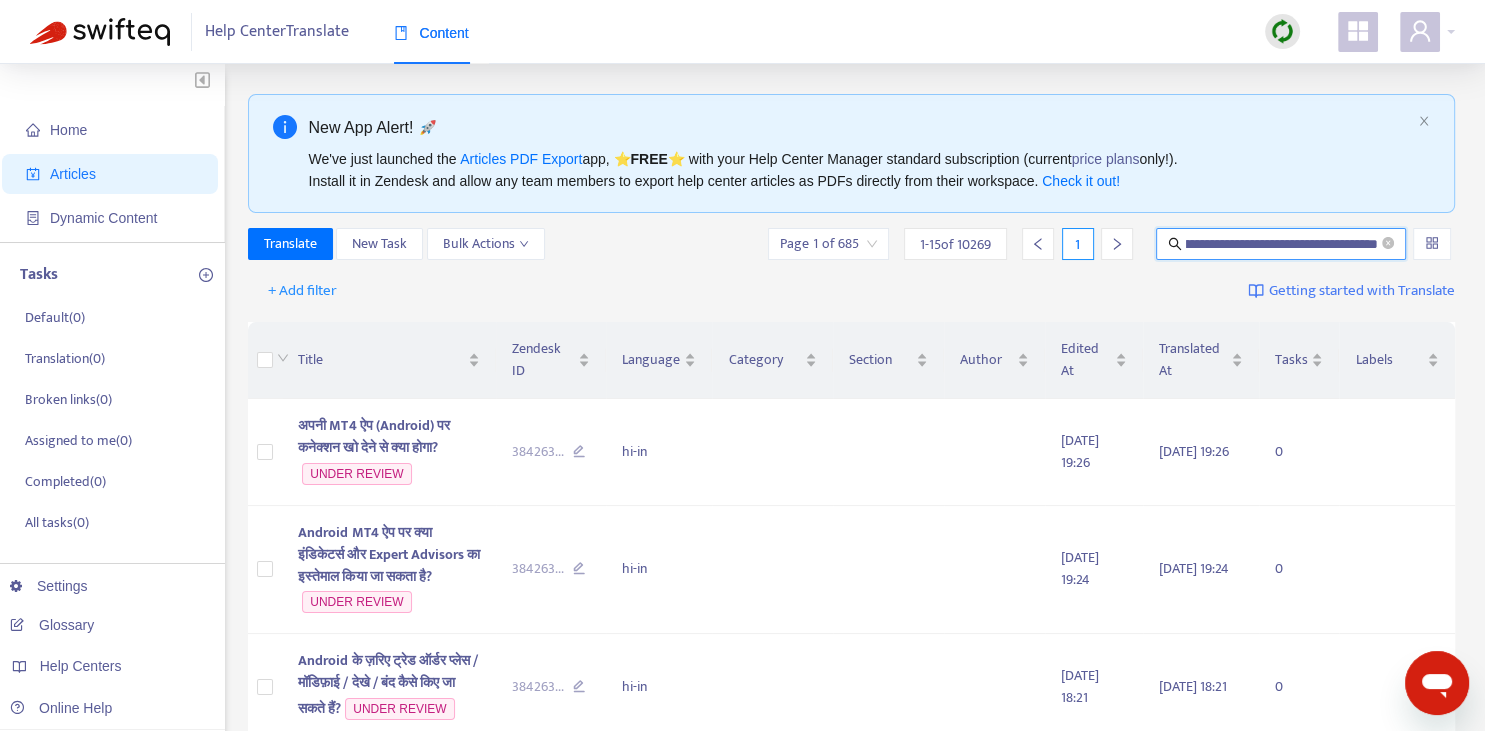 type on "**********" 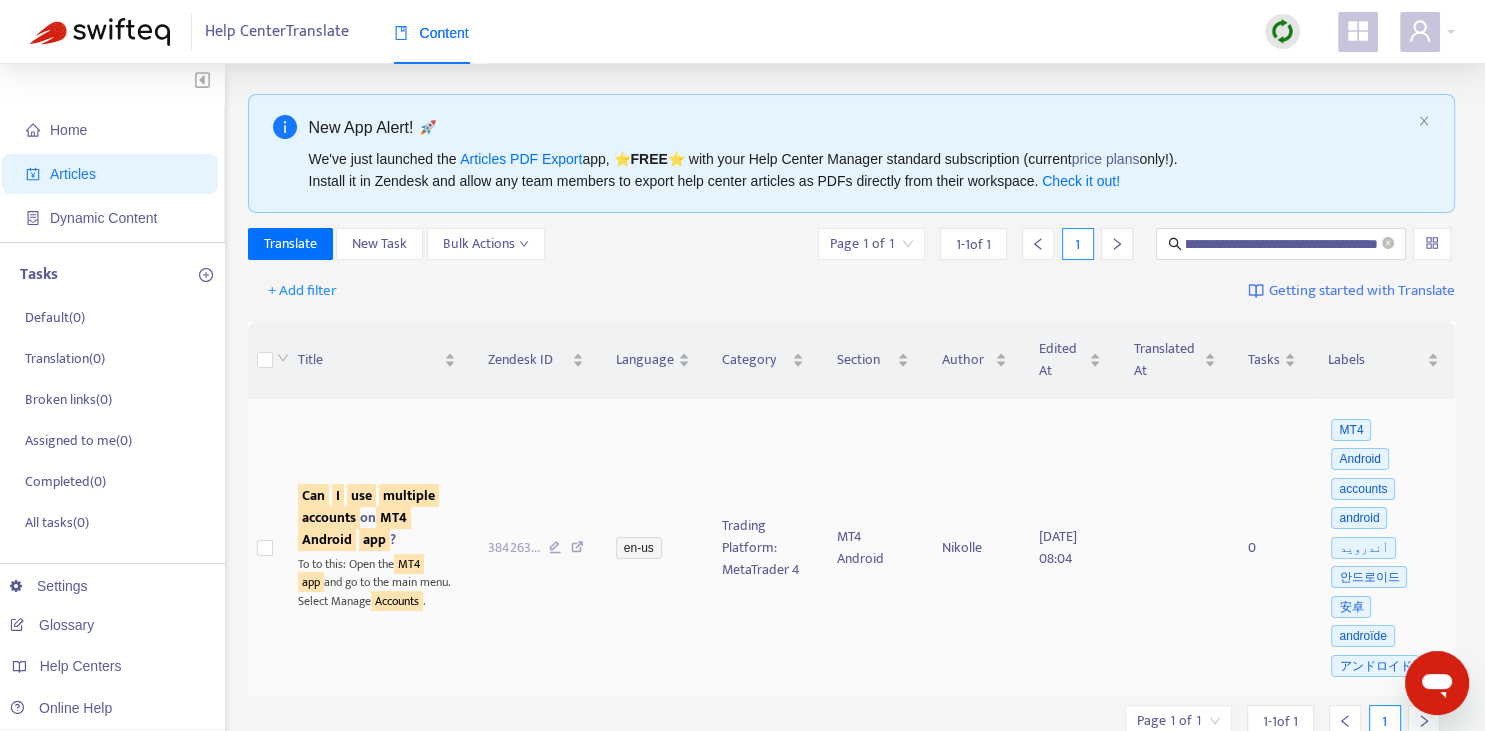 click on "accounts" at bounding box center (329, 517) 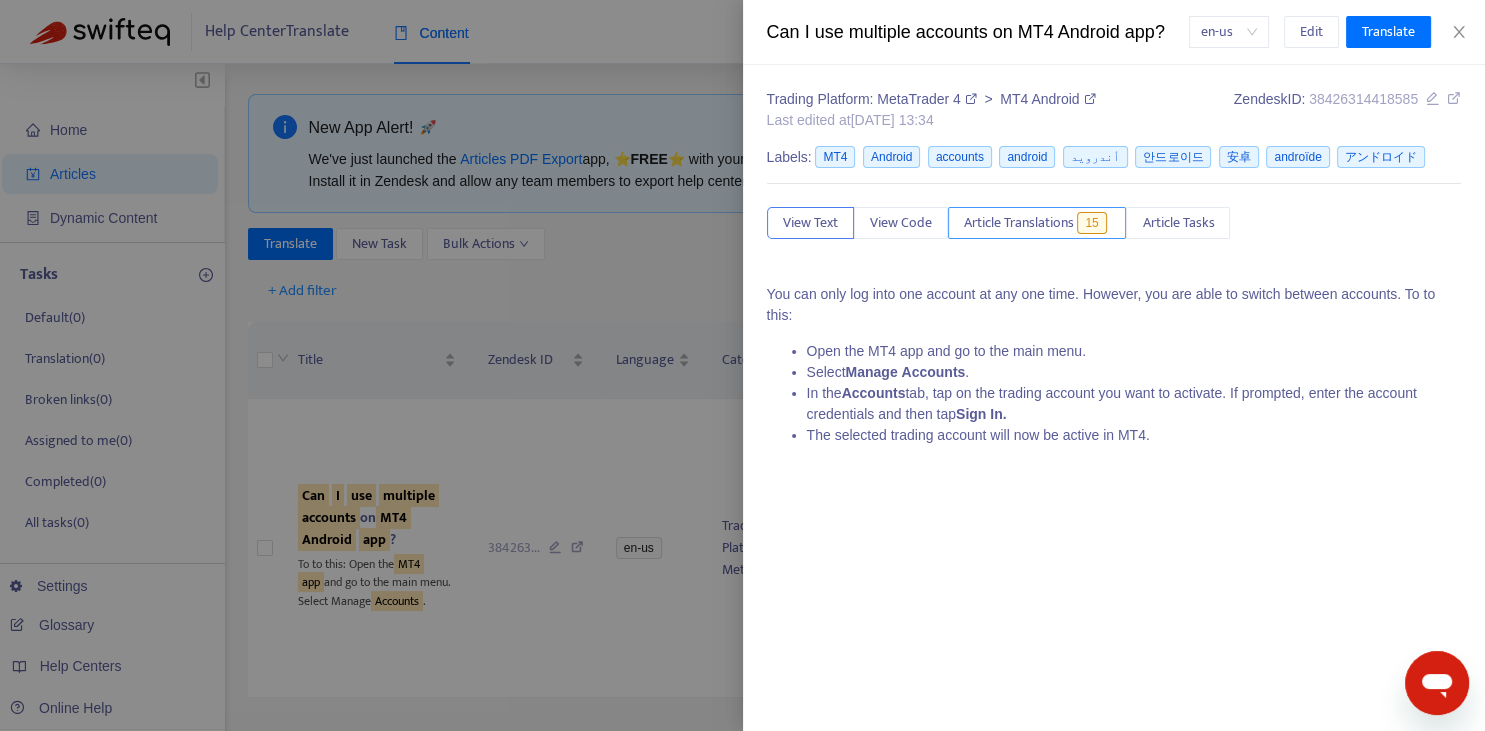click on "Article Translations" at bounding box center [1019, 223] 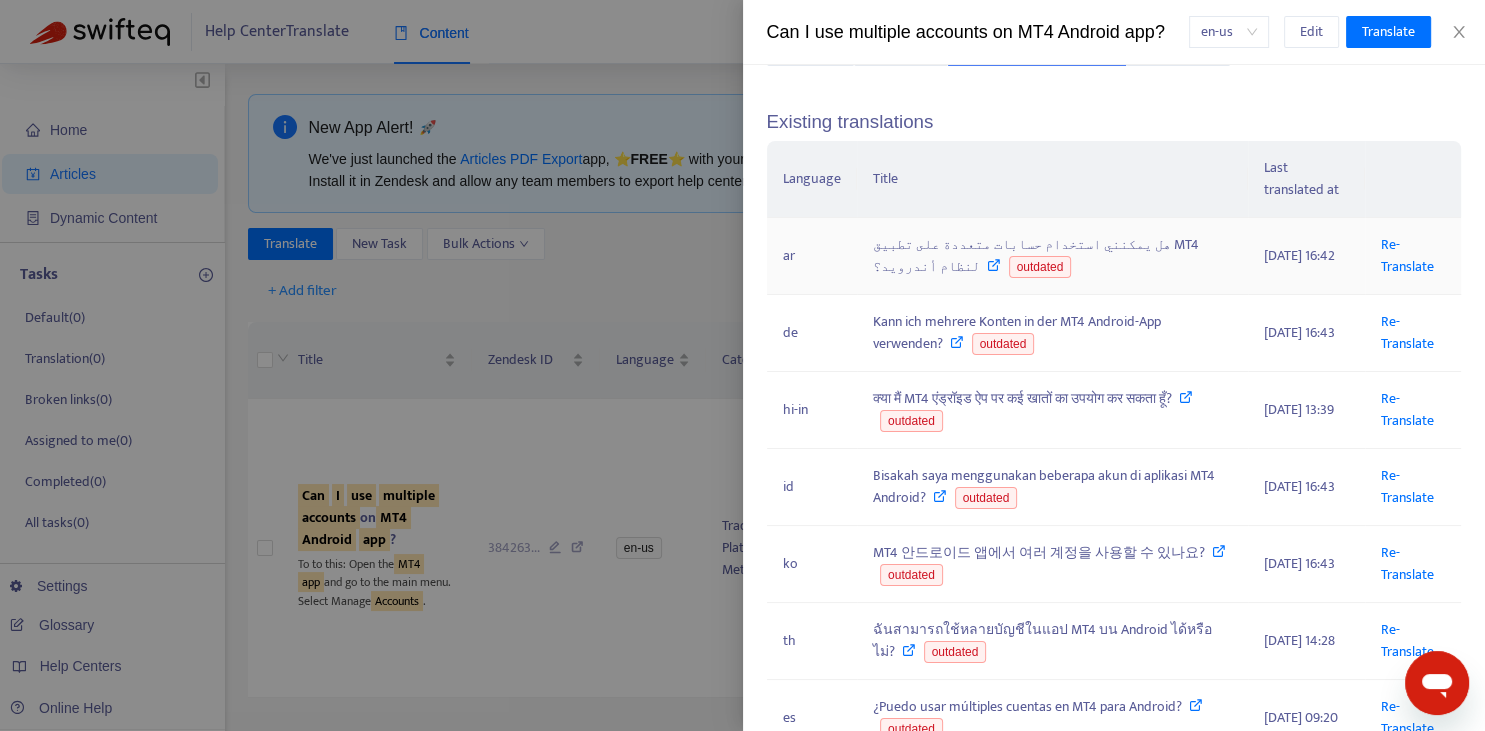 scroll, scrollTop: 294, scrollLeft: 0, axis: vertical 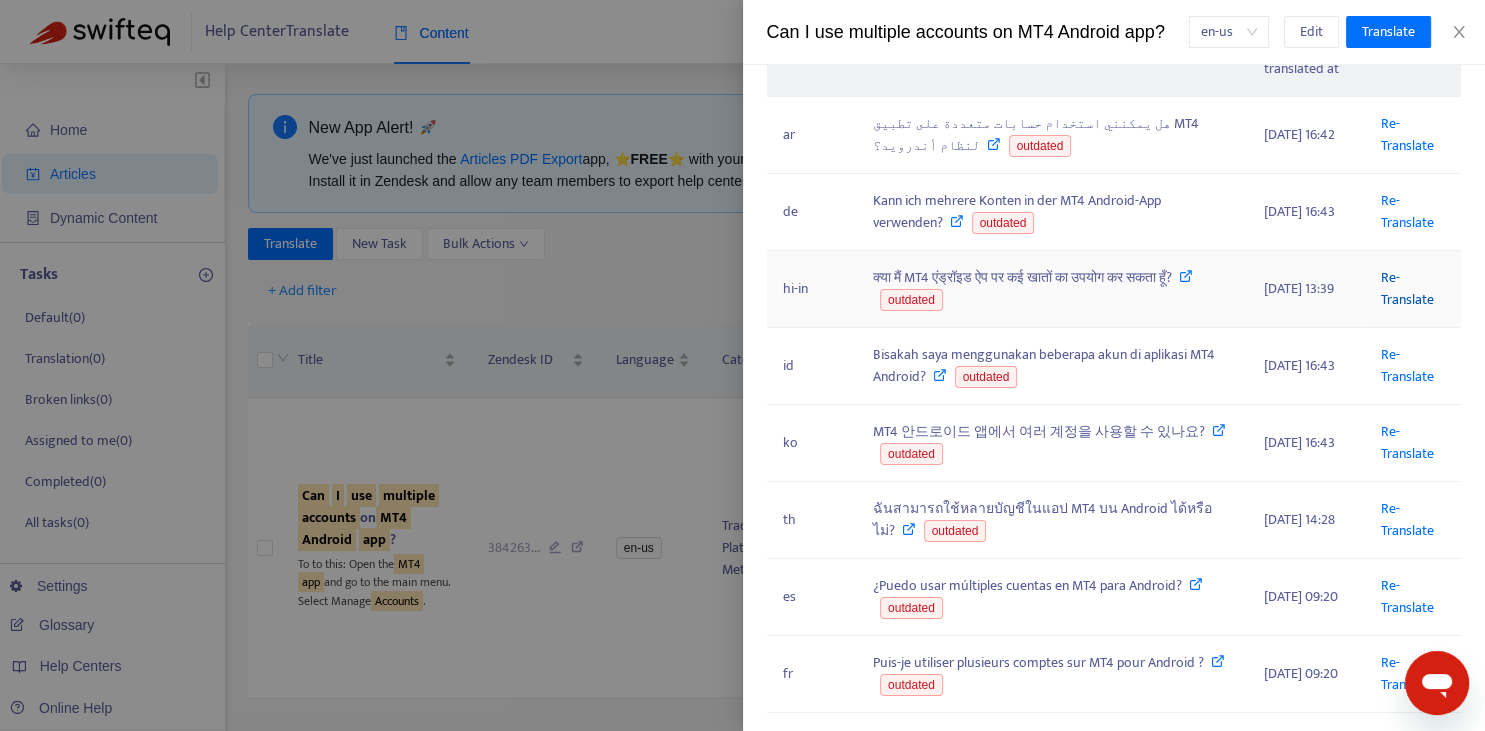 click on "Re-Translate" at bounding box center (1407, 288) 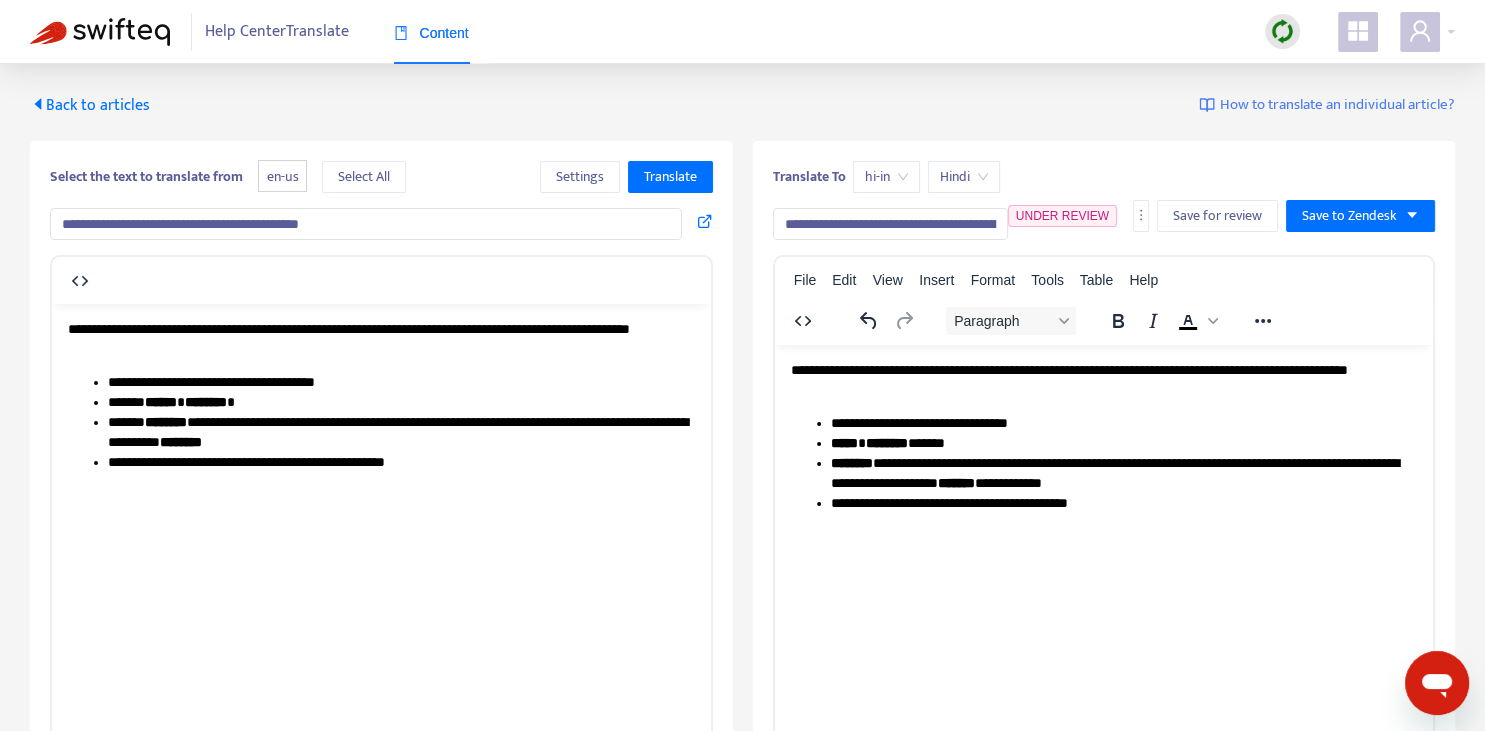 scroll, scrollTop: 343, scrollLeft: 0, axis: vertical 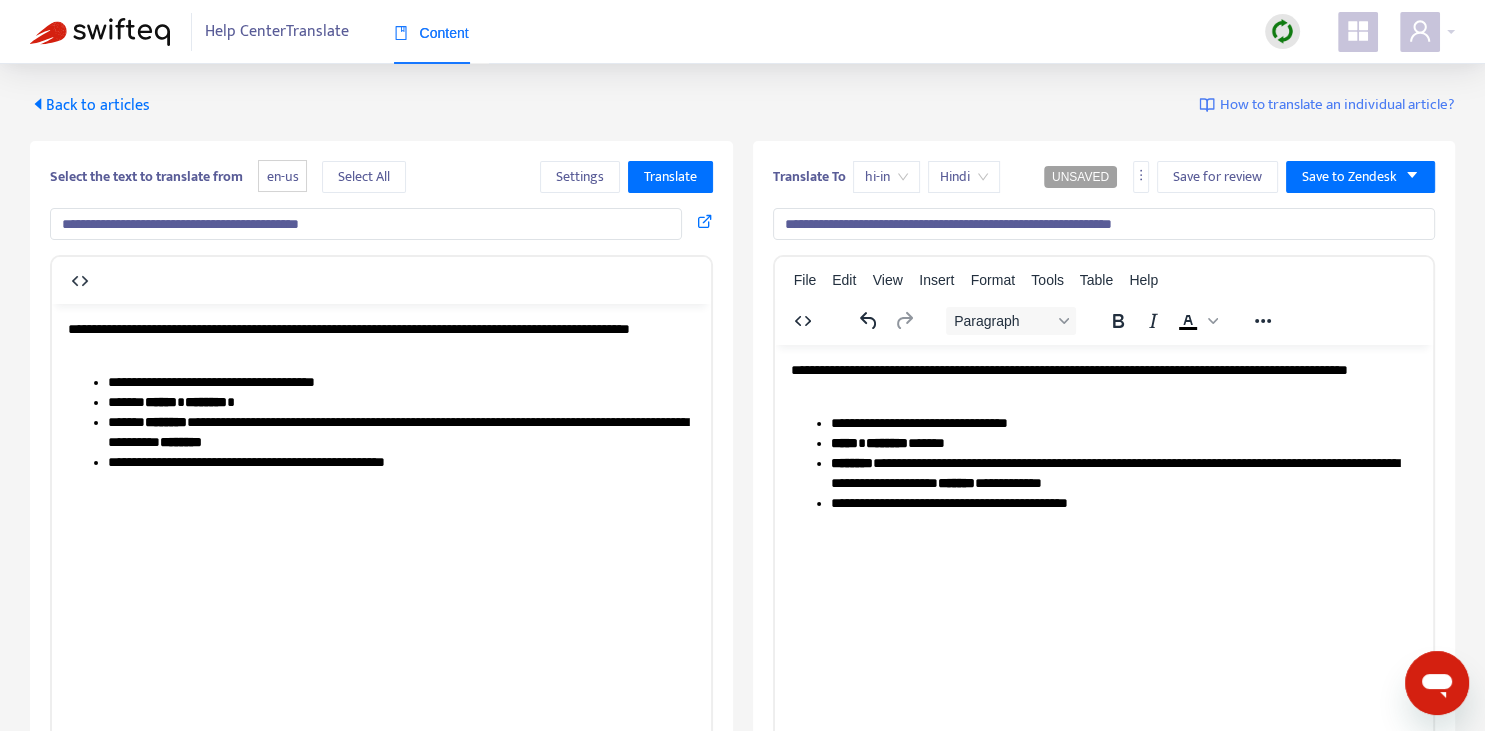 type on "**********" 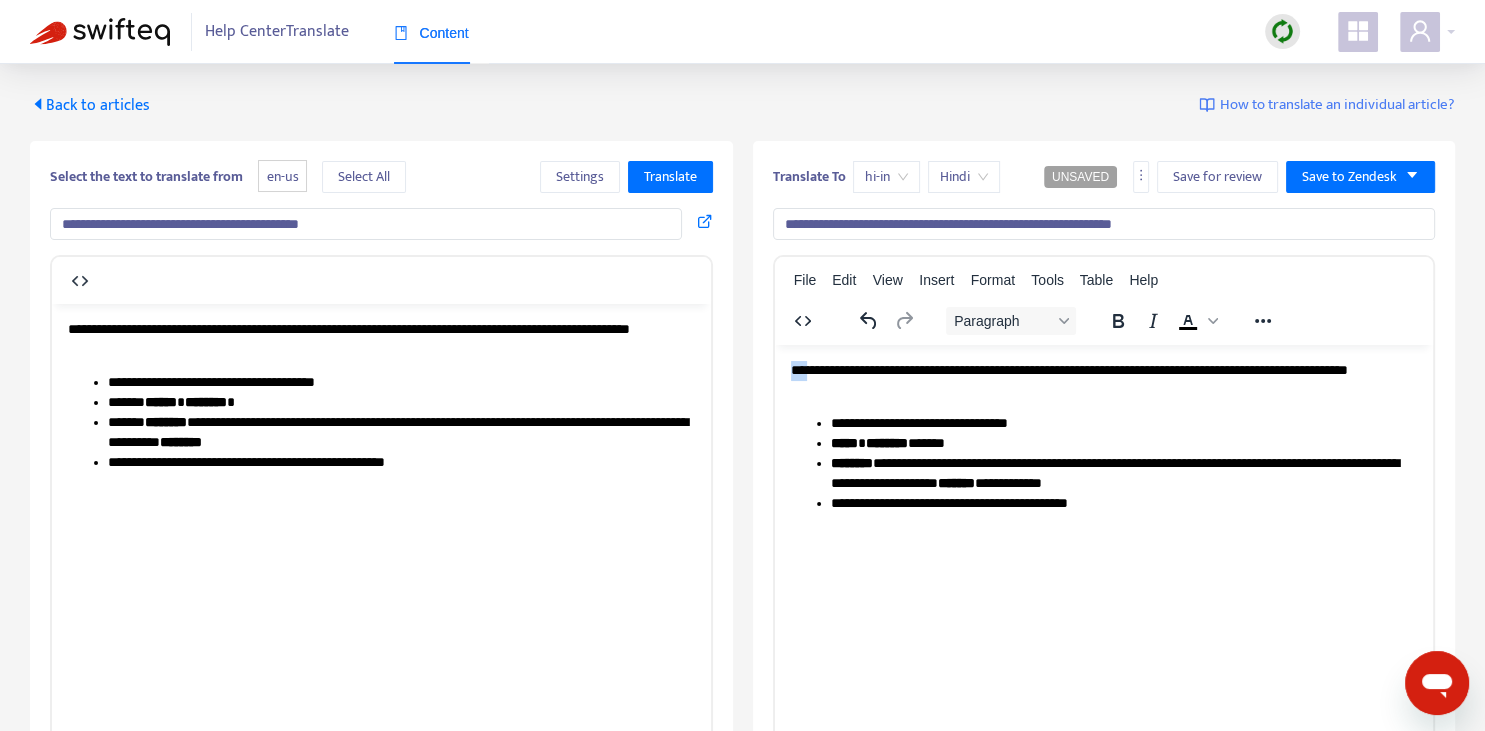 type 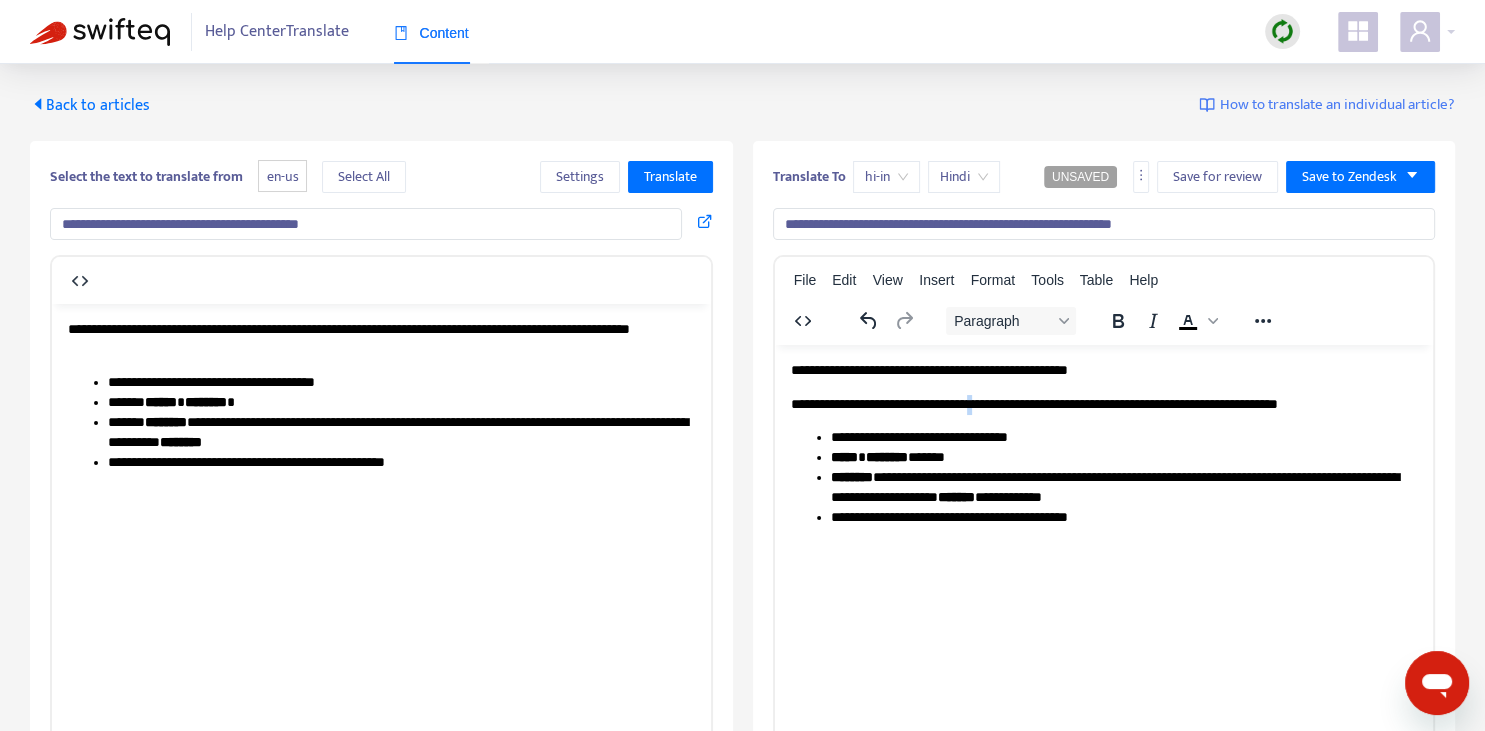 copy on "*" 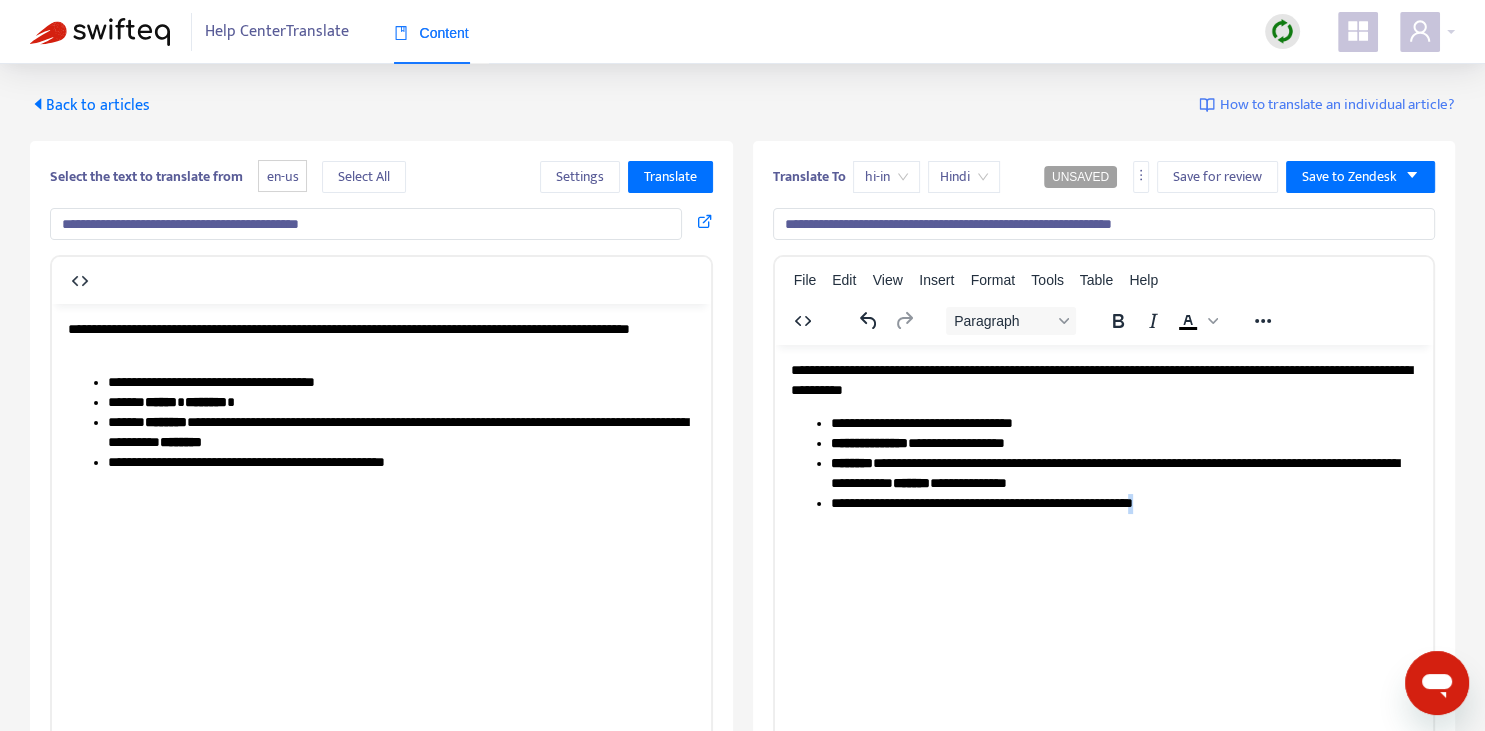 copy on "*" 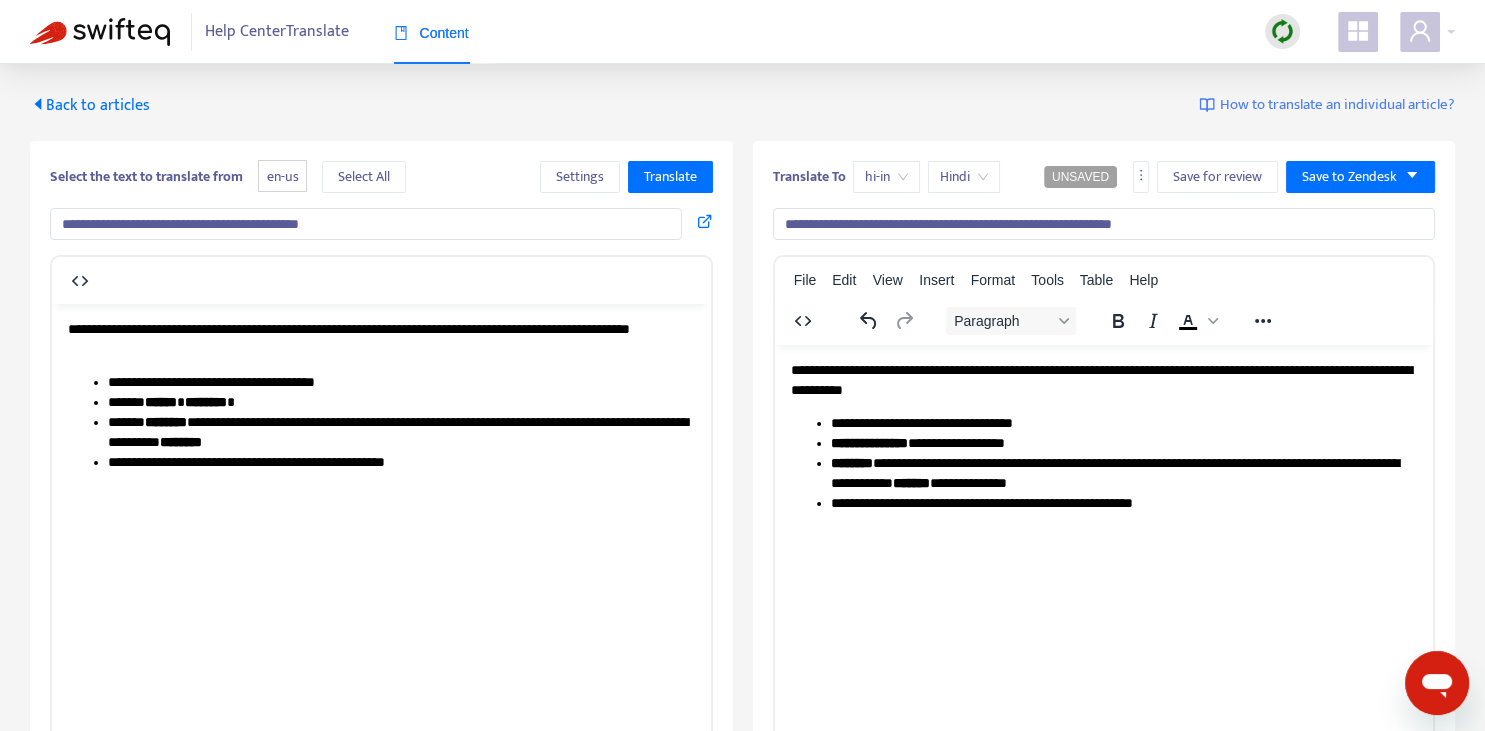click on "**********" at bounding box center [1103, 379] 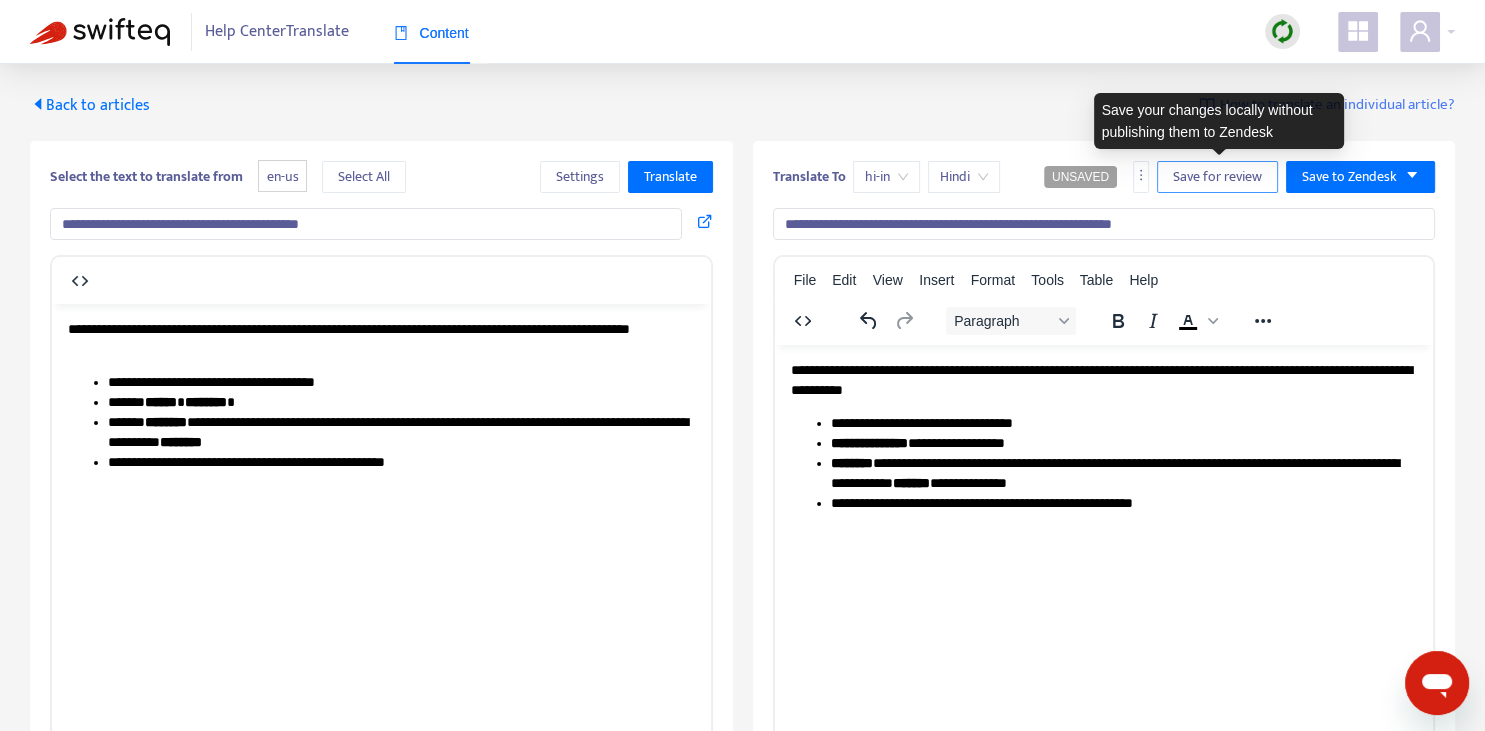 click on "Save for review" at bounding box center (1217, 177) 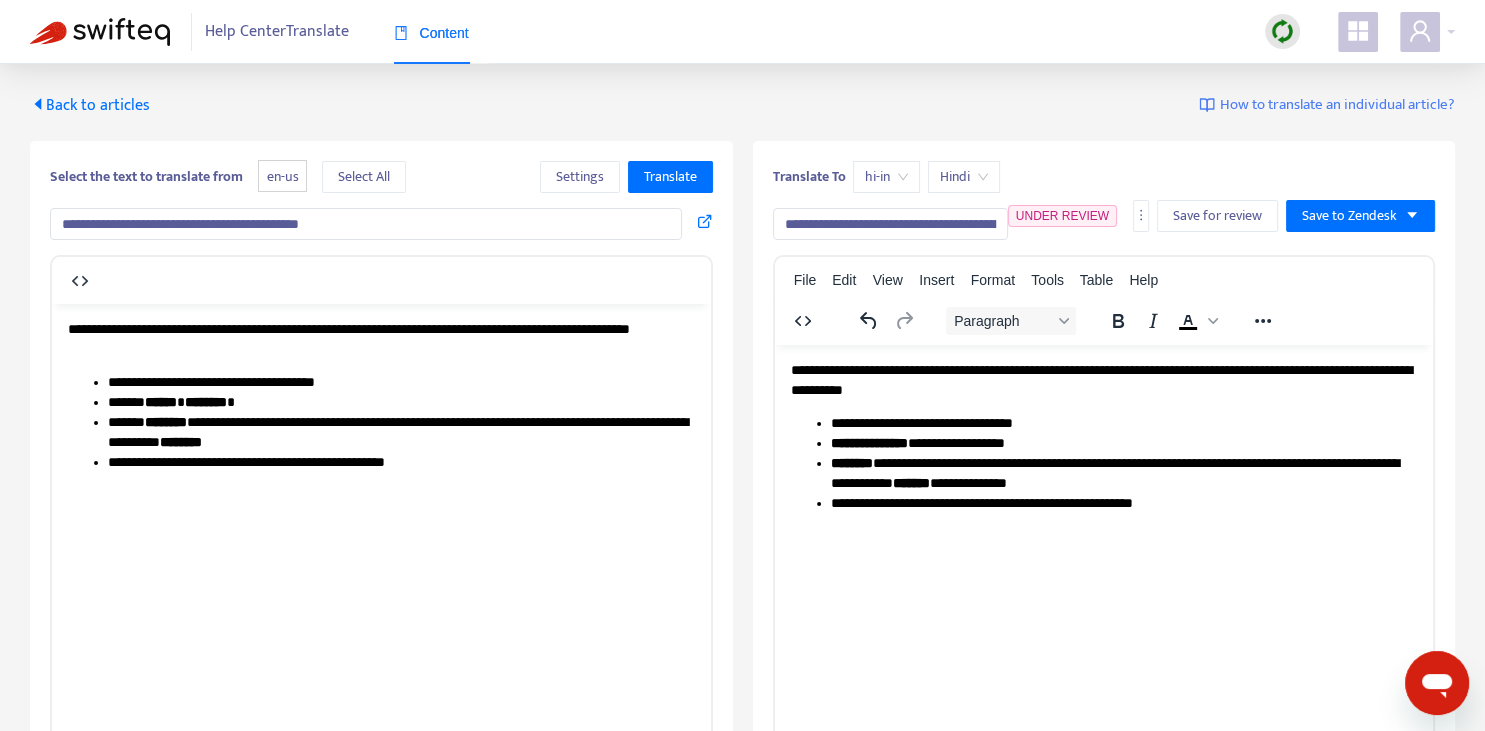 click on "Back to articles" at bounding box center (90, 105) 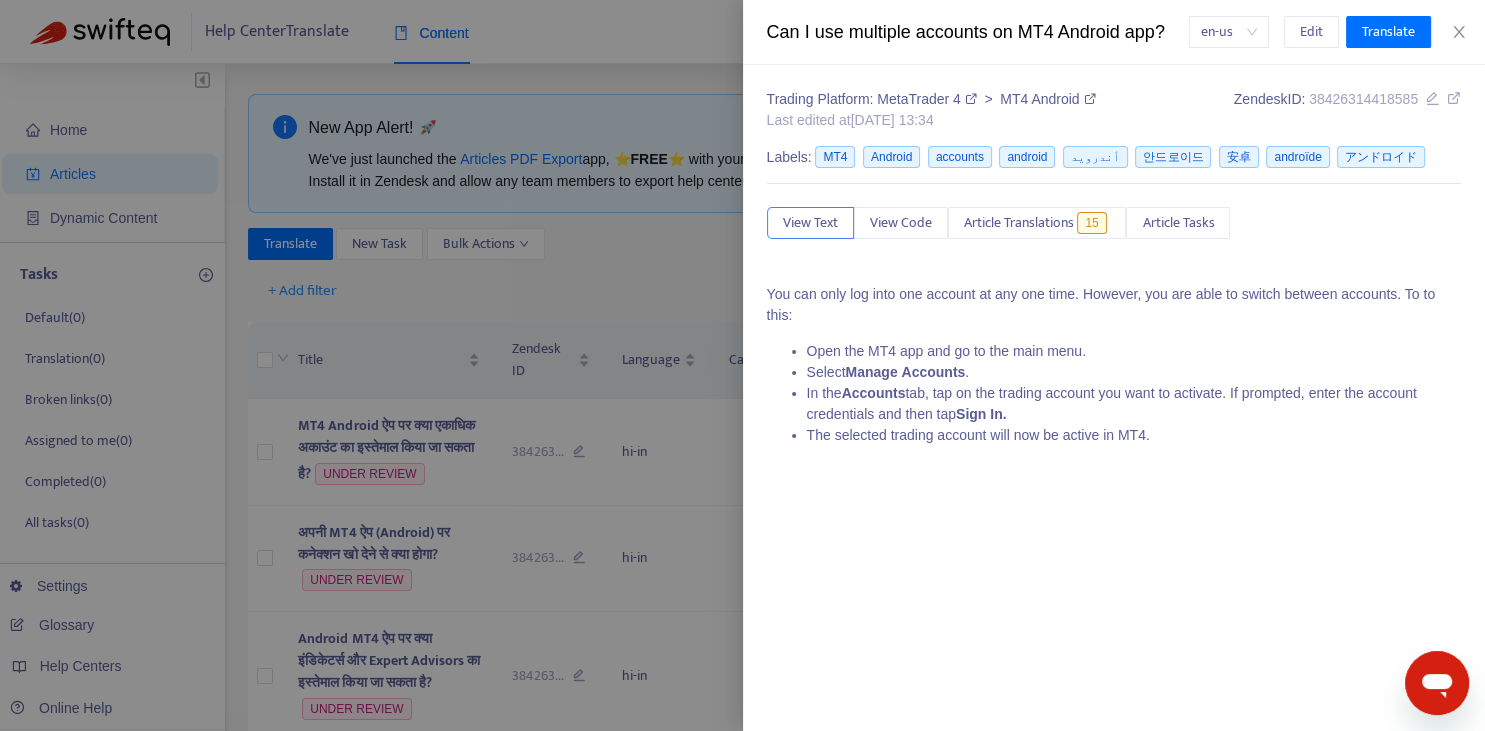 click at bounding box center (742, 365) 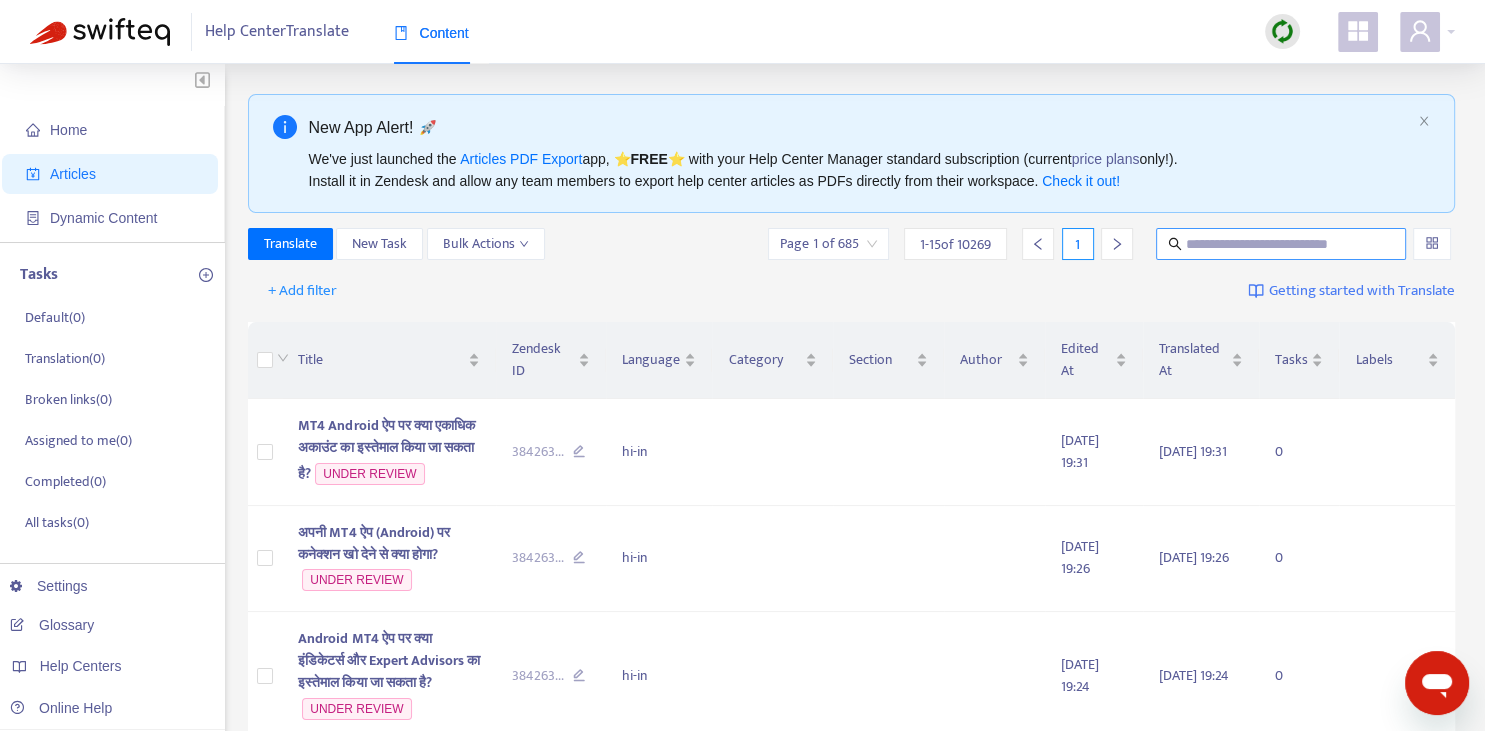 click at bounding box center (1282, 244) 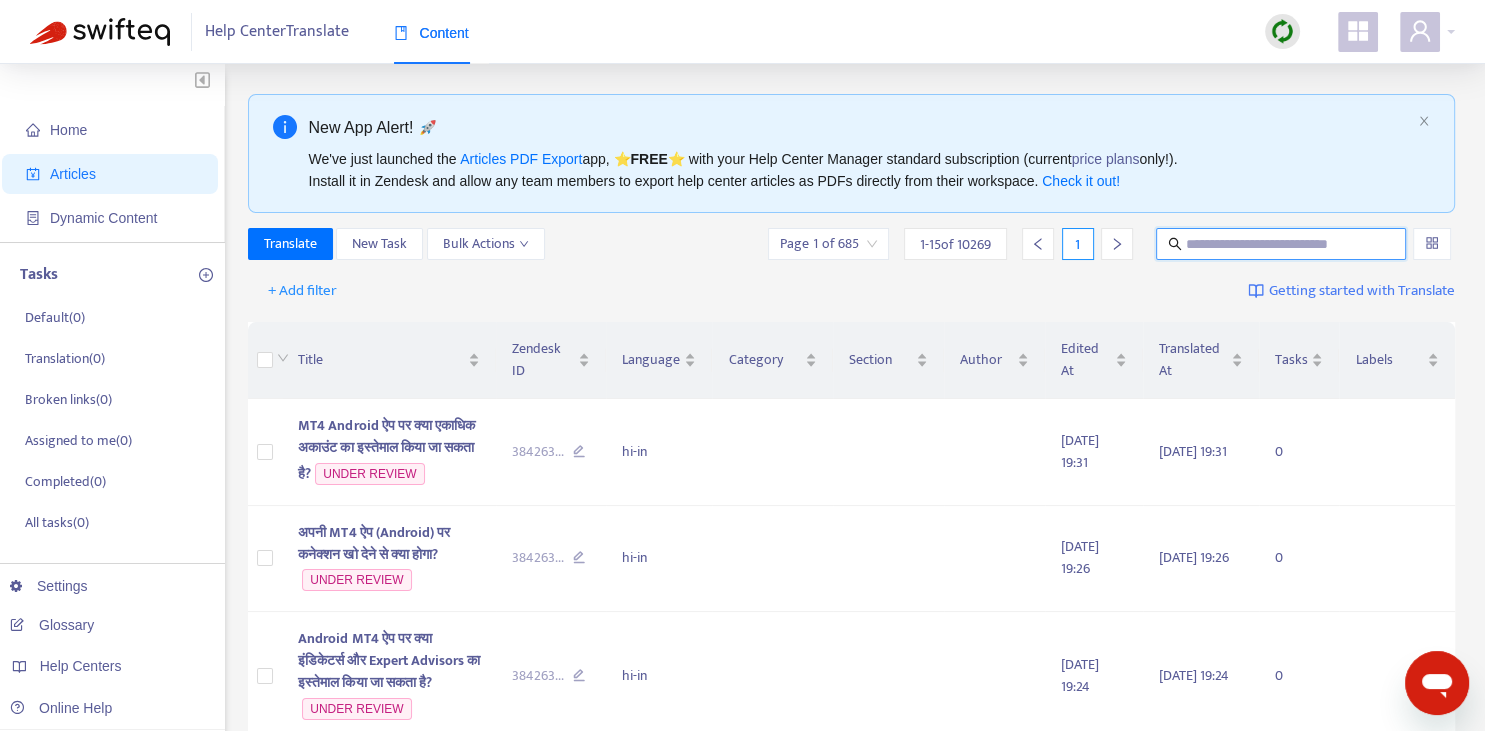 paste on "**********" 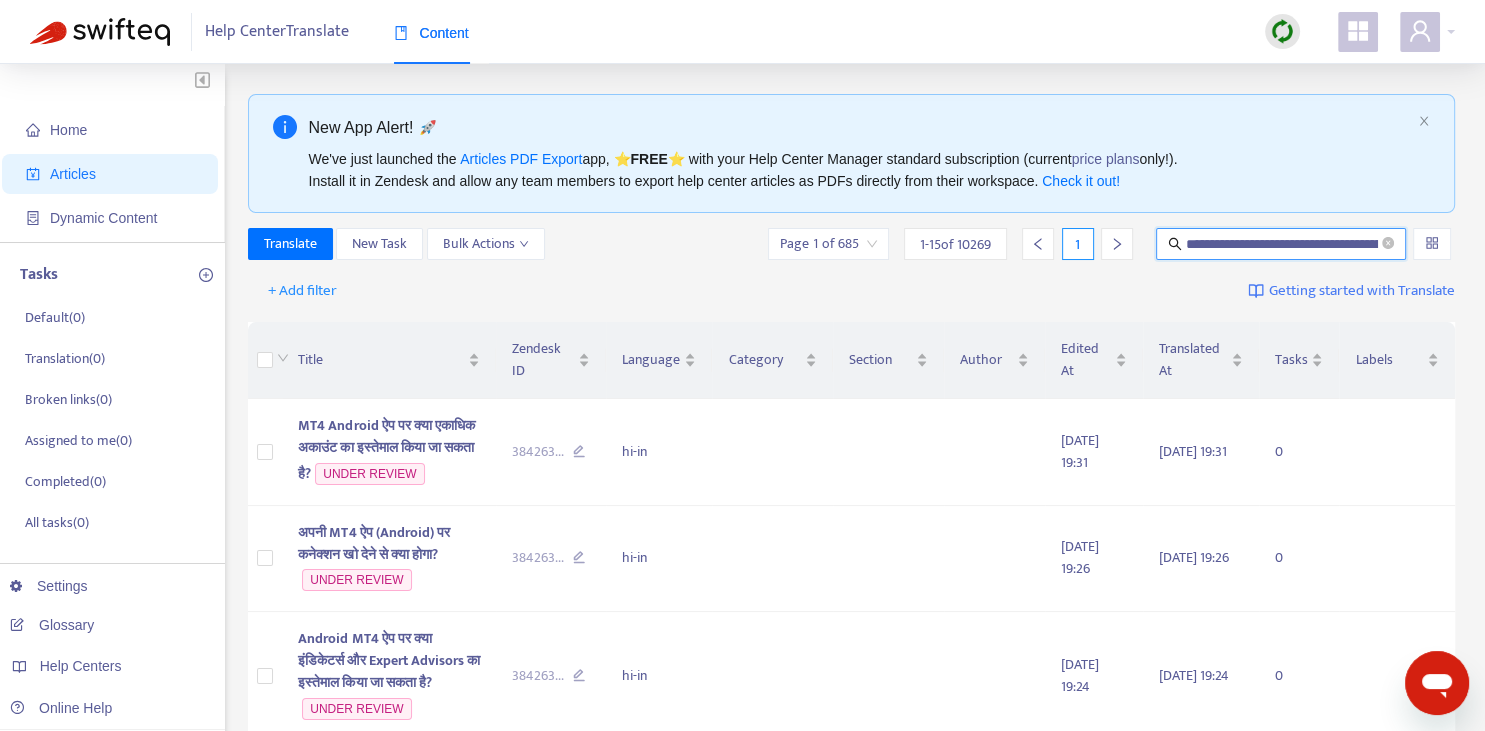 scroll, scrollTop: 0, scrollLeft: 87, axis: horizontal 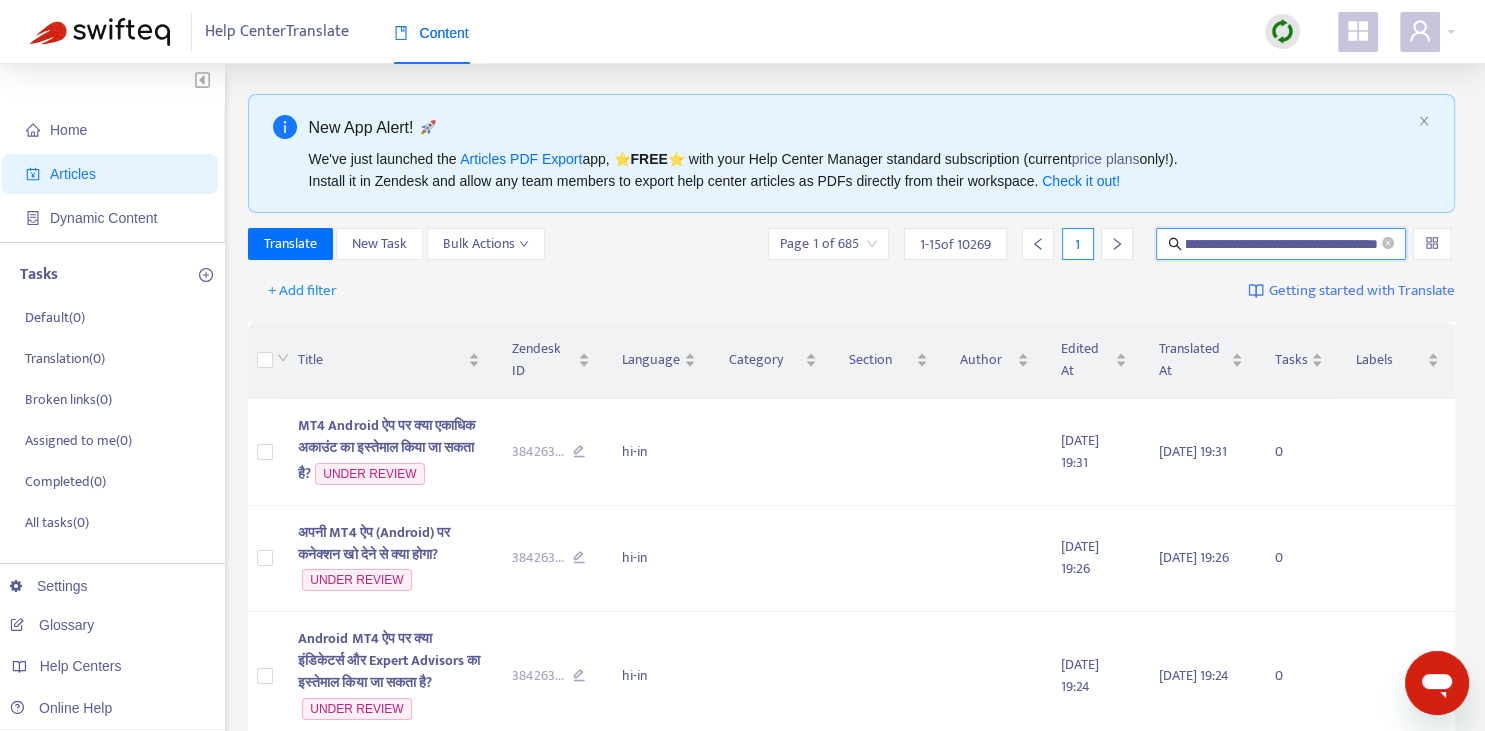 type on "**********" 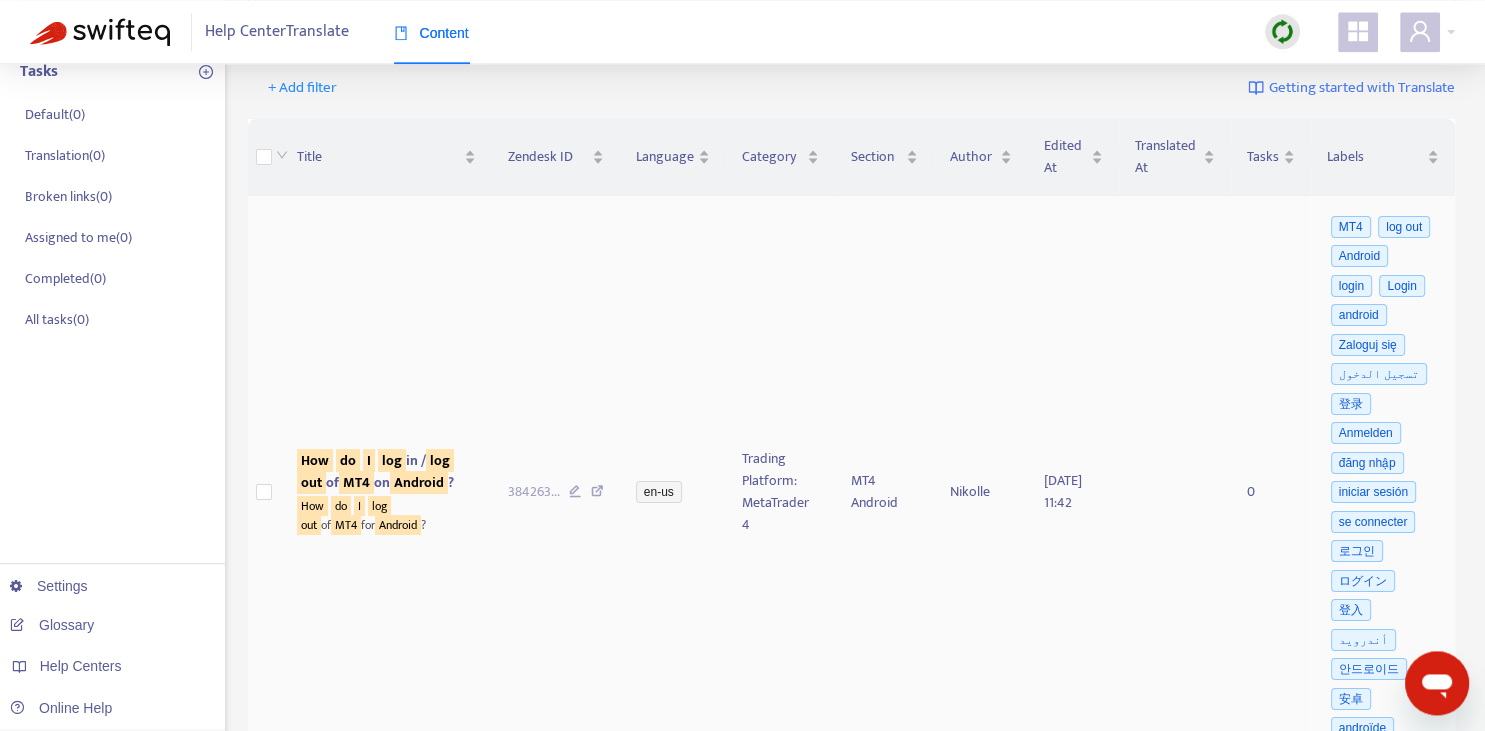 scroll, scrollTop: 211, scrollLeft: 0, axis: vertical 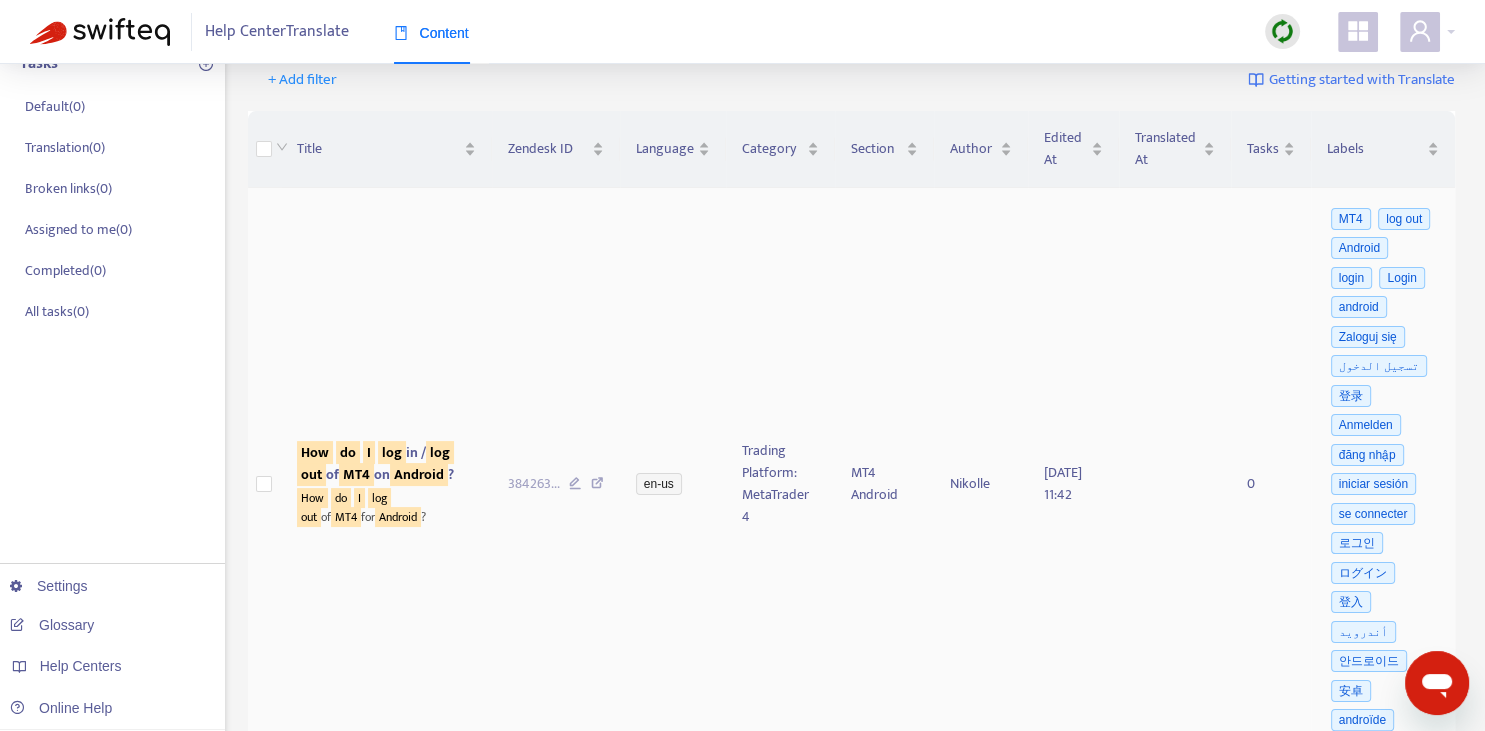 click on "How   do   I   log  in /  log   out  of  MT4  on  Android ?" at bounding box center (375, 463) 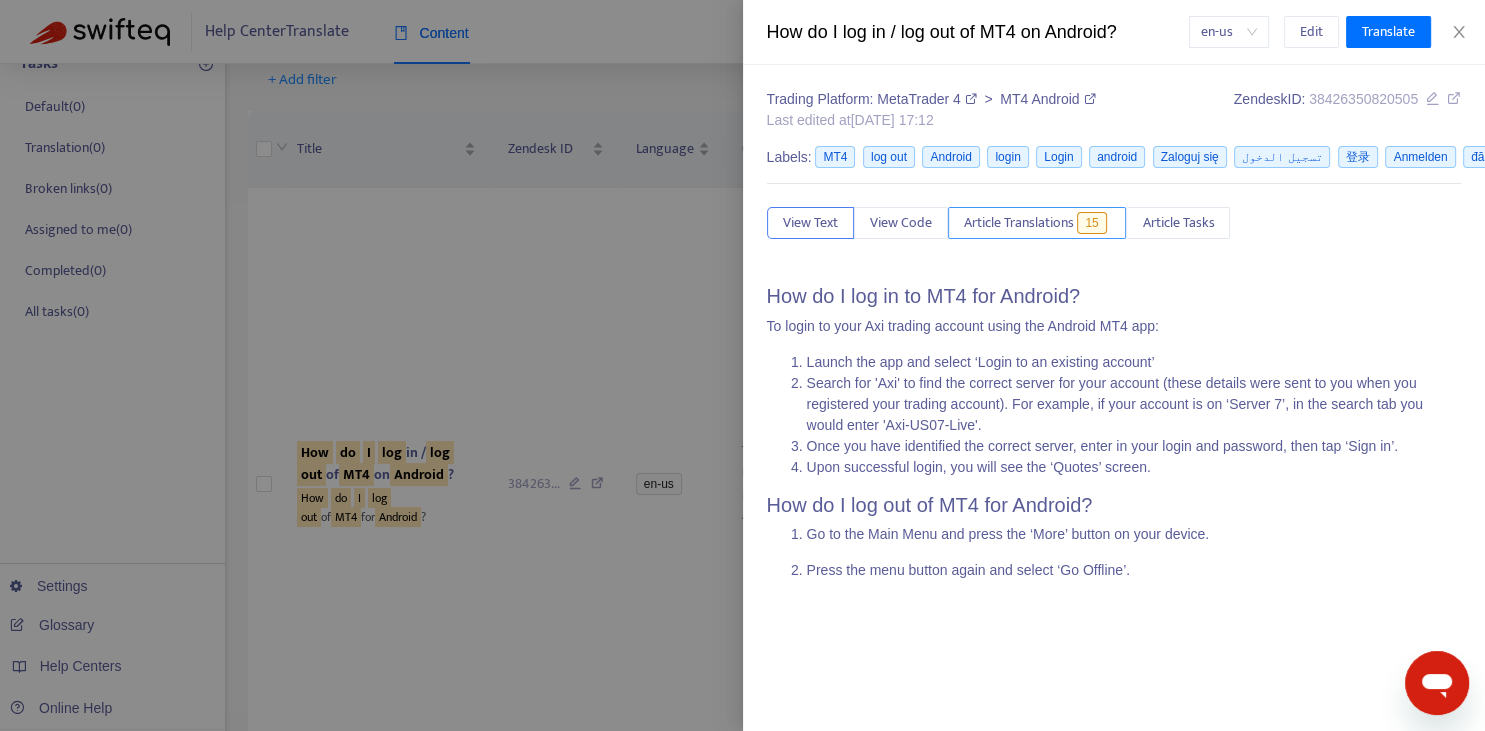 click on "Article Translations" at bounding box center [1019, 223] 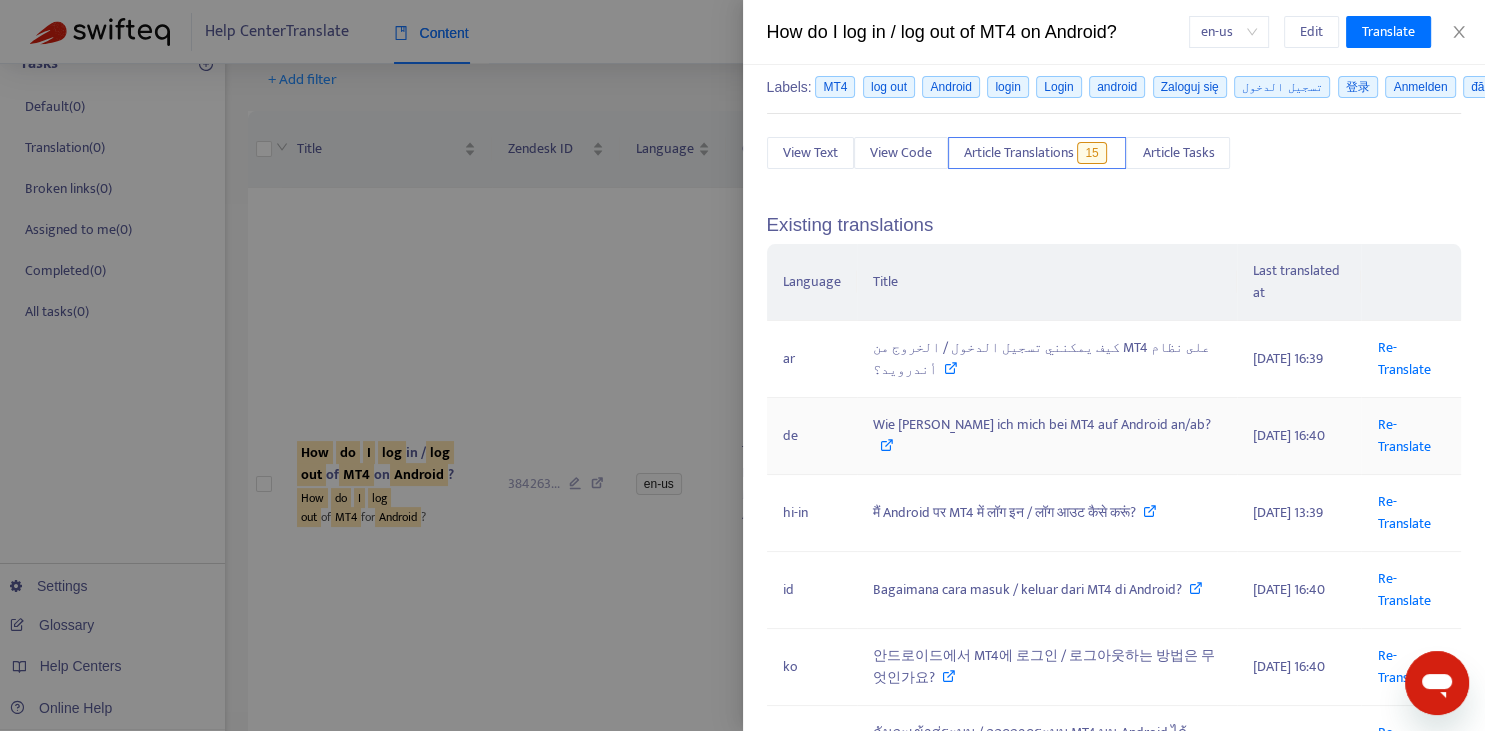 scroll, scrollTop: 74, scrollLeft: 0, axis: vertical 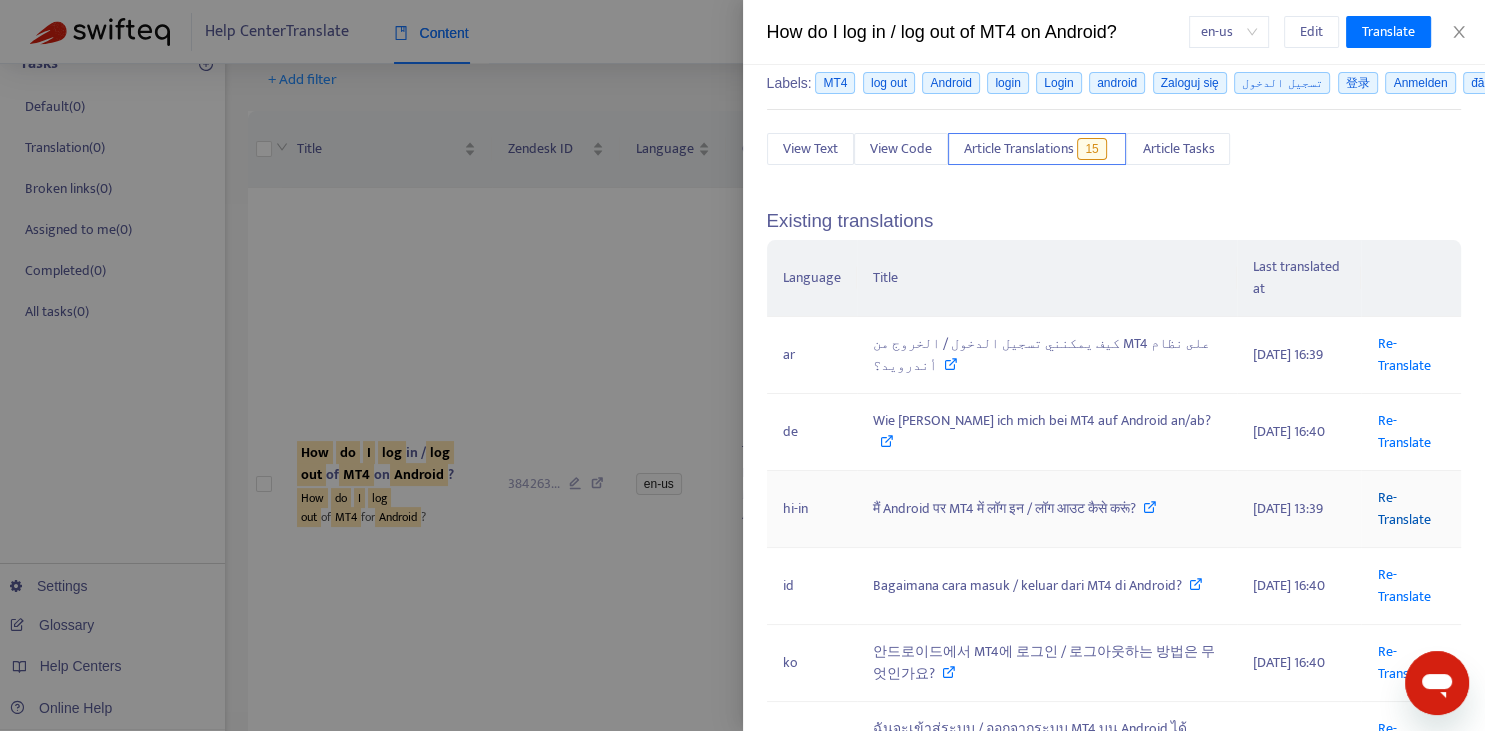 click on "Re-Translate" at bounding box center [1403, 508] 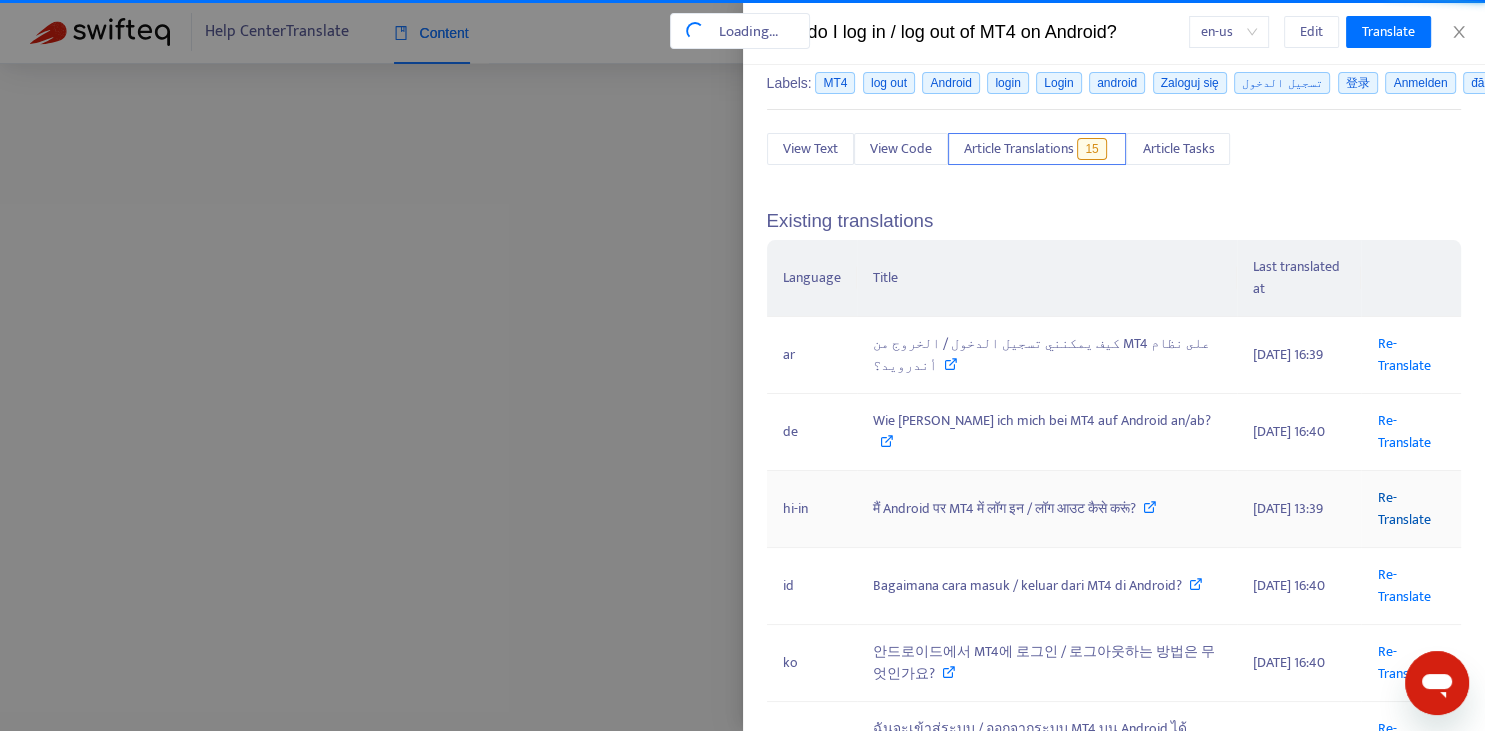 scroll, scrollTop: 7, scrollLeft: 0, axis: vertical 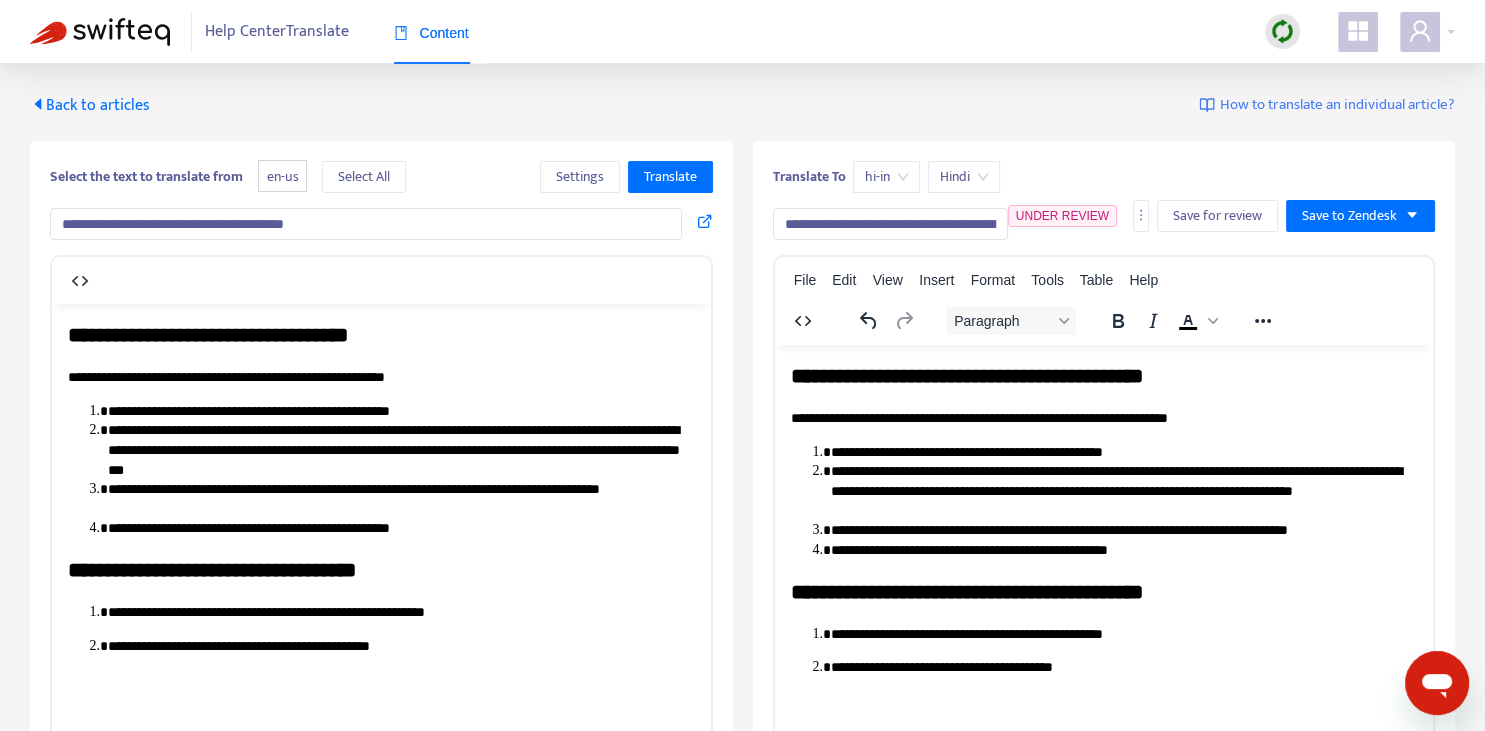 click on "**********" at bounding box center (890, 224) 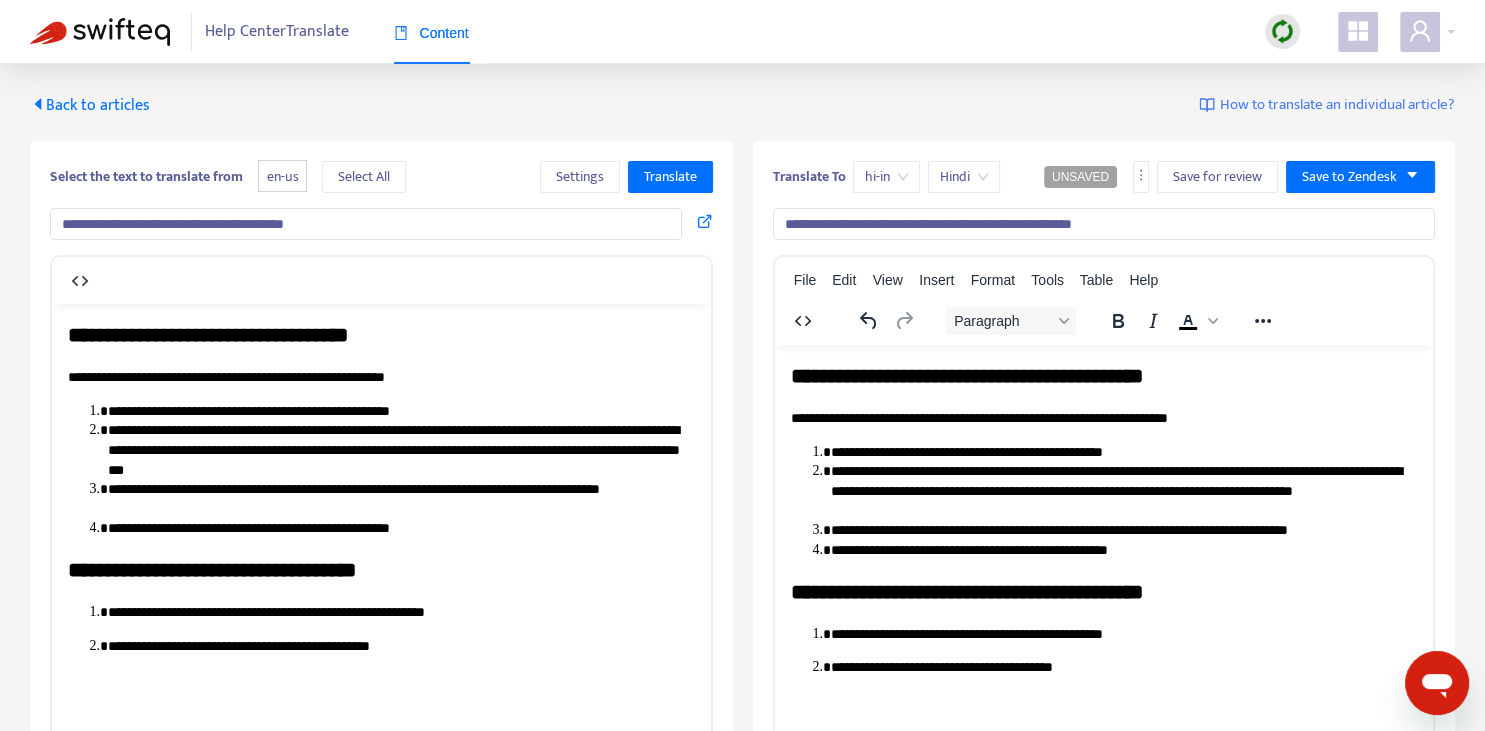 type on "**********" 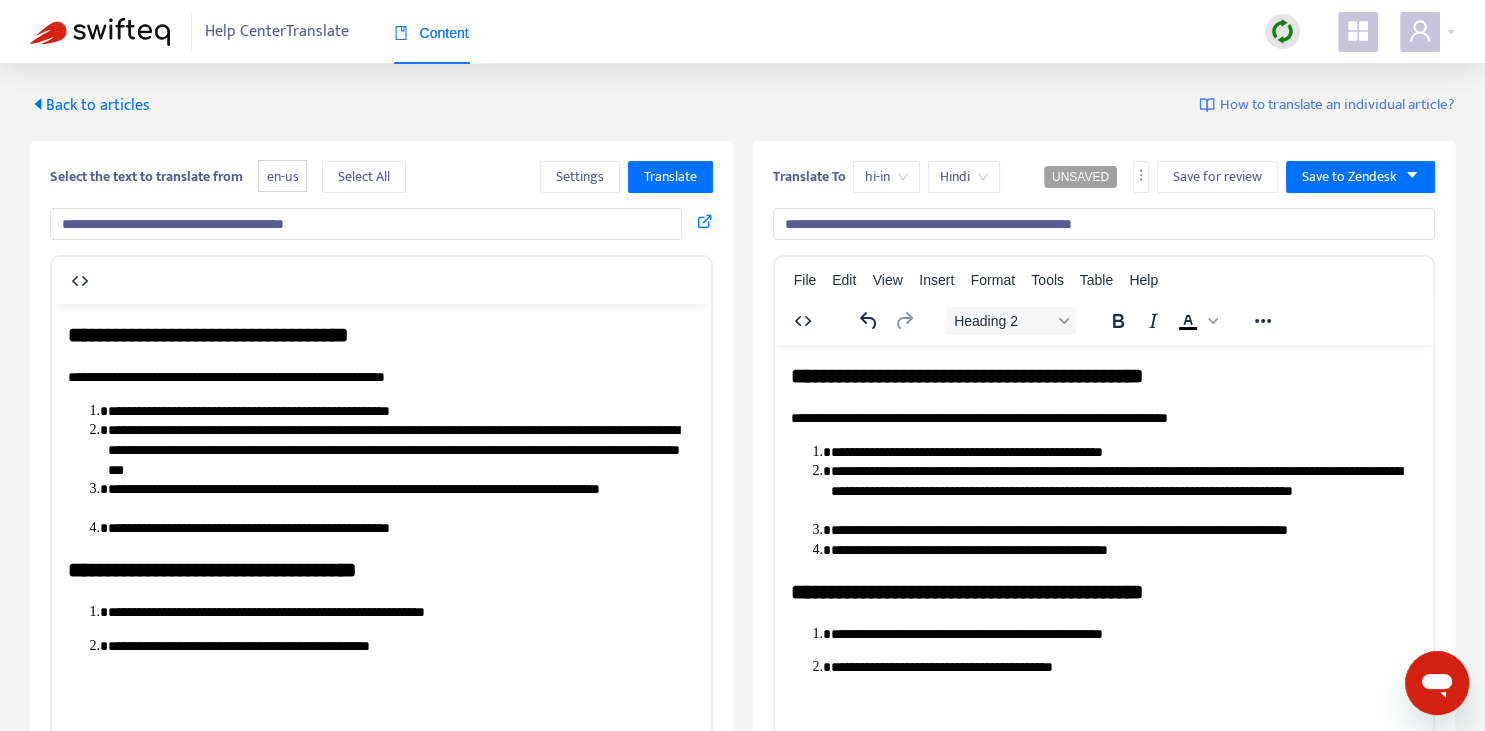 type 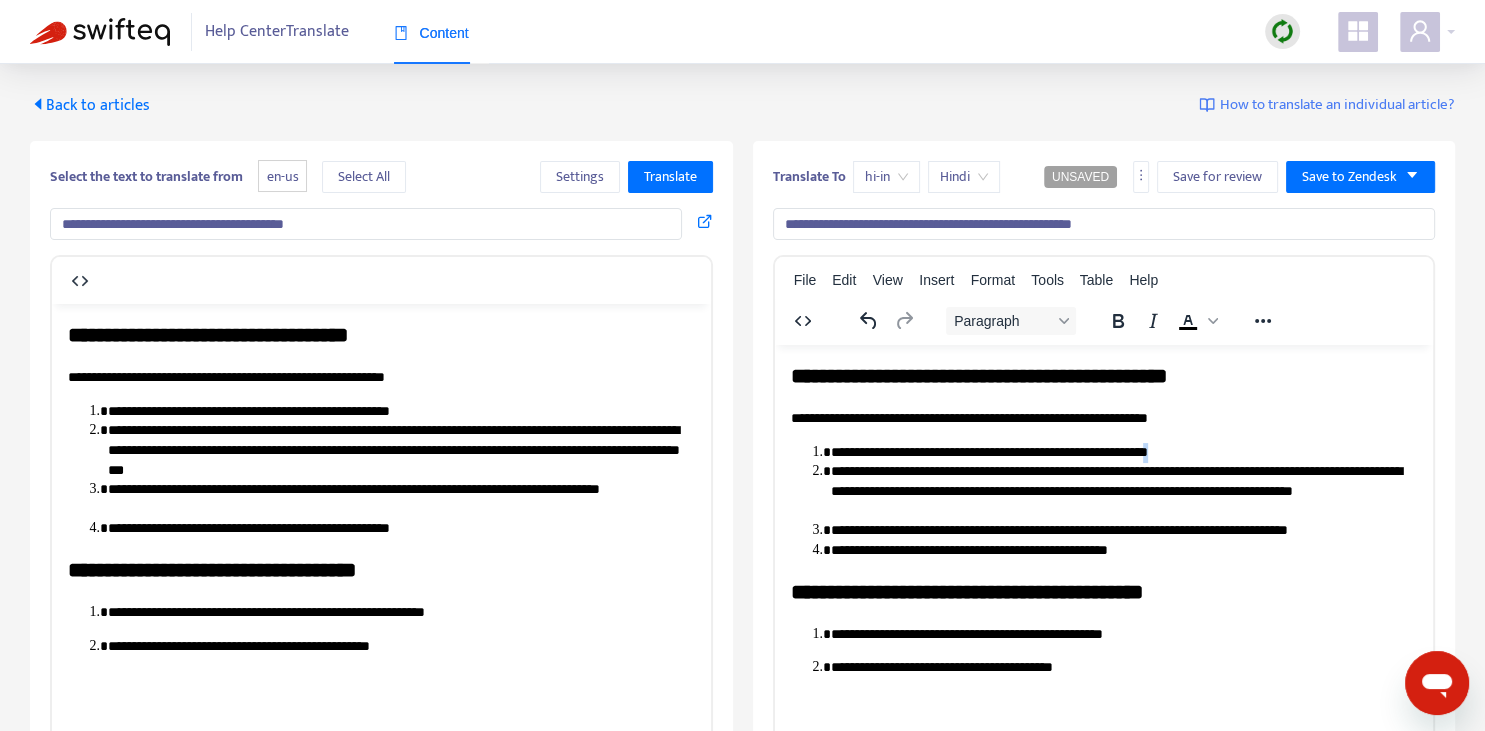 copy on "*" 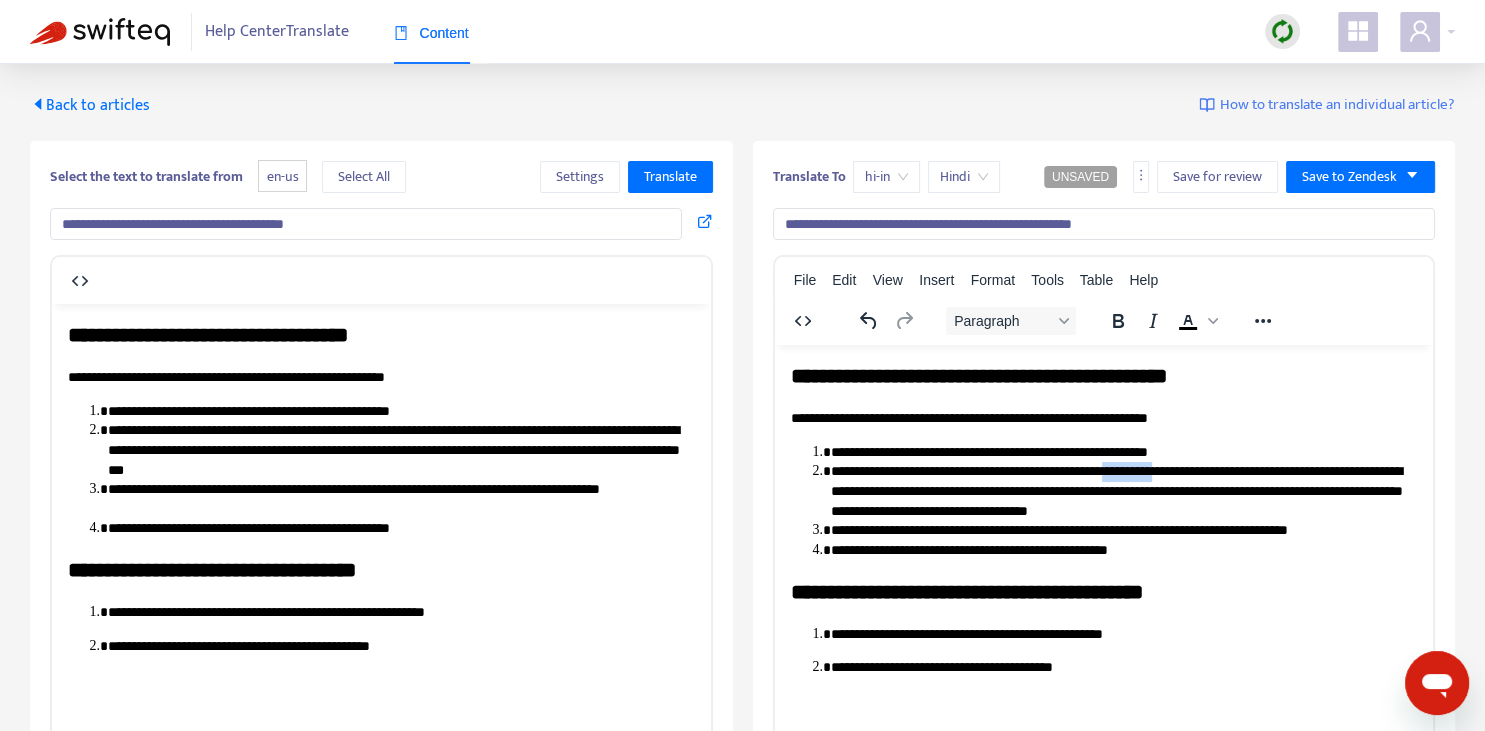 drag, startPoint x: 1131, startPoint y: 469, endPoint x: 1179, endPoint y: 469, distance: 48 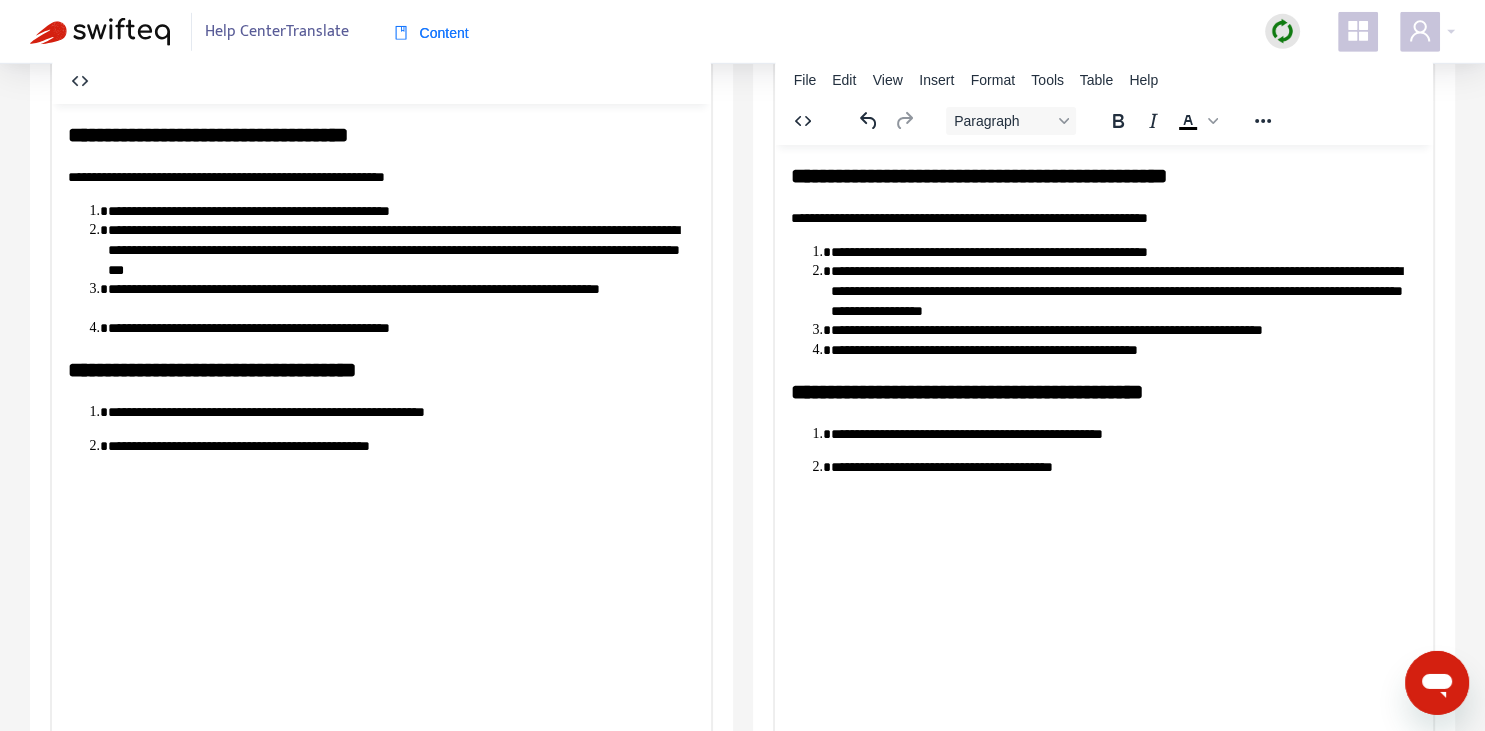 scroll, scrollTop: 211, scrollLeft: 0, axis: vertical 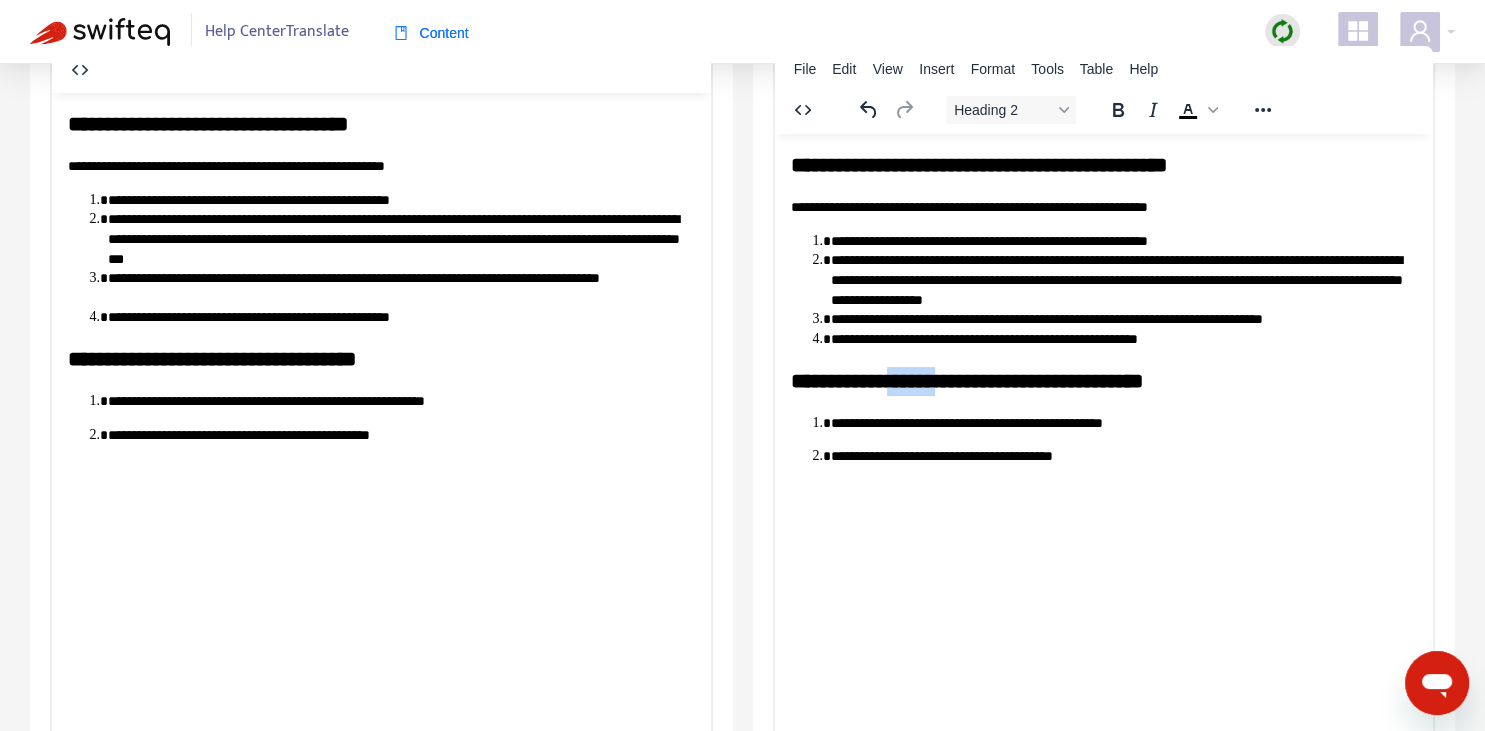drag, startPoint x: 906, startPoint y: 377, endPoint x: 953, endPoint y: 377, distance: 47 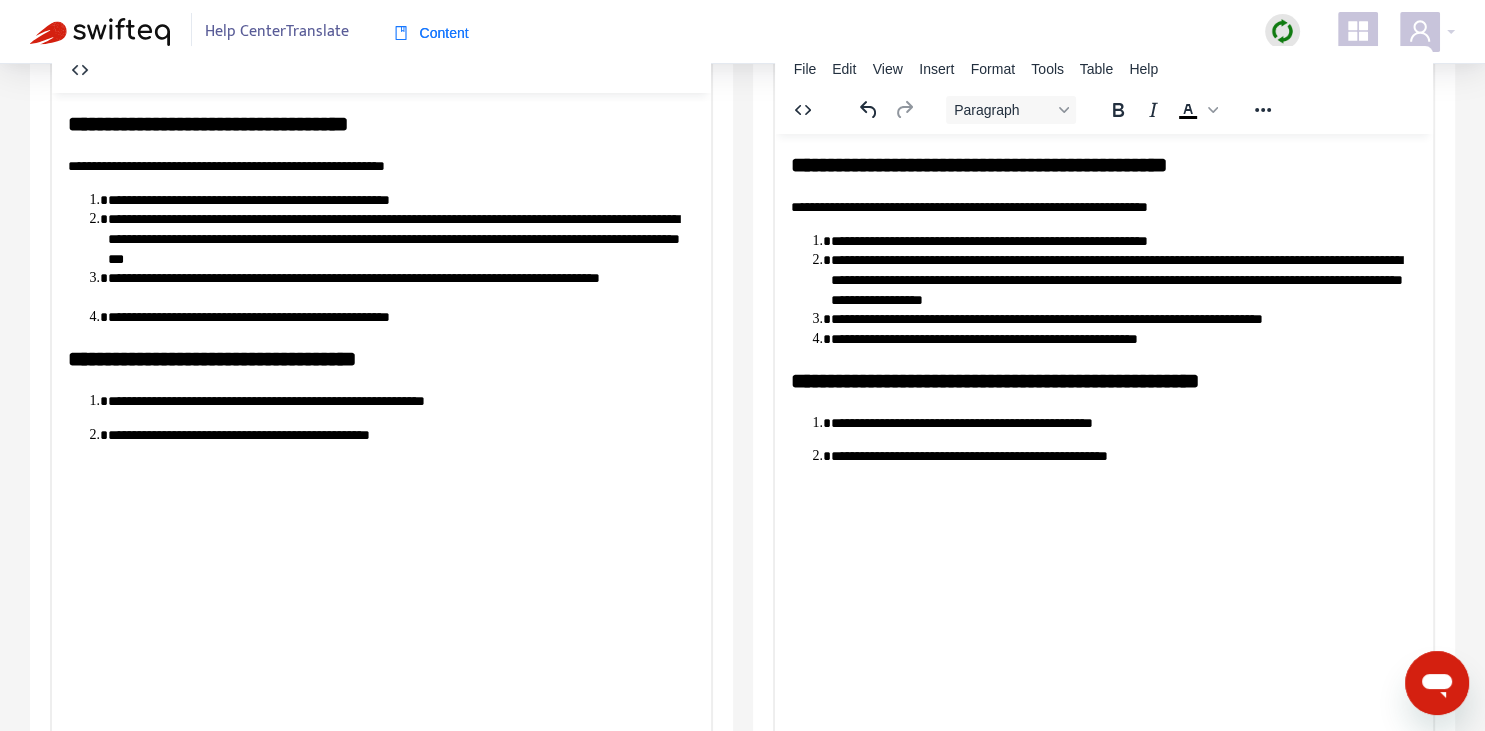 scroll, scrollTop: 0, scrollLeft: 0, axis: both 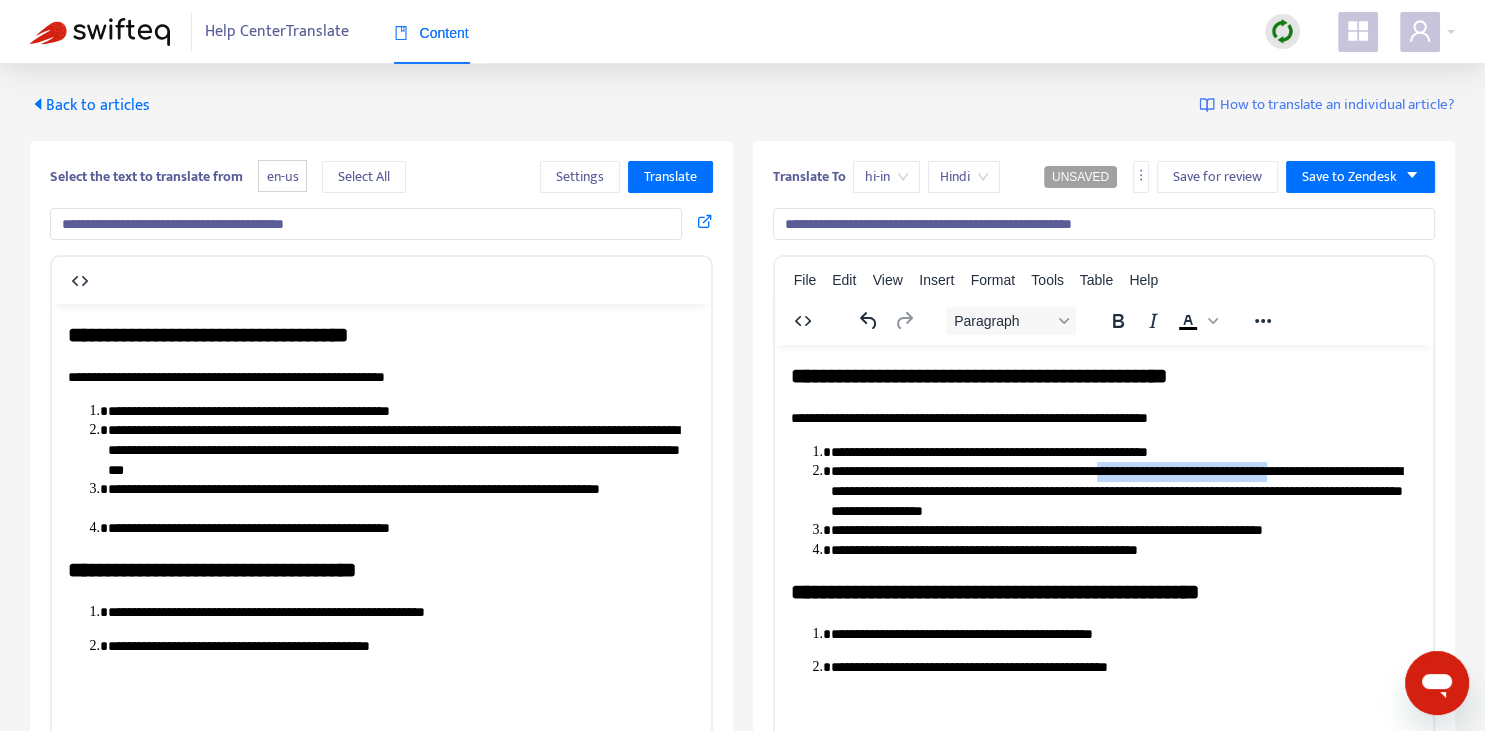 drag, startPoint x: 1128, startPoint y: 464, endPoint x: 1338, endPoint y: 464, distance: 210 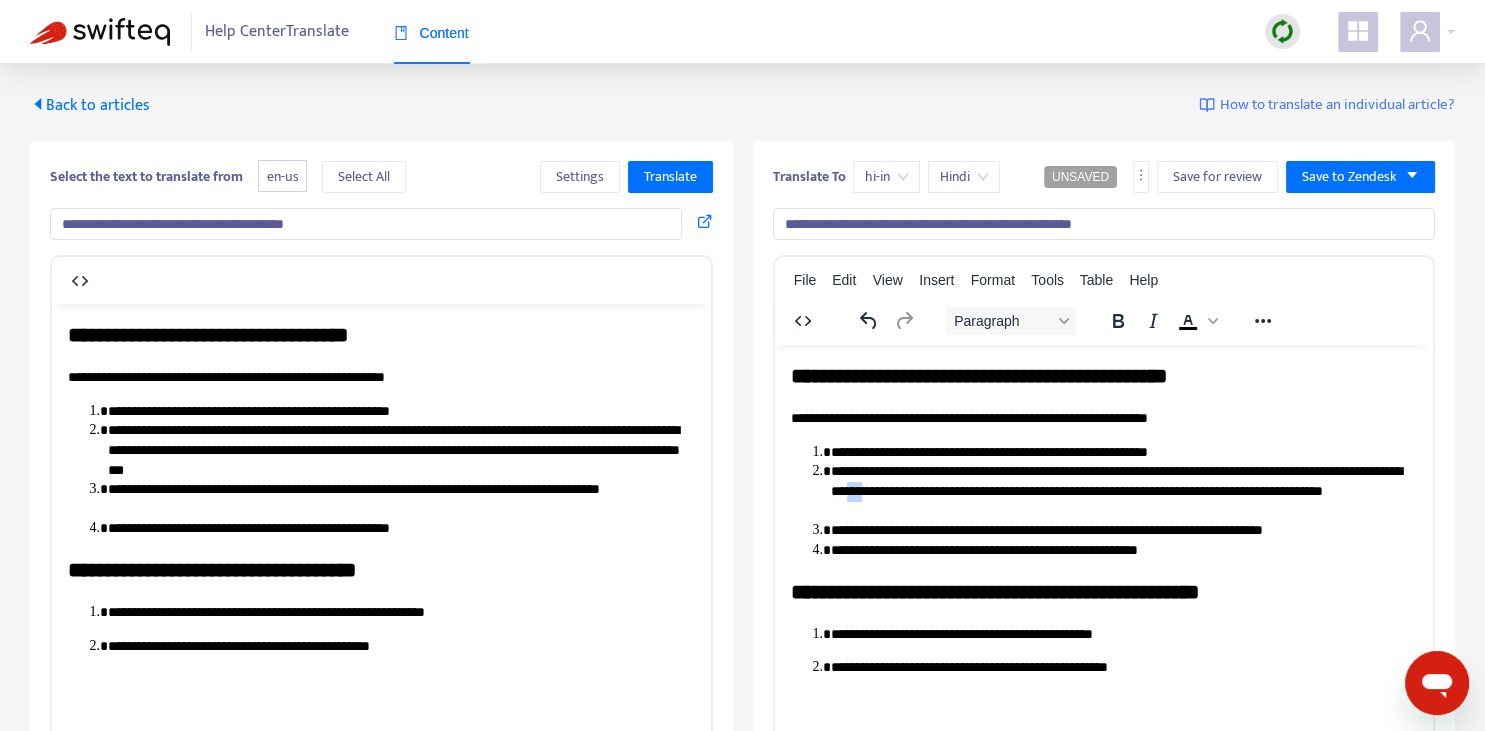 click on "**********" at bounding box center [1123, 490] 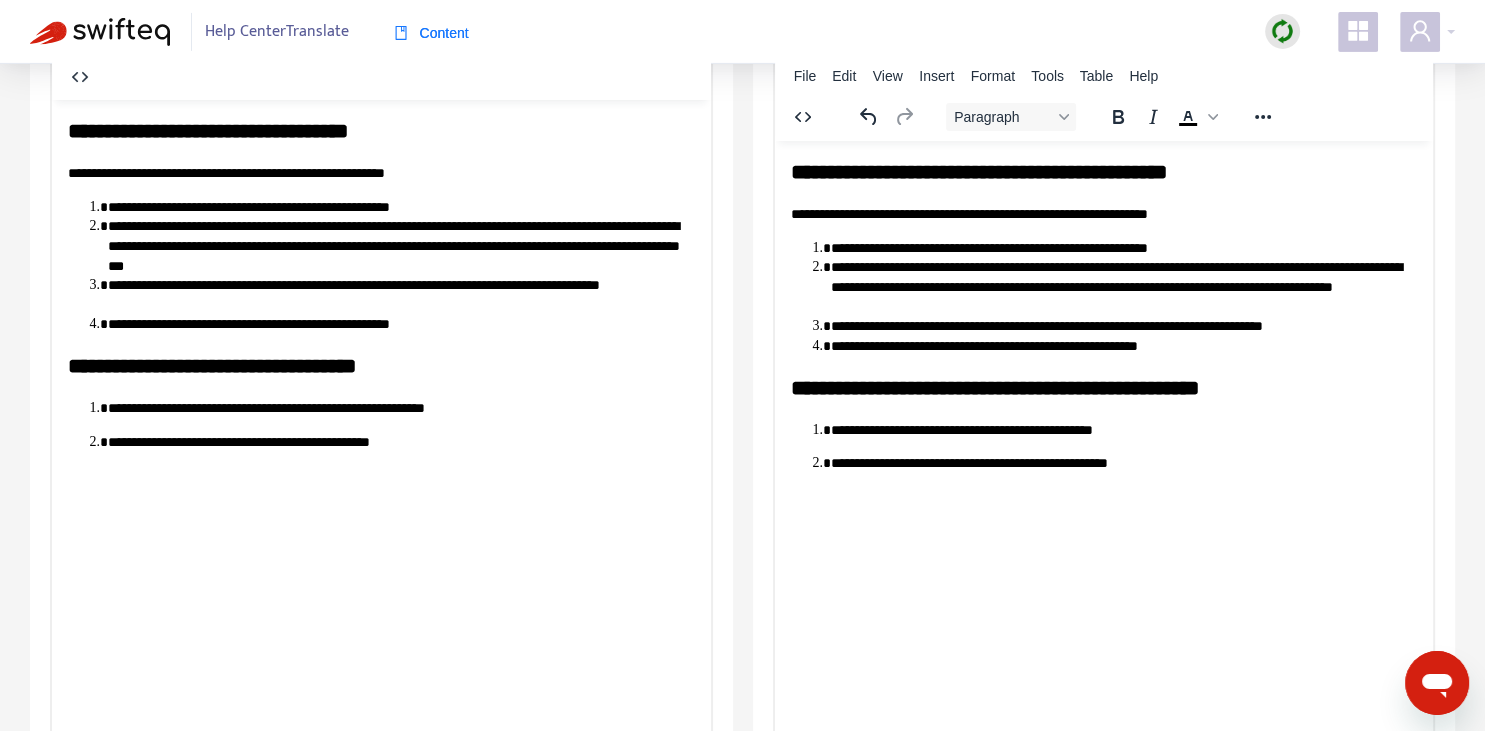 scroll, scrollTop: 211, scrollLeft: 0, axis: vertical 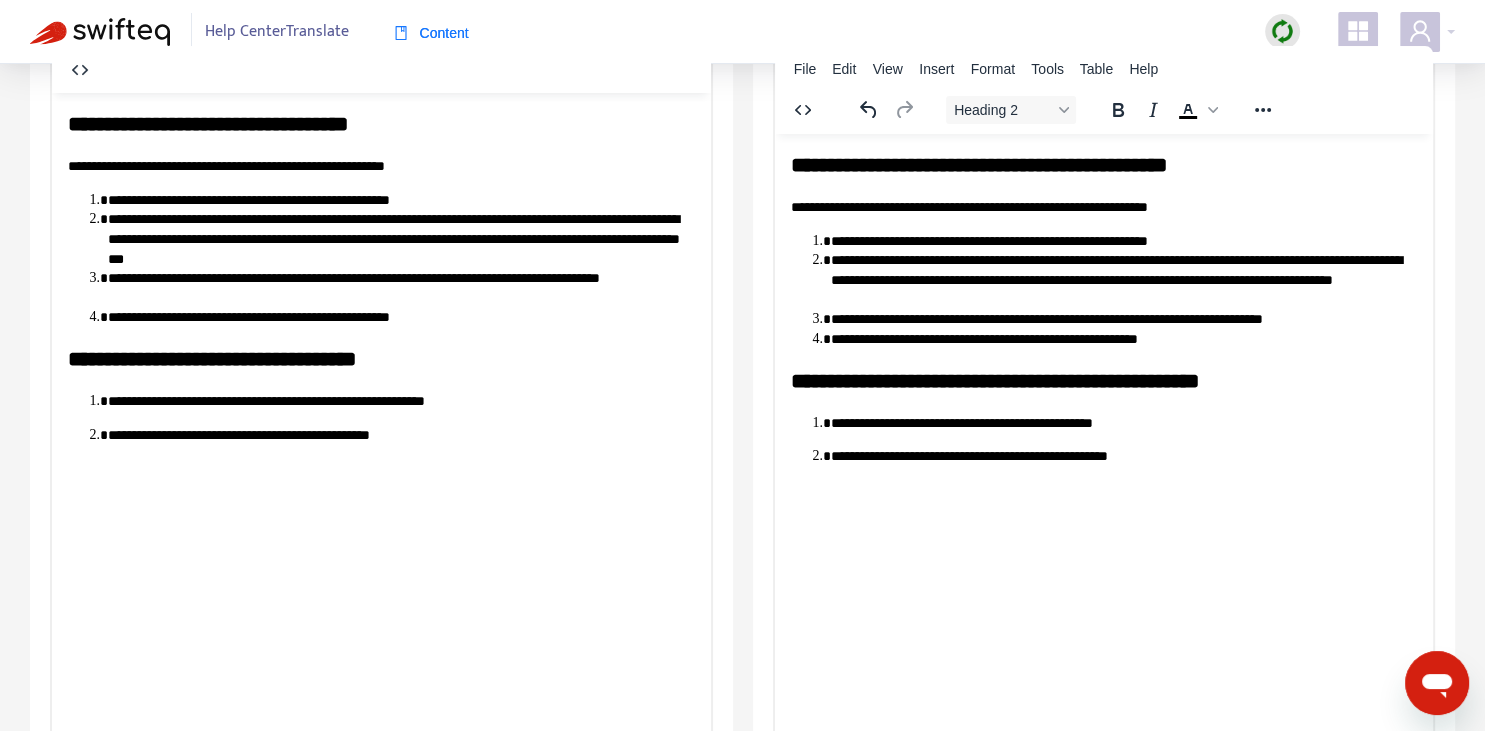 click on "**********" at bounding box center [1103, 380] 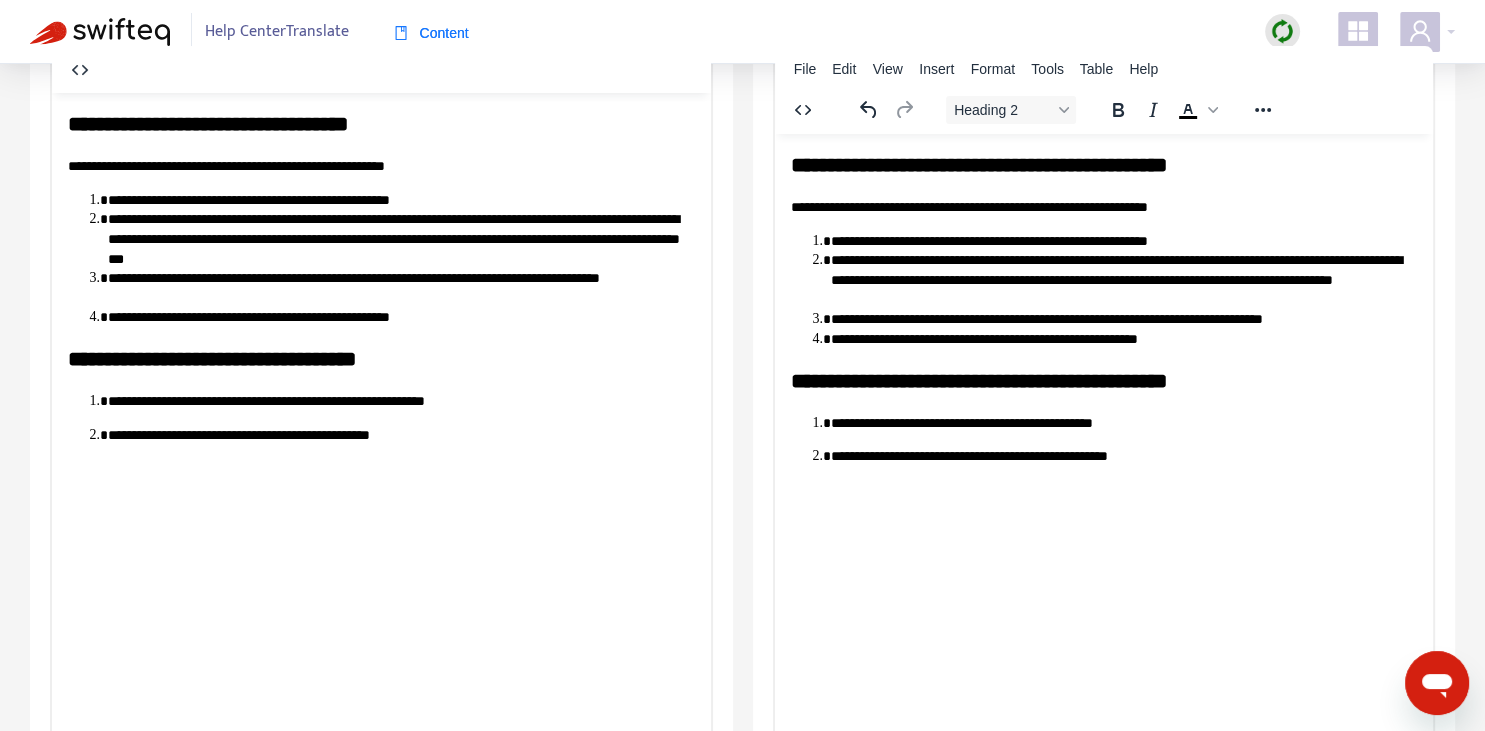 click on "**********" at bounding box center [1123, 339] 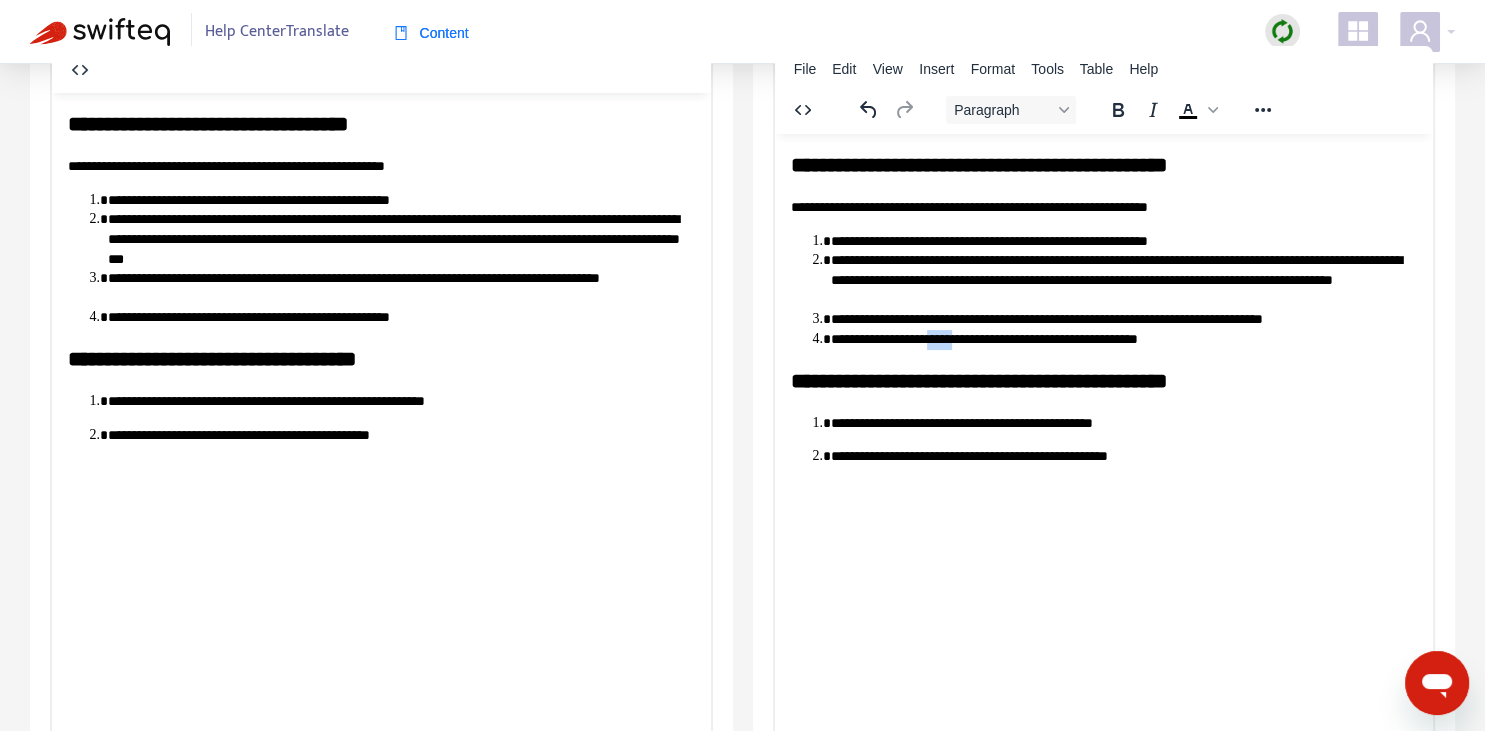 click on "**********" at bounding box center (1123, 339) 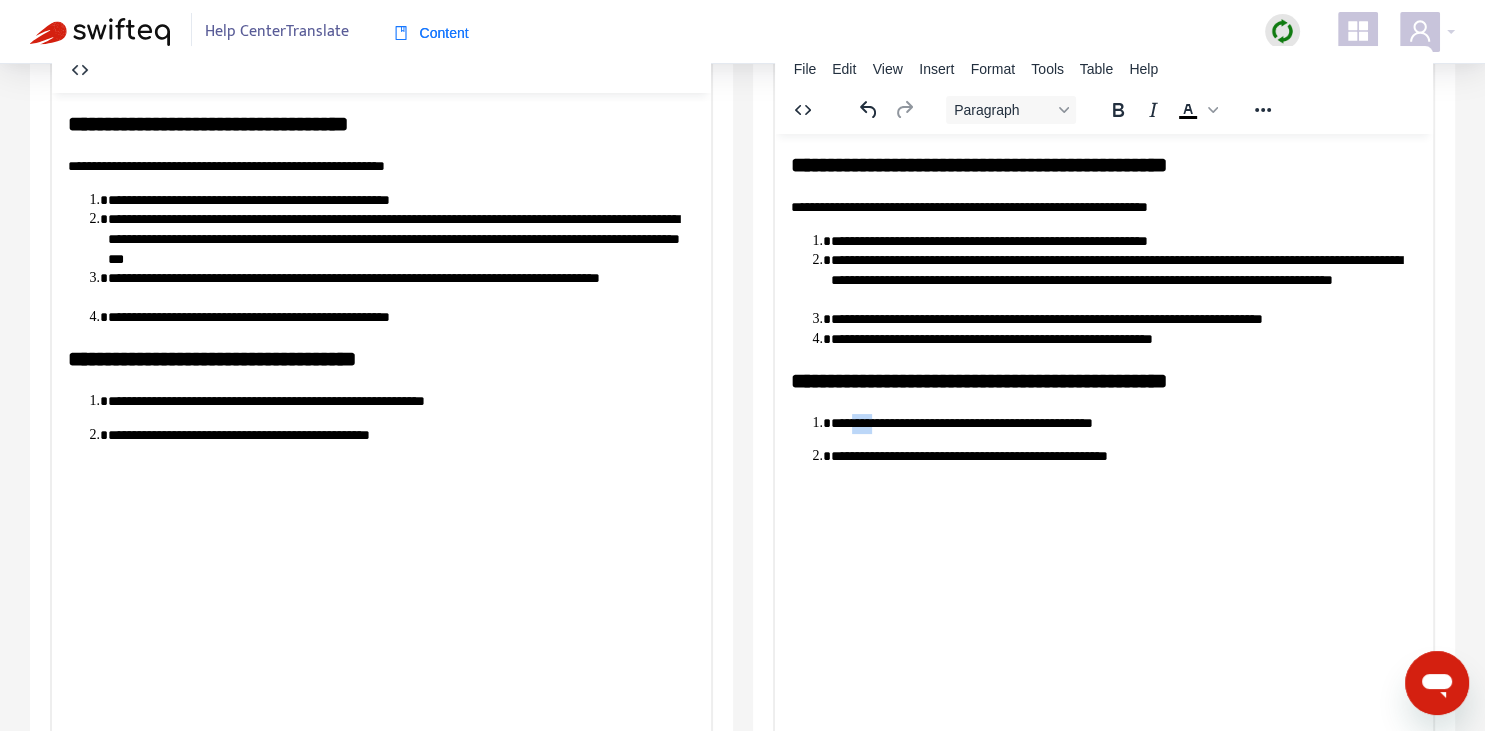 drag, startPoint x: 854, startPoint y: 414, endPoint x: 867, endPoint y: 415, distance: 13.038404 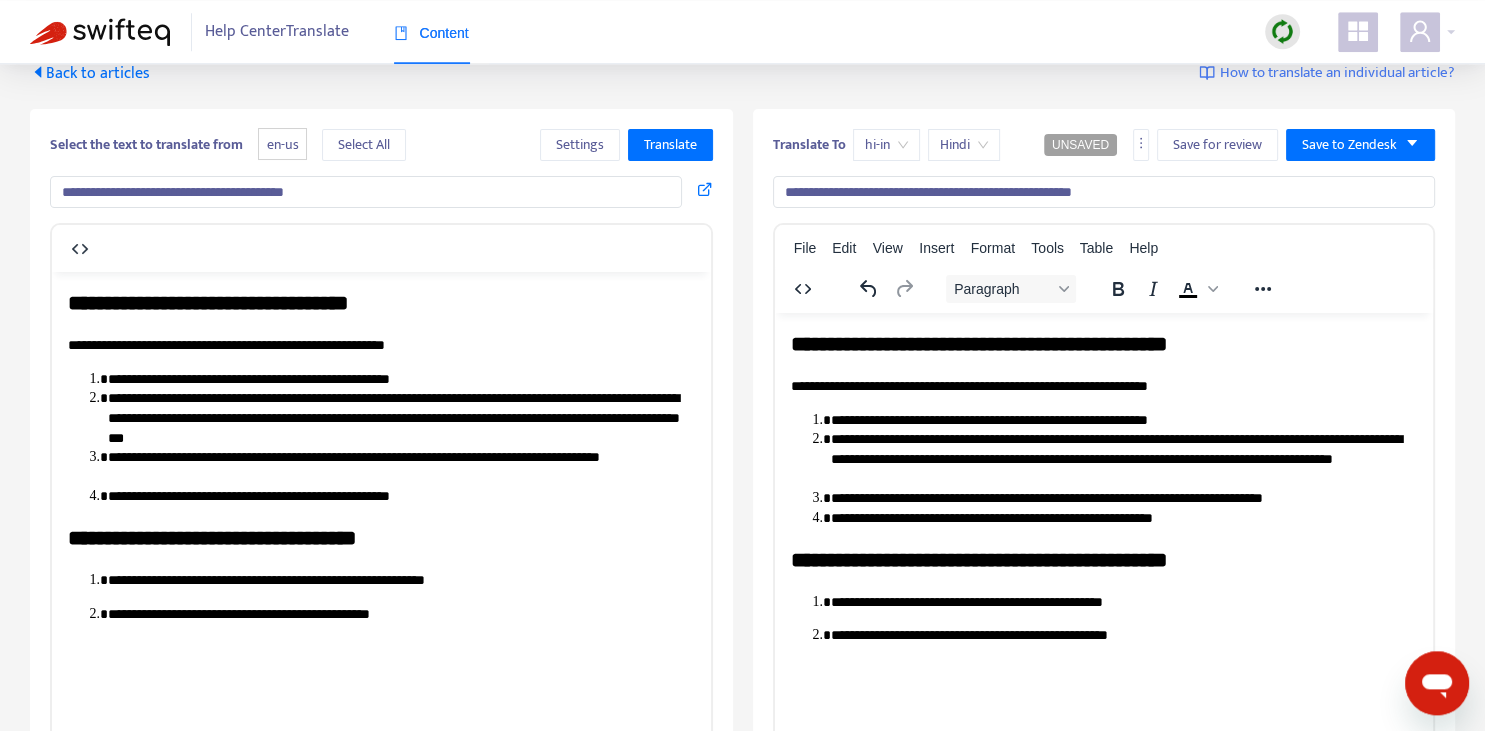 scroll, scrollTop: 70, scrollLeft: 0, axis: vertical 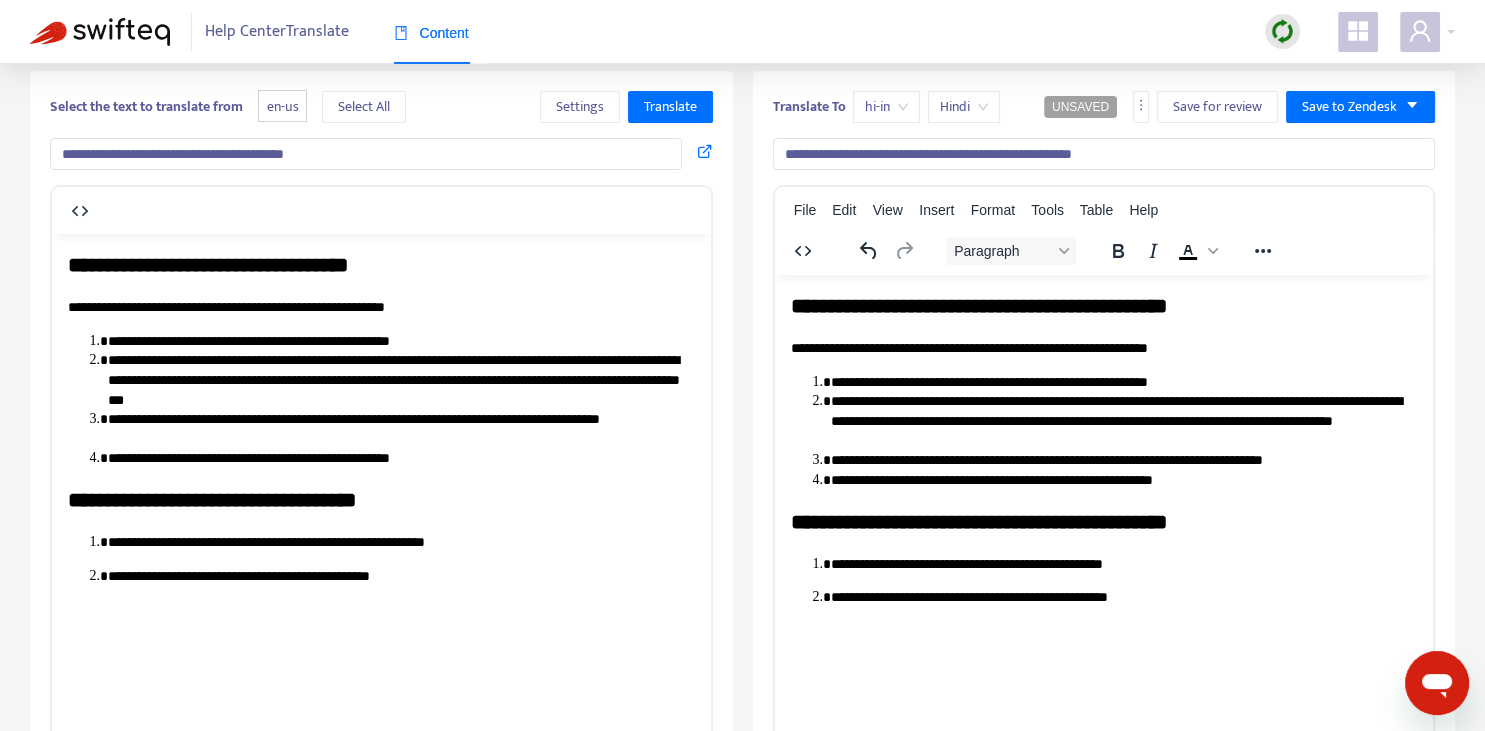 click on "**********" at bounding box center (1104, 154) 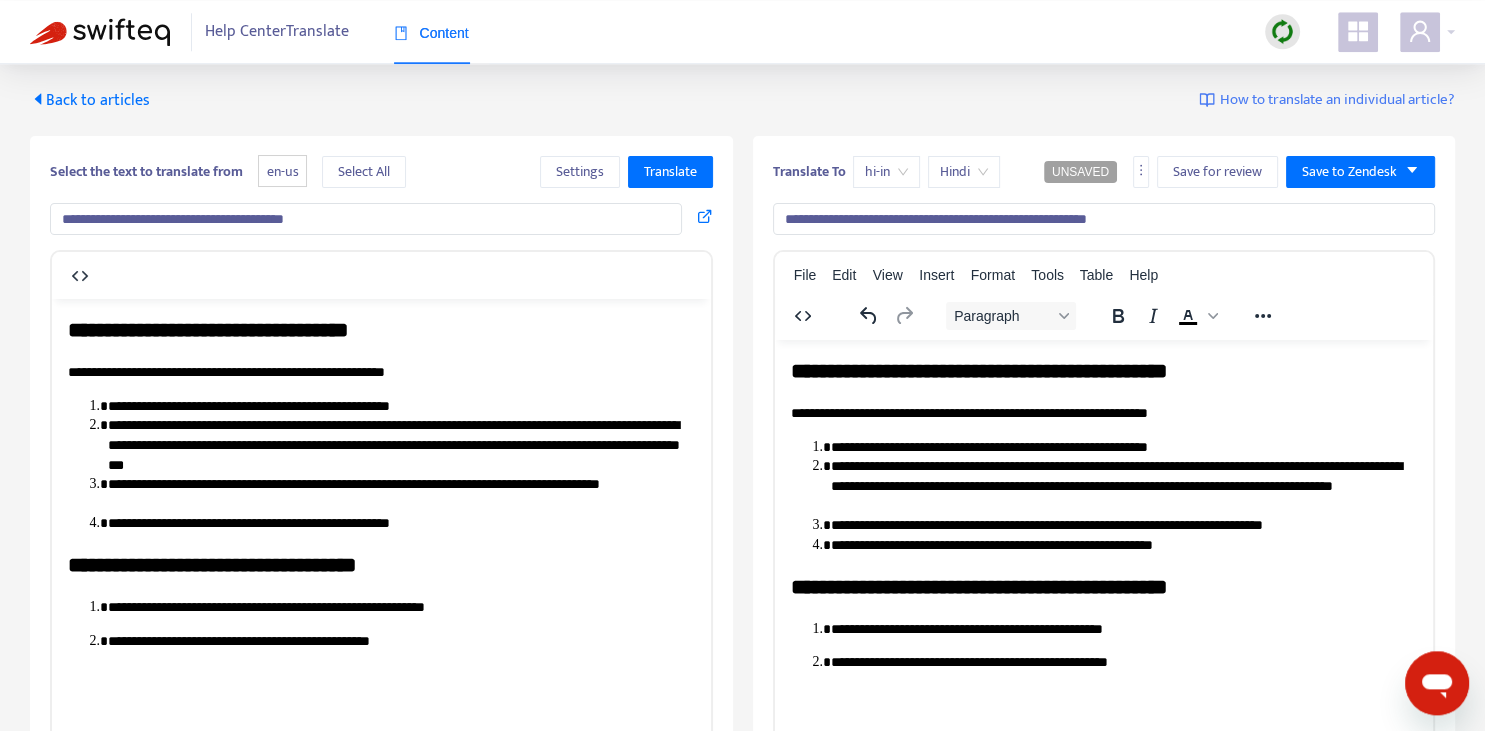 scroll, scrollTop: 0, scrollLeft: 0, axis: both 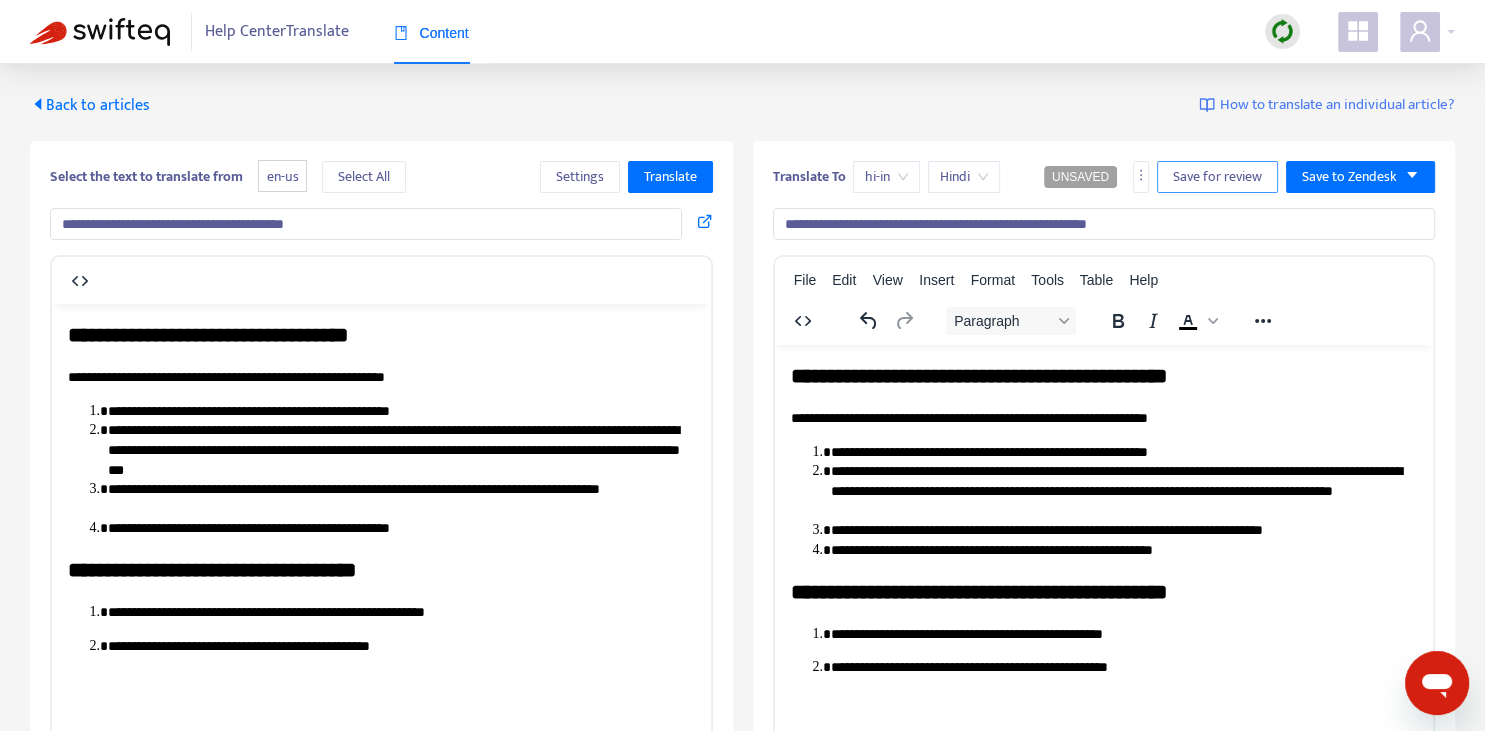 type on "**********" 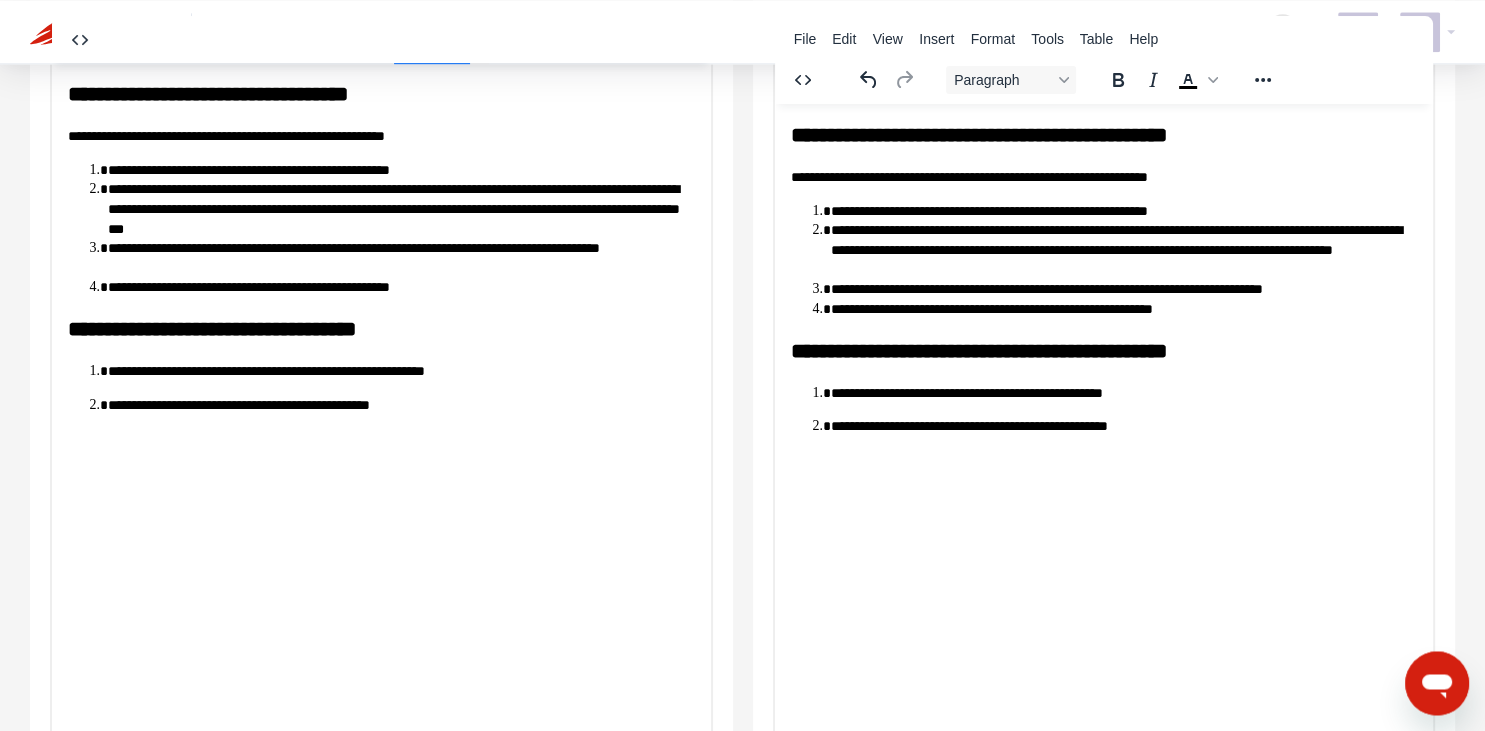 scroll, scrollTop: 343, scrollLeft: 0, axis: vertical 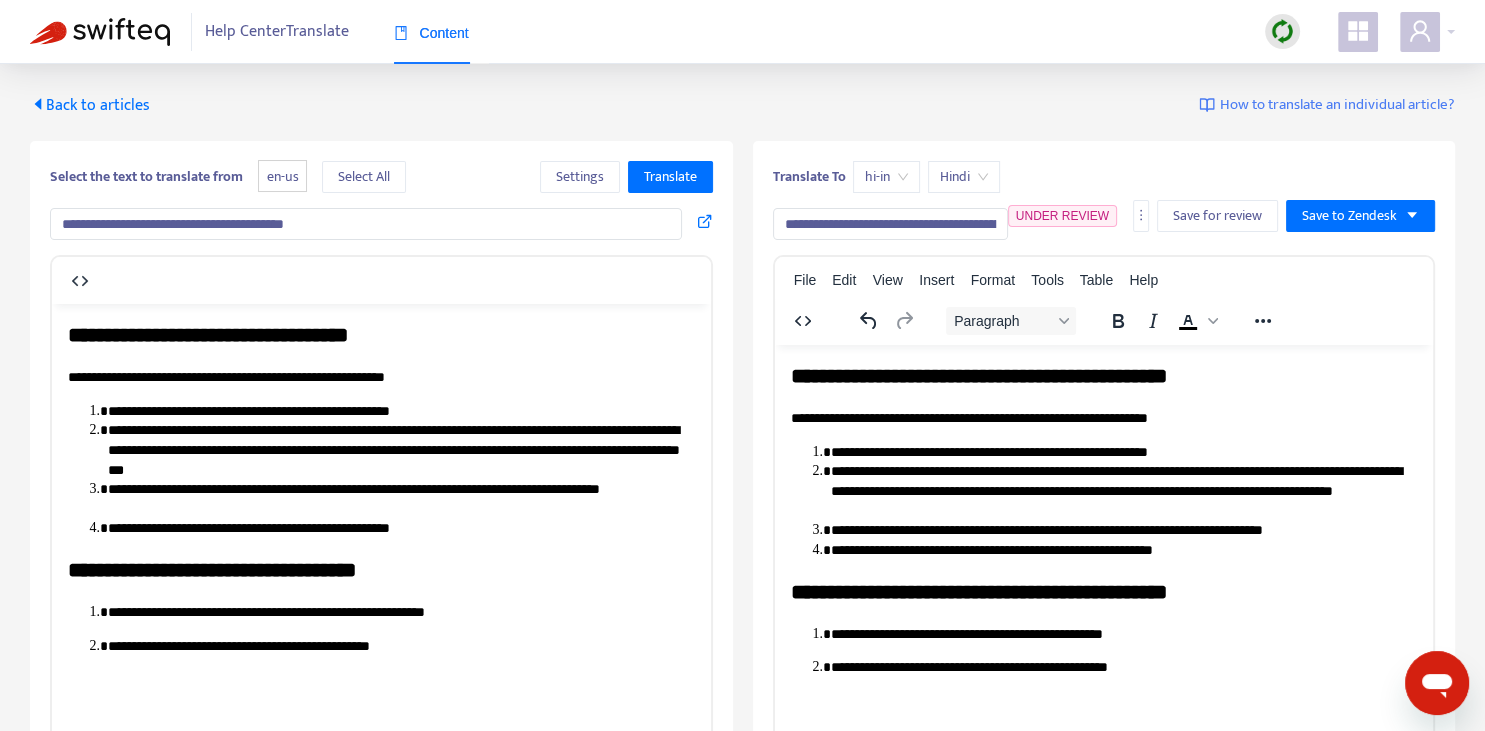 click on "**********" at bounding box center (742, 584) 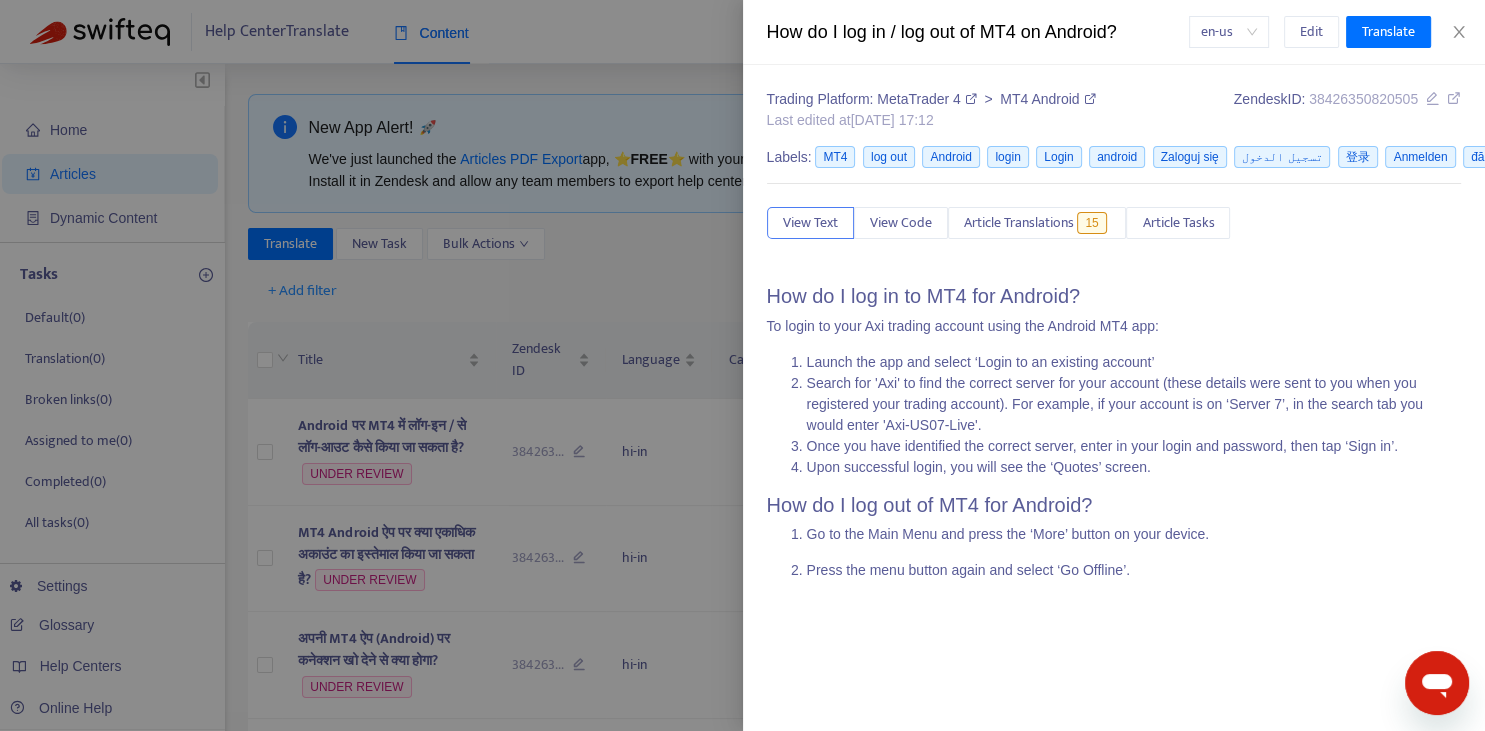 click at bounding box center (742, 365) 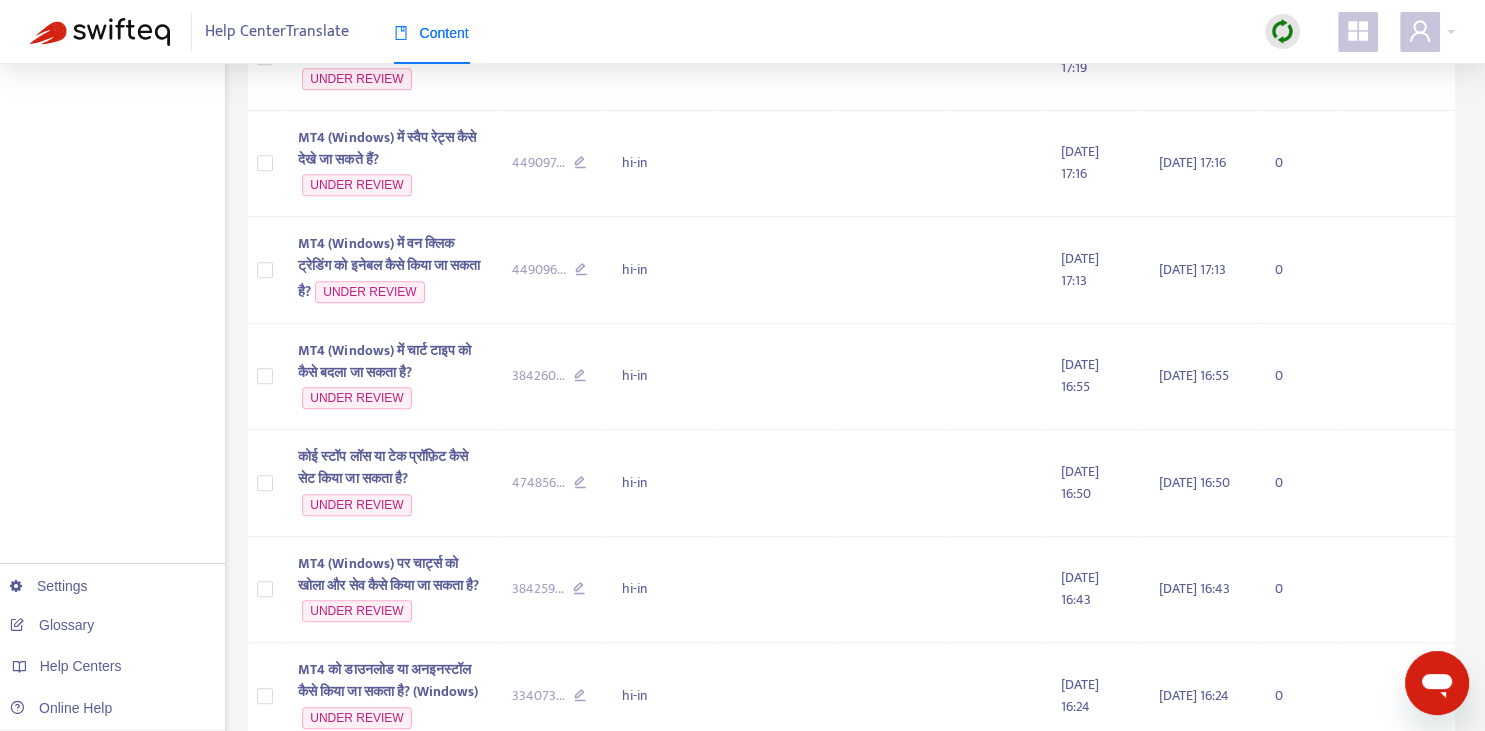 scroll, scrollTop: 1433, scrollLeft: 0, axis: vertical 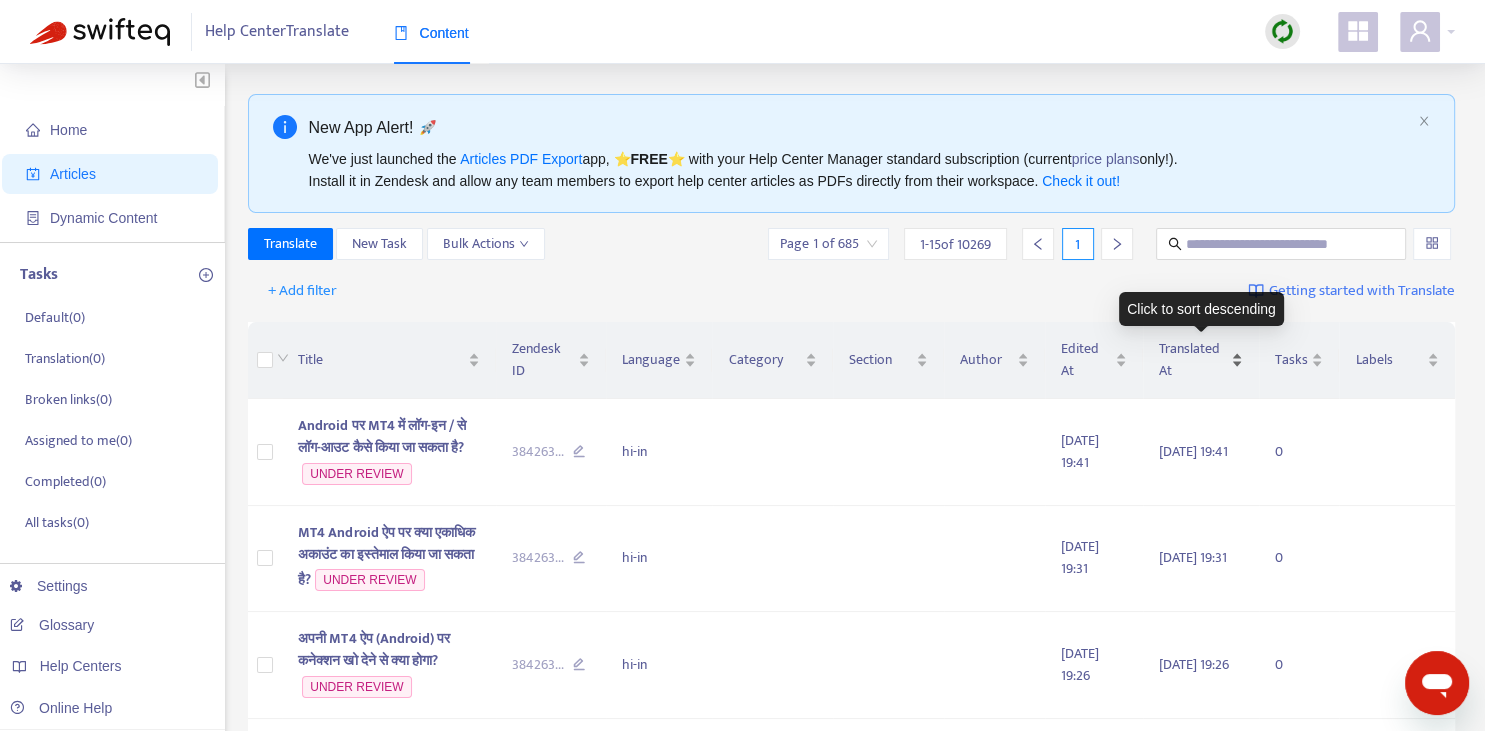 click on "Translated At" at bounding box center (1193, 360) 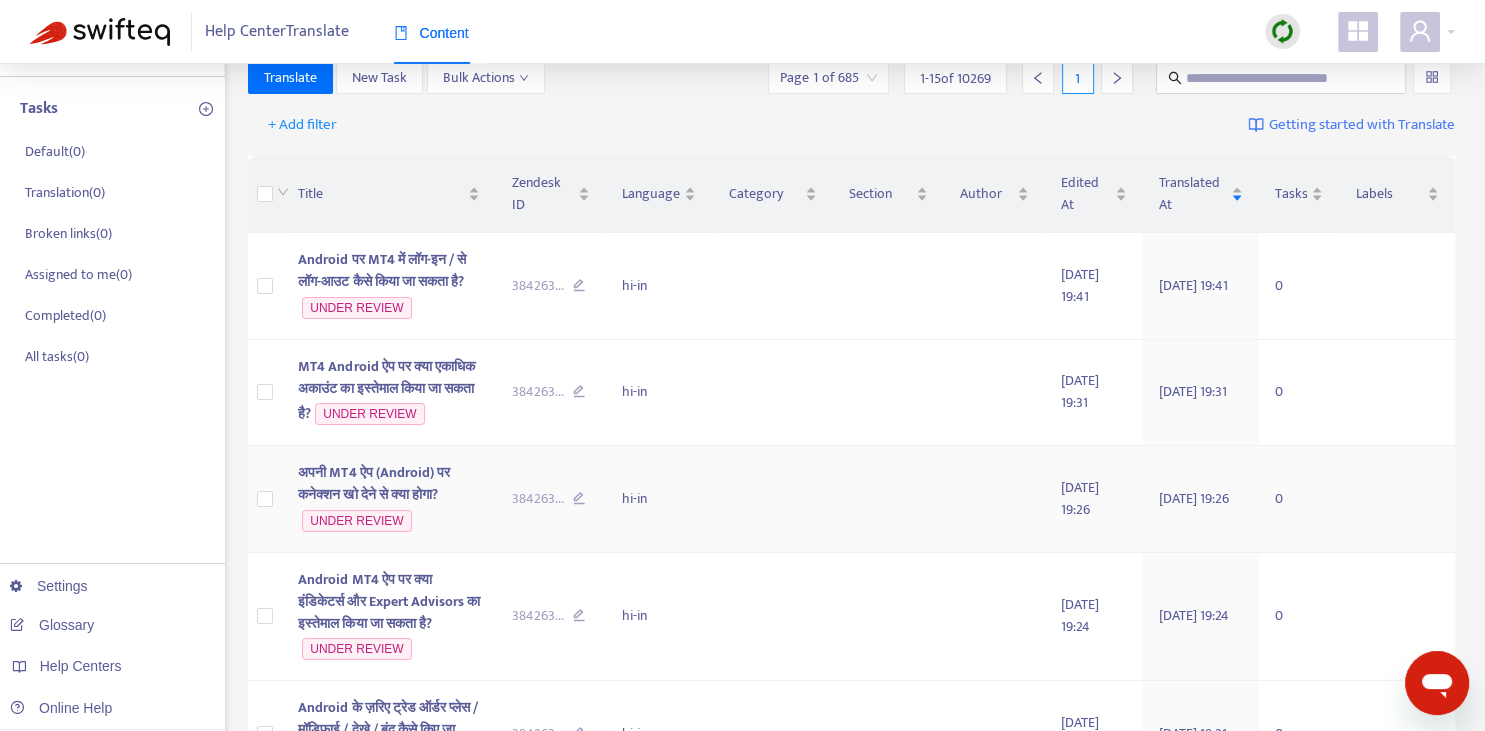 scroll, scrollTop: 0, scrollLeft: 0, axis: both 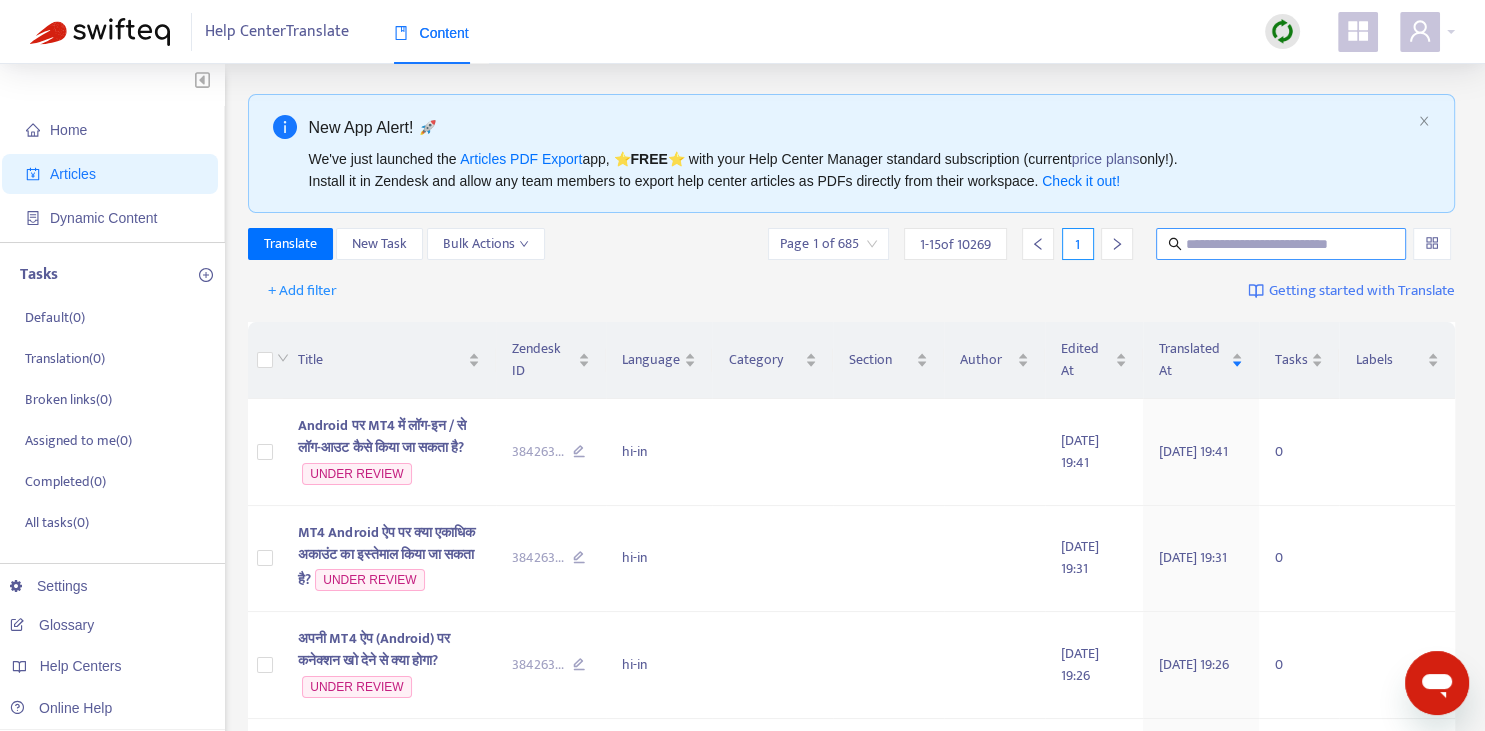 click at bounding box center (1282, 244) 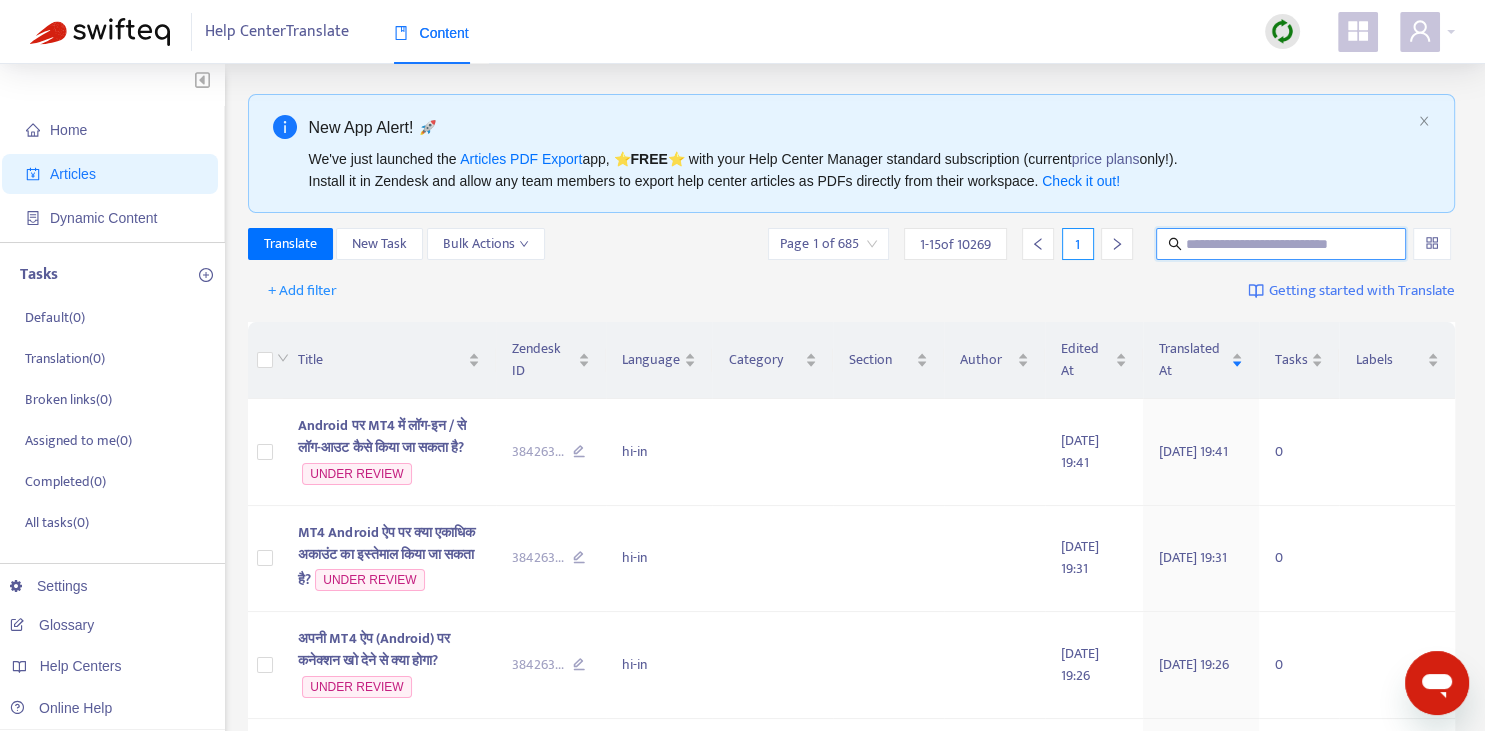 paste on "**********" 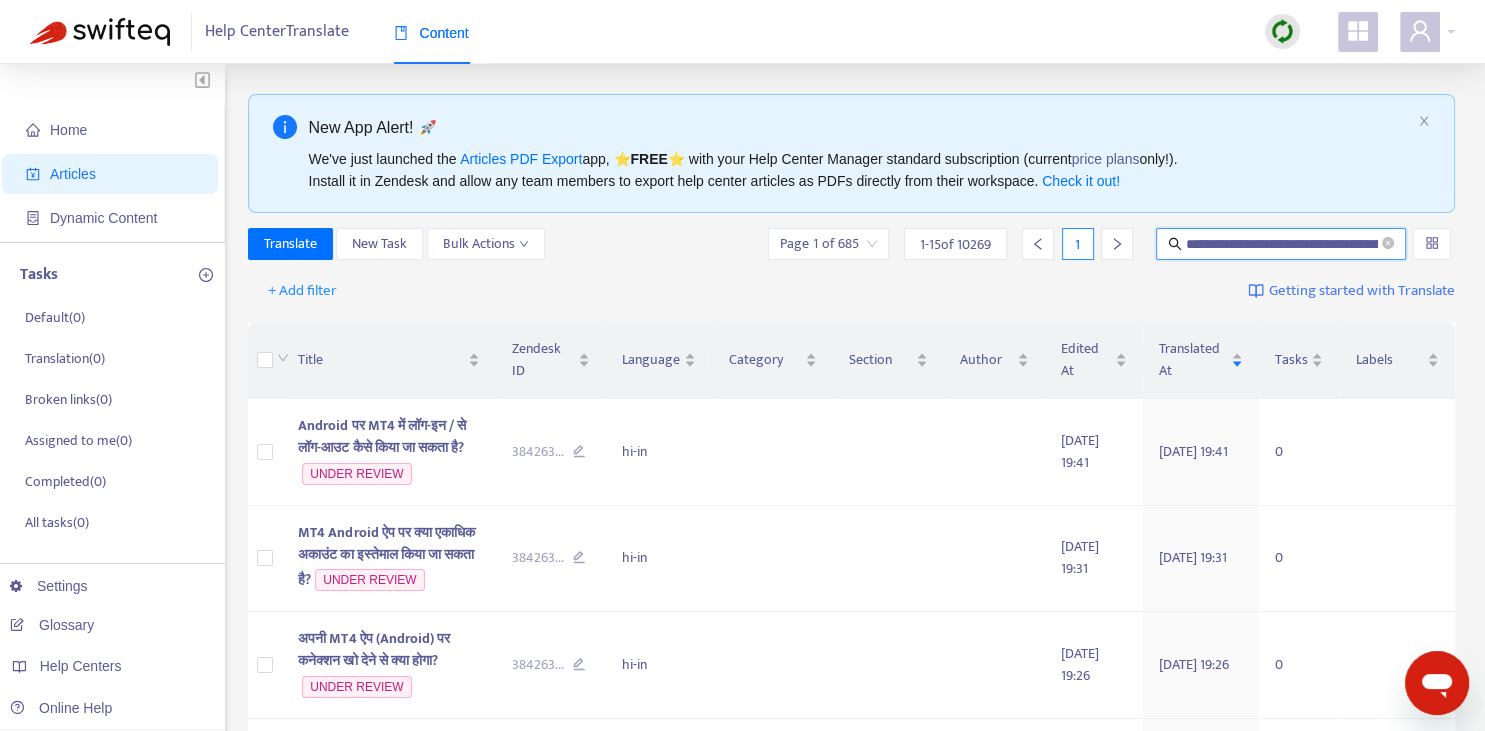 scroll, scrollTop: 0, scrollLeft: 176, axis: horizontal 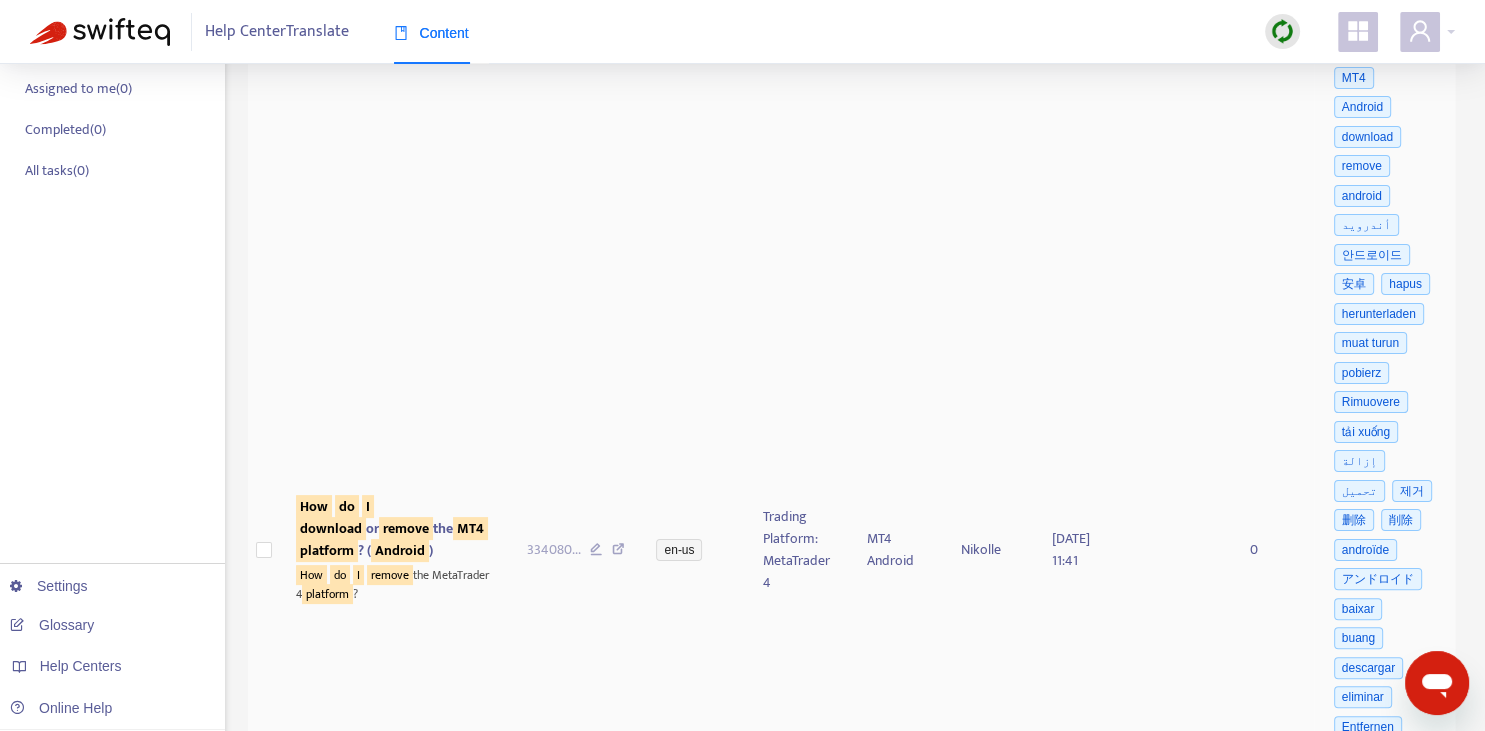 click on "download" at bounding box center (331, 528) 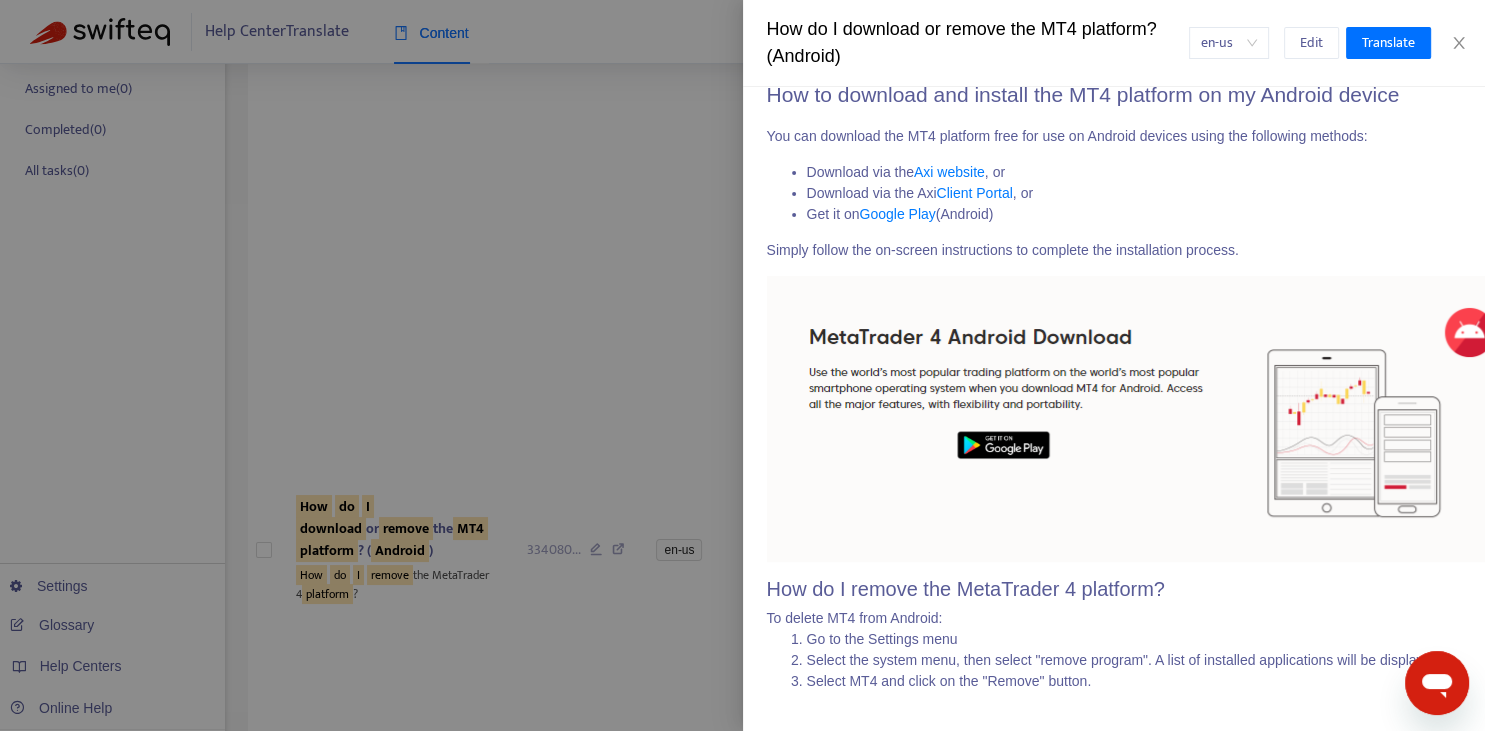 scroll, scrollTop: 8, scrollLeft: 0, axis: vertical 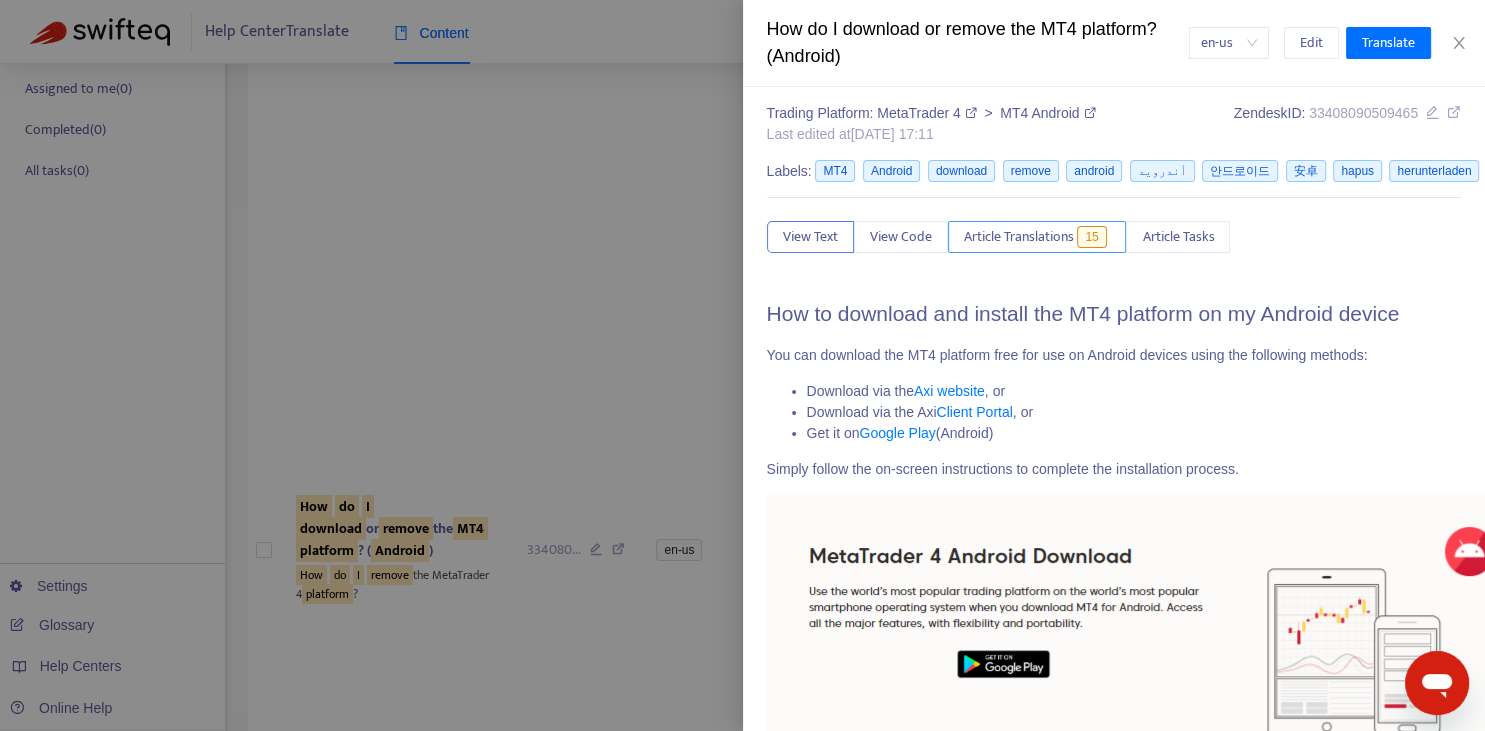 click on "Article Translations" at bounding box center [1019, 237] 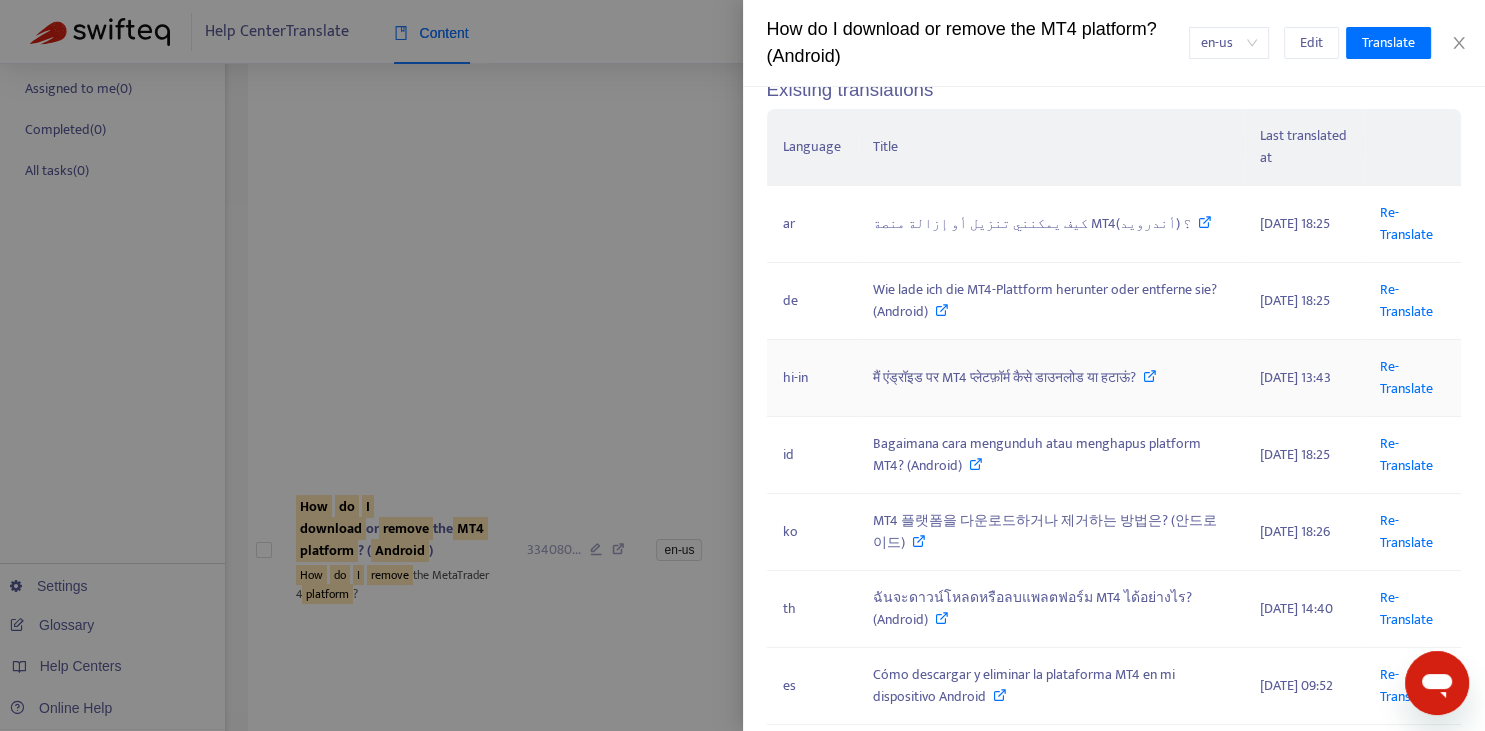 scroll, scrollTop: 229, scrollLeft: 0, axis: vertical 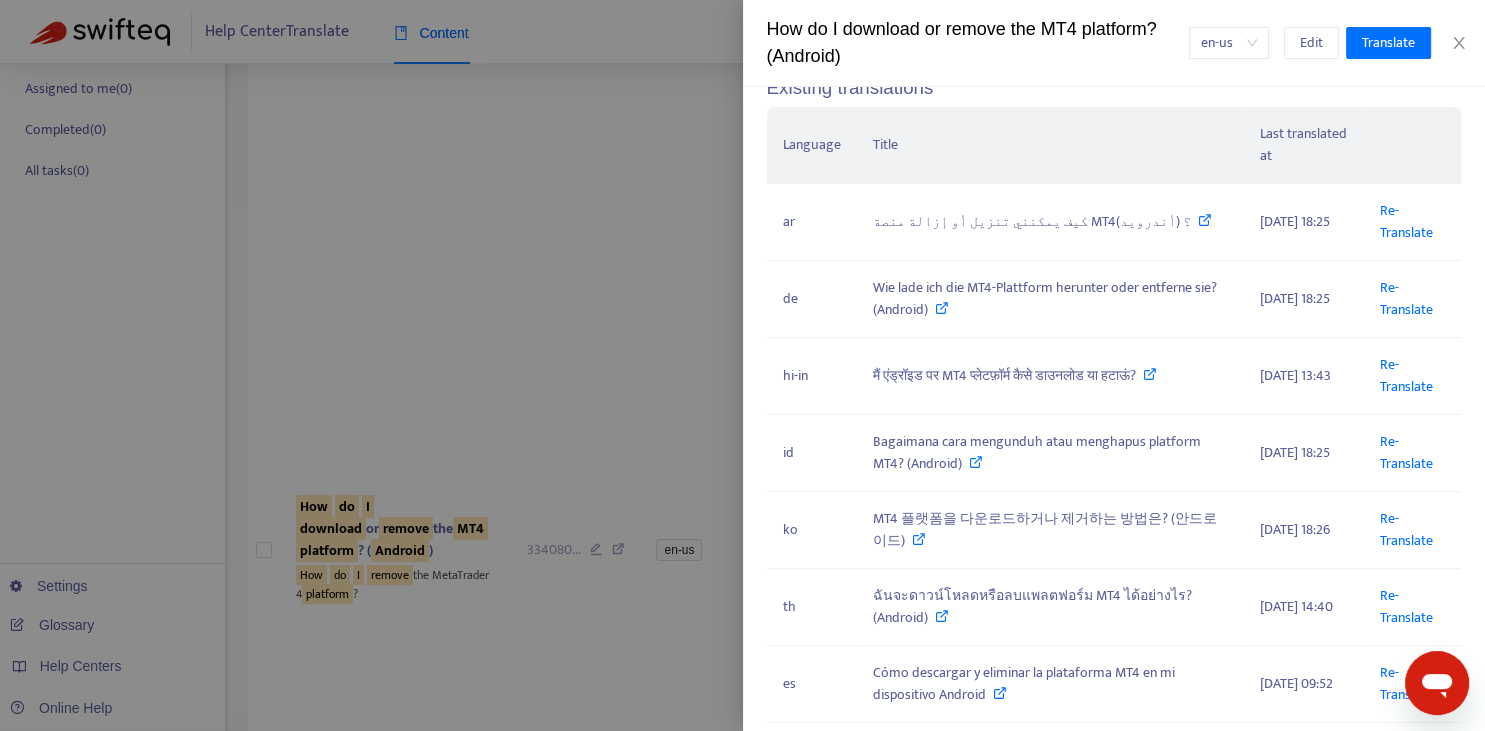 click at bounding box center (742, 365) 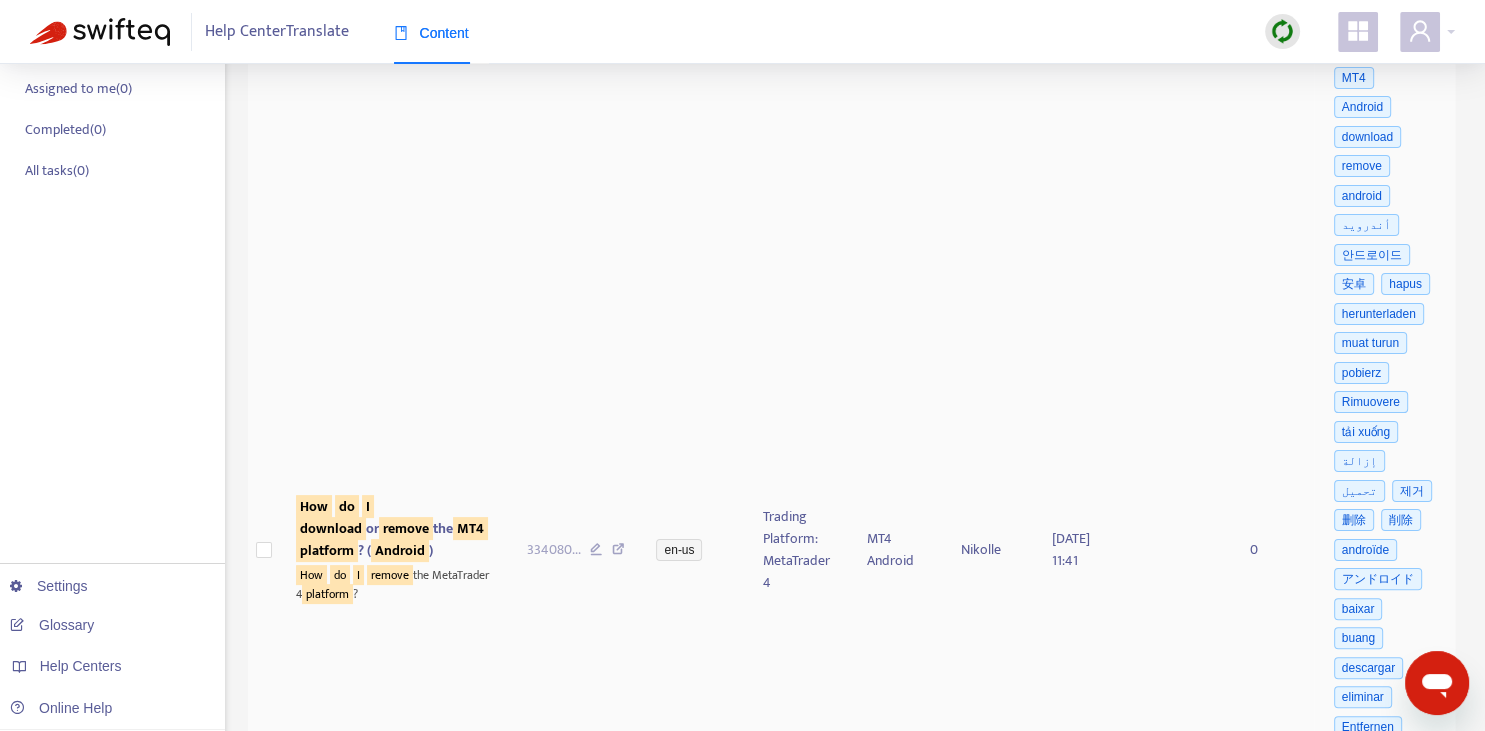 scroll, scrollTop: 0, scrollLeft: 0, axis: both 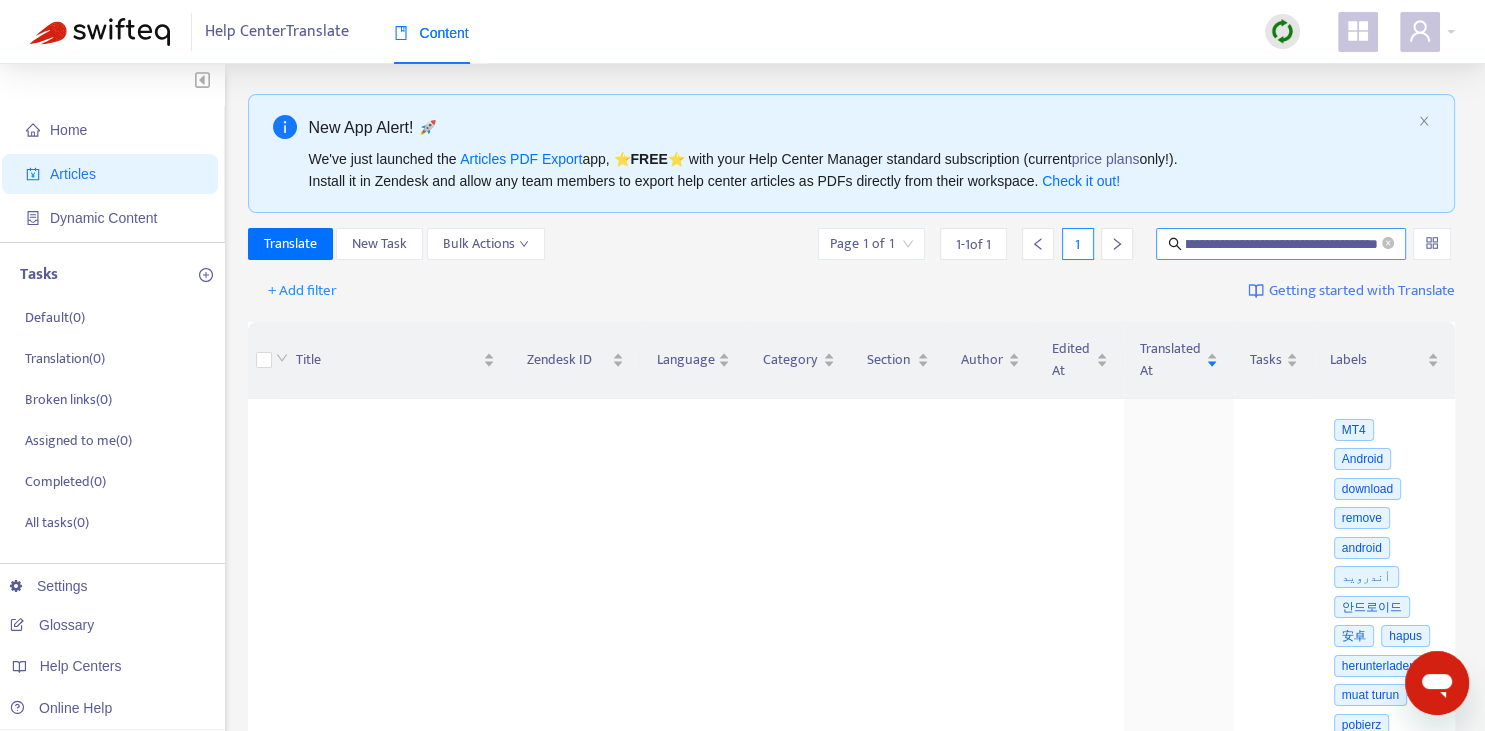 click on "**********" at bounding box center [1281, 244] 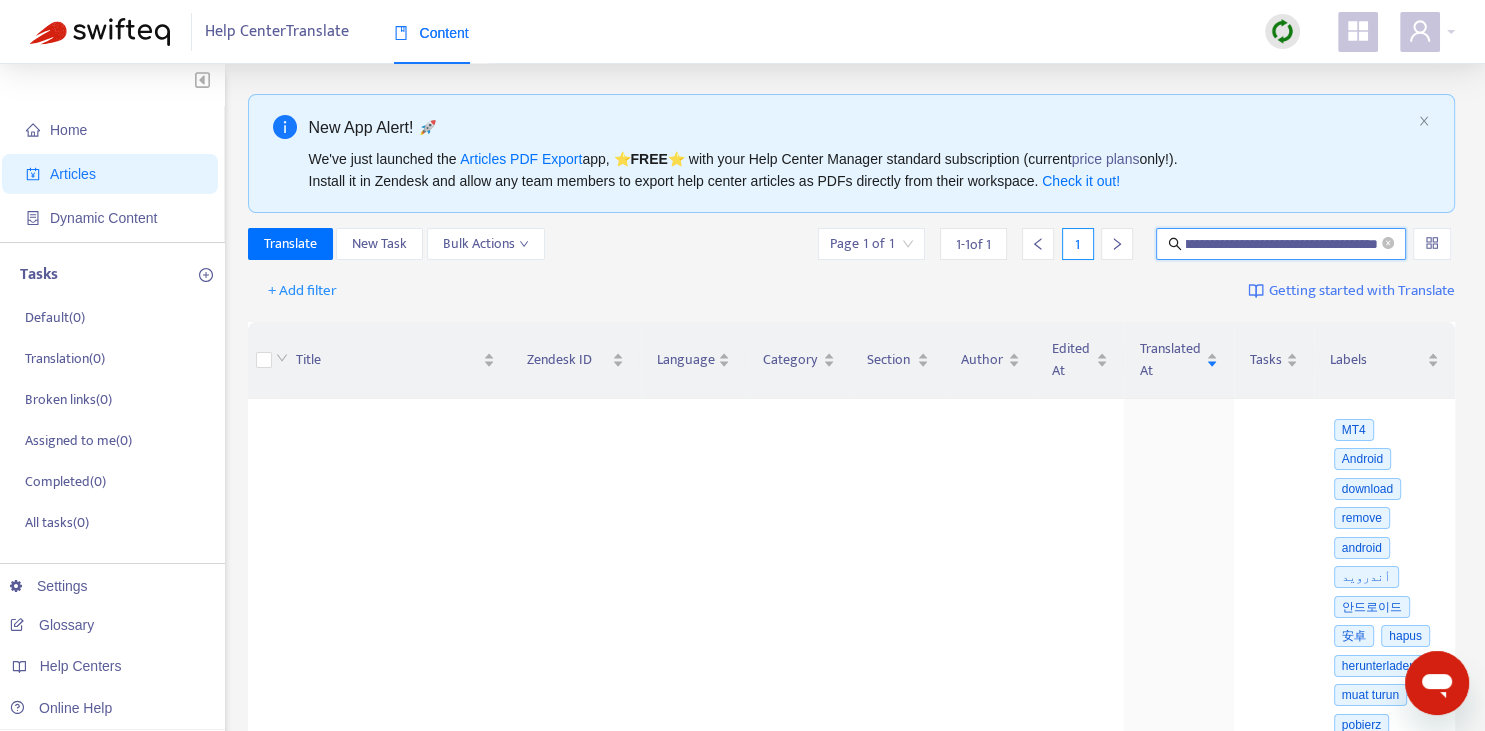 click on "**********" at bounding box center (1282, 244) 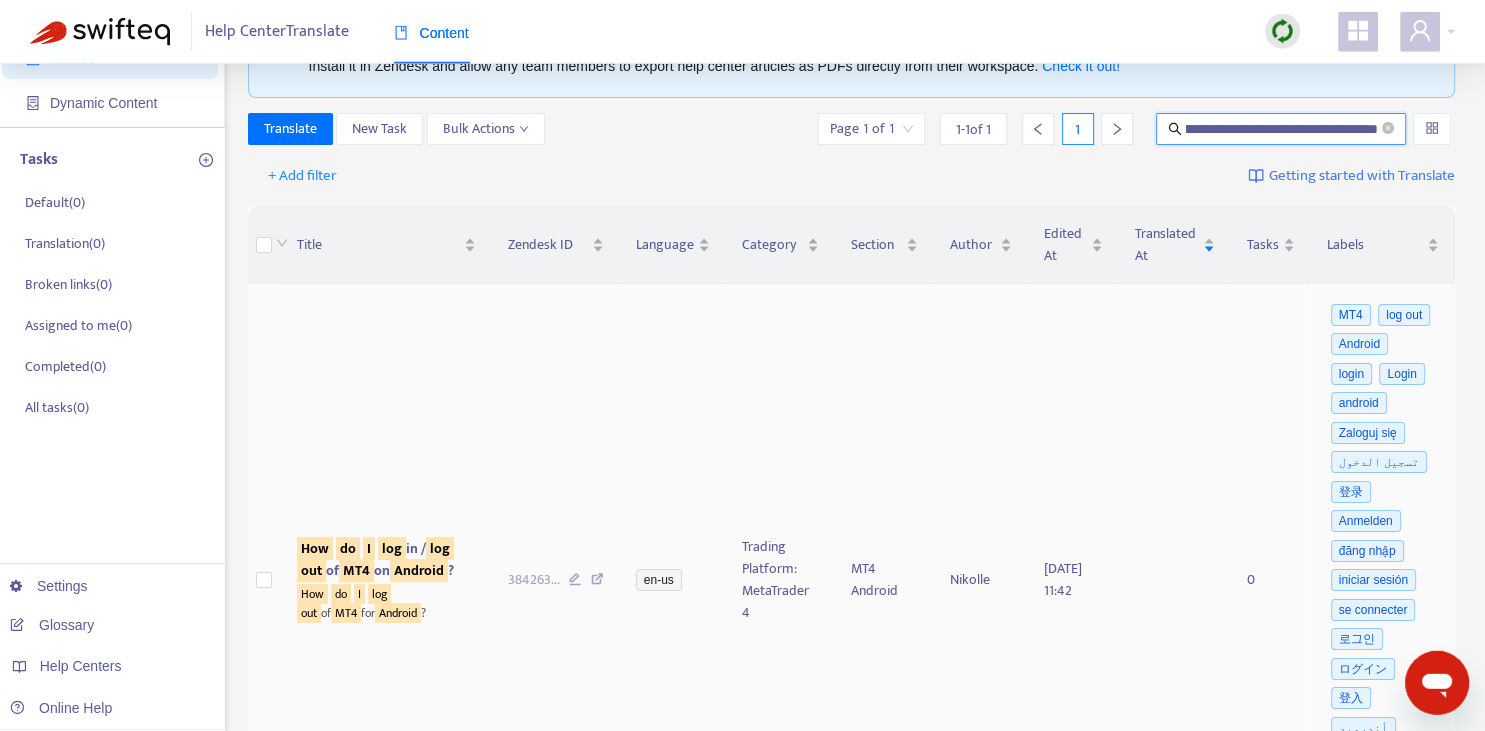 scroll, scrollTop: 140, scrollLeft: 0, axis: vertical 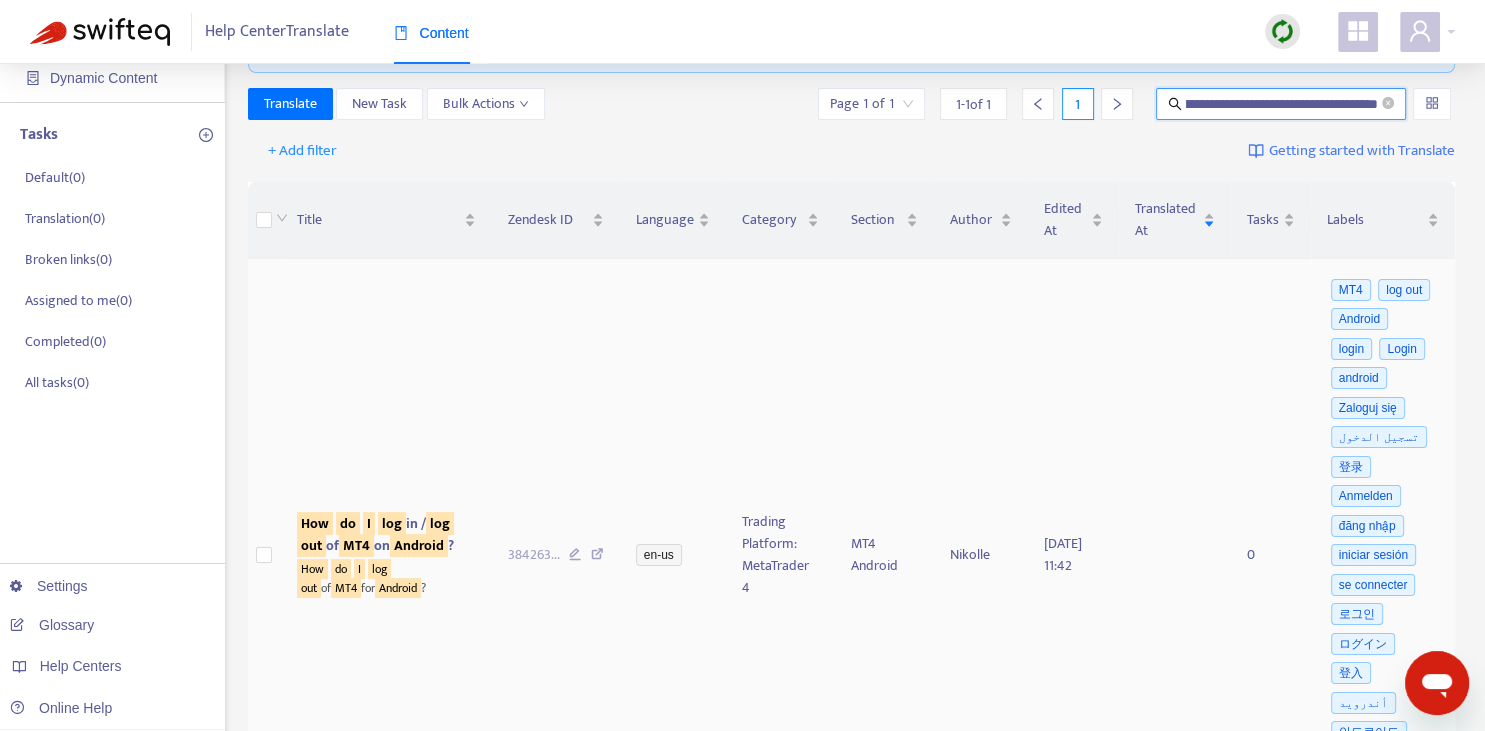 click on "log" at bounding box center [392, 523] 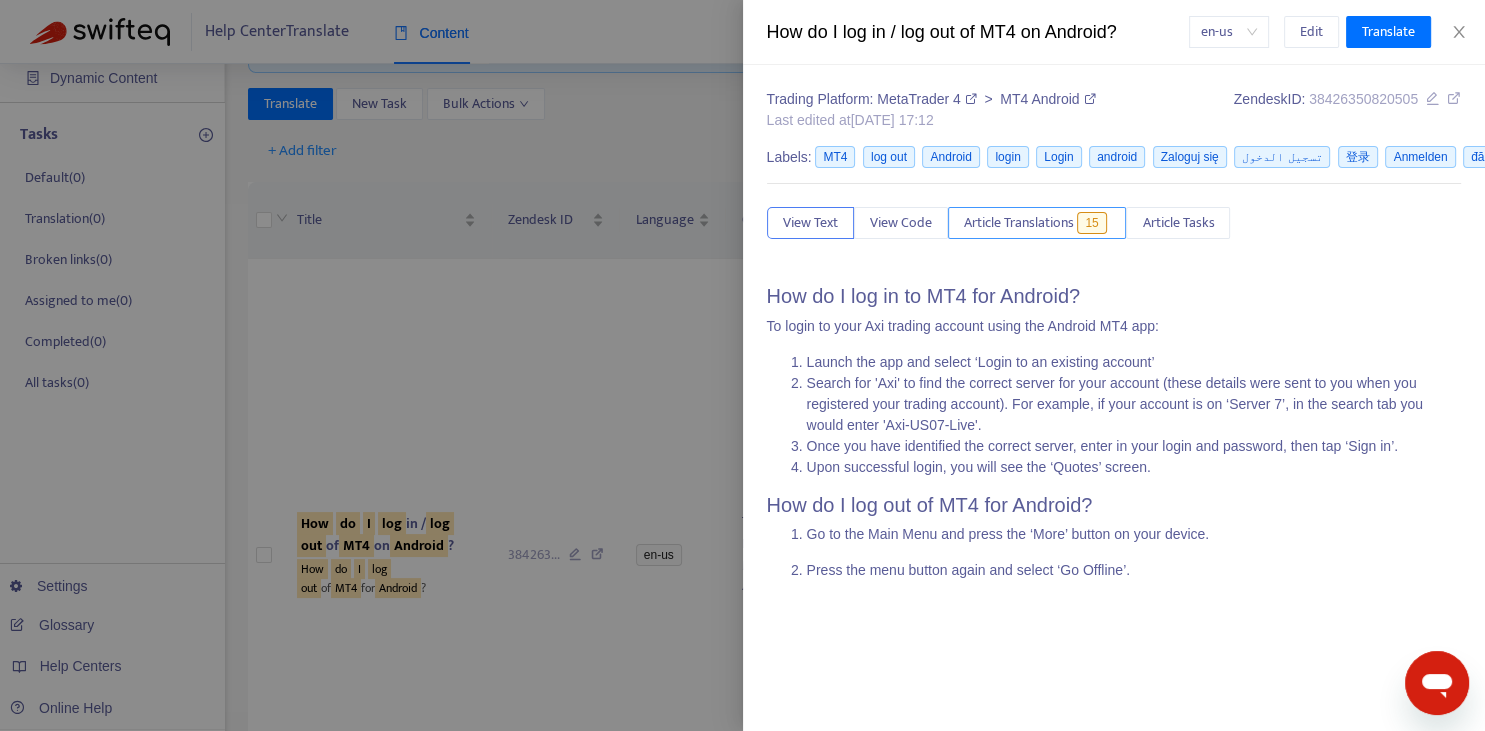 click on "Article Translations" at bounding box center (1019, 223) 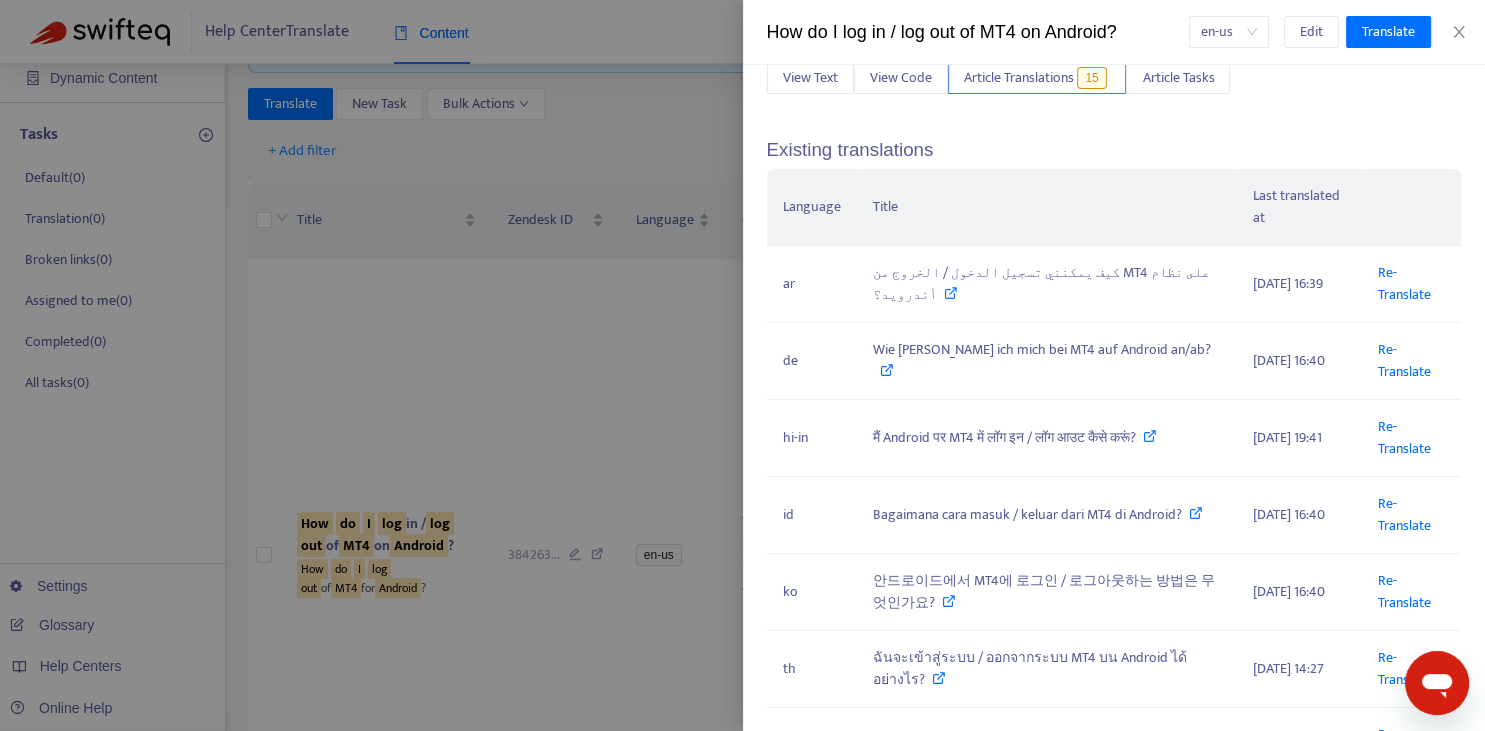 scroll, scrollTop: 147, scrollLeft: 0, axis: vertical 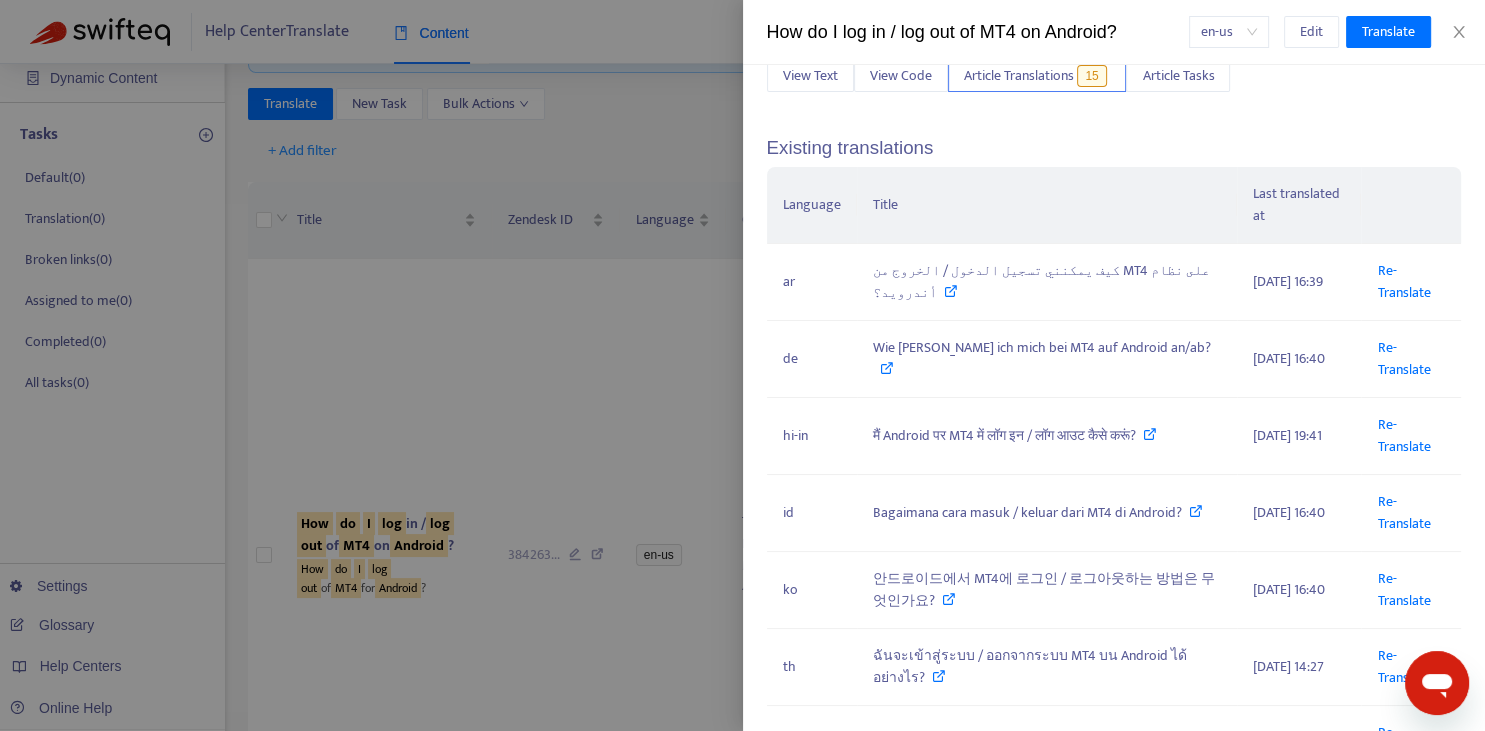 click at bounding box center [742, 365] 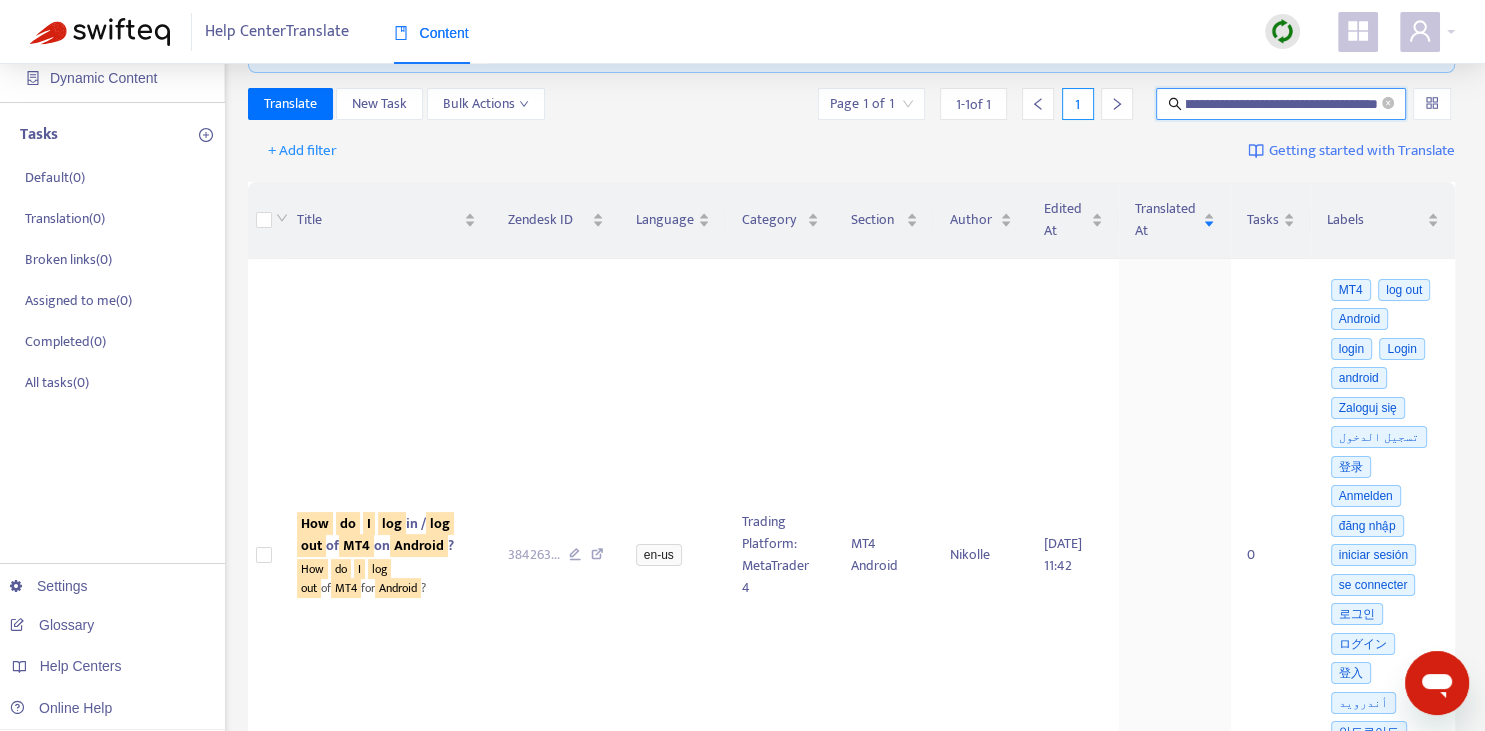 click on "**********" at bounding box center (1282, 104) 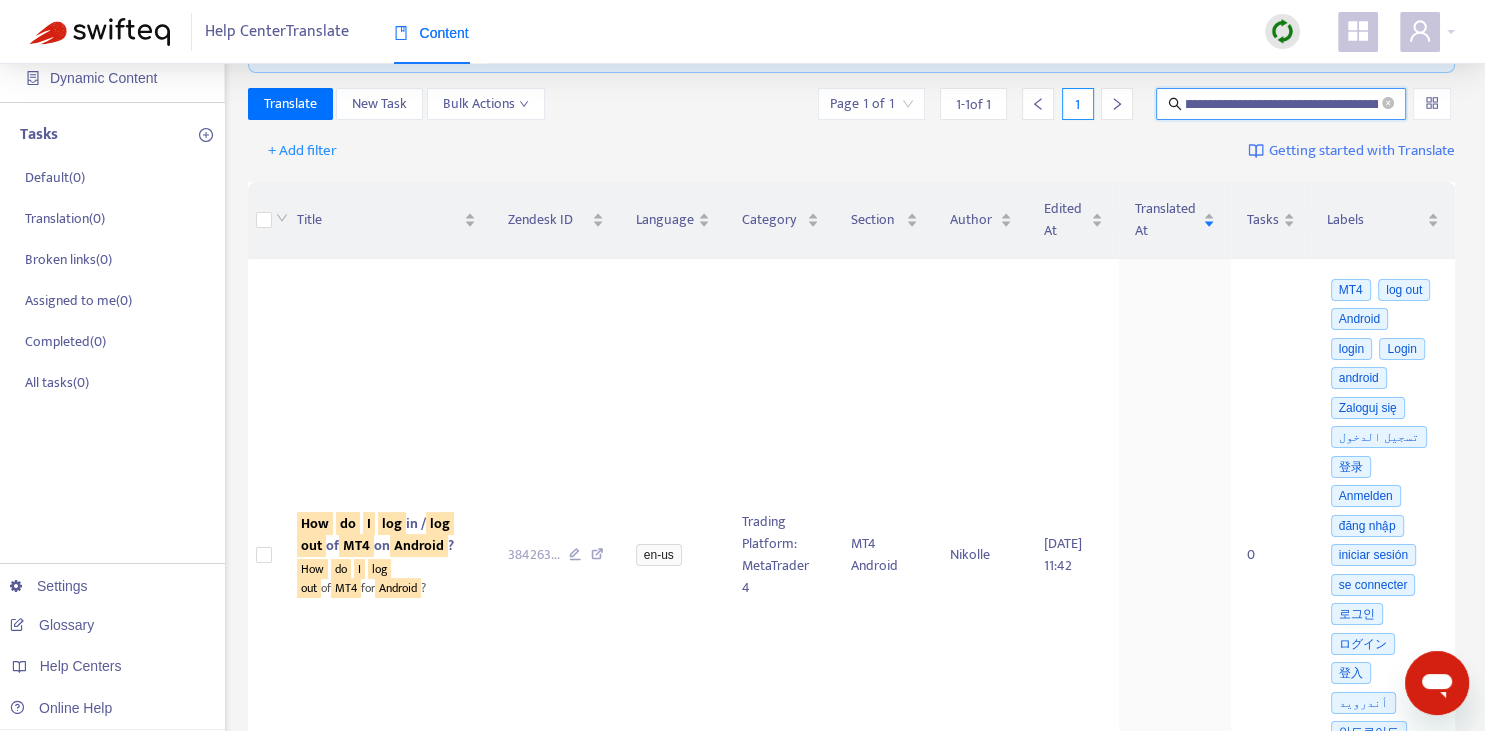 scroll, scrollTop: 0, scrollLeft: 194, axis: horizontal 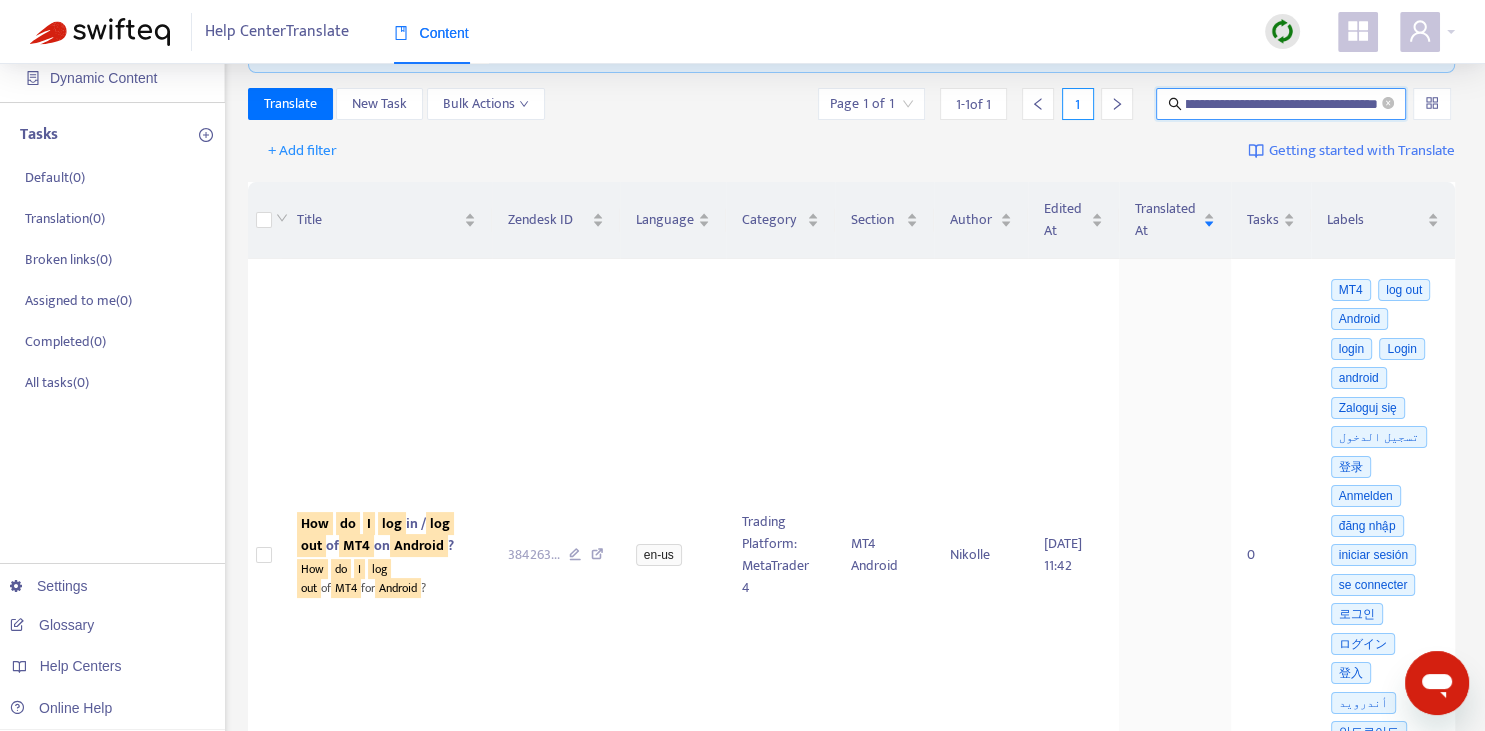 type on "**********" 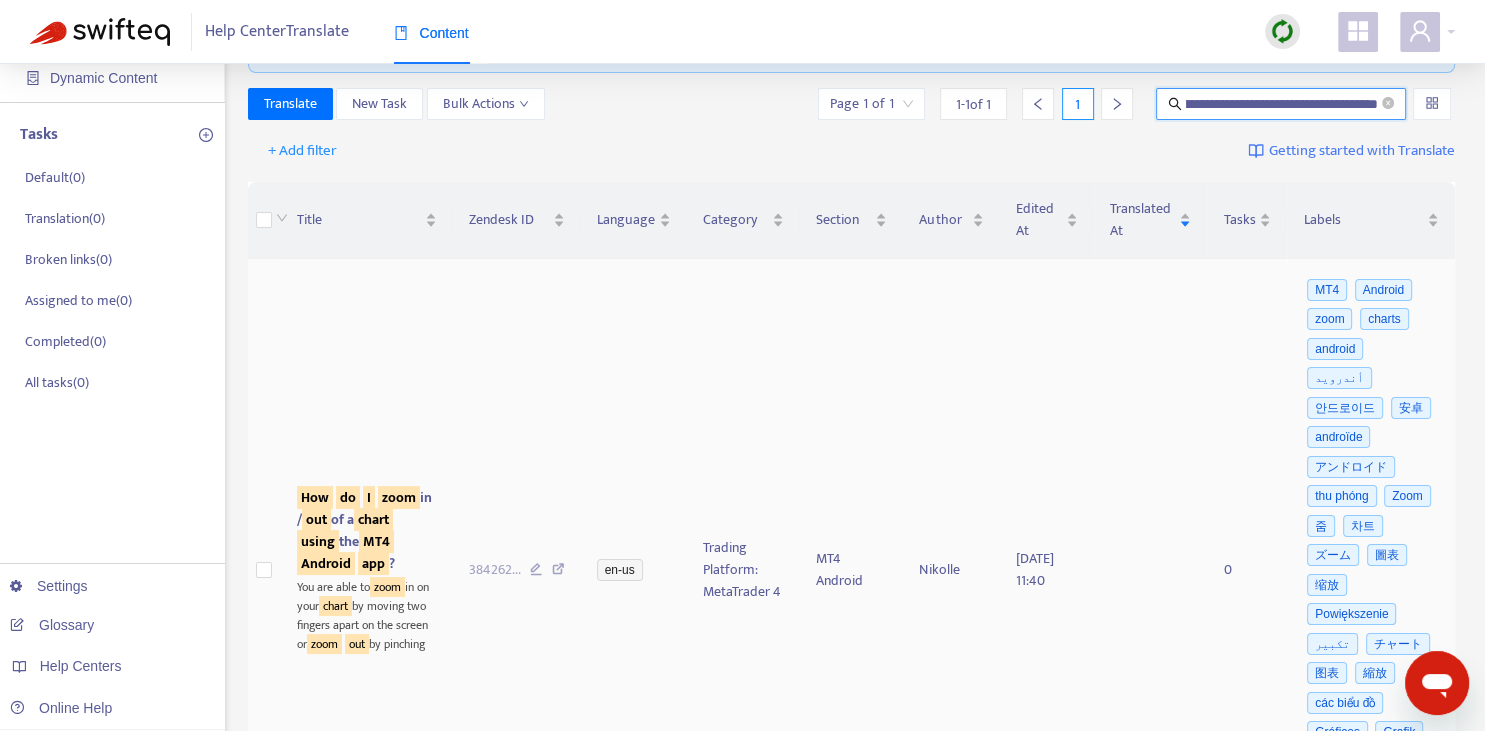 click on "using" at bounding box center (318, 541) 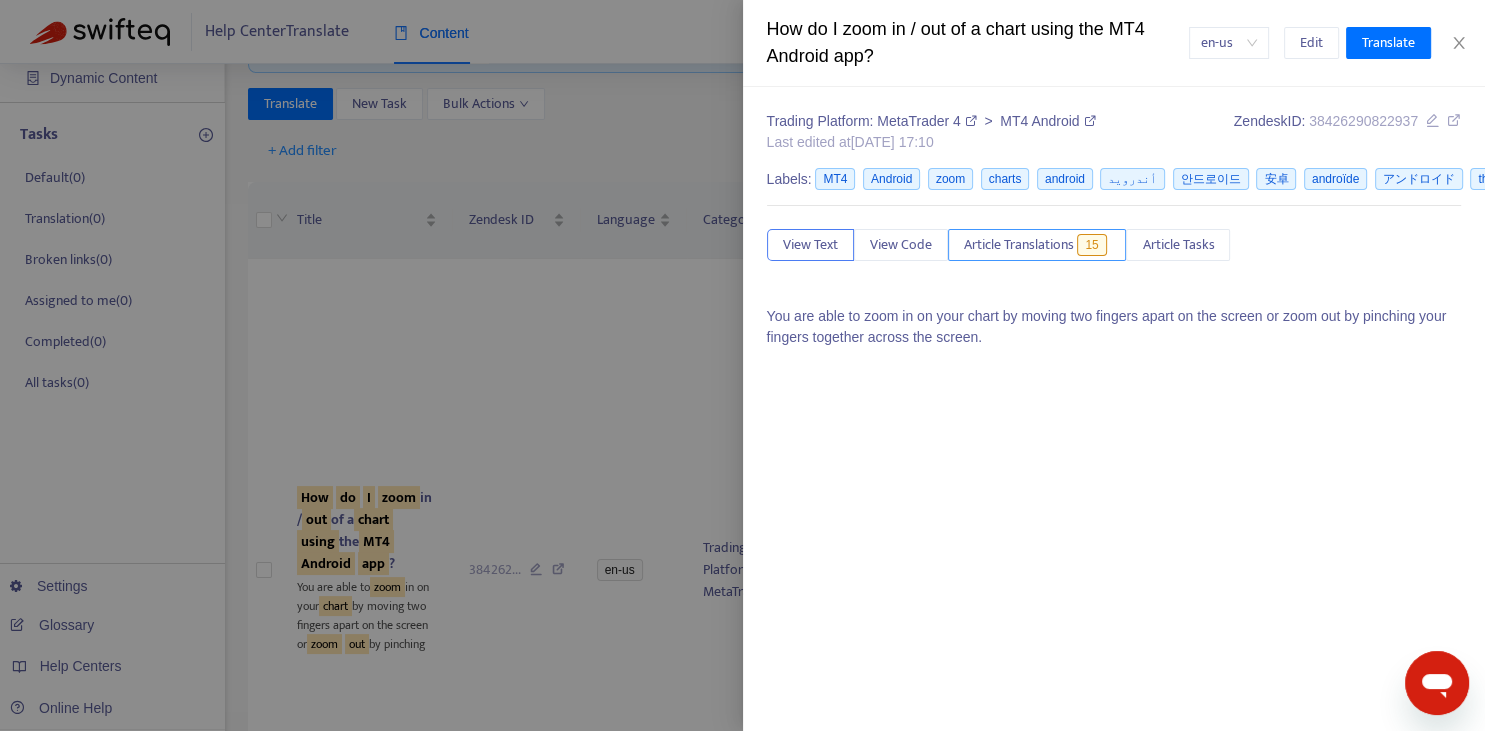 click on "Article Translations 15" at bounding box center [1037, 245] 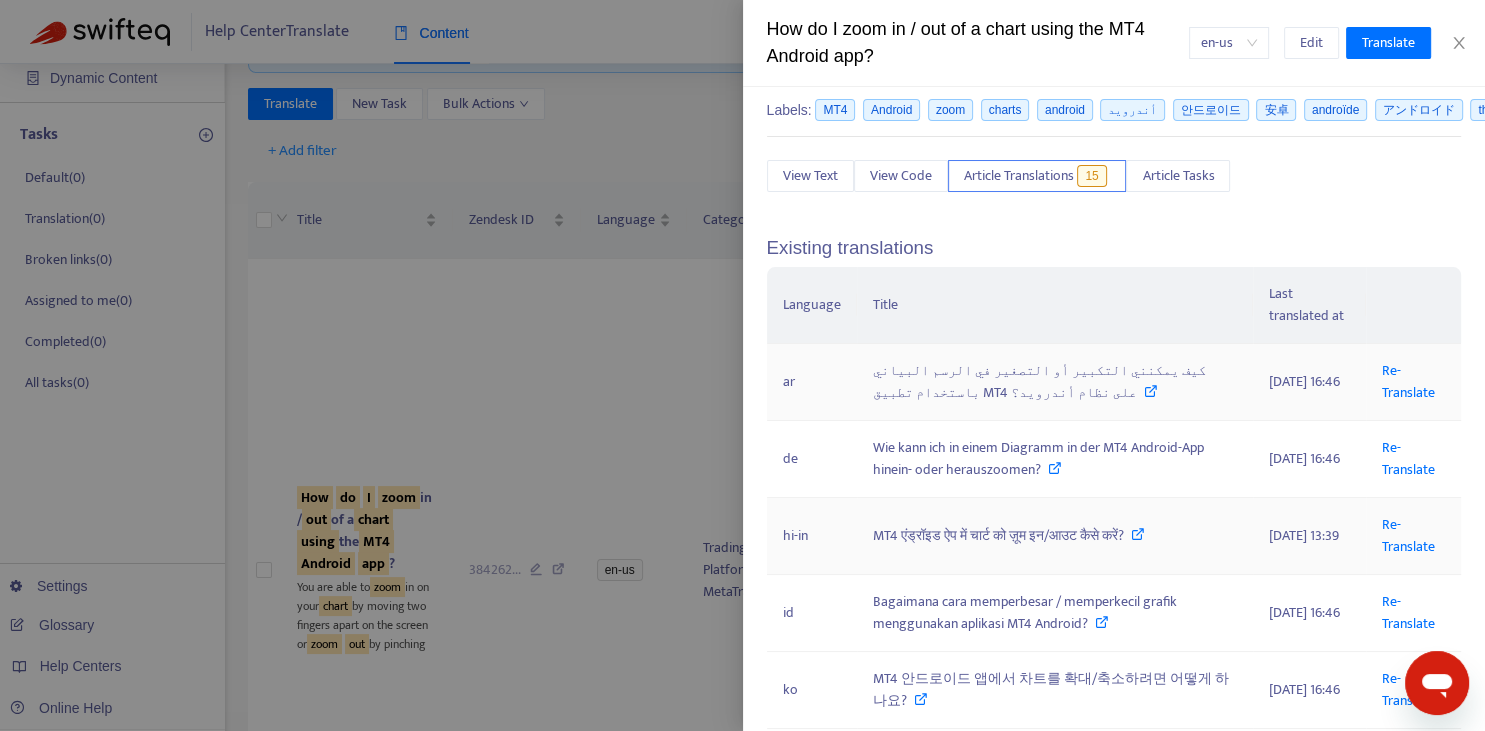 scroll, scrollTop: 74, scrollLeft: 0, axis: vertical 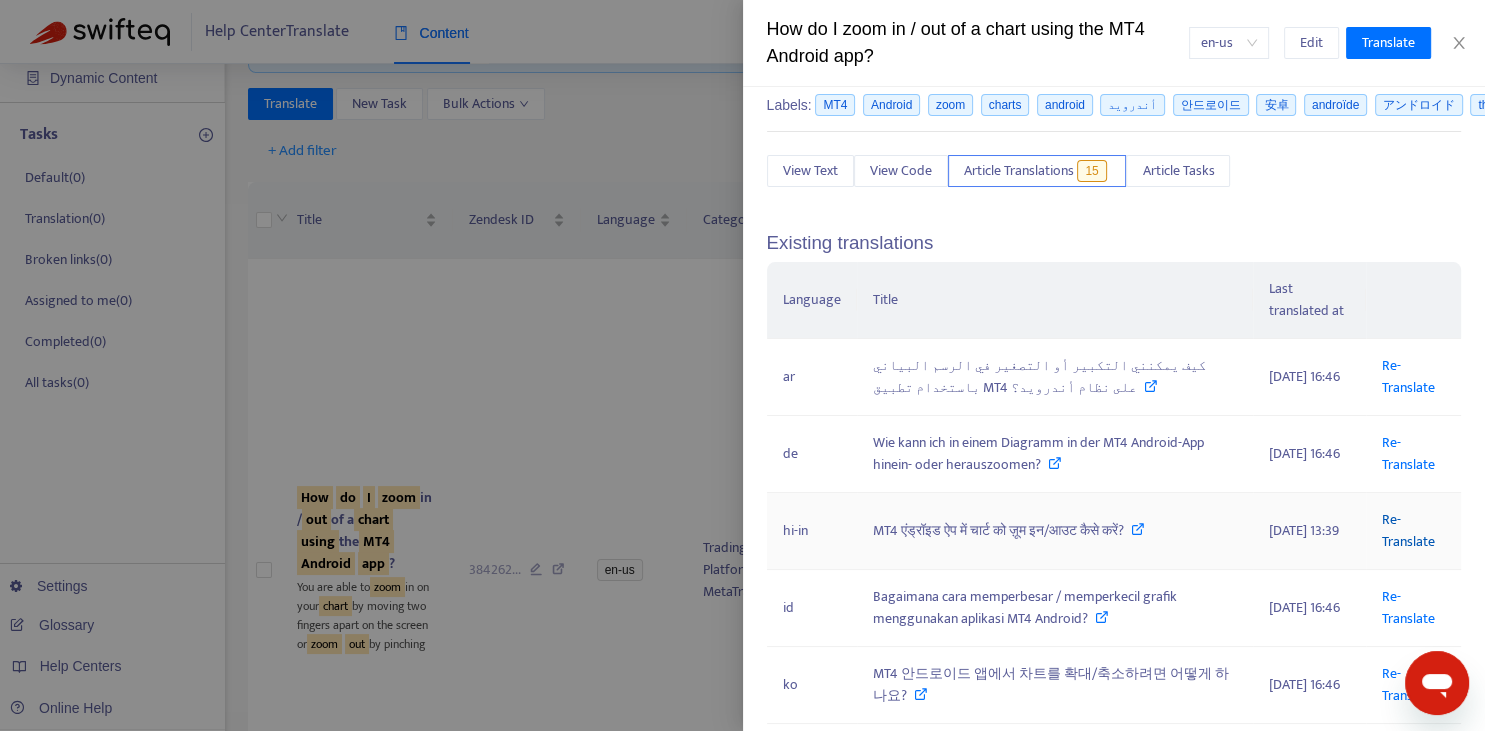 click on "Re-Translate" at bounding box center [1408, 530] 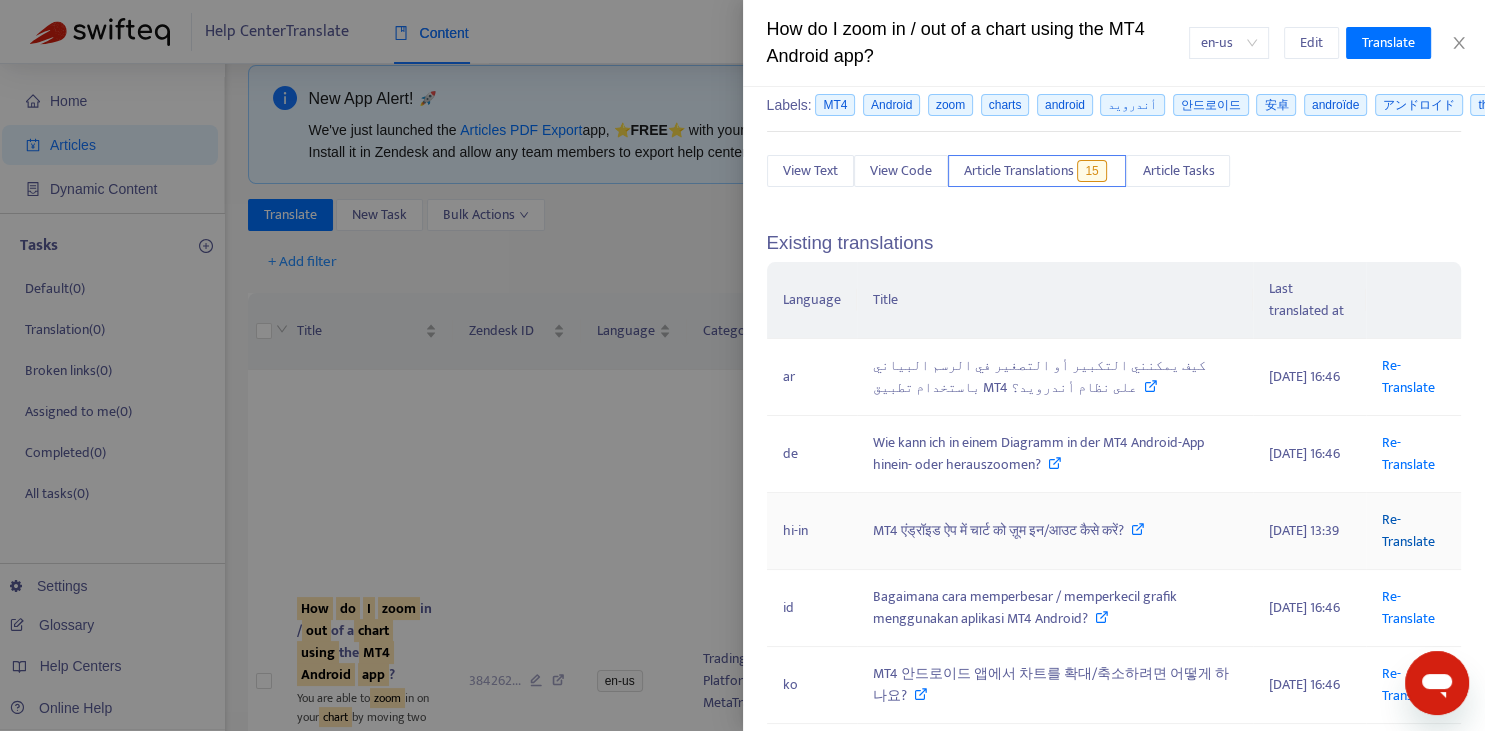 scroll, scrollTop: 0, scrollLeft: 194, axis: horizontal 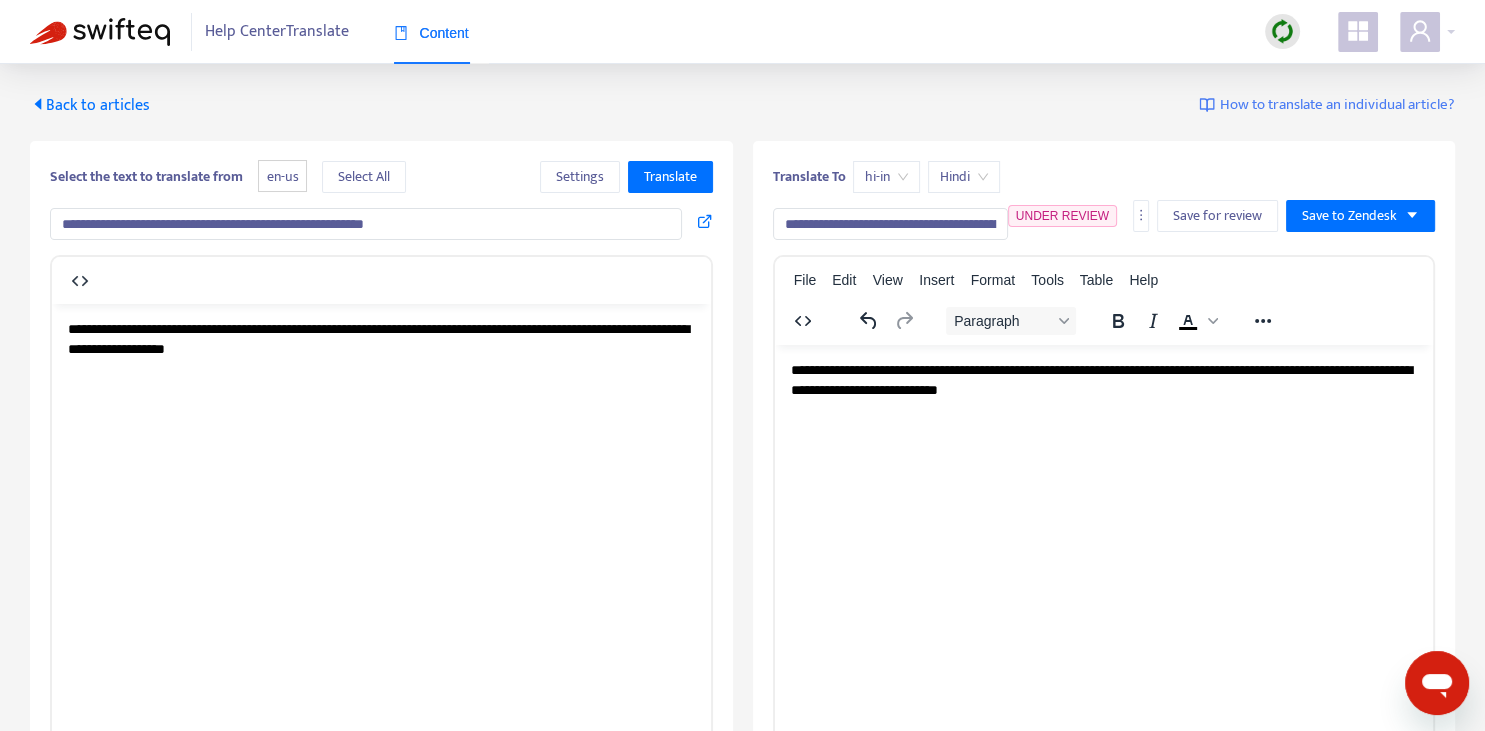 click on "**********" at bounding box center (890, 224) 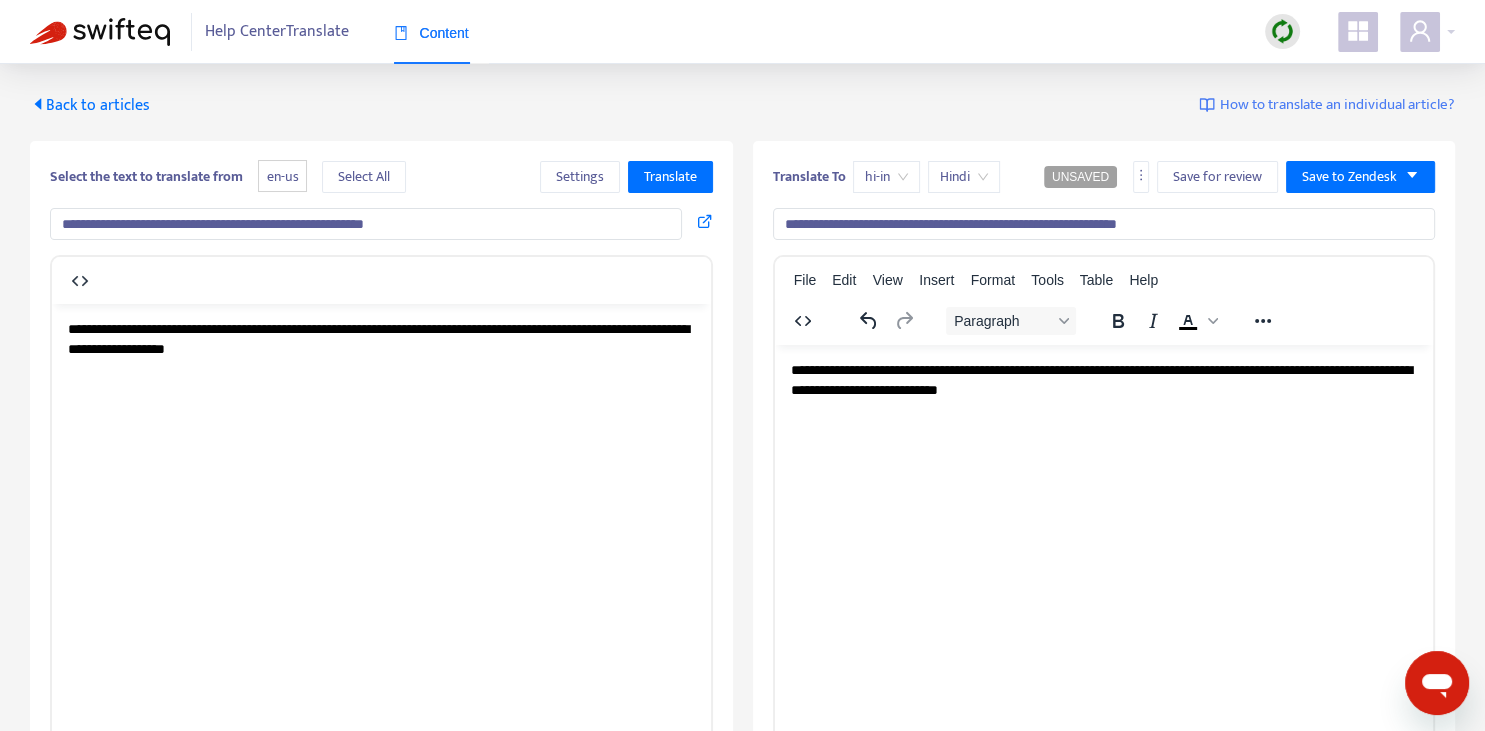 type on "**********" 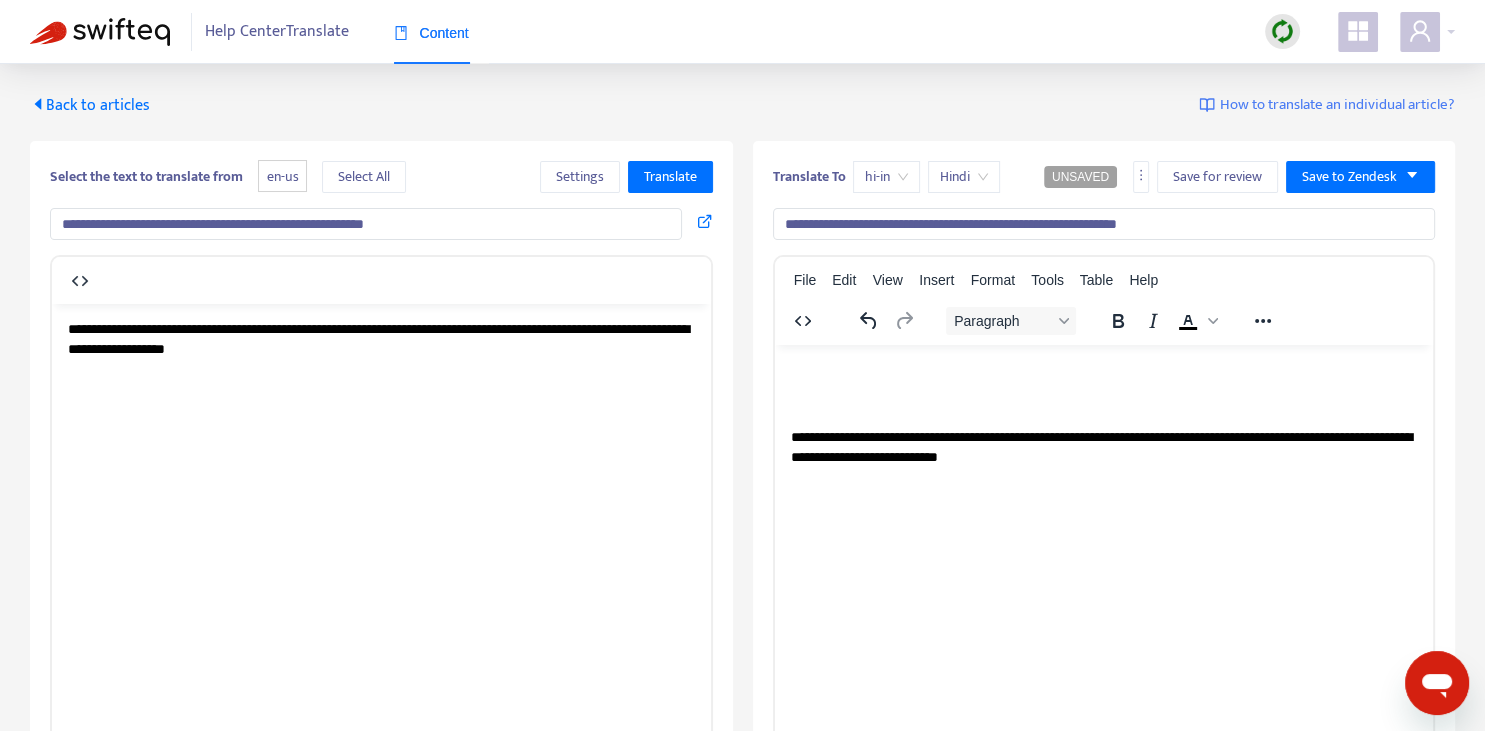 type 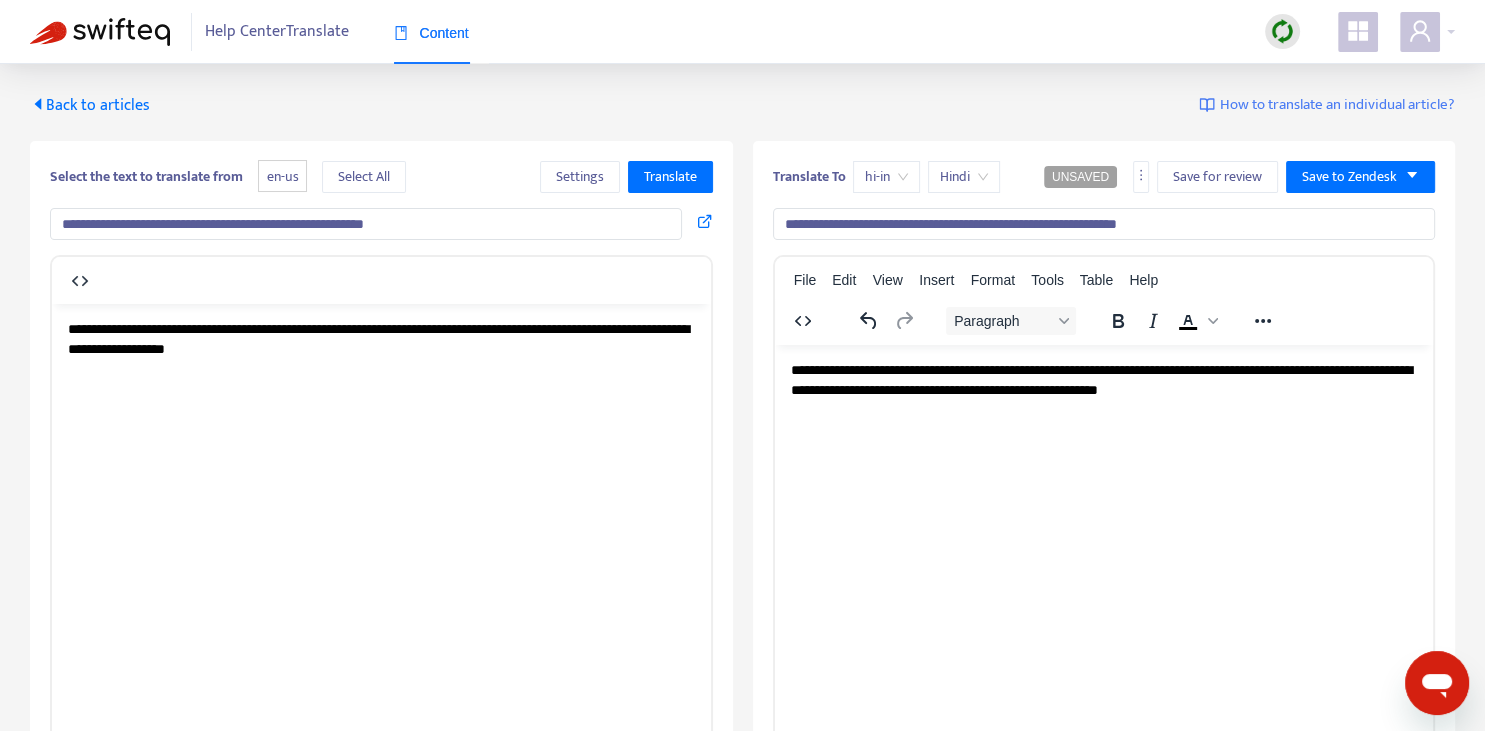 click on "**********" at bounding box center (1103, 379) 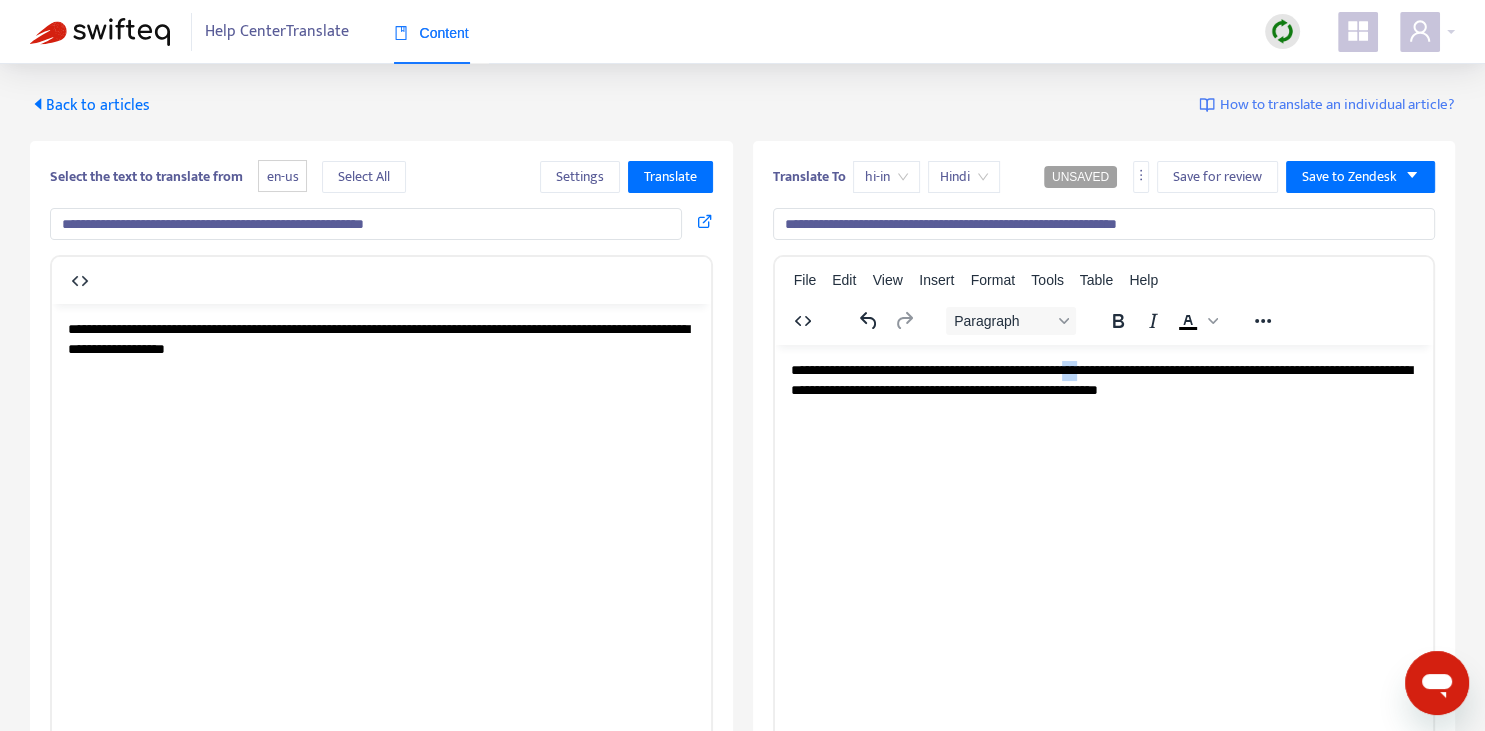 click on "**********" at bounding box center (1103, 379) 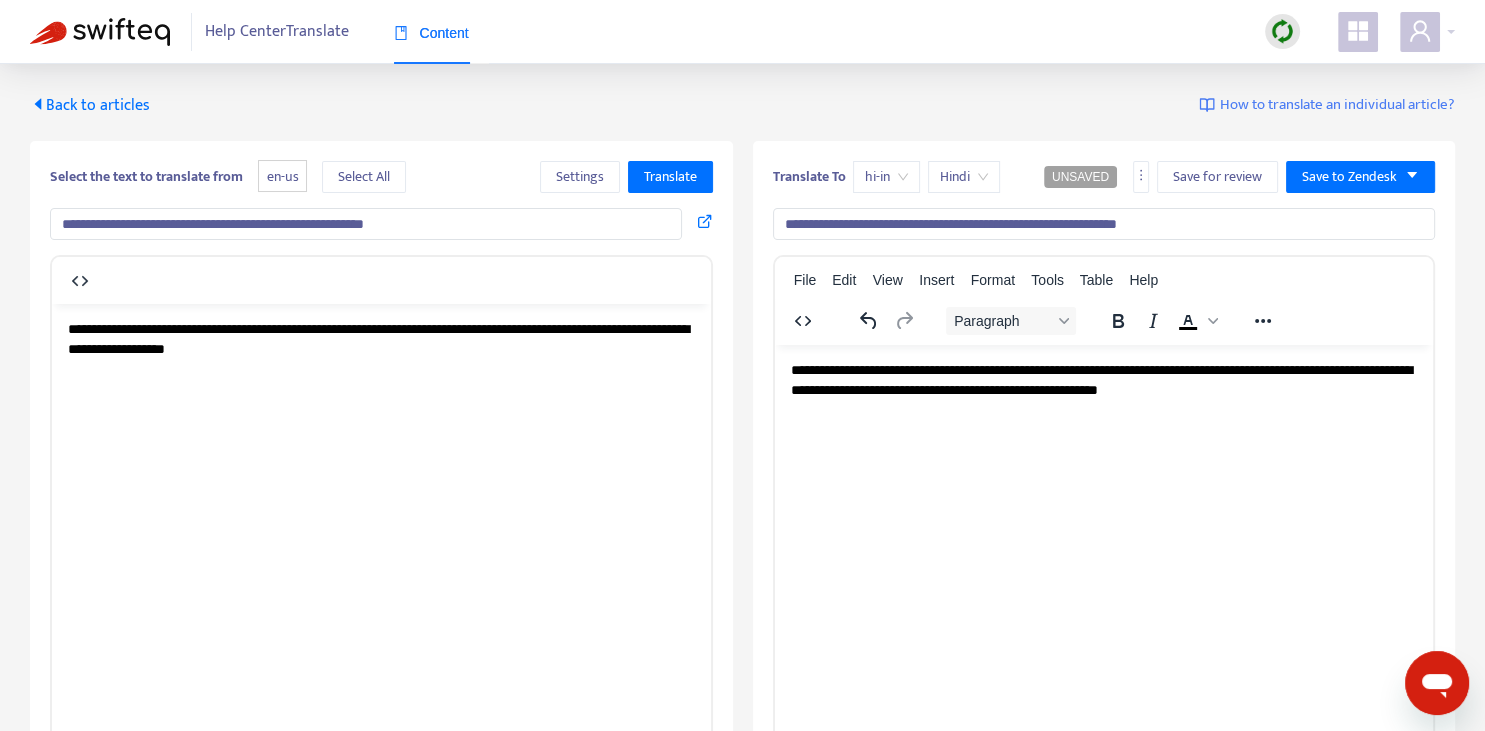 click on "**********" at bounding box center [1103, 379] 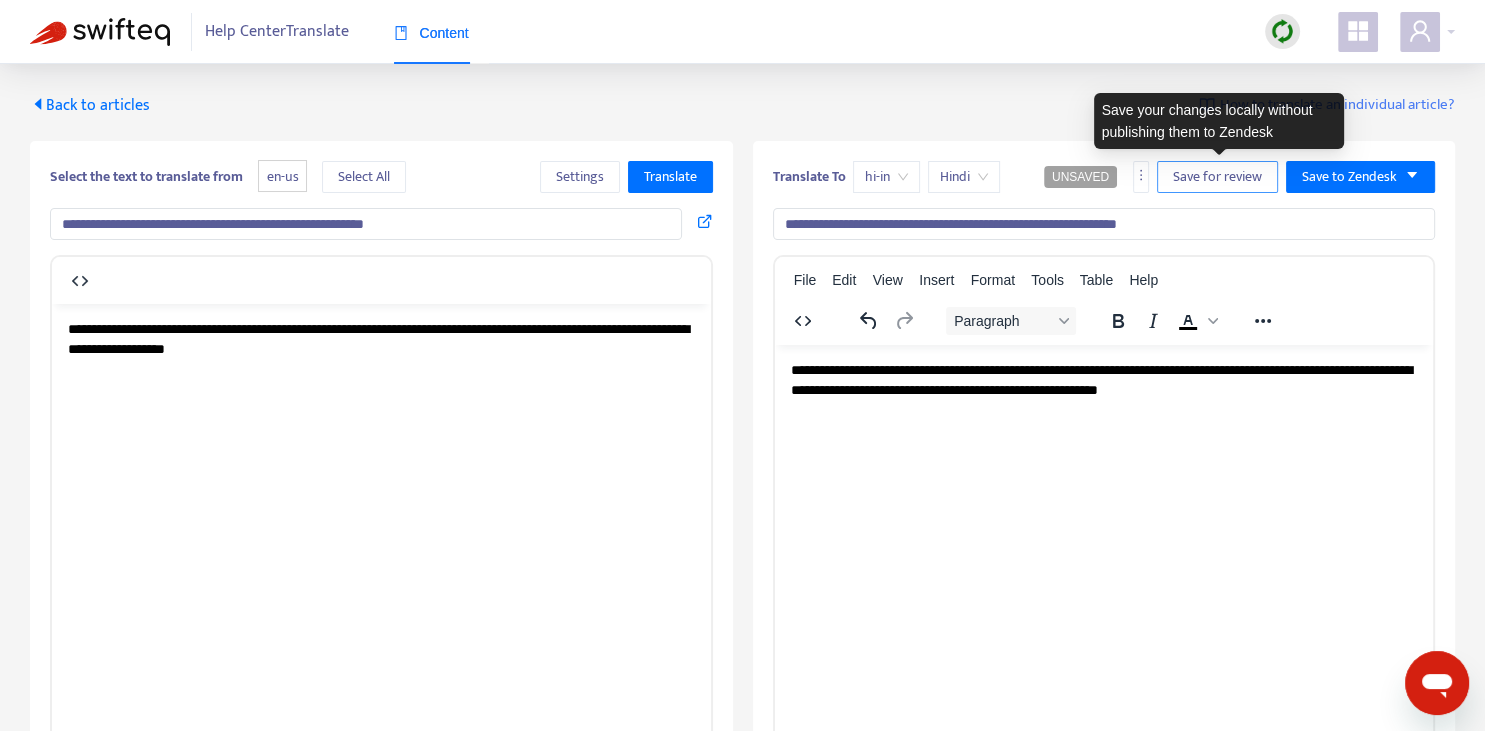 click on "Save for review" at bounding box center [1217, 177] 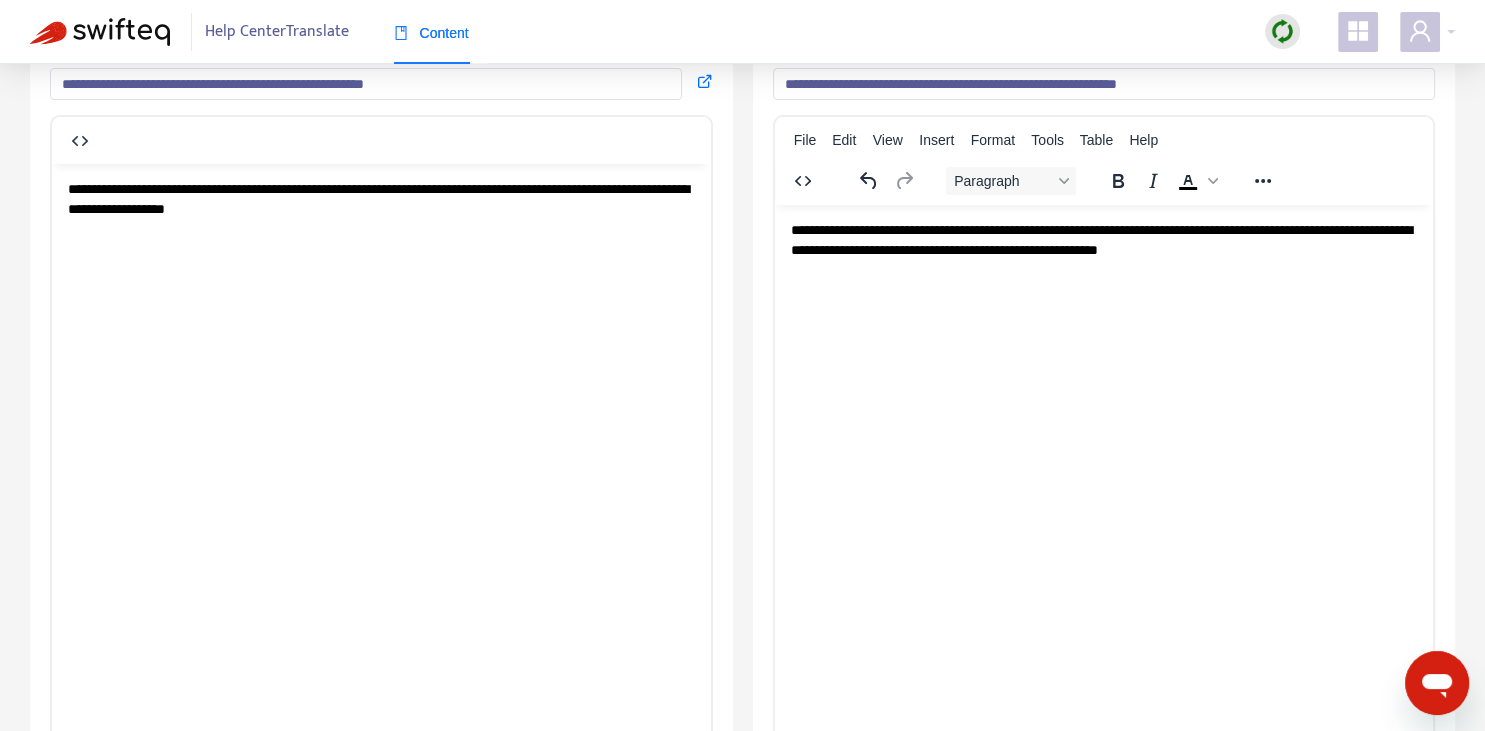 scroll, scrollTop: 343, scrollLeft: 0, axis: vertical 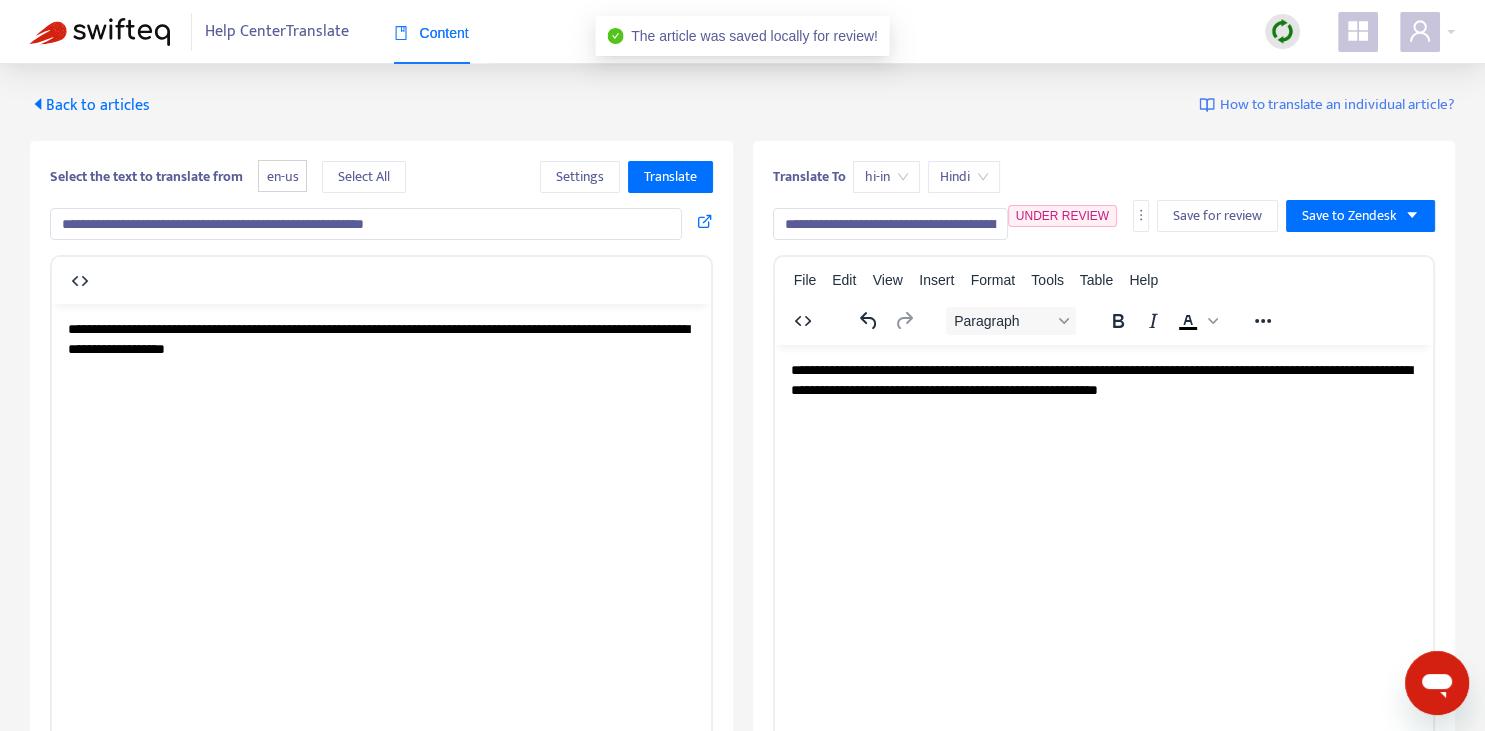 click on "Back to articles" at bounding box center (90, 105) 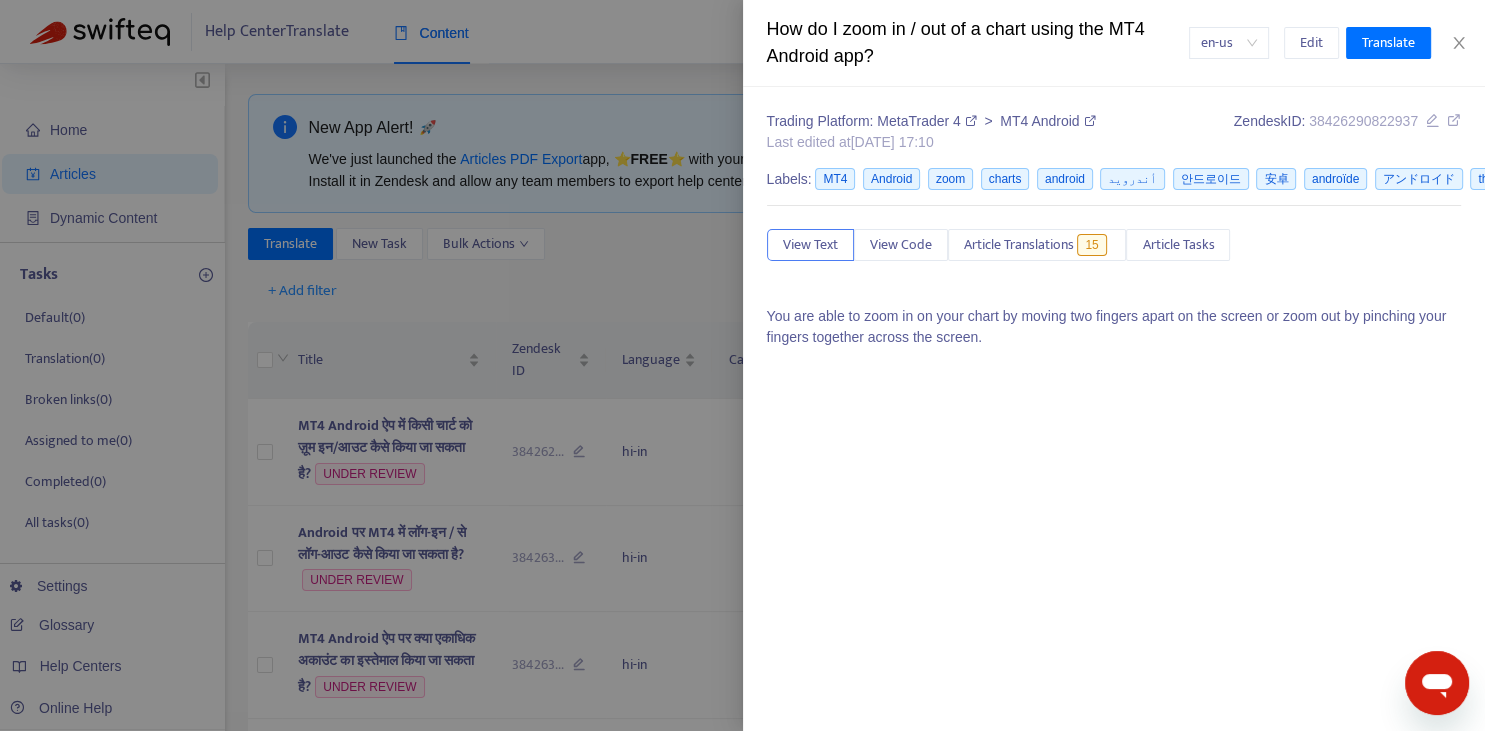 click at bounding box center [742, 365] 